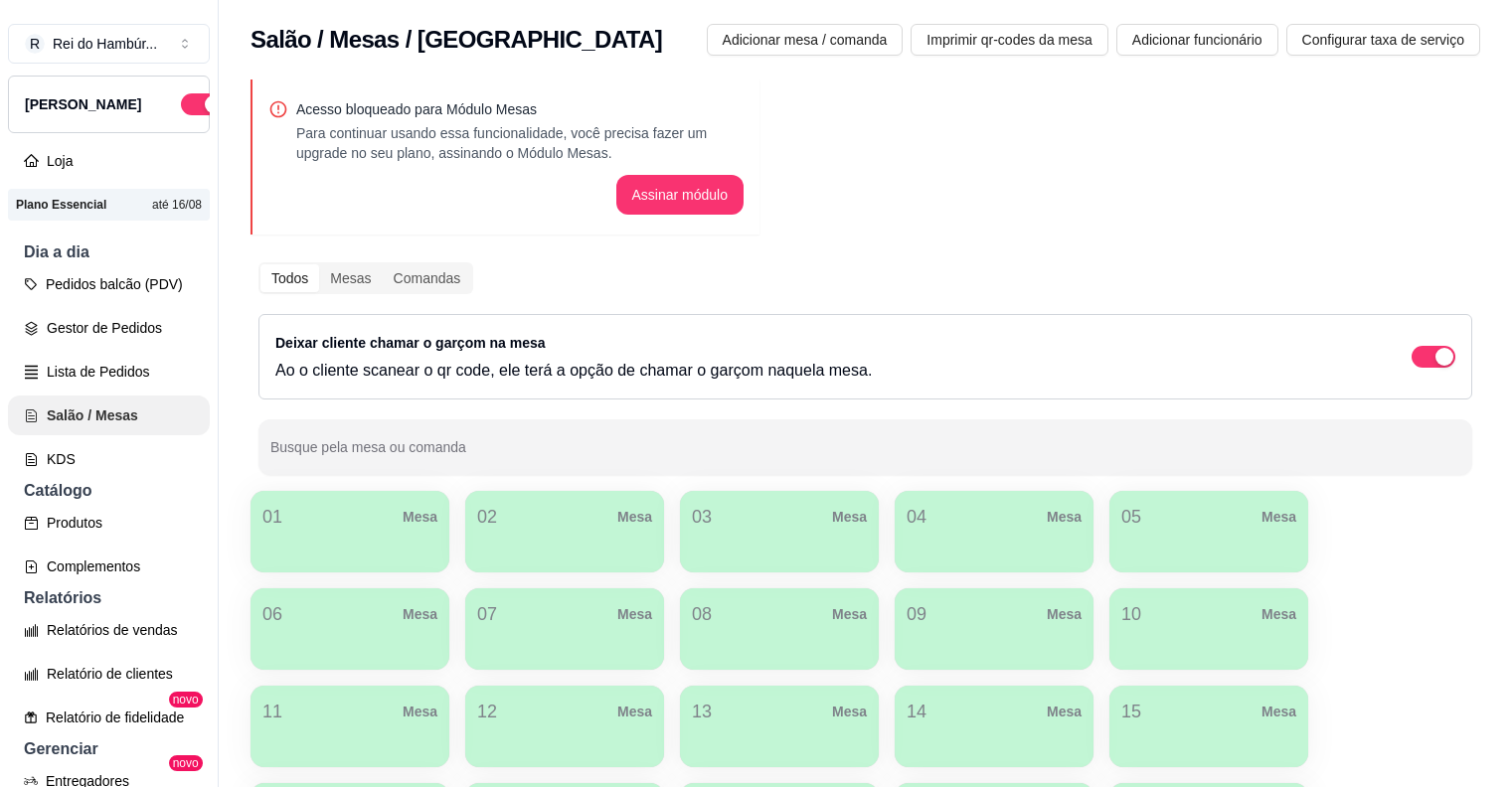 scroll, scrollTop: 0, scrollLeft: 0, axis: both 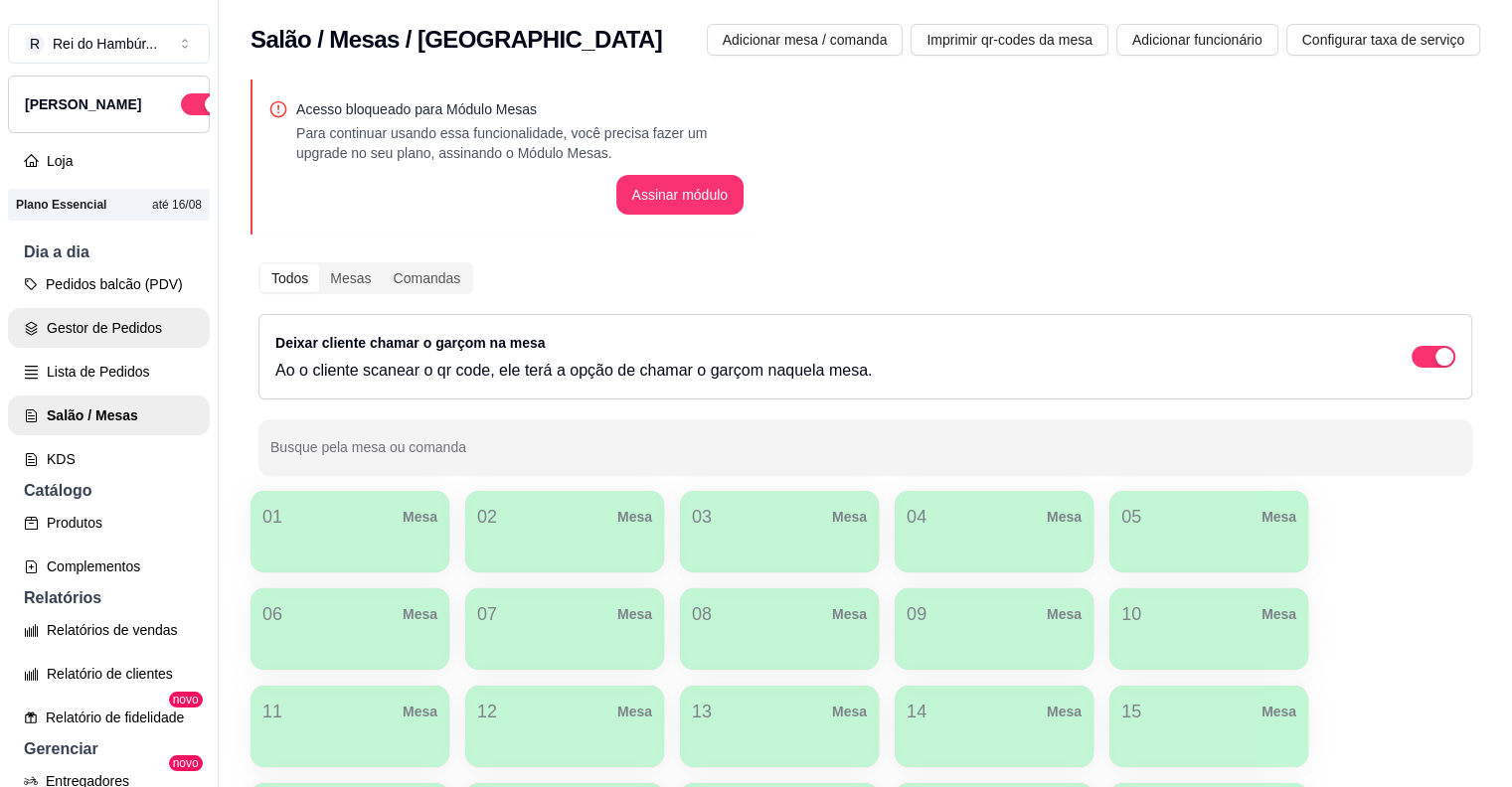 click on "Gestor de Pedidos" at bounding box center [108, 328] 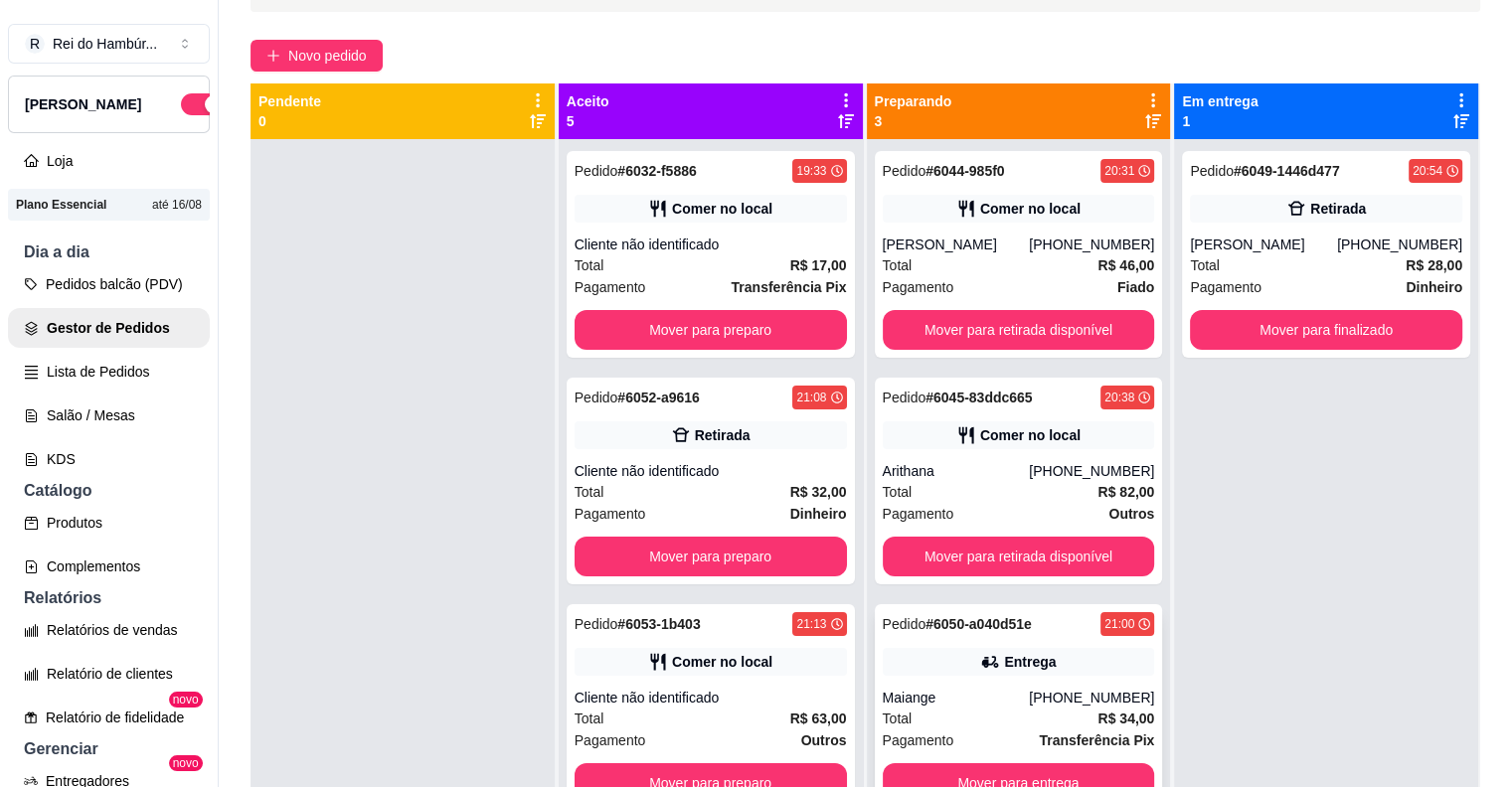scroll, scrollTop: 199, scrollLeft: 0, axis: vertical 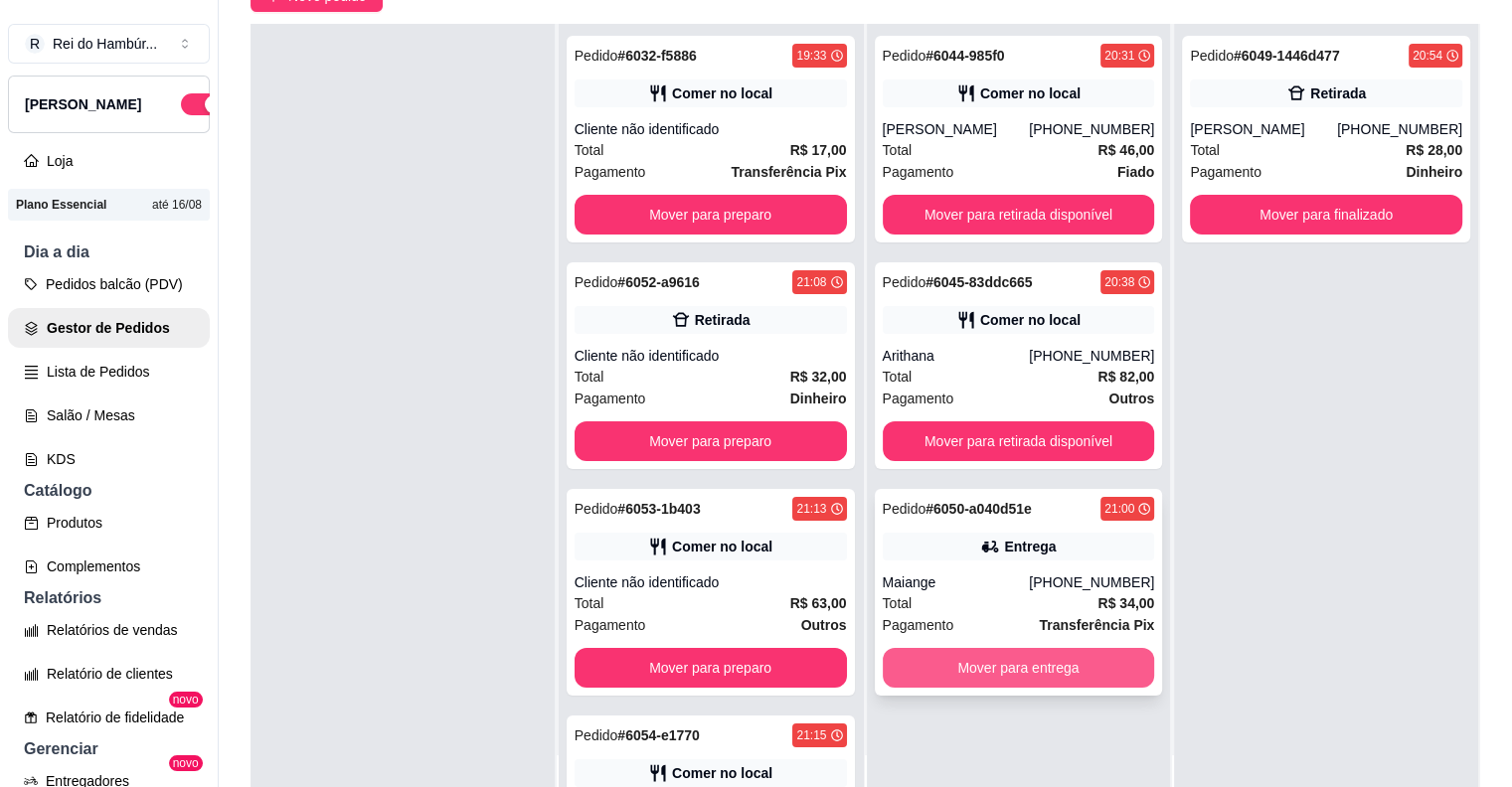 click on "Mover para entrega" at bounding box center [1019, 668] 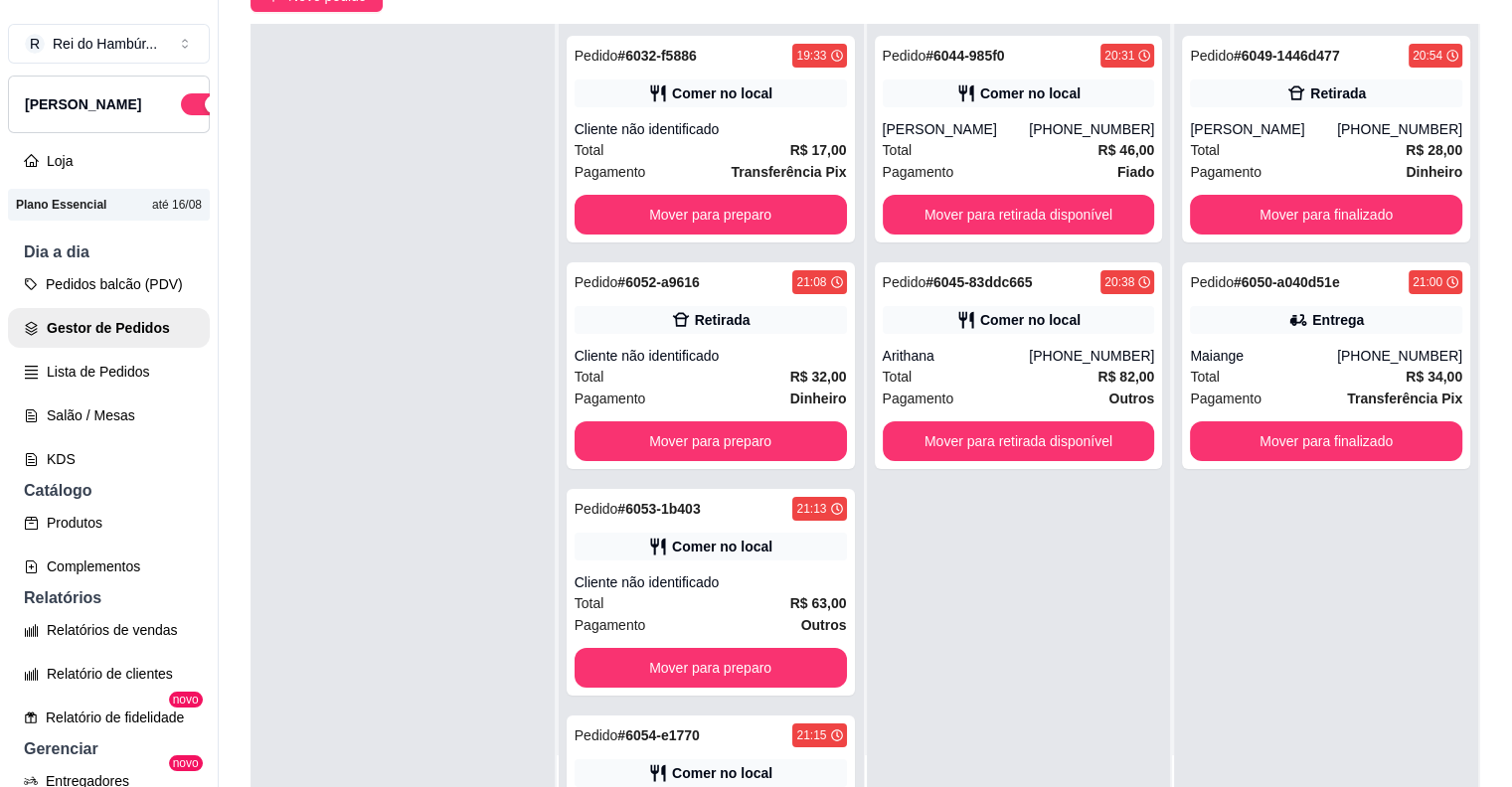 scroll, scrollTop: 0, scrollLeft: 0, axis: both 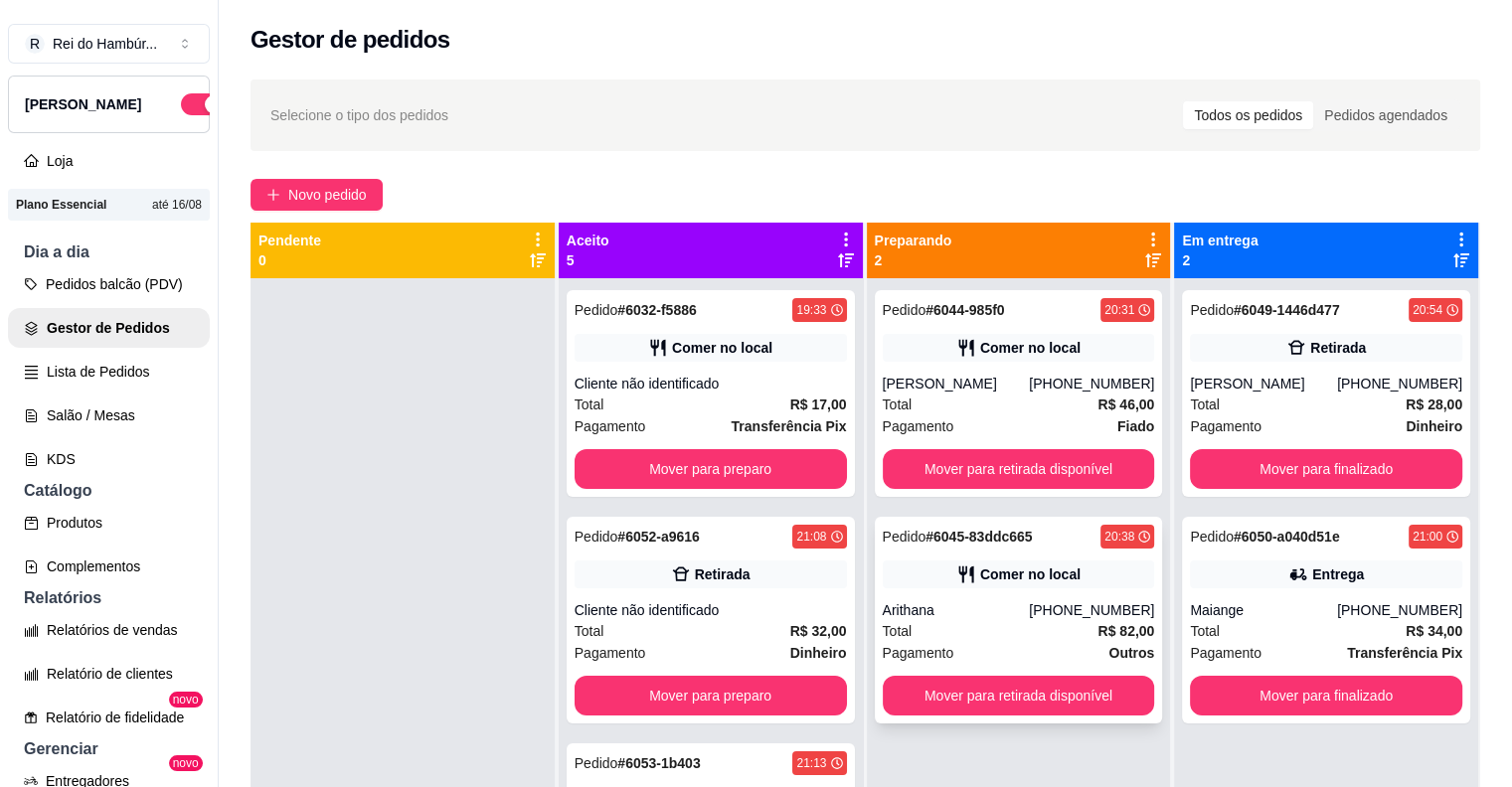 click on "Arithana" at bounding box center [956, 610] 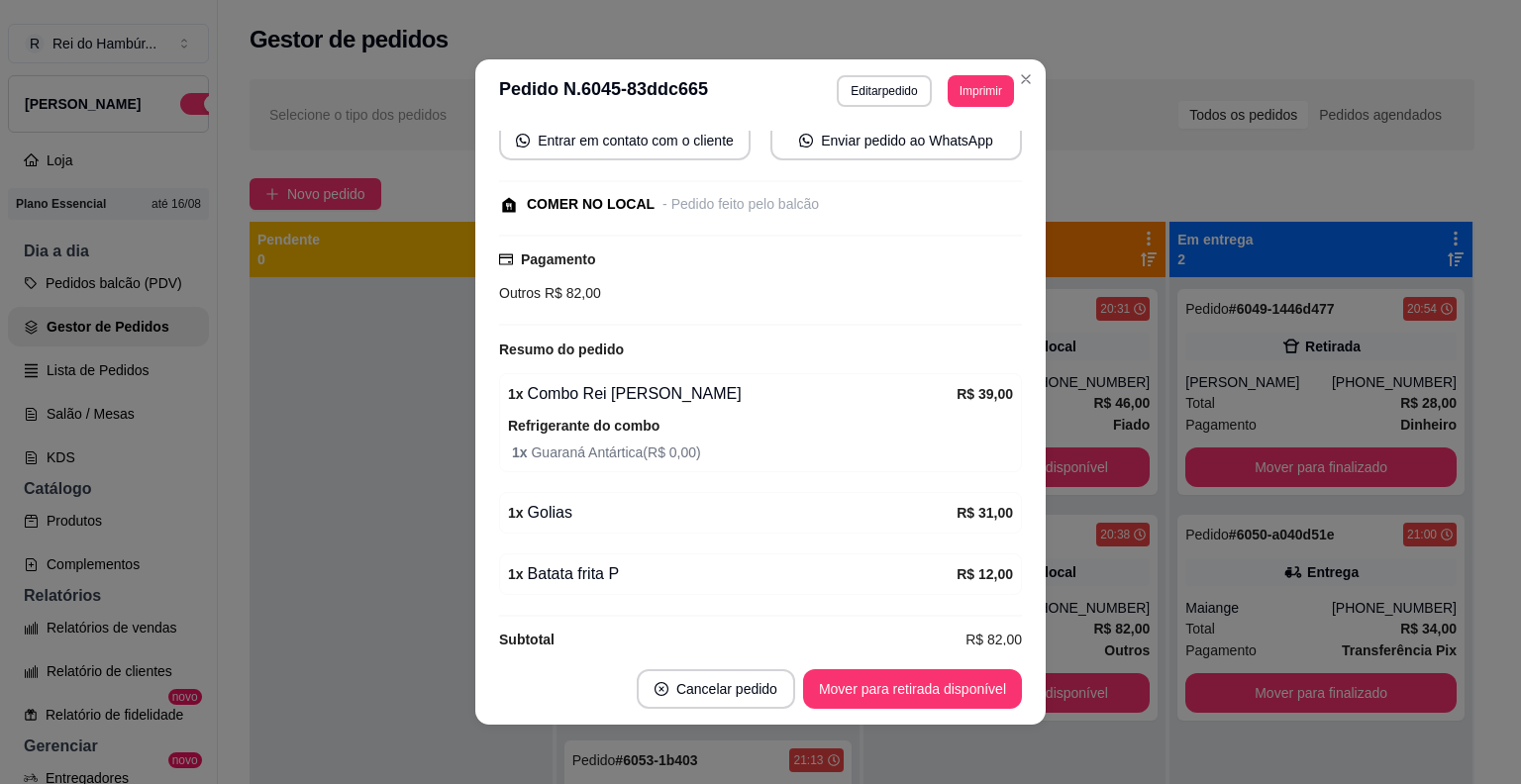 scroll, scrollTop: 261, scrollLeft: 0, axis: vertical 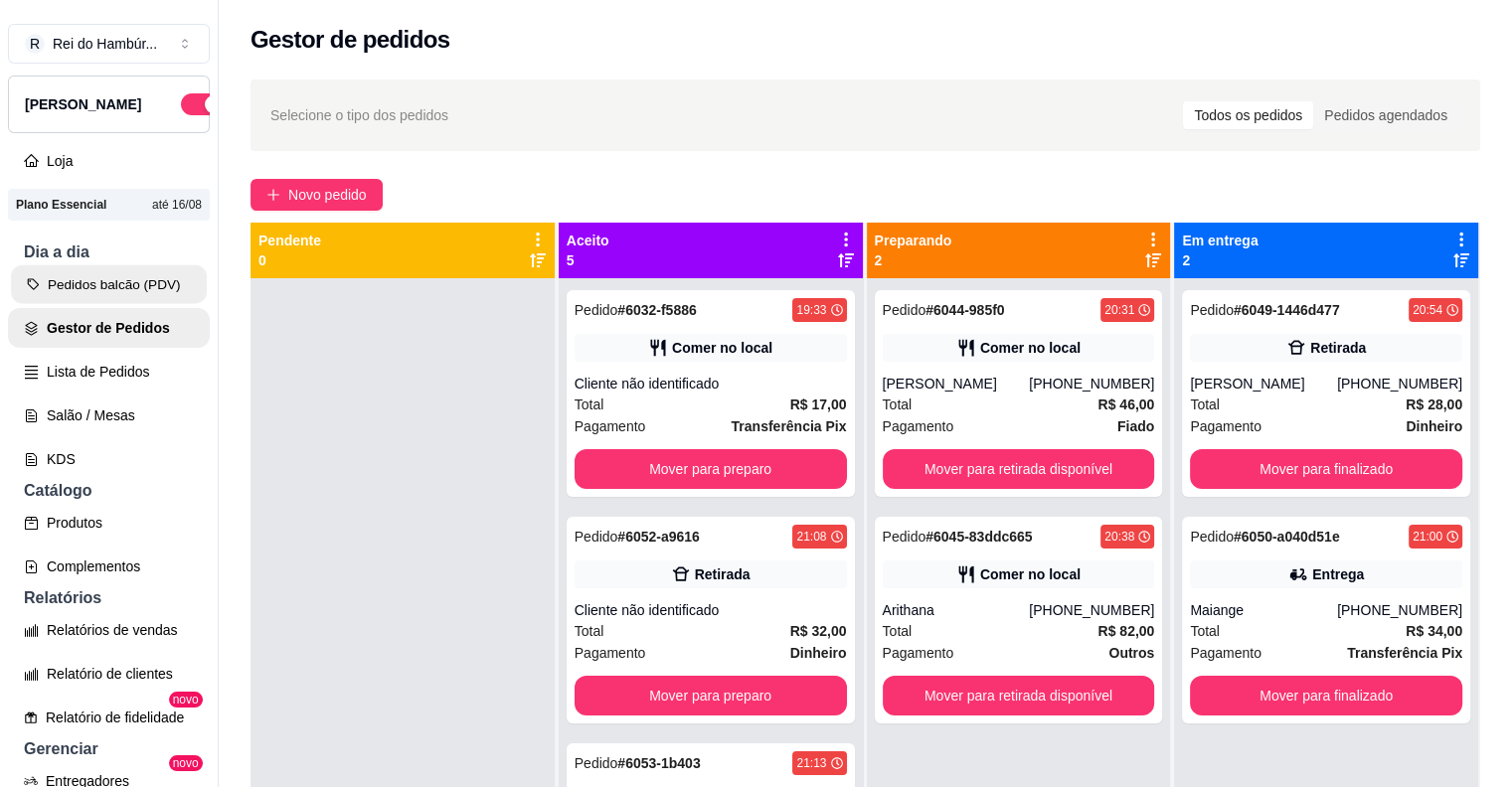 click on "Pedidos balcão (PDV)" at bounding box center (108, 284) 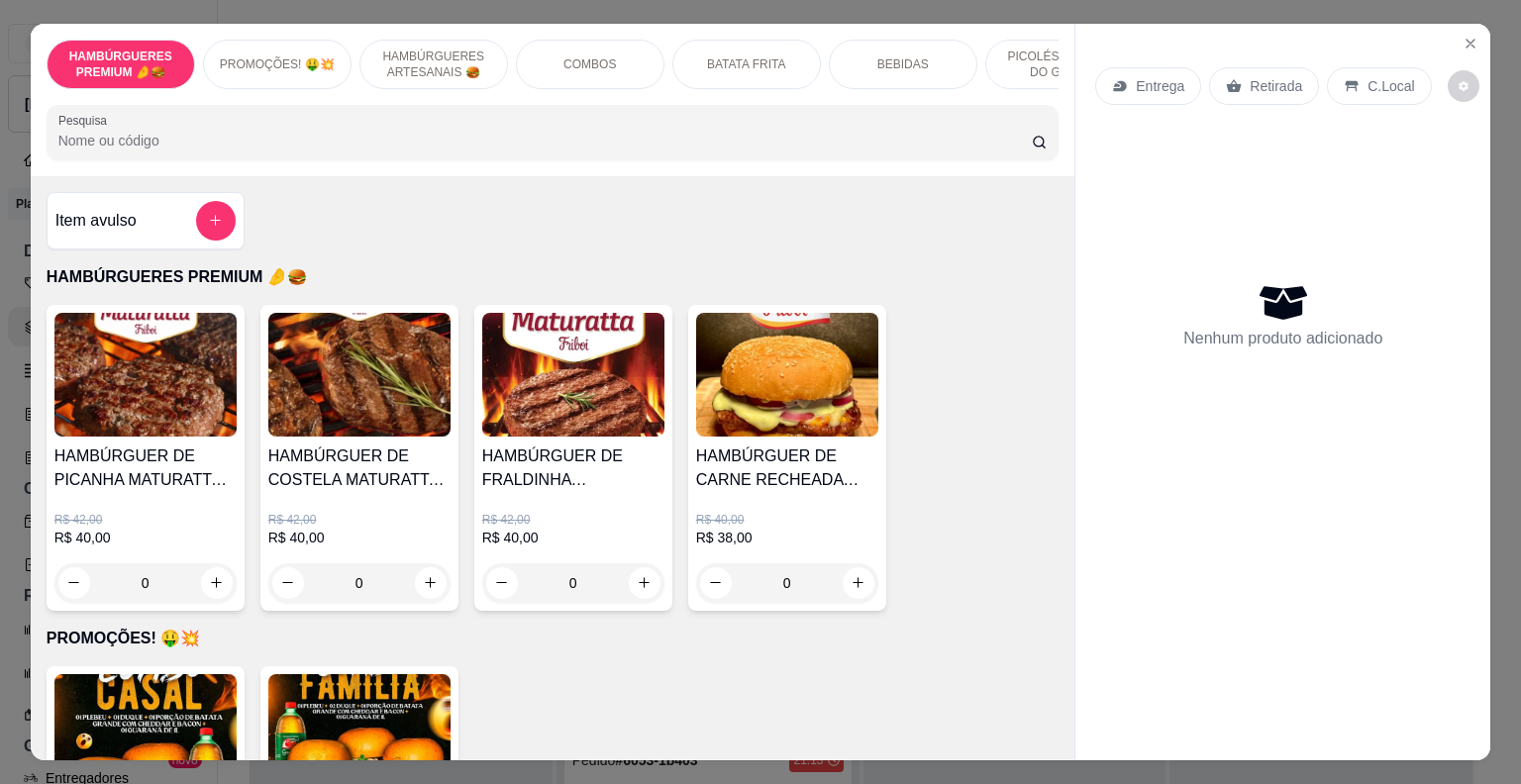 click on "HAMBÚRGUERES ARTESANAIS 🍔" at bounding box center (434, 64) 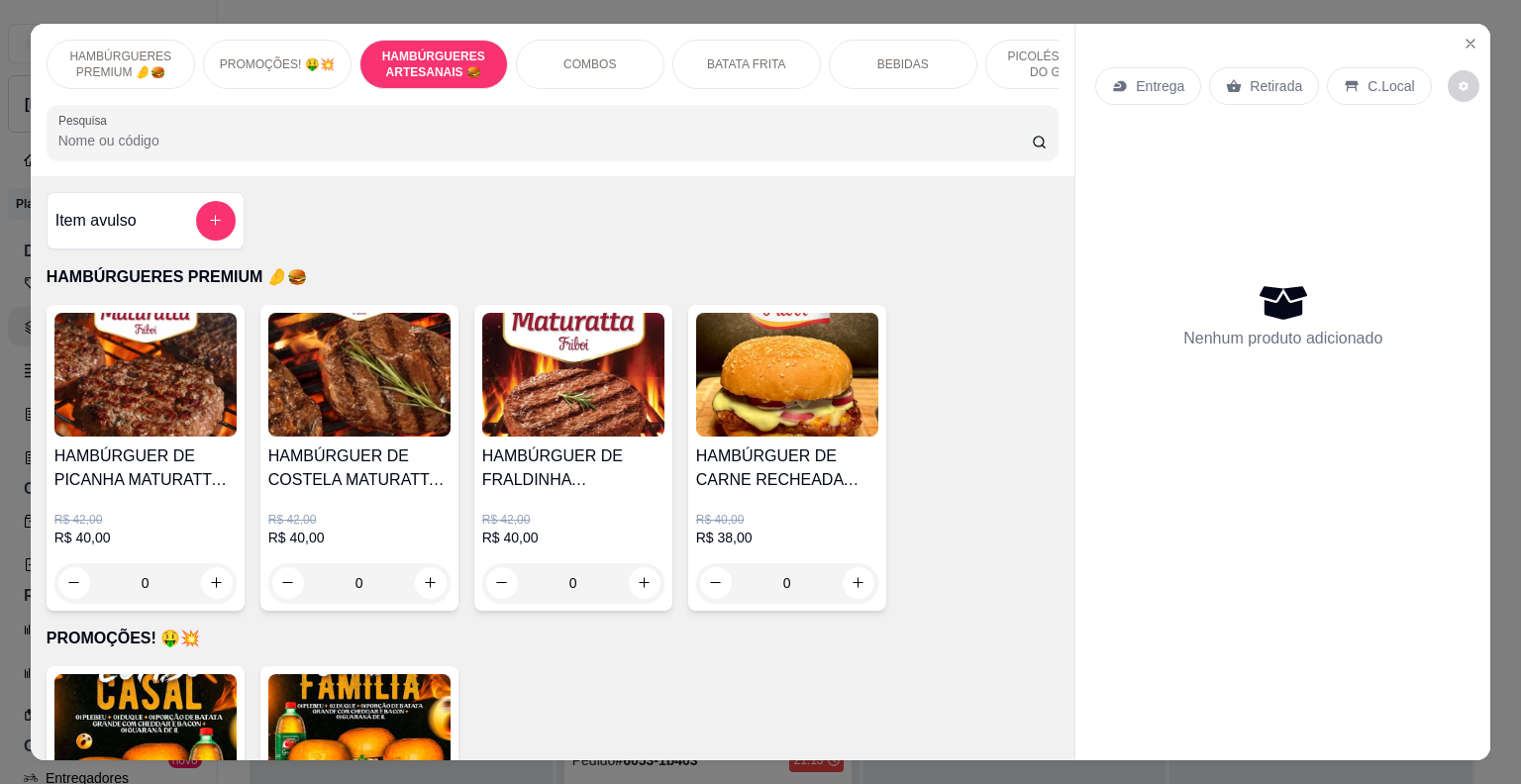 scroll, scrollTop: 796, scrollLeft: 0, axis: vertical 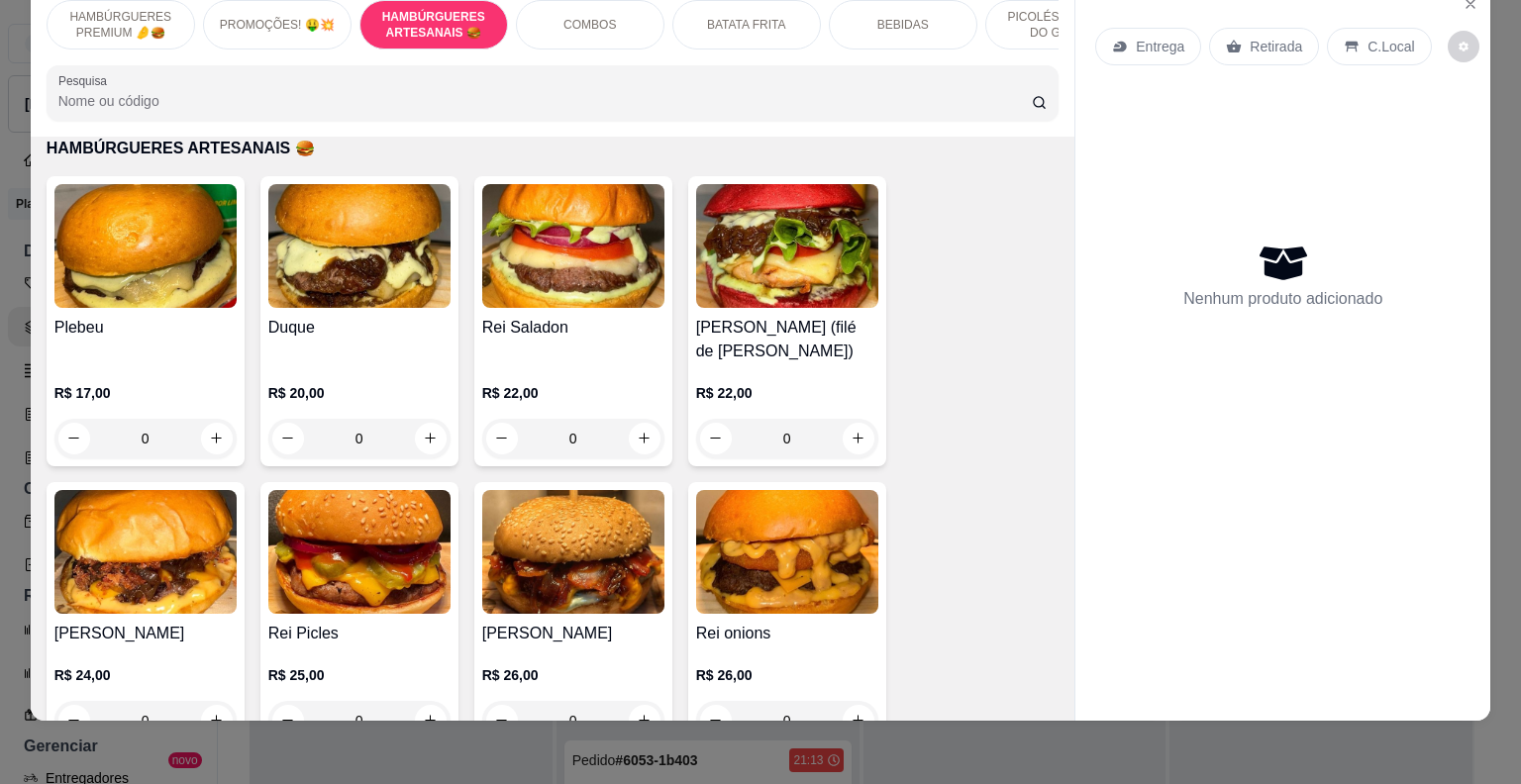 click on "0" at bounding box center (359, 439) 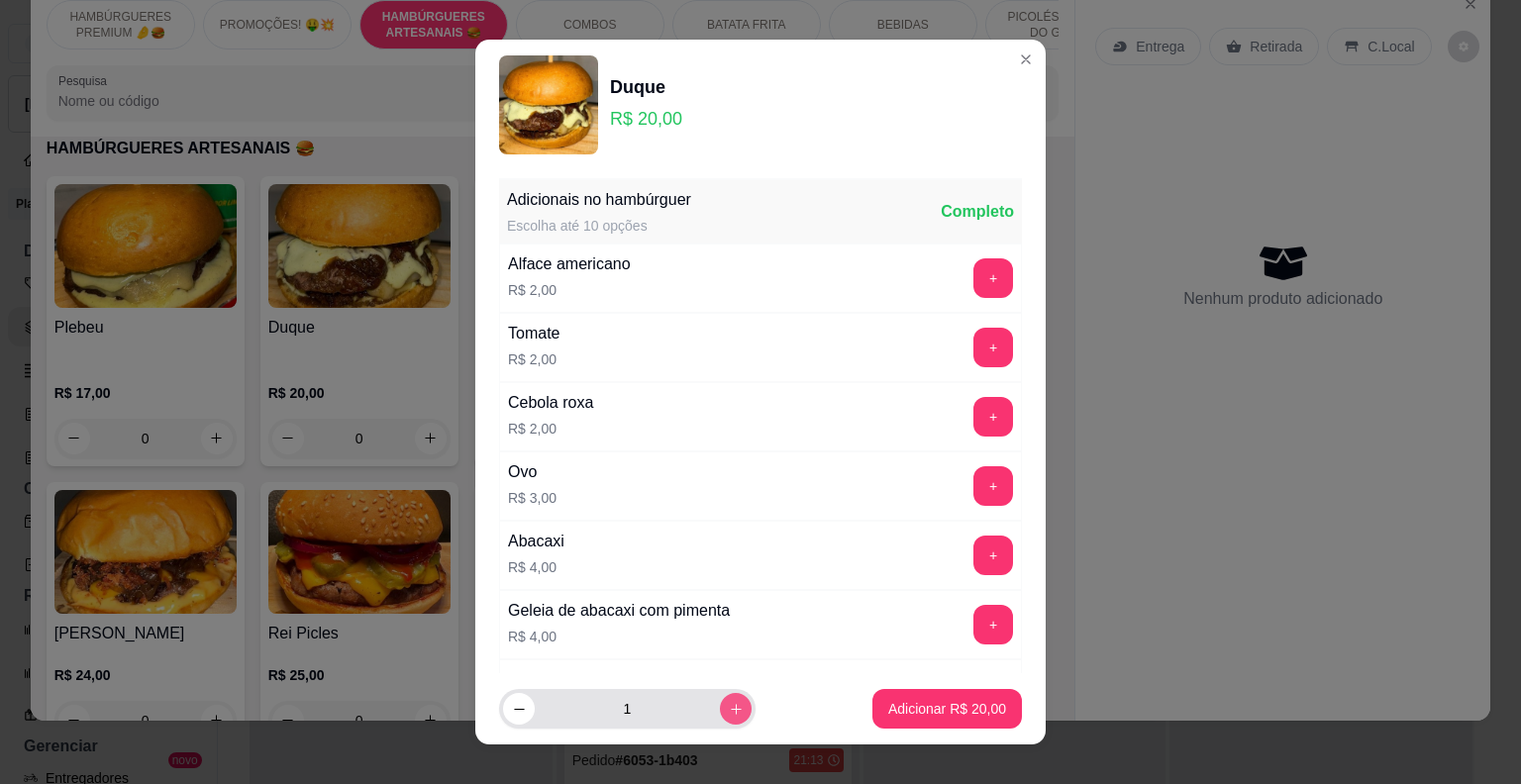 click on "1" at bounding box center (627, 709) 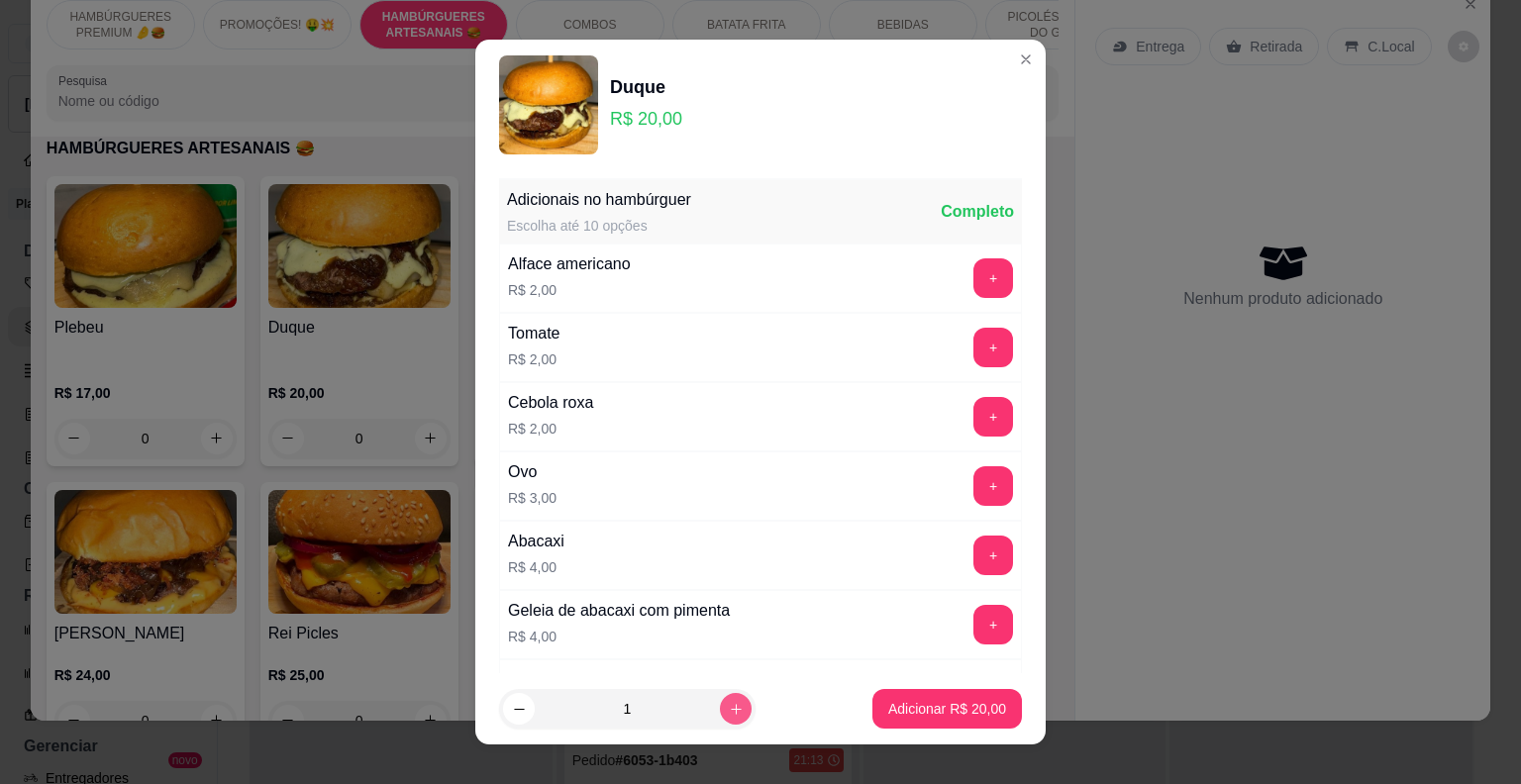 click 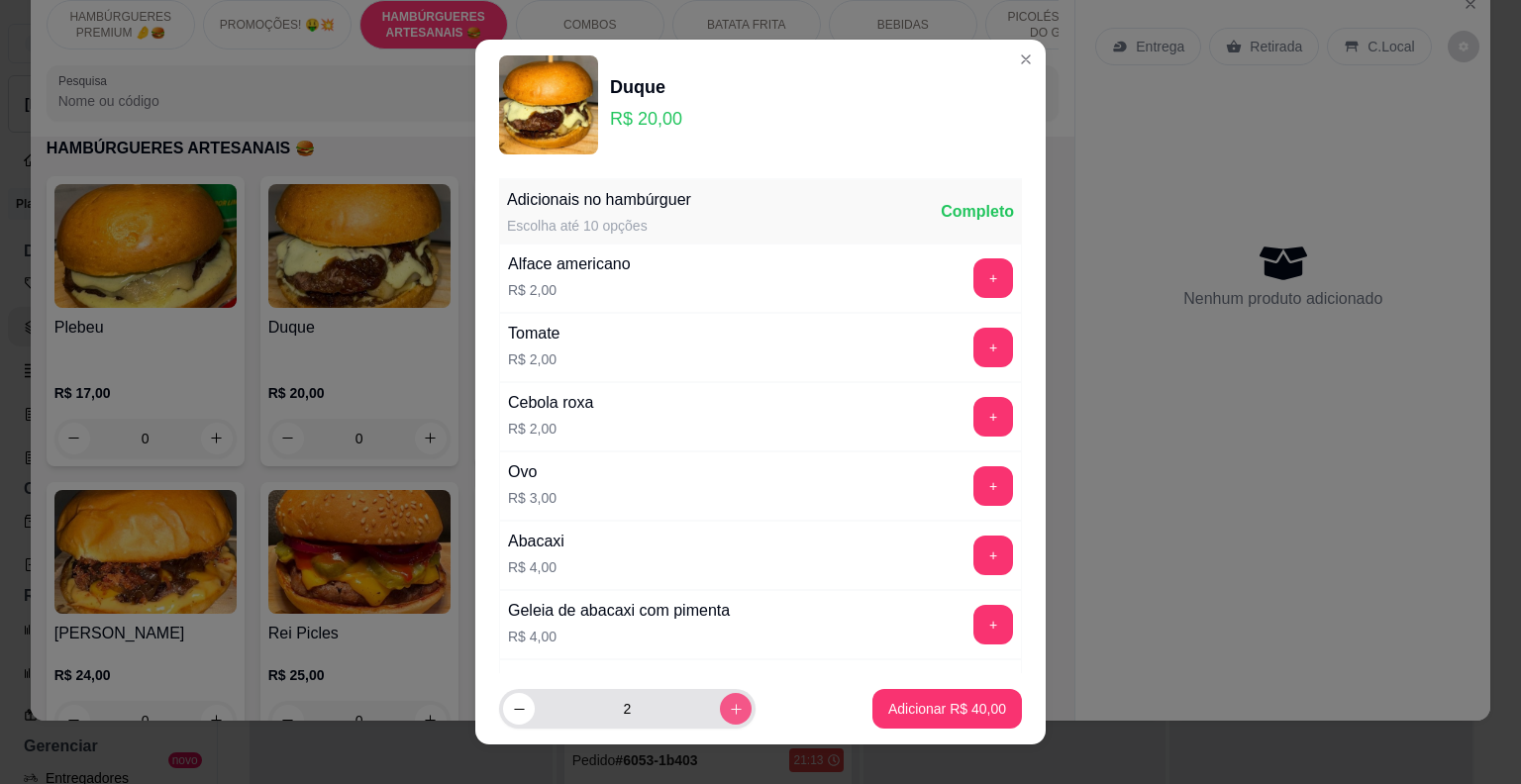 type on "2" 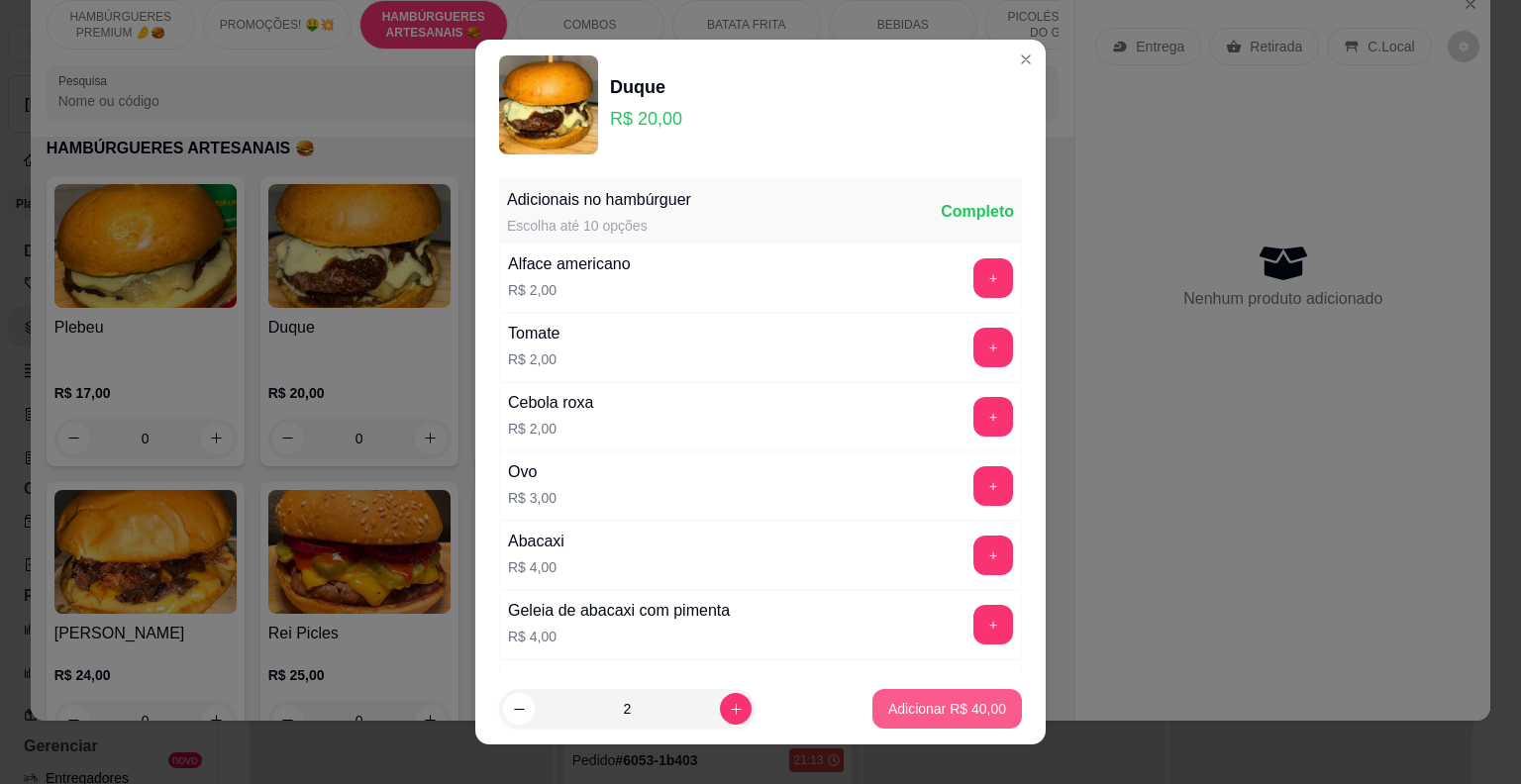 click on "Adicionar   R$ 40,00" at bounding box center [947, 709] 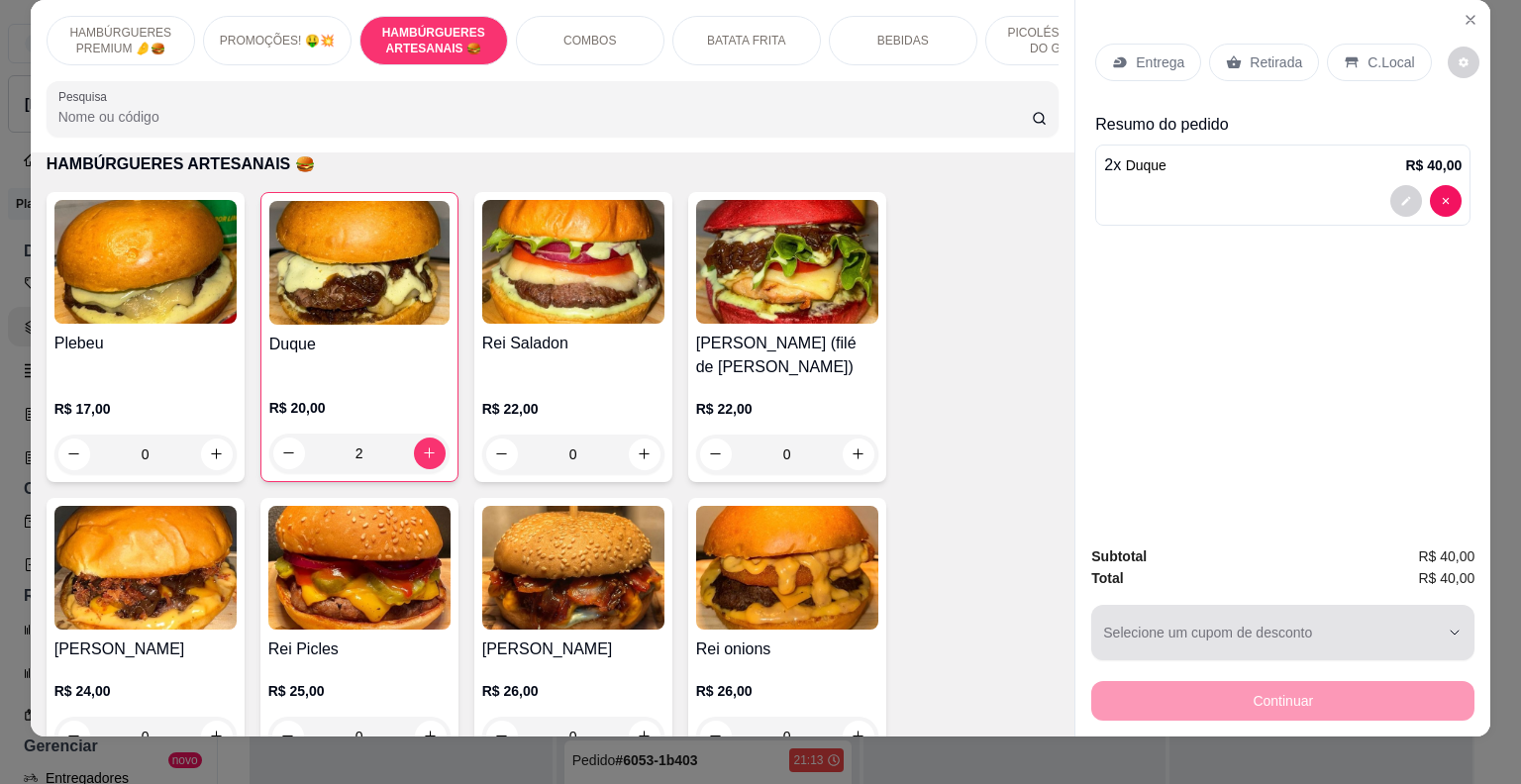 scroll, scrollTop: 0, scrollLeft: 0, axis: both 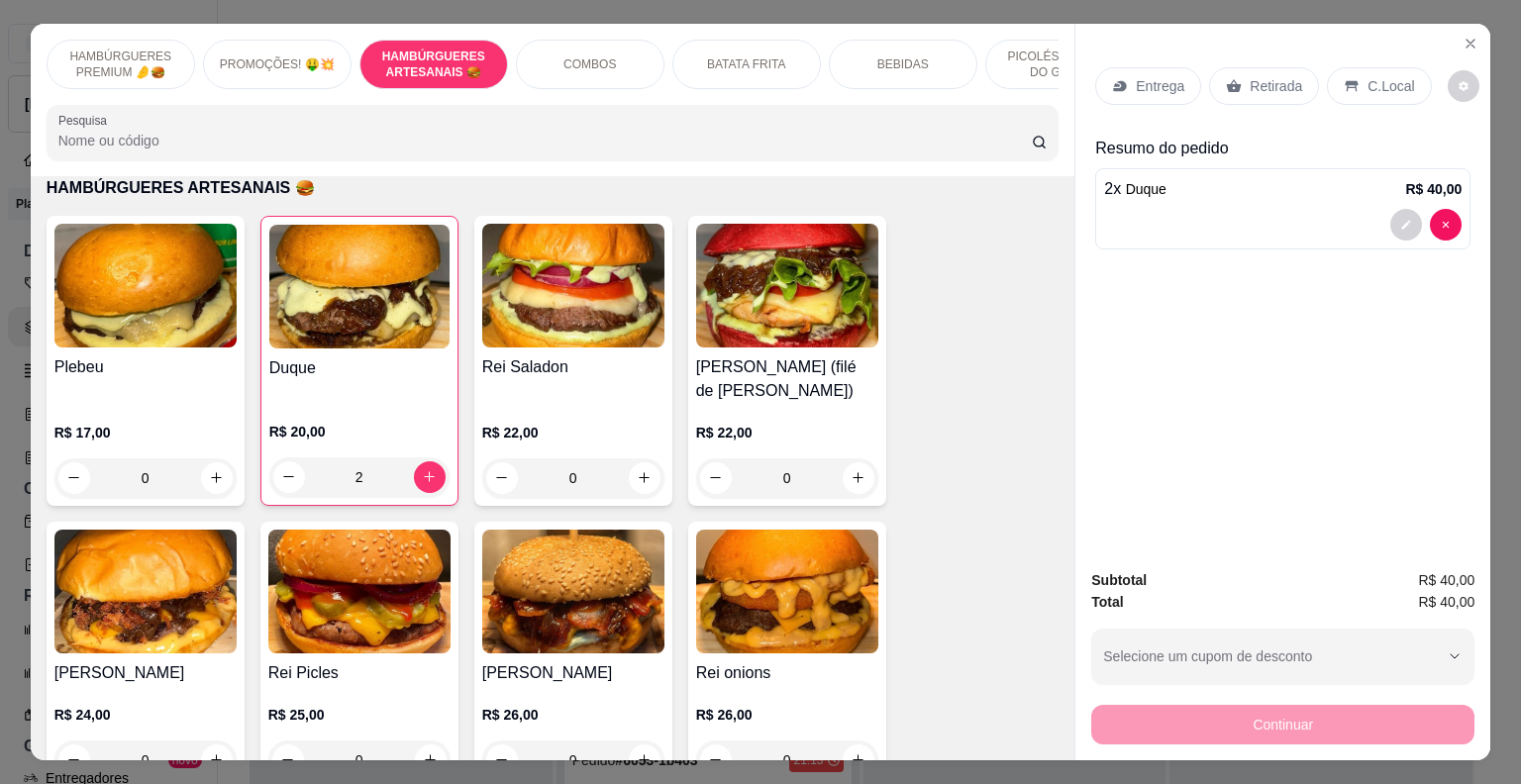 click on "BEBIDAS" at bounding box center [903, 64] 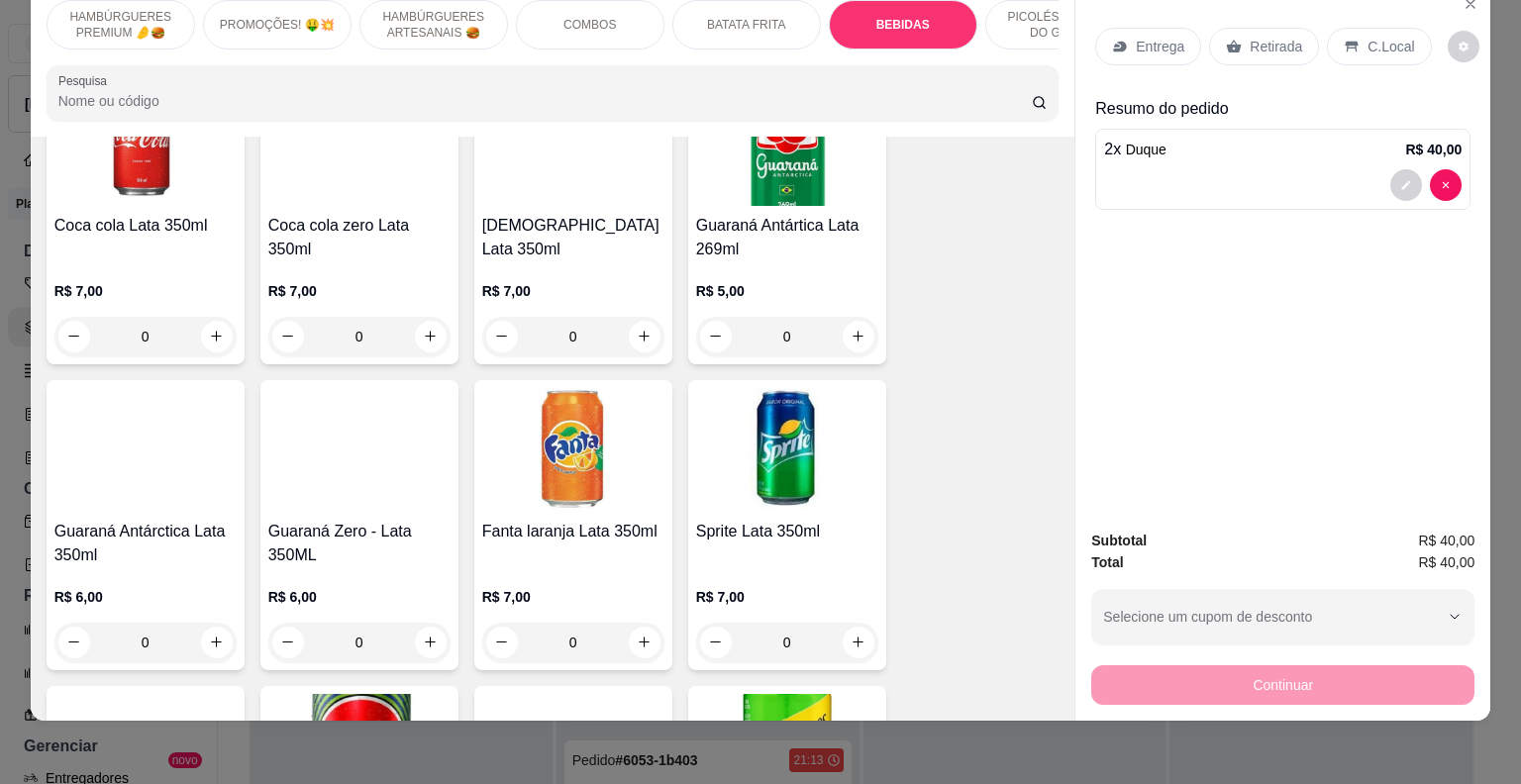 scroll, scrollTop: 3447, scrollLeft: 0, axis: vertical 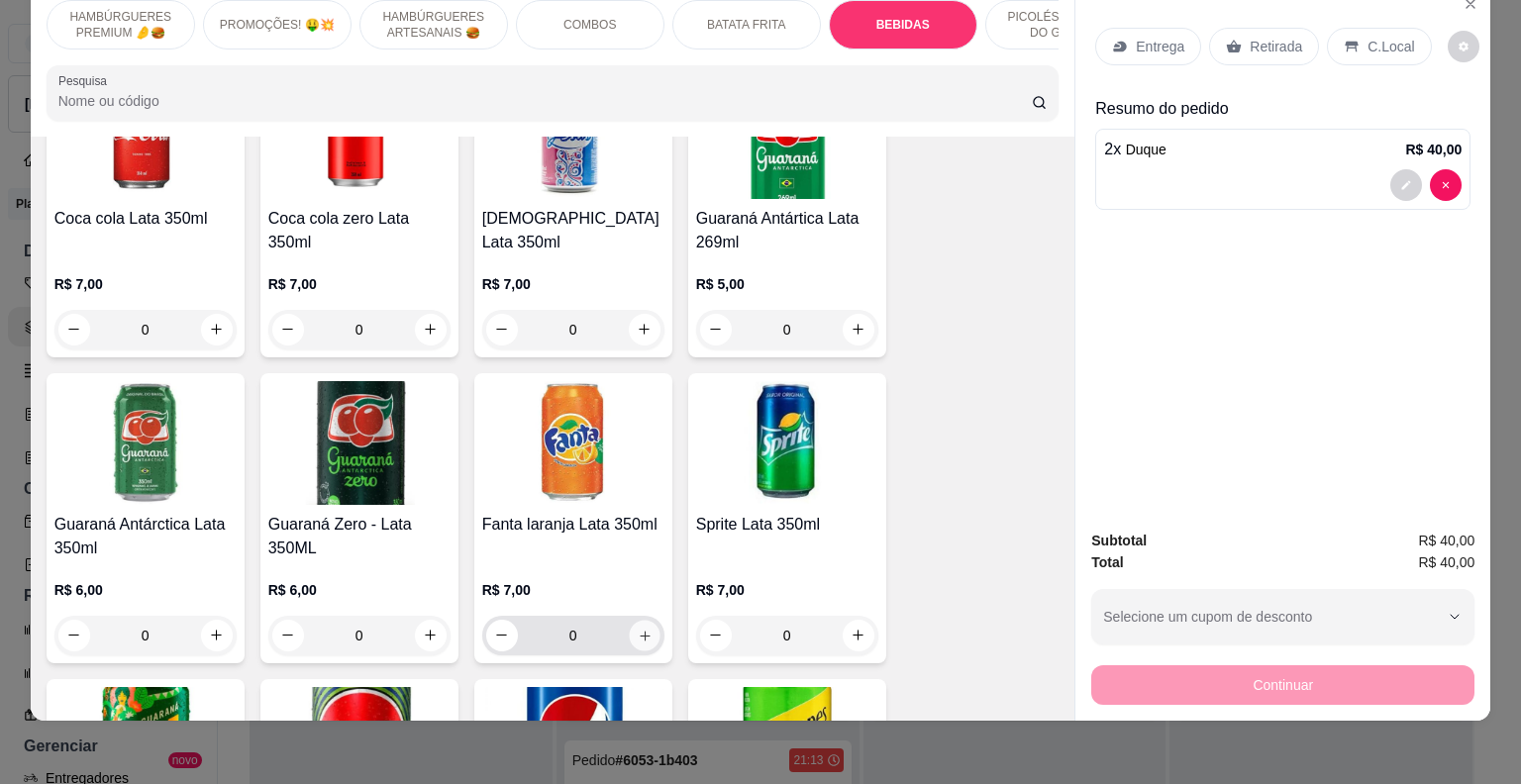 click 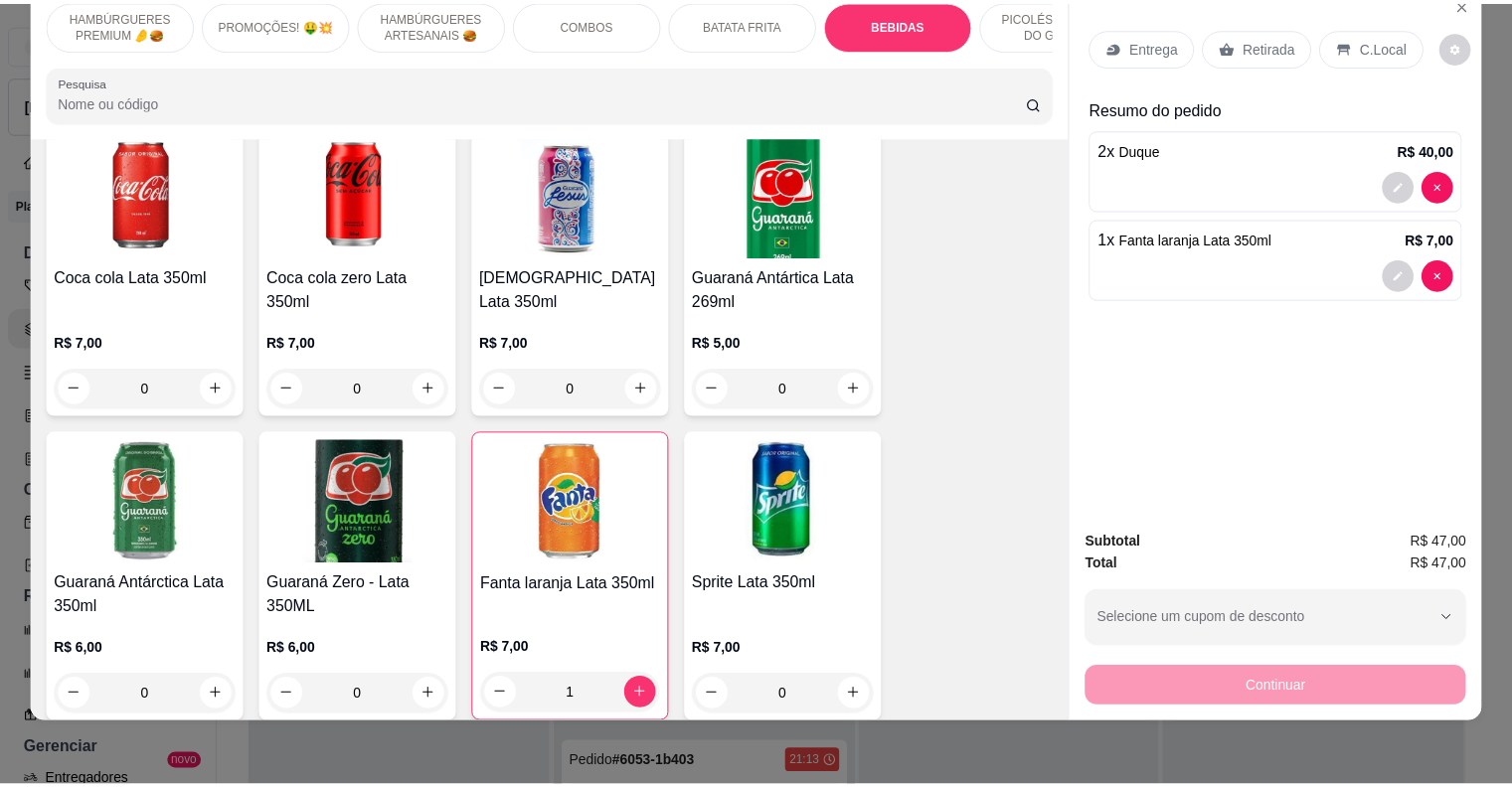 scroll, scrollTop: 3559, scrollLeft: 0, axis: vertical 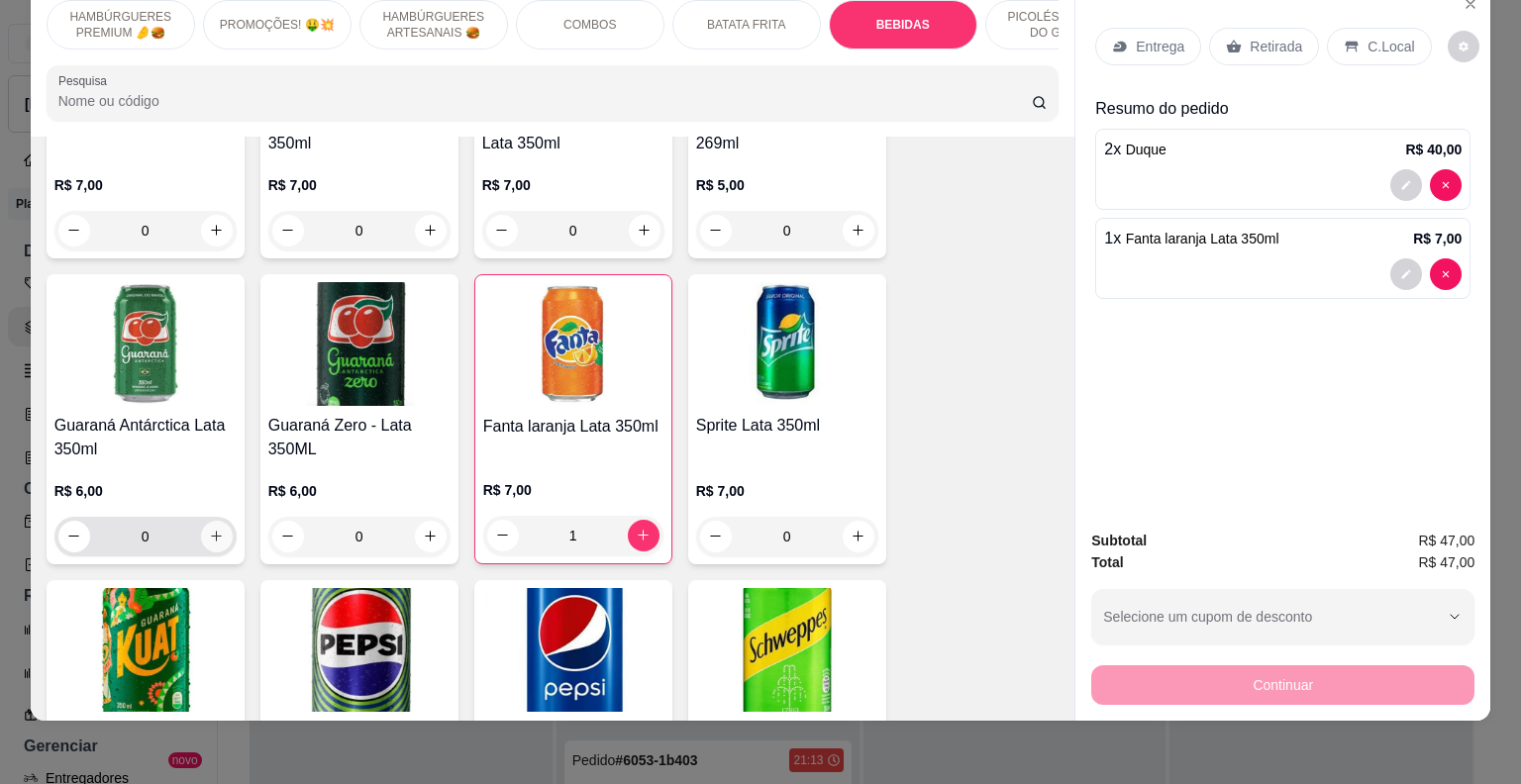 click 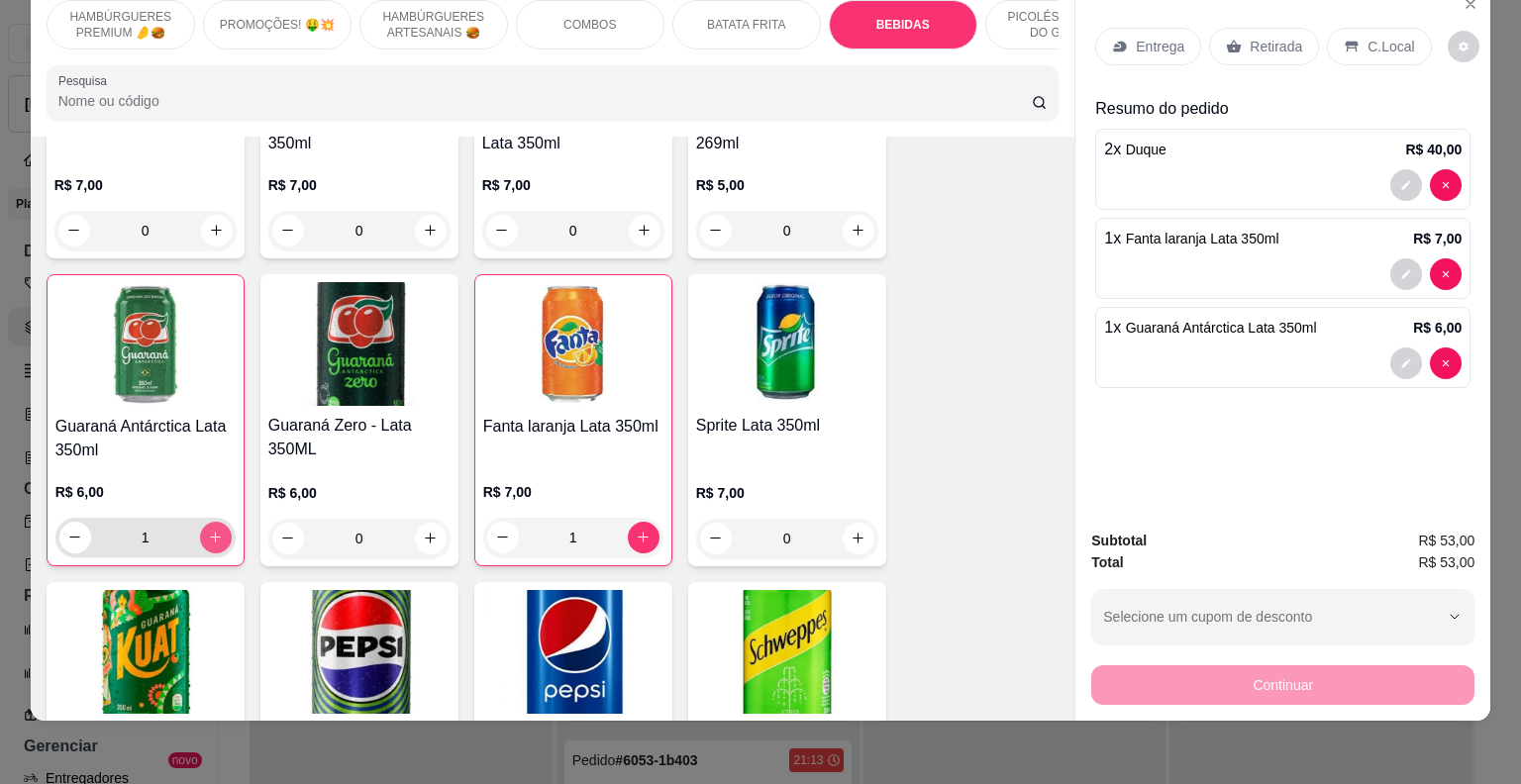 type on "1" 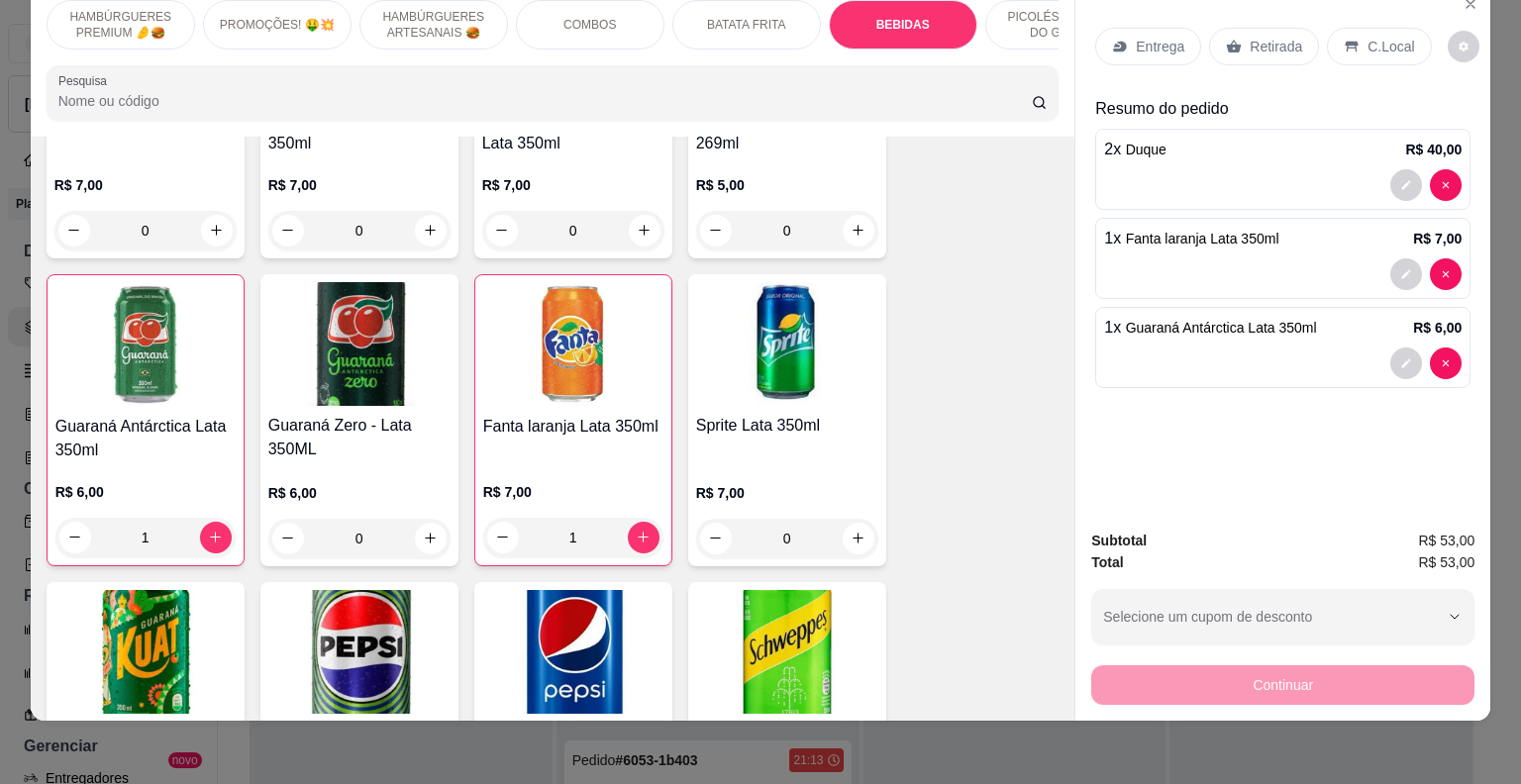 click on "C.Local" at bounding box center [1378, 47] 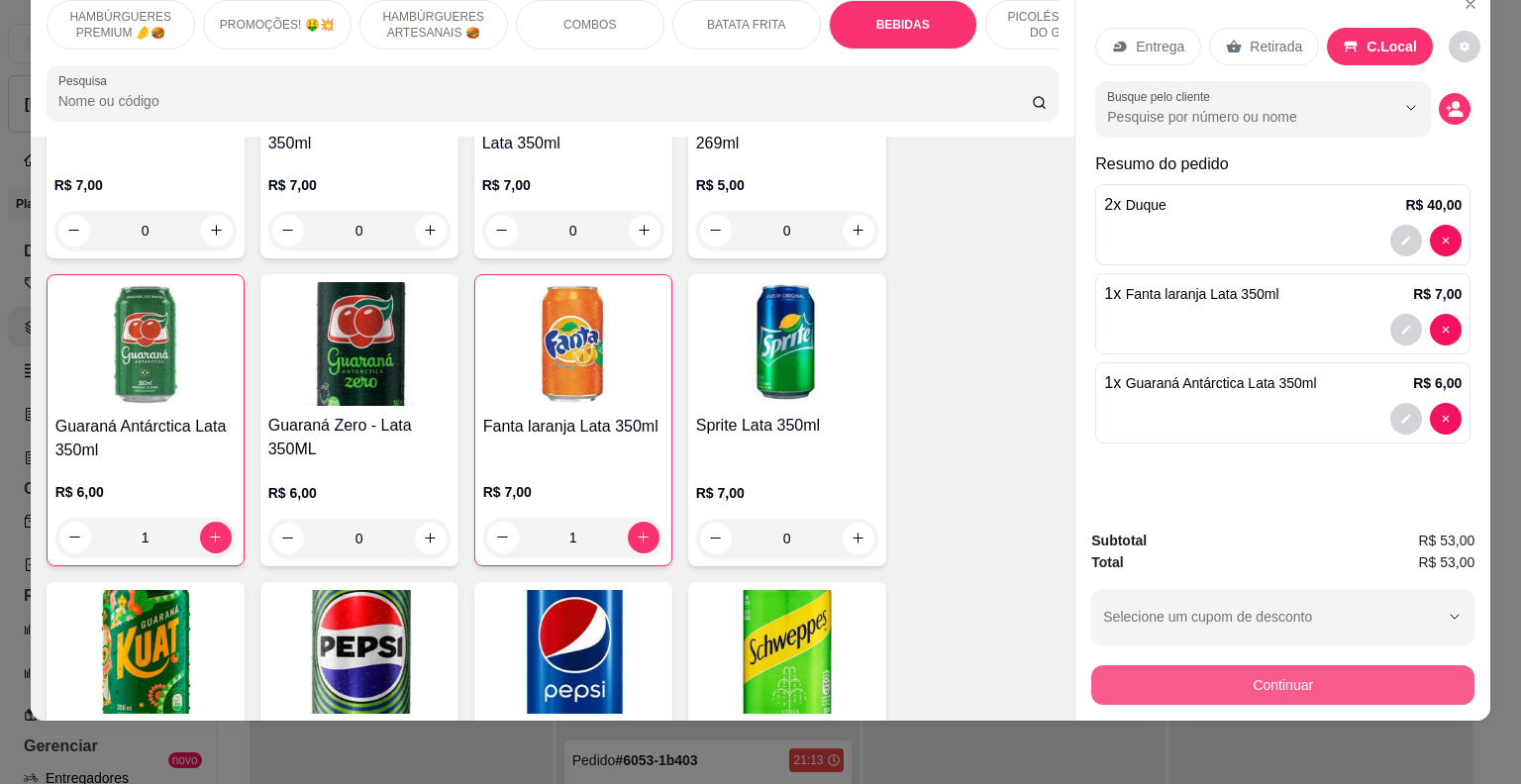 click on "Continuar" at bounding box center (1282, 685) 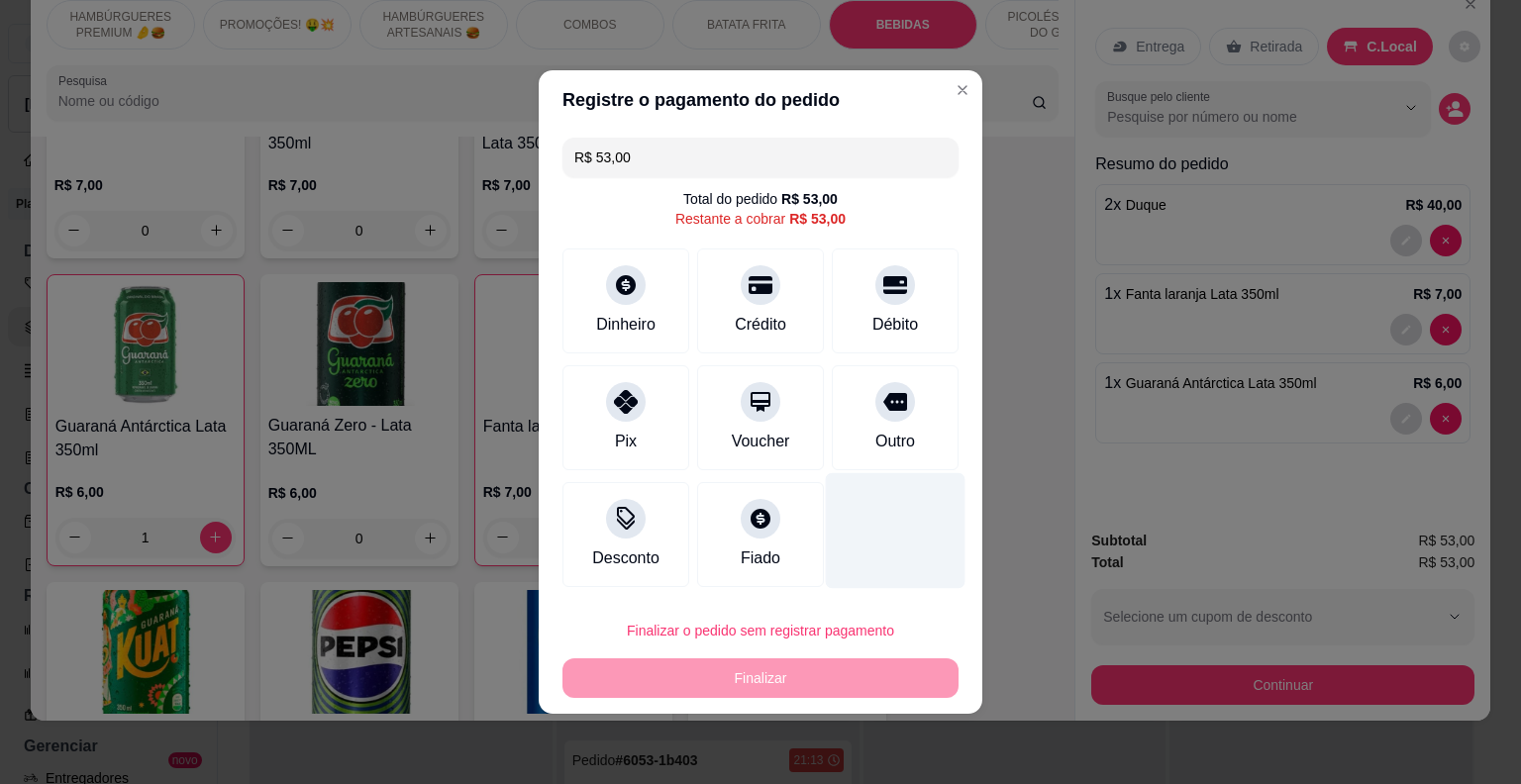 drag, startPoint x: 861, startPoint y: 440, endPoint x: 861, endPoint y: 474, distance: 34 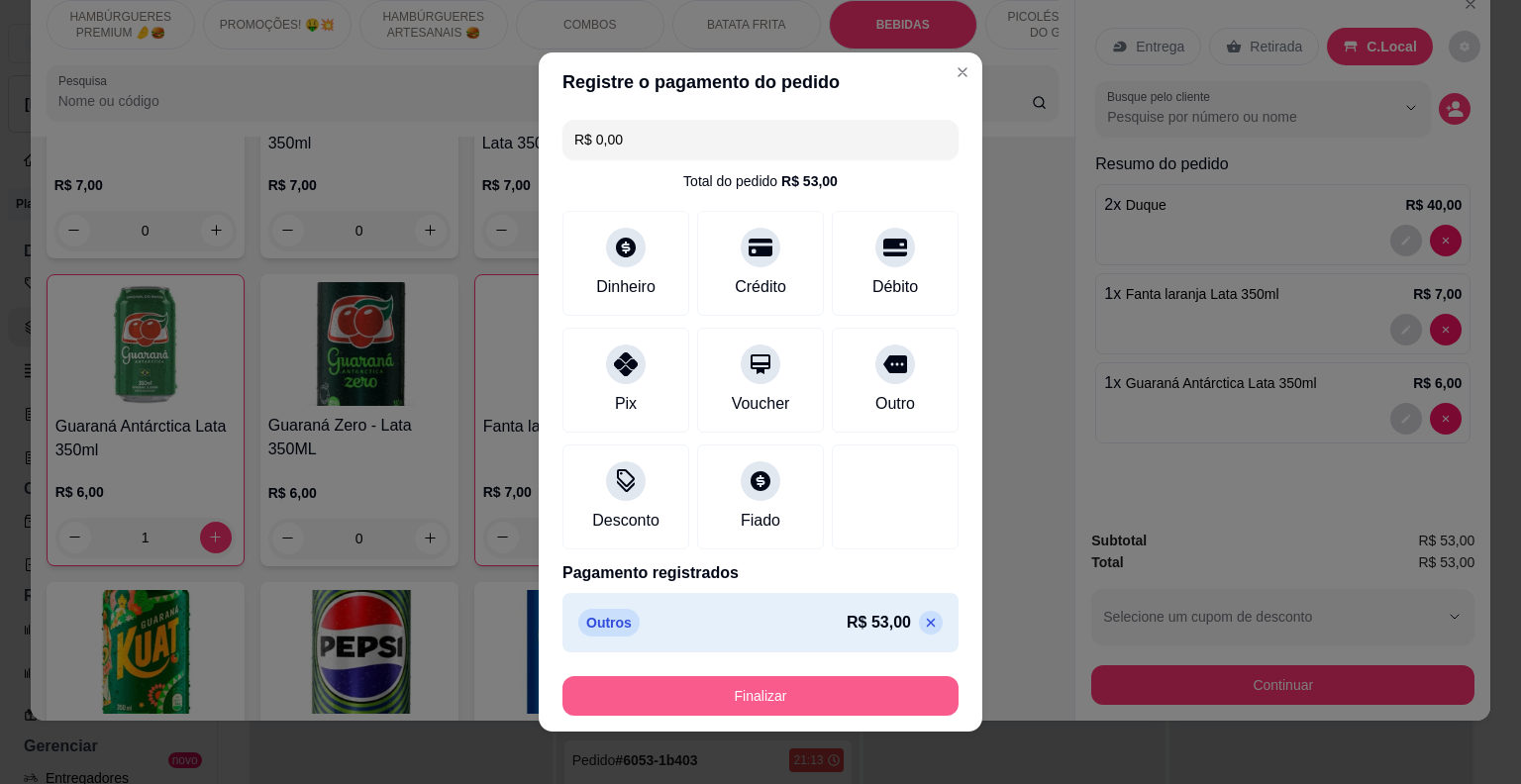 click on "Finalizar" at bounding box center (760, 696) 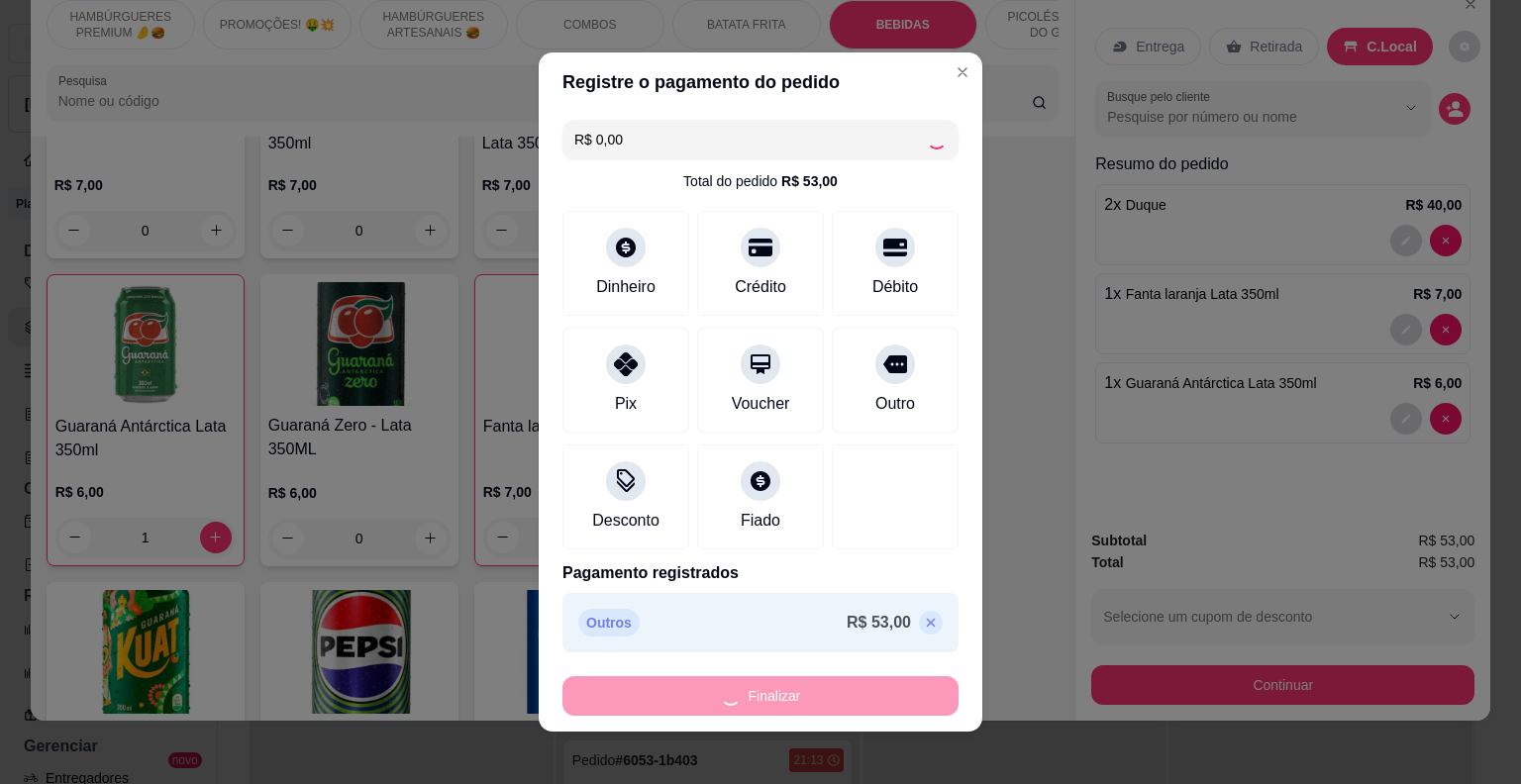 type on "0" 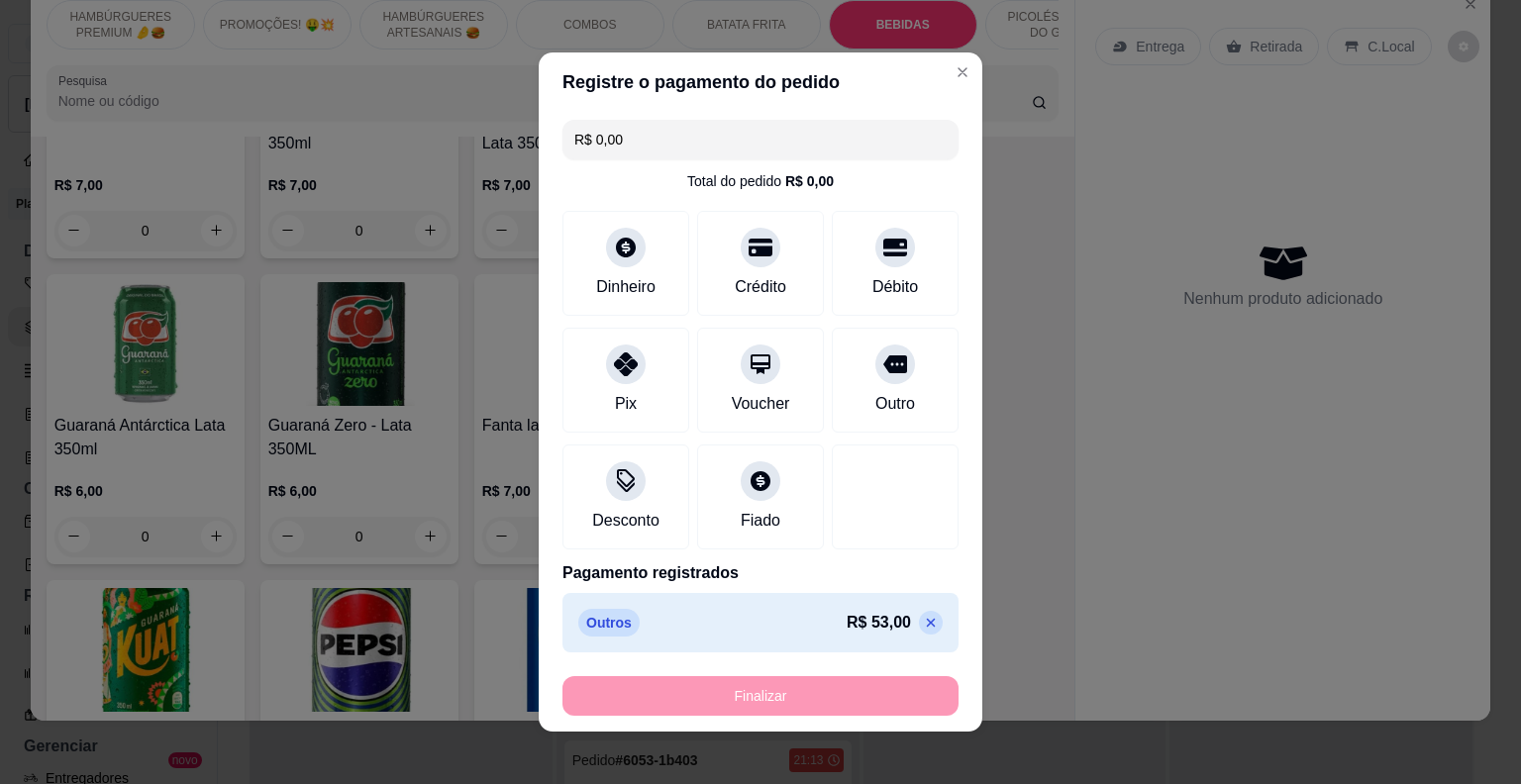 type on "-R$ 53,00" 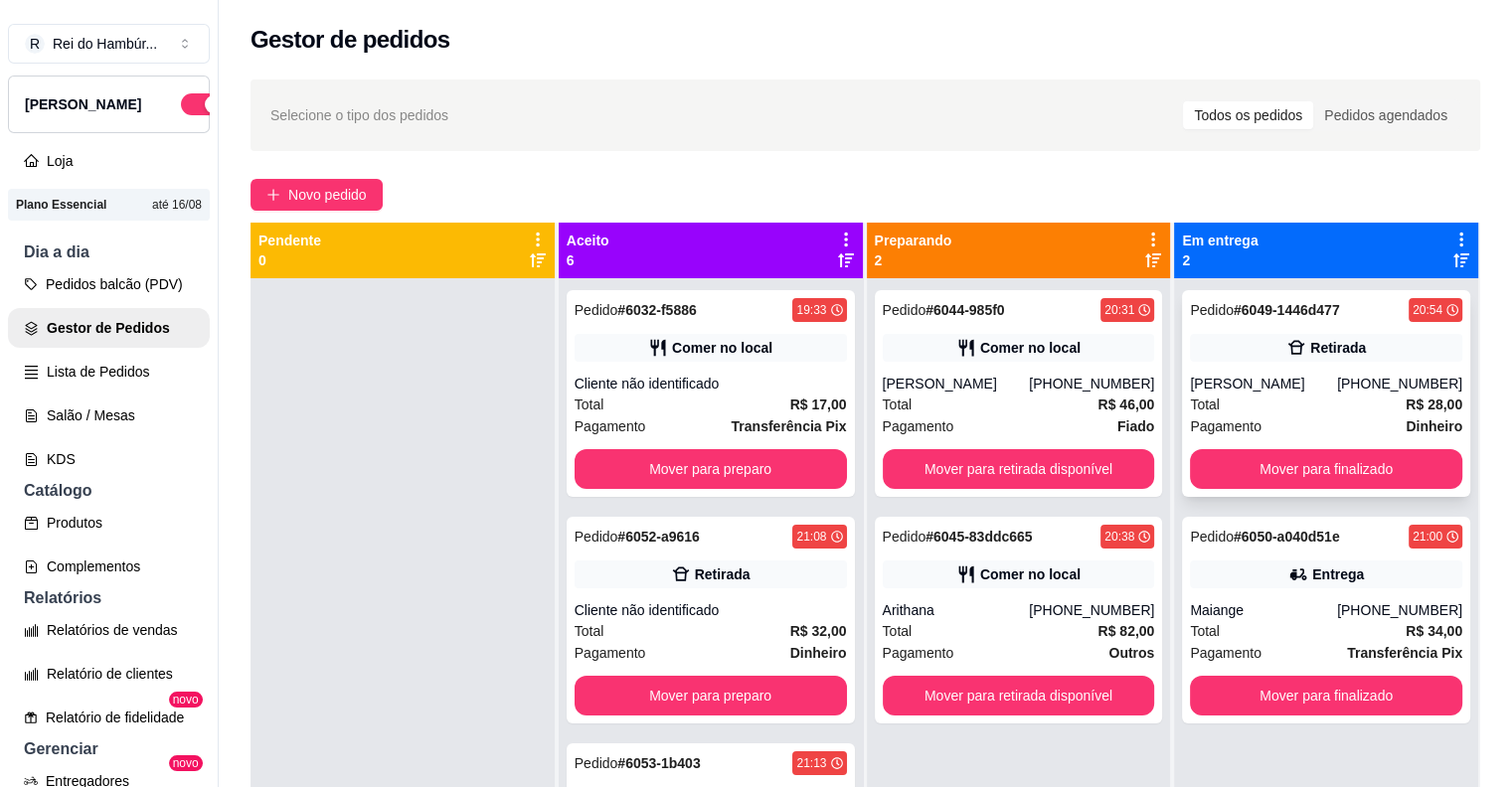 click on "Total R$ 28,00" at bounding box center [1326, 404] 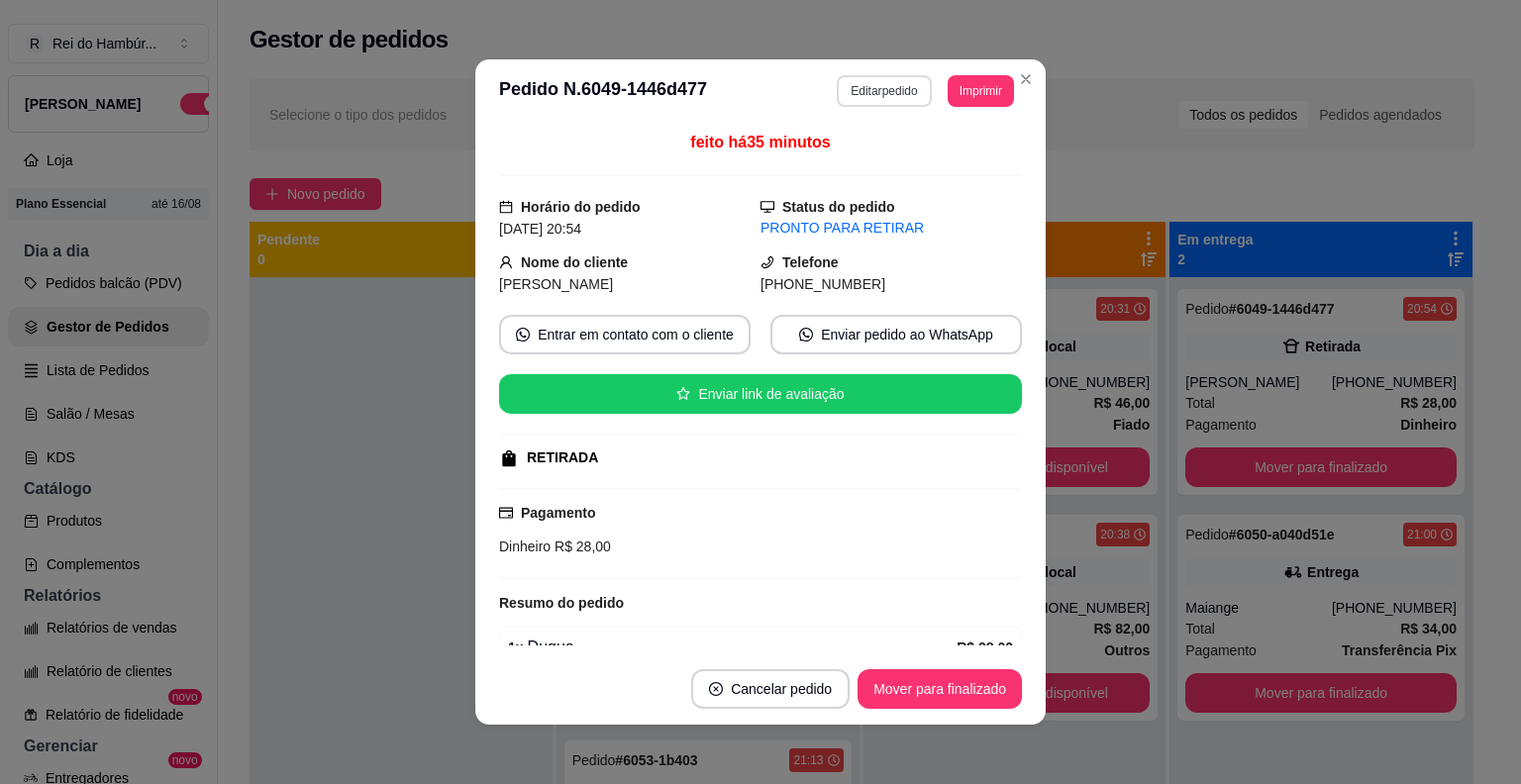 click on "Editar  pedido" at bounding box center [883, 91] 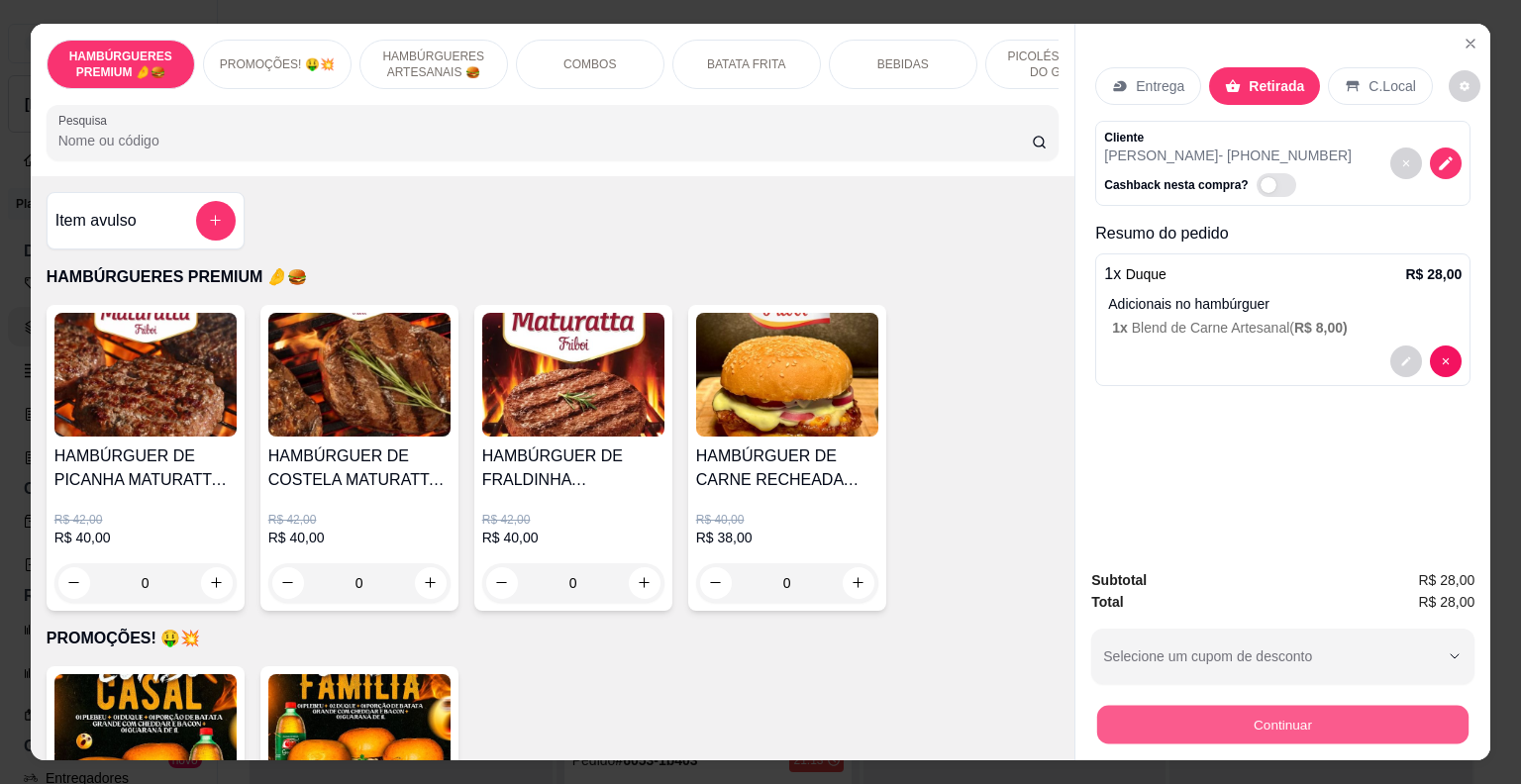 click on "Continuar" at bounding box center [1282, 725] 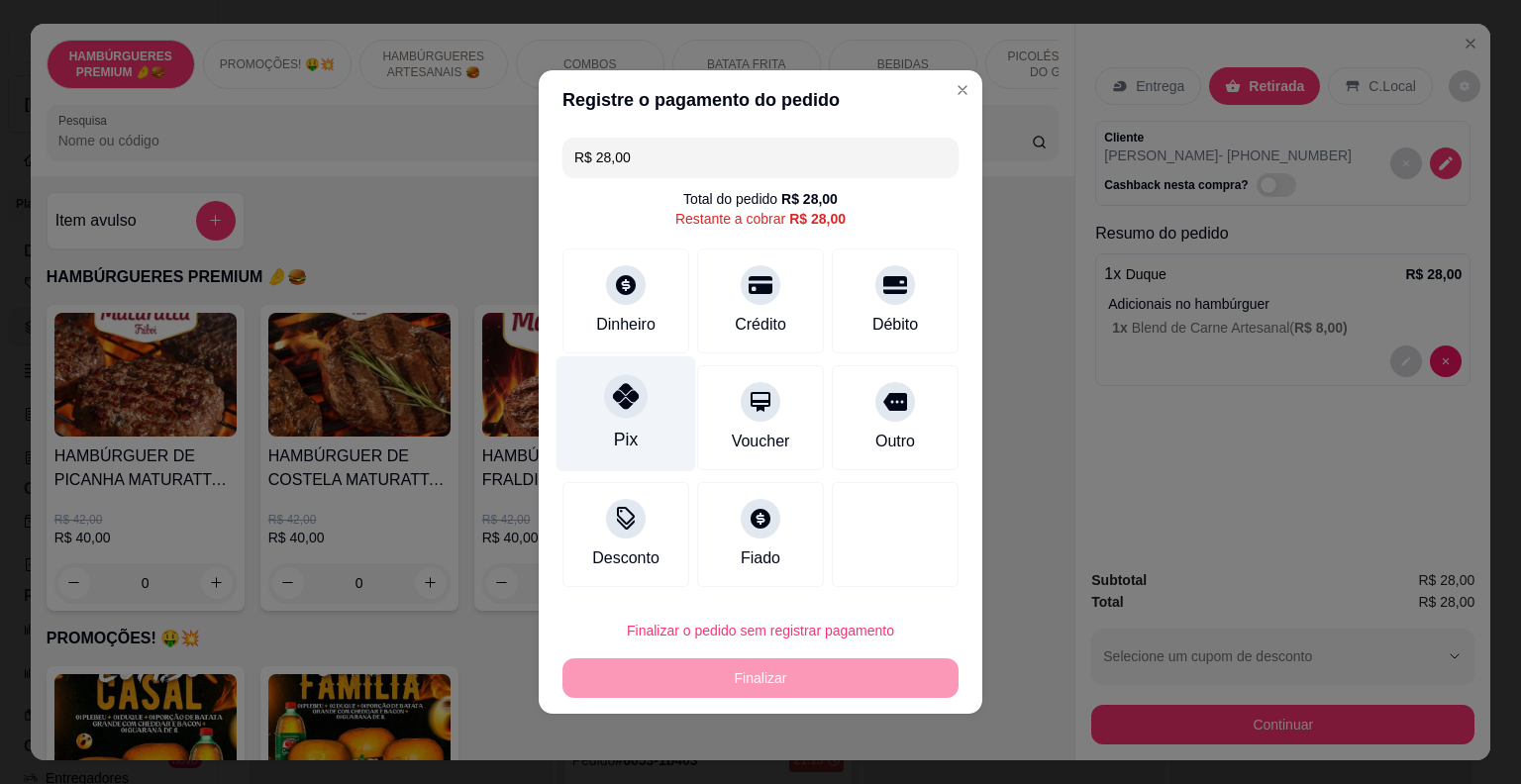 click at bounding box center [626, 396] 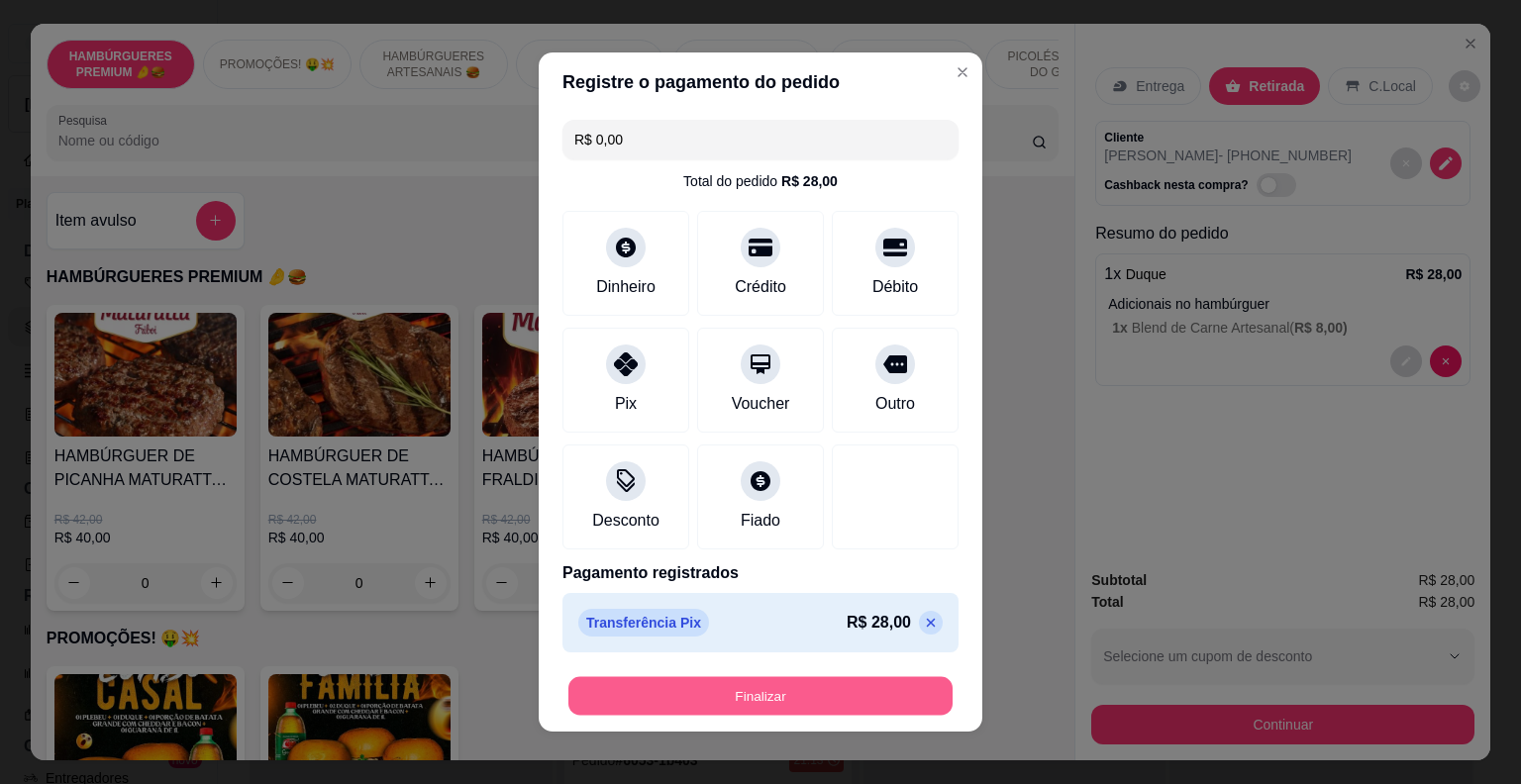 click on "Finalizar" at bounding box center [760, 696] 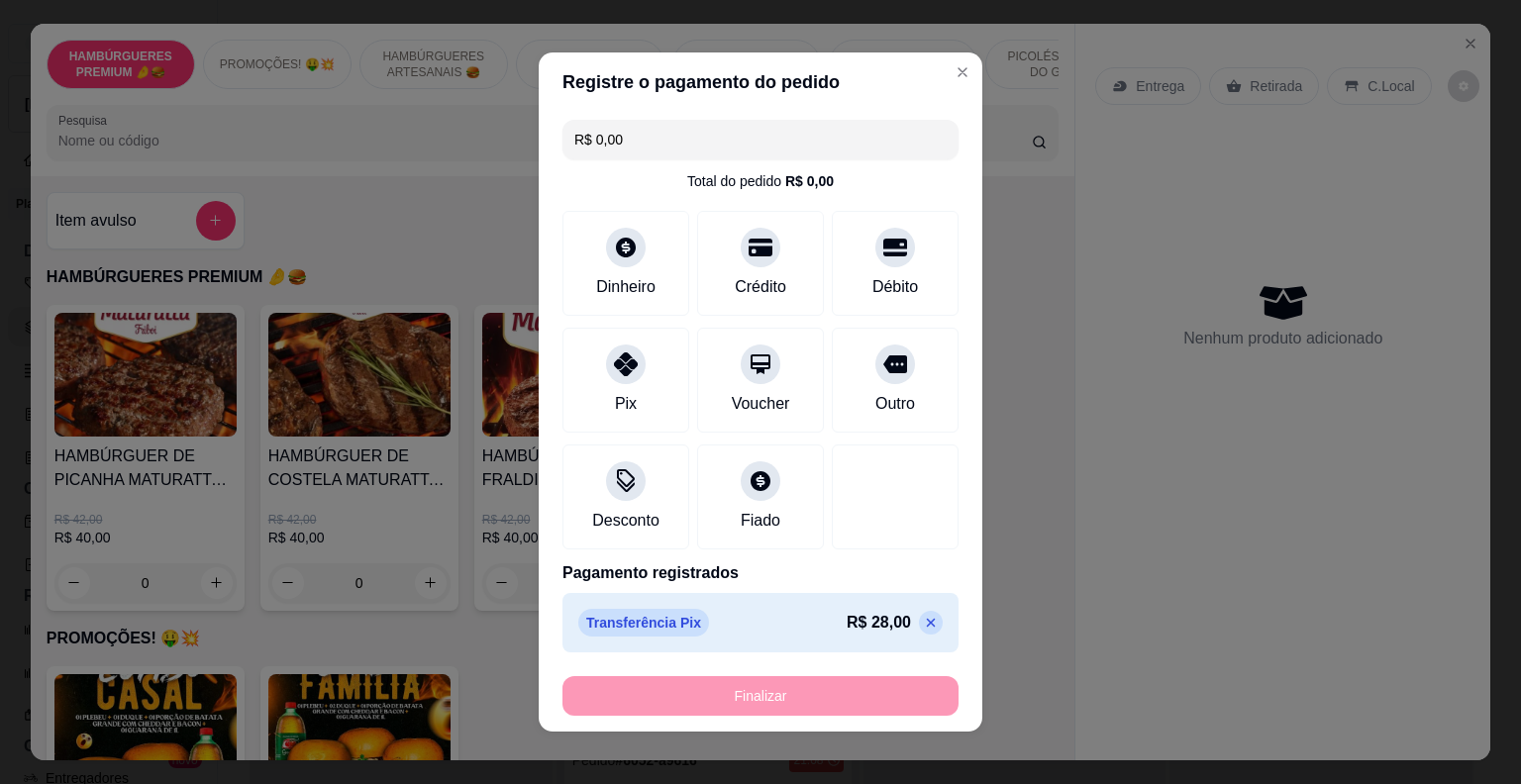 type on "-R$ 28,00" 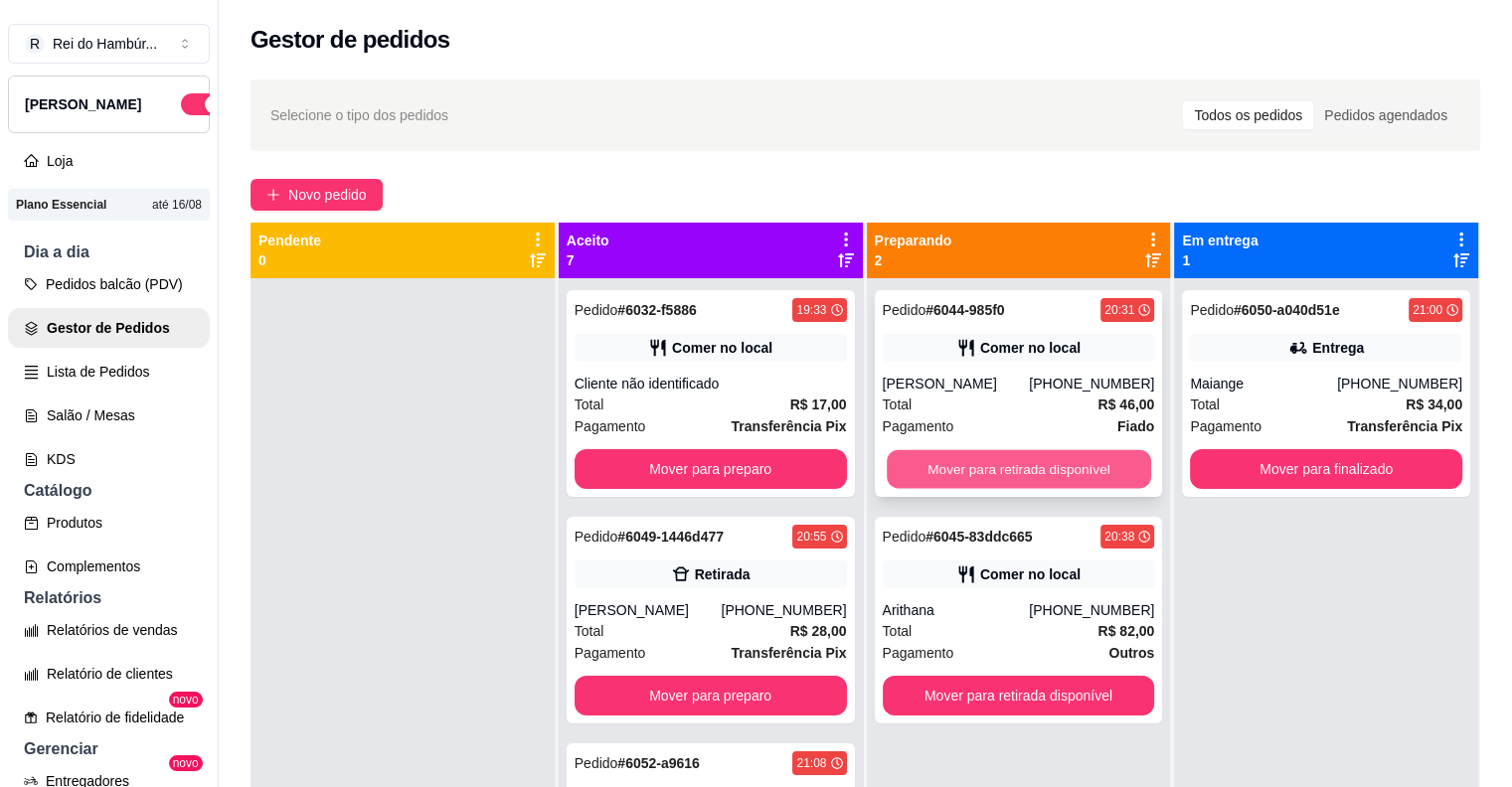 click on "Mover para retirada disponível" at bounding box center [1019, 469] 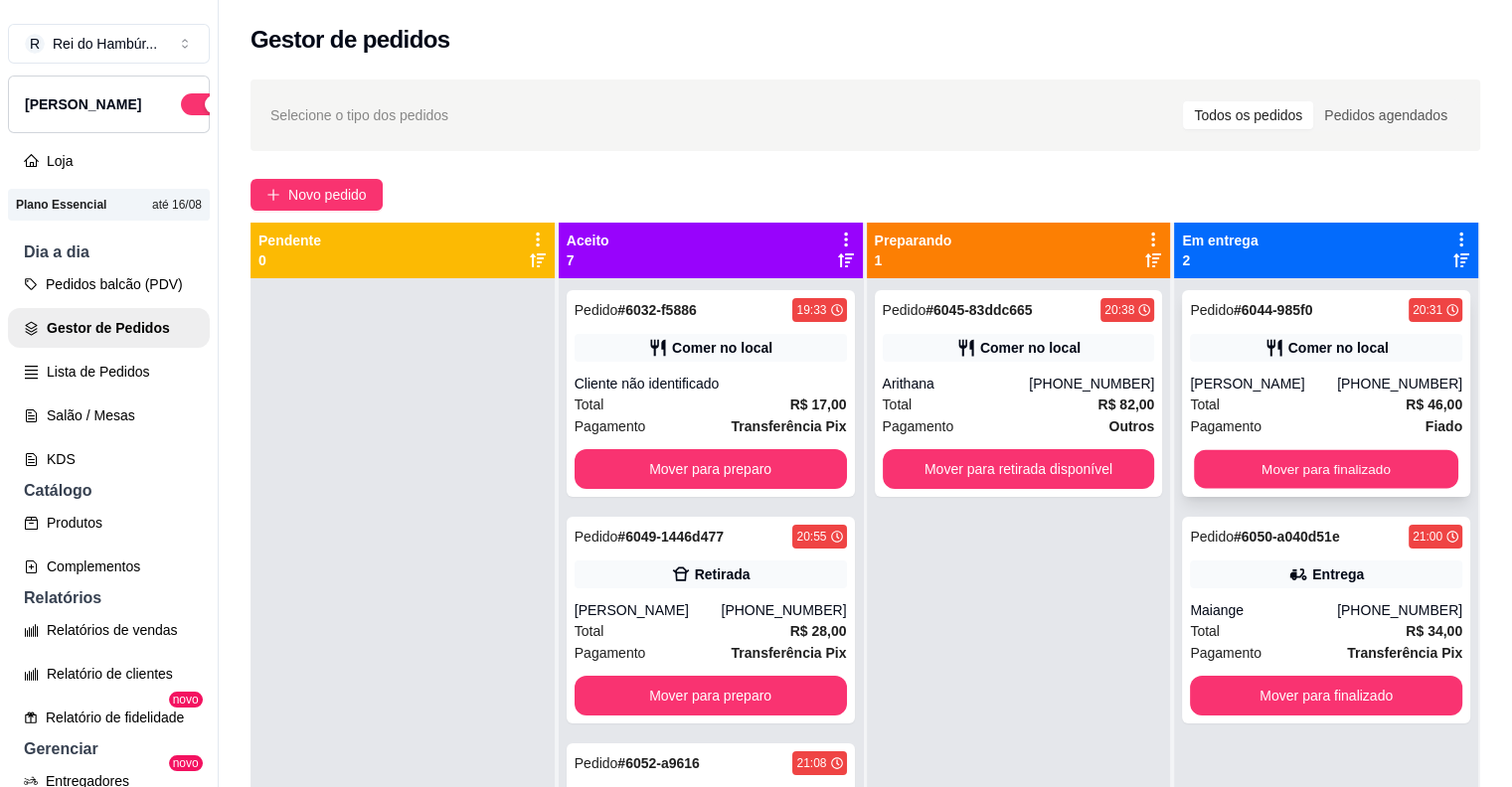 click on "Mover para finalizado" at bounding box center [1326, 469] 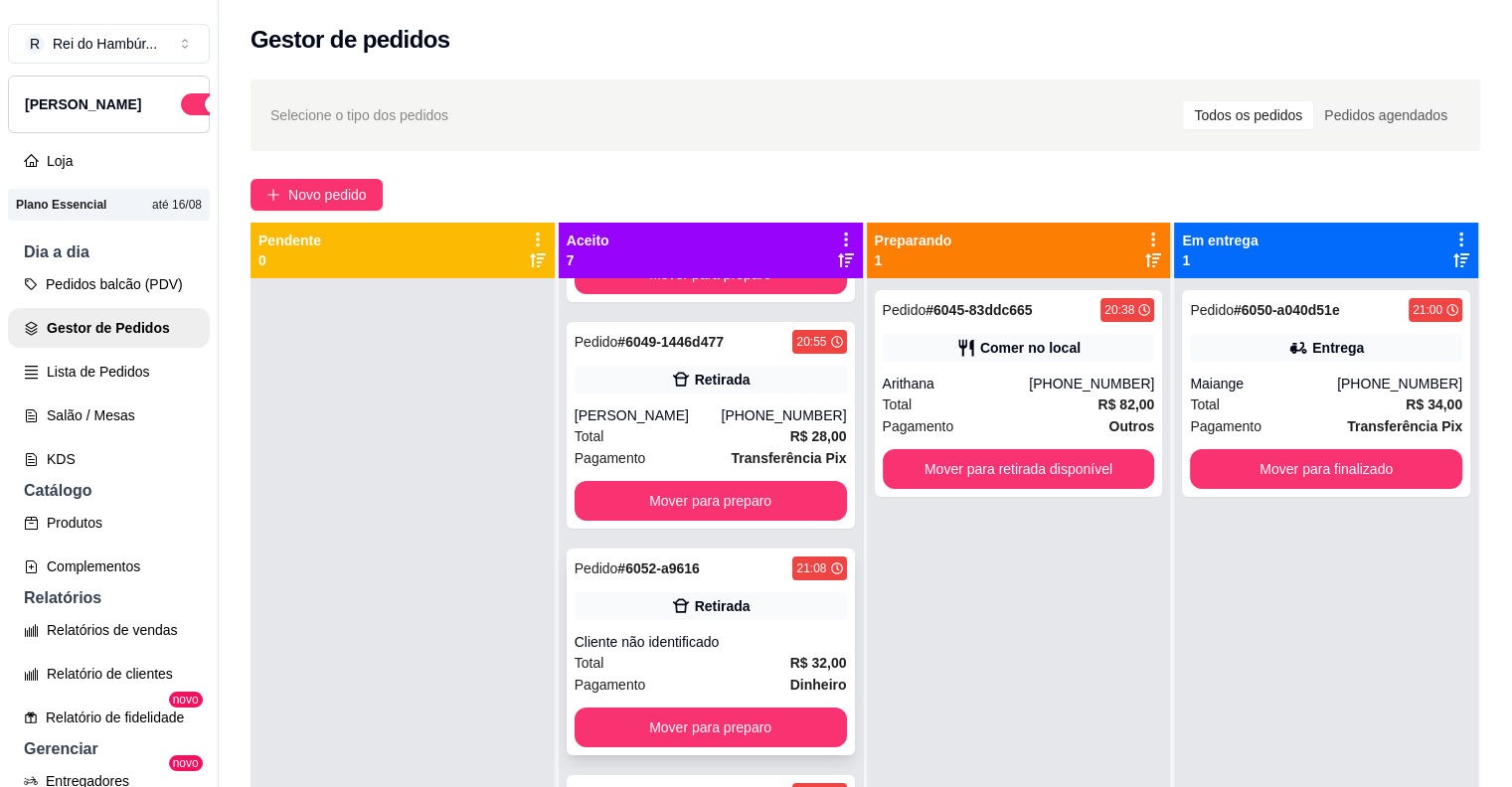 scroll, scrollTop: 199, scrollLeft: 0, axis: vertical 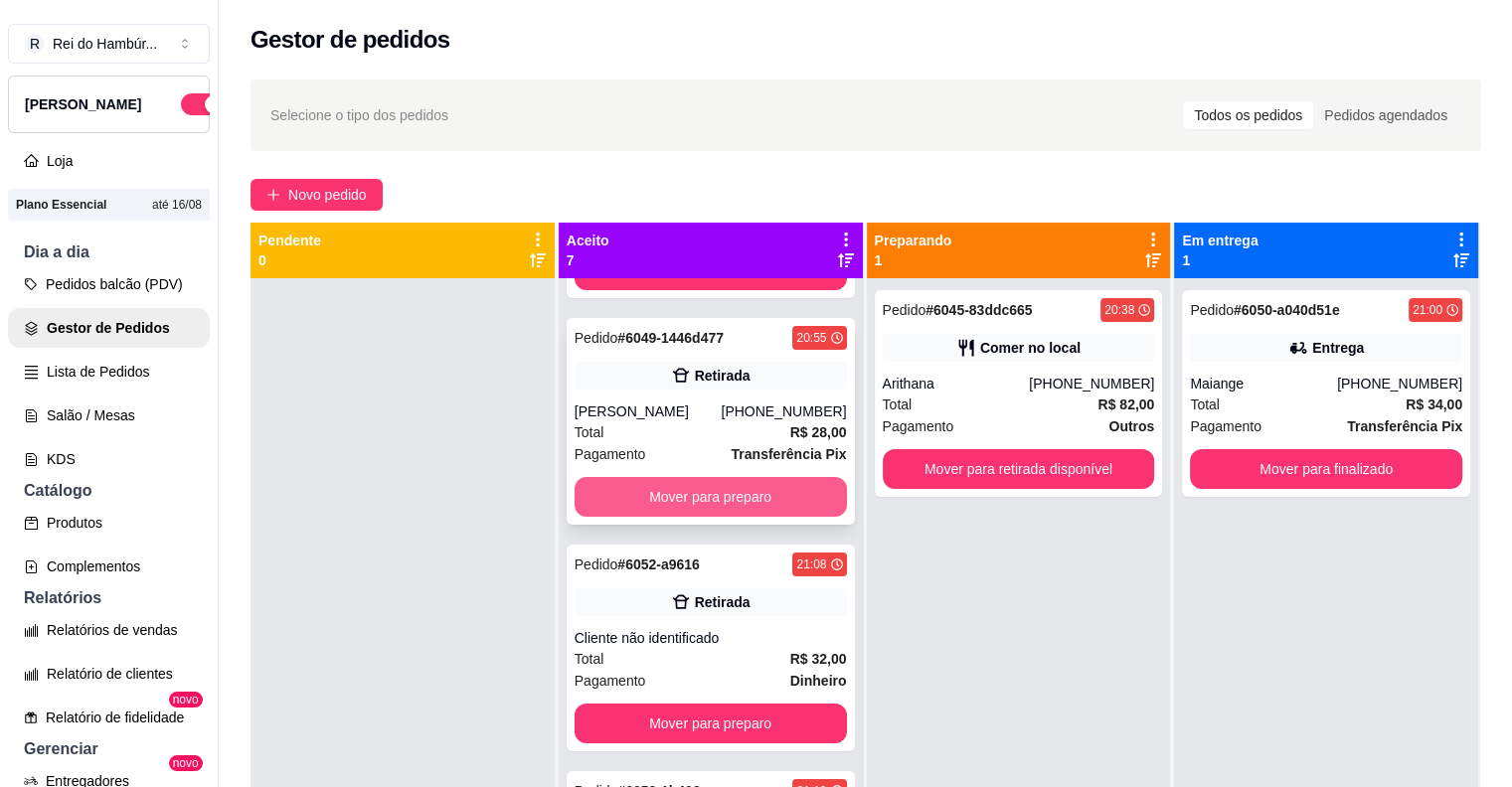 click on "Mover para preparo" at bounding box center [711, 497] 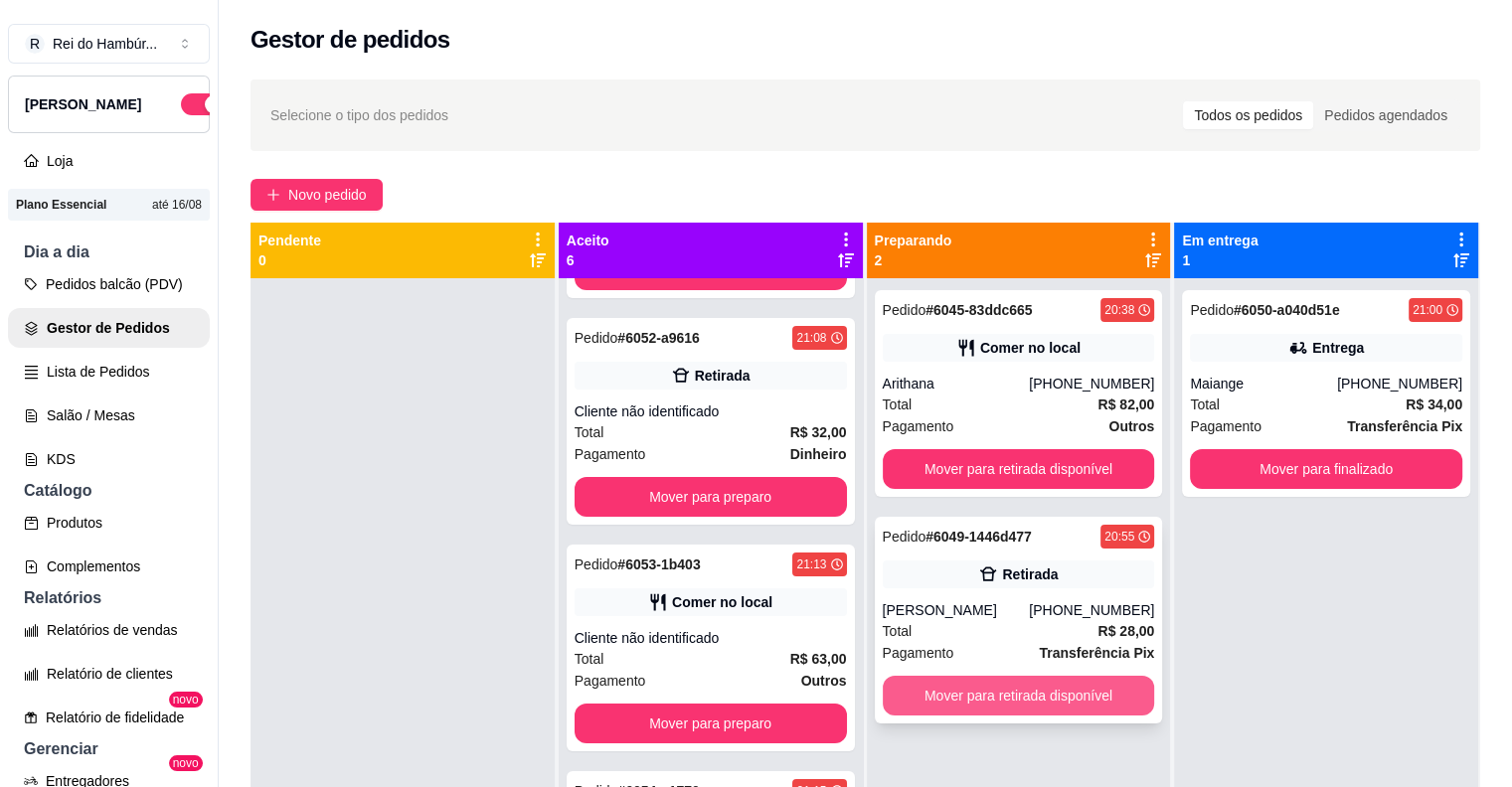 click on "Mover para retirada disponível" at bounding box center (1019, 696) 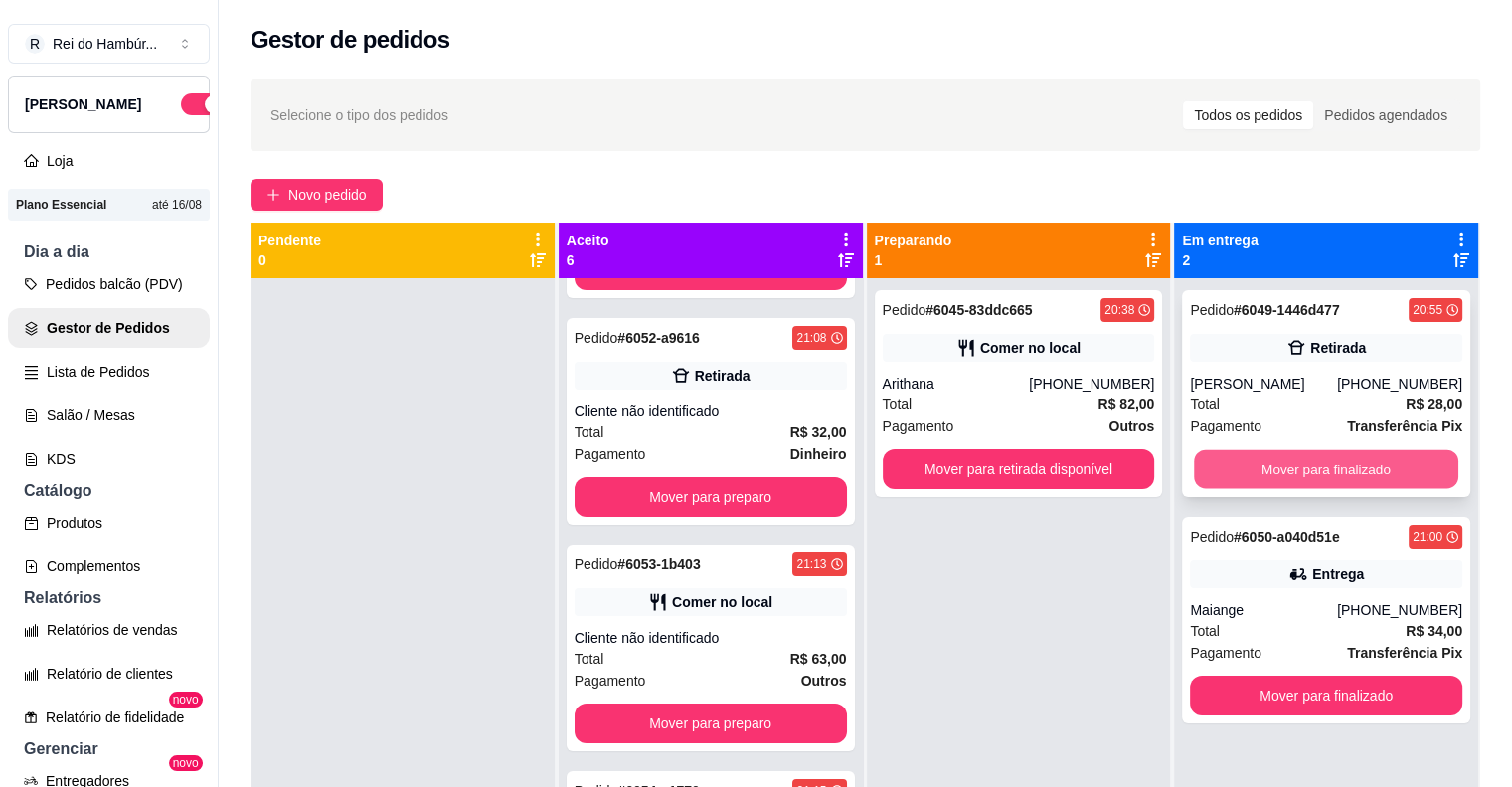 click on "Mover para finalizado" at bounding box center [1326, 469] 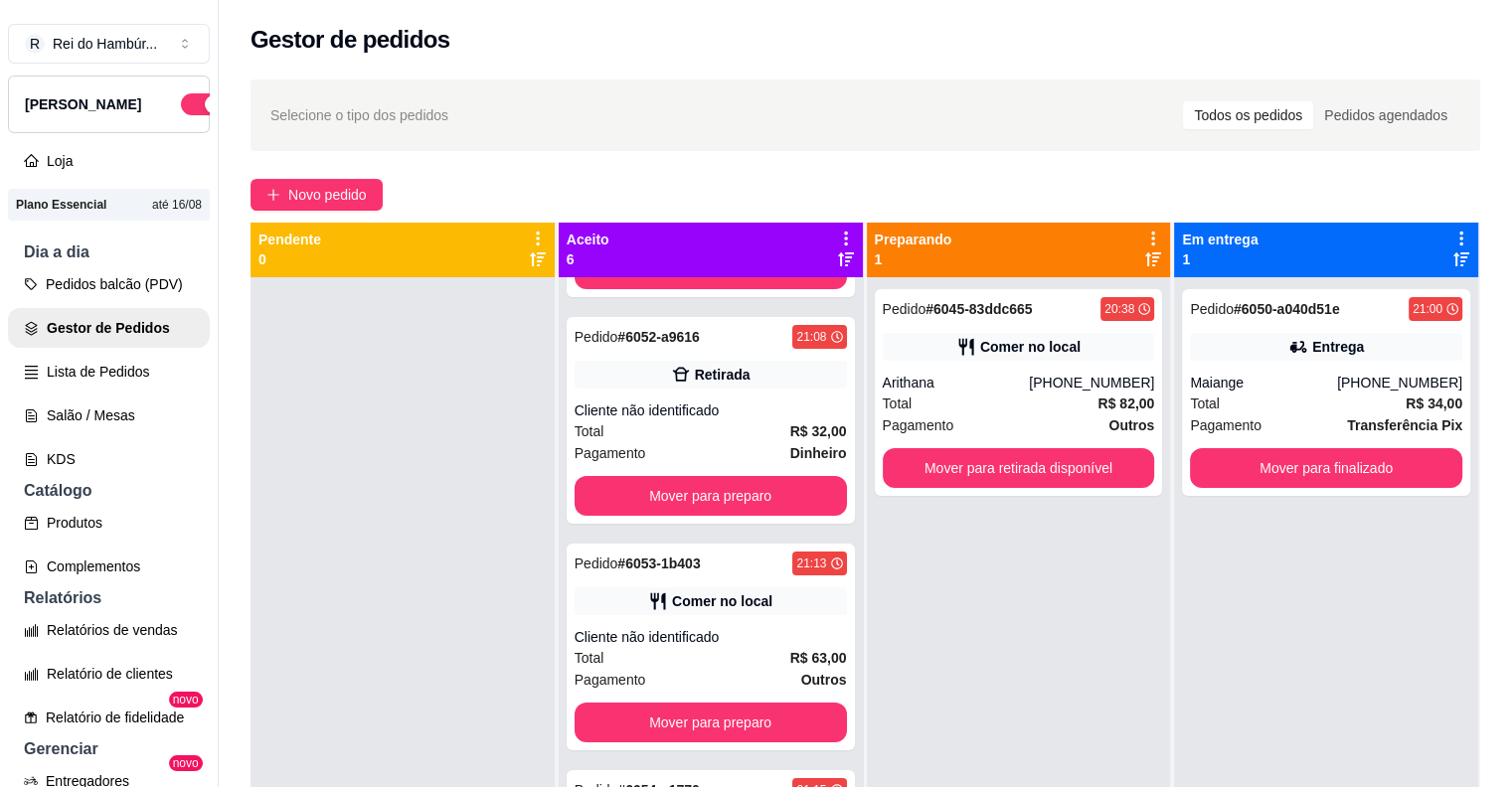 scroll, scrollTop: 0, scrollLeft: 0, axis: both 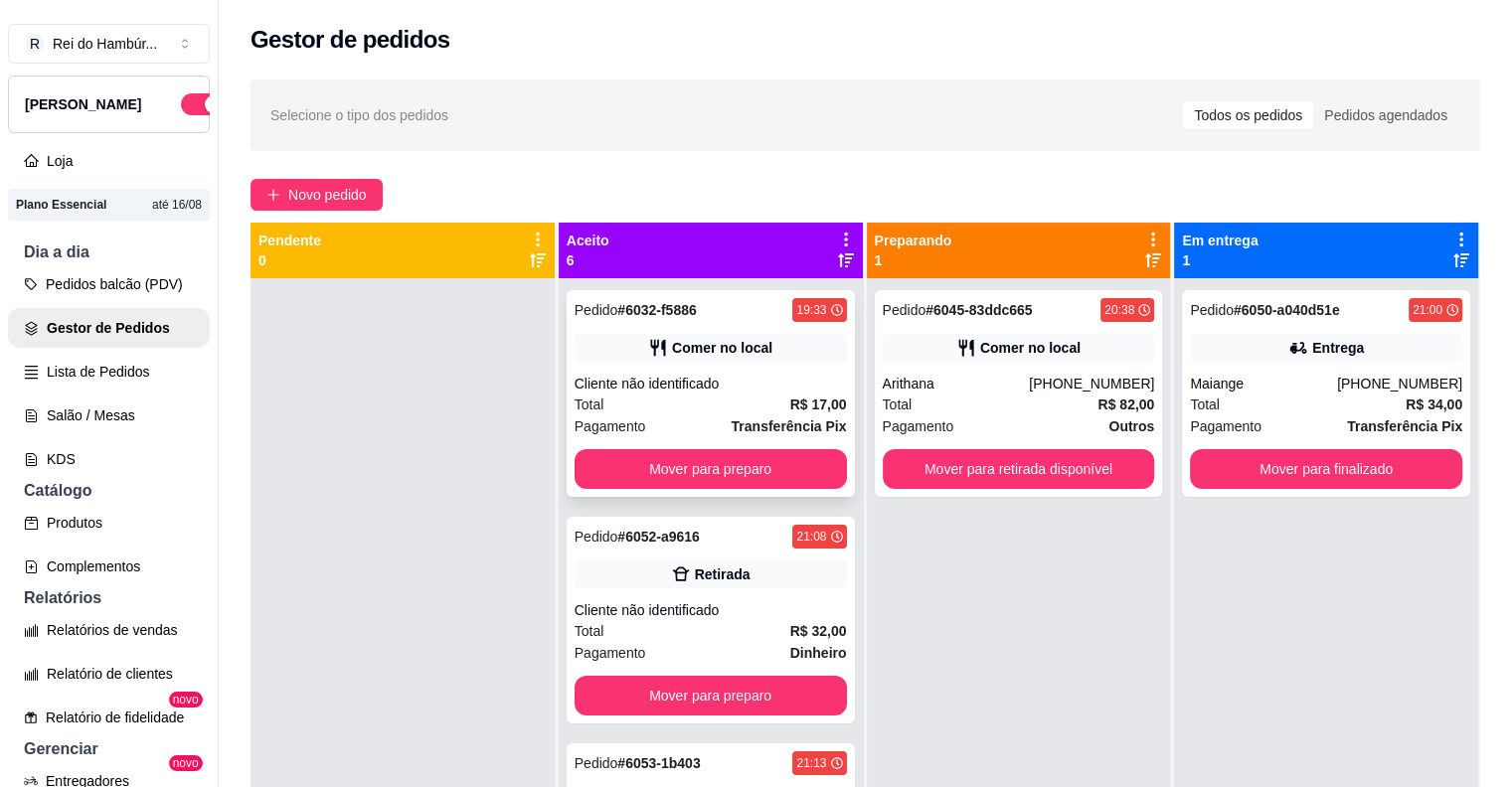 click on "Cliente não identificado" at bounding box center (711, 384) 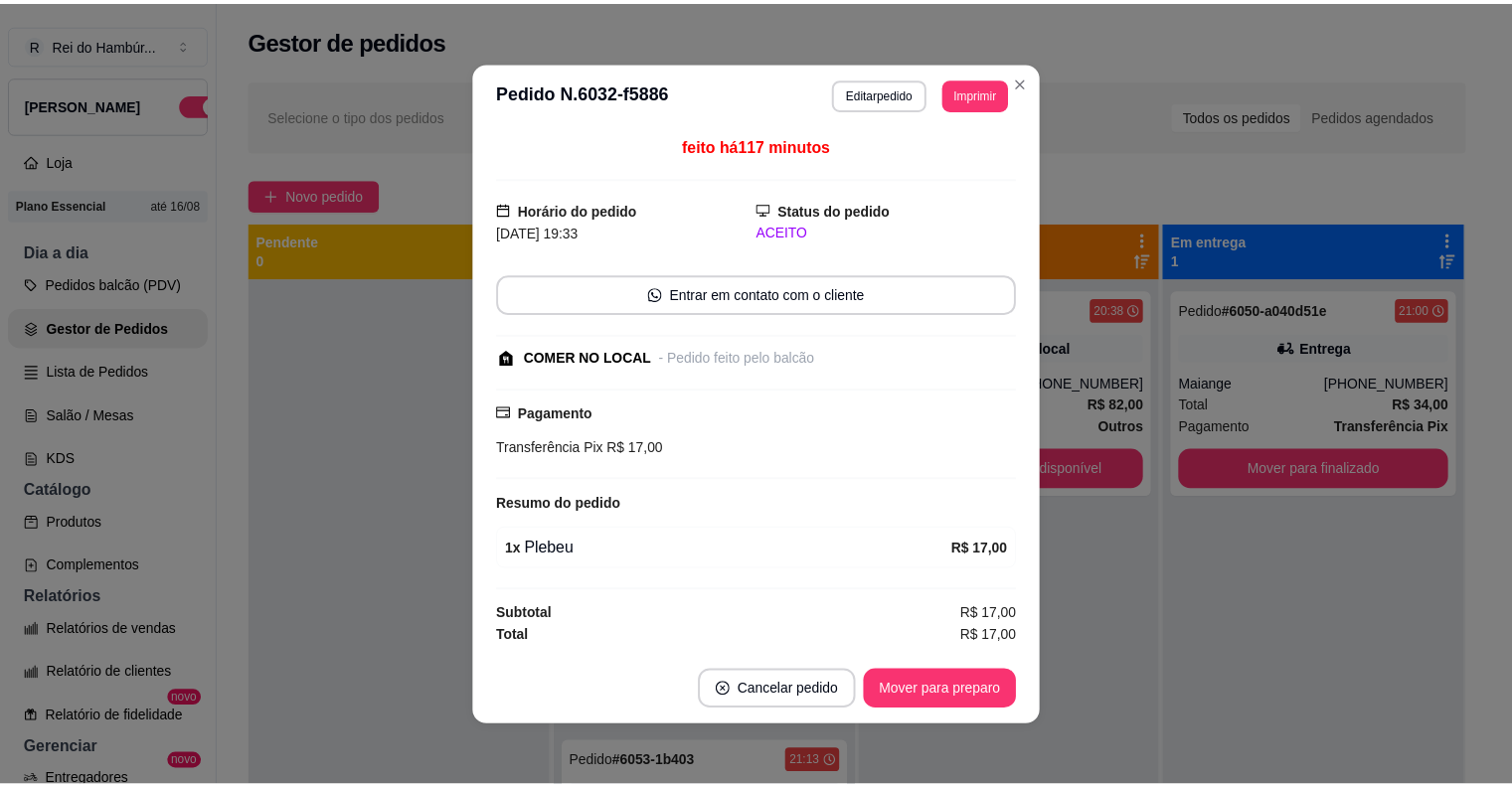 scroll, scrollTop: 1, scrollLeft: 0, axis: vertical 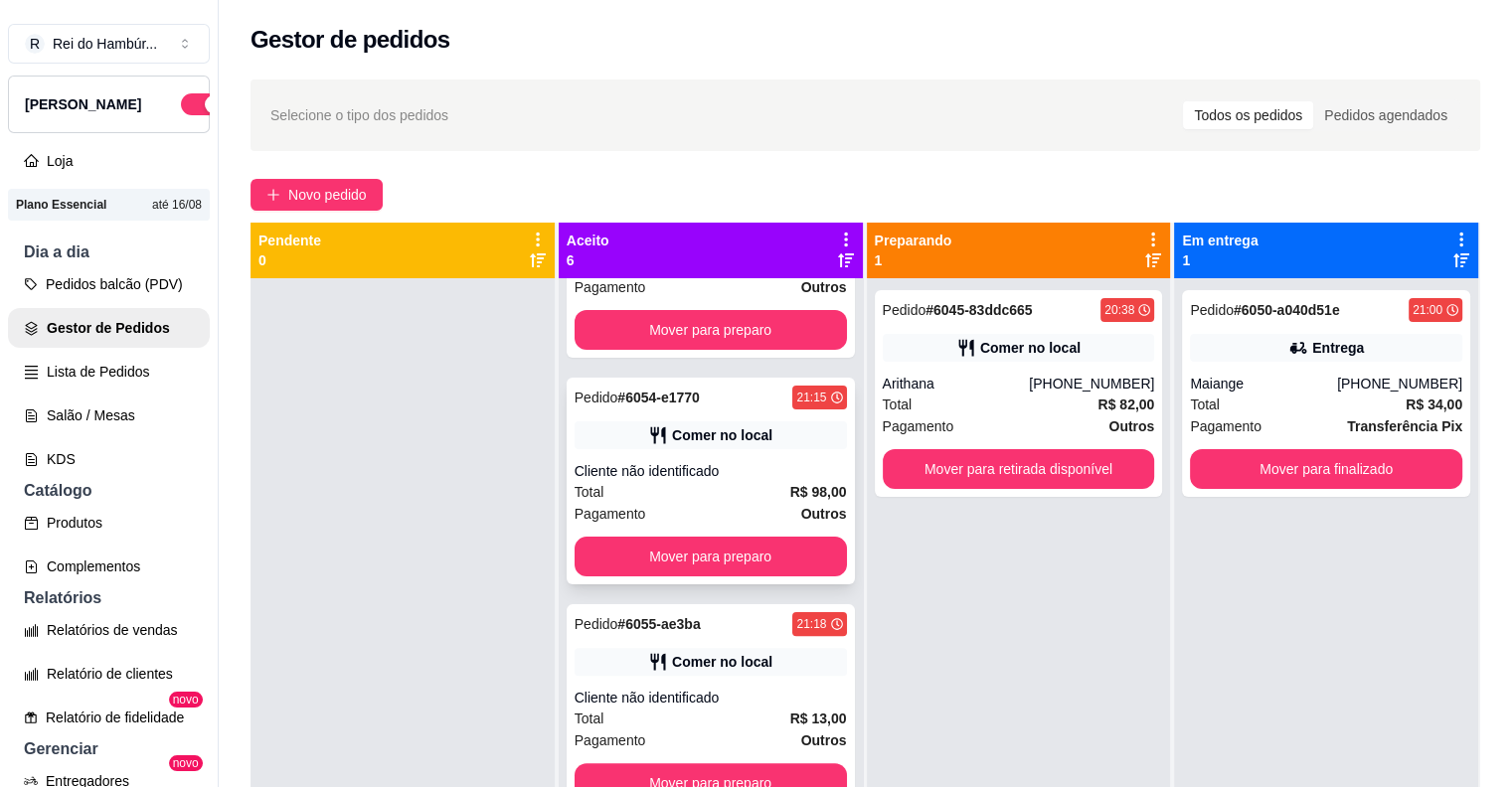 click on "Total R$ 98,00" at bounding box center (711, 492) 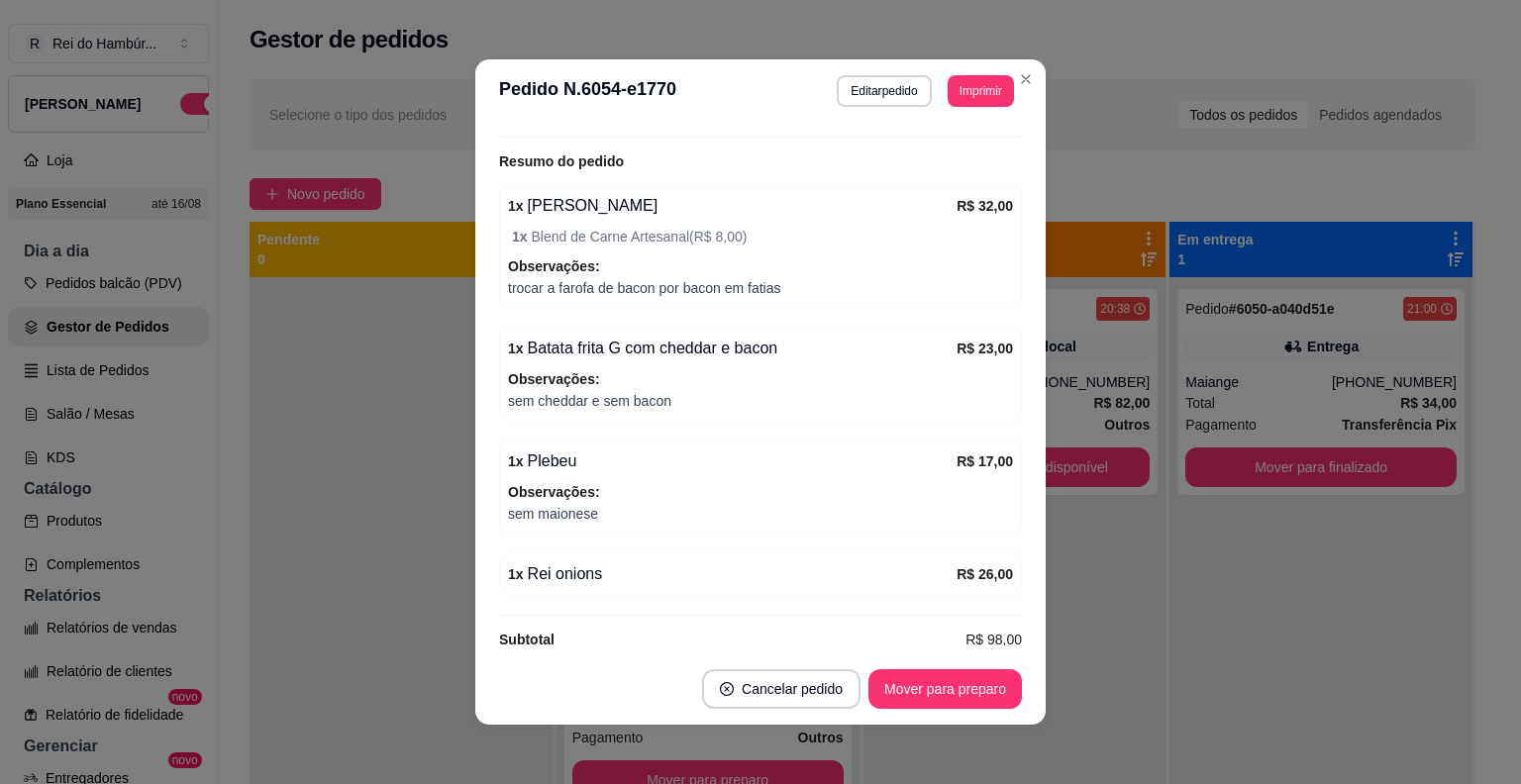 scroll, scrollTop: 361, scrollLeft: 0, axis: vertical 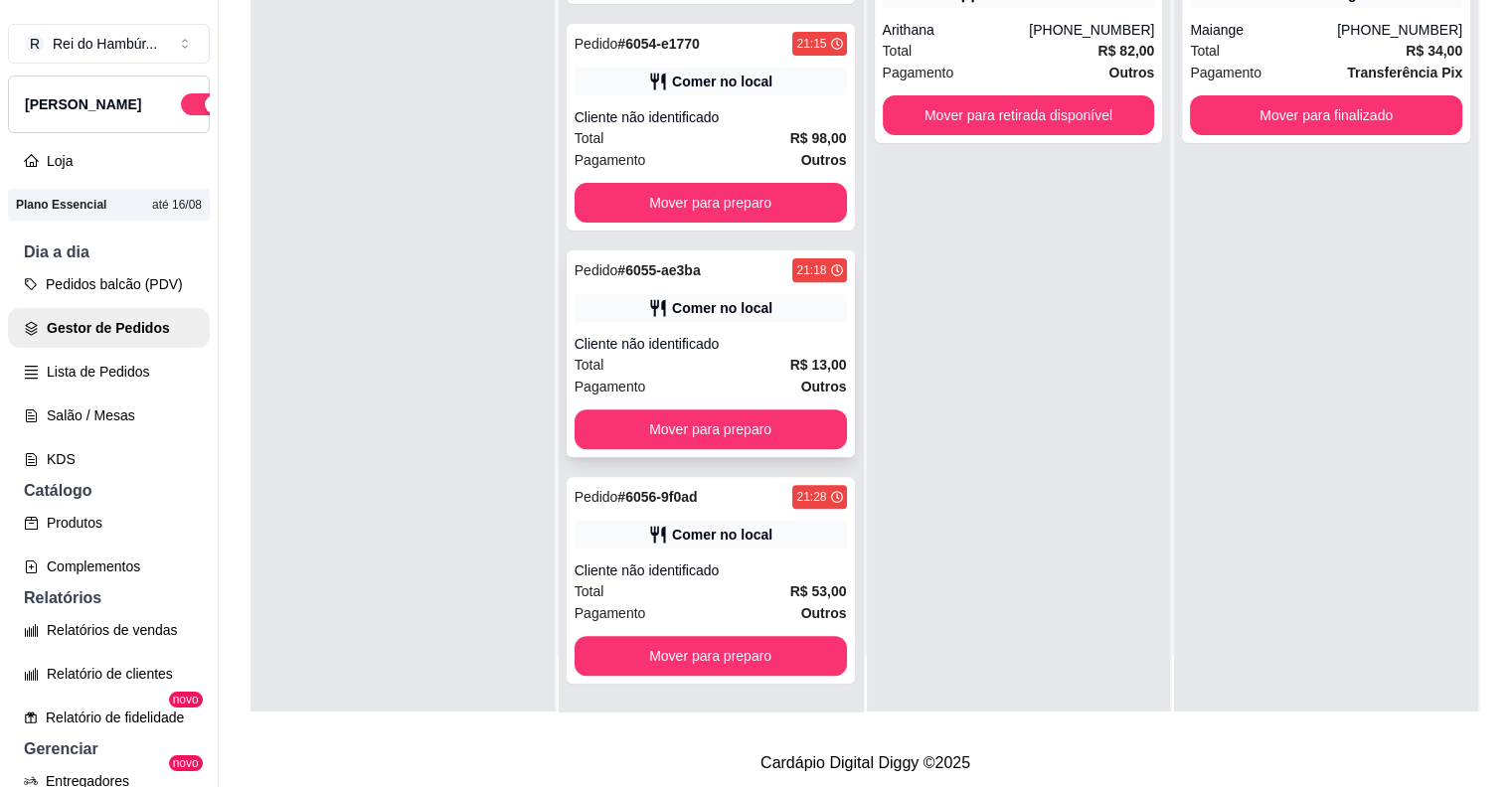 click on "Cliente não identificado" at bounding box center (711, 344) 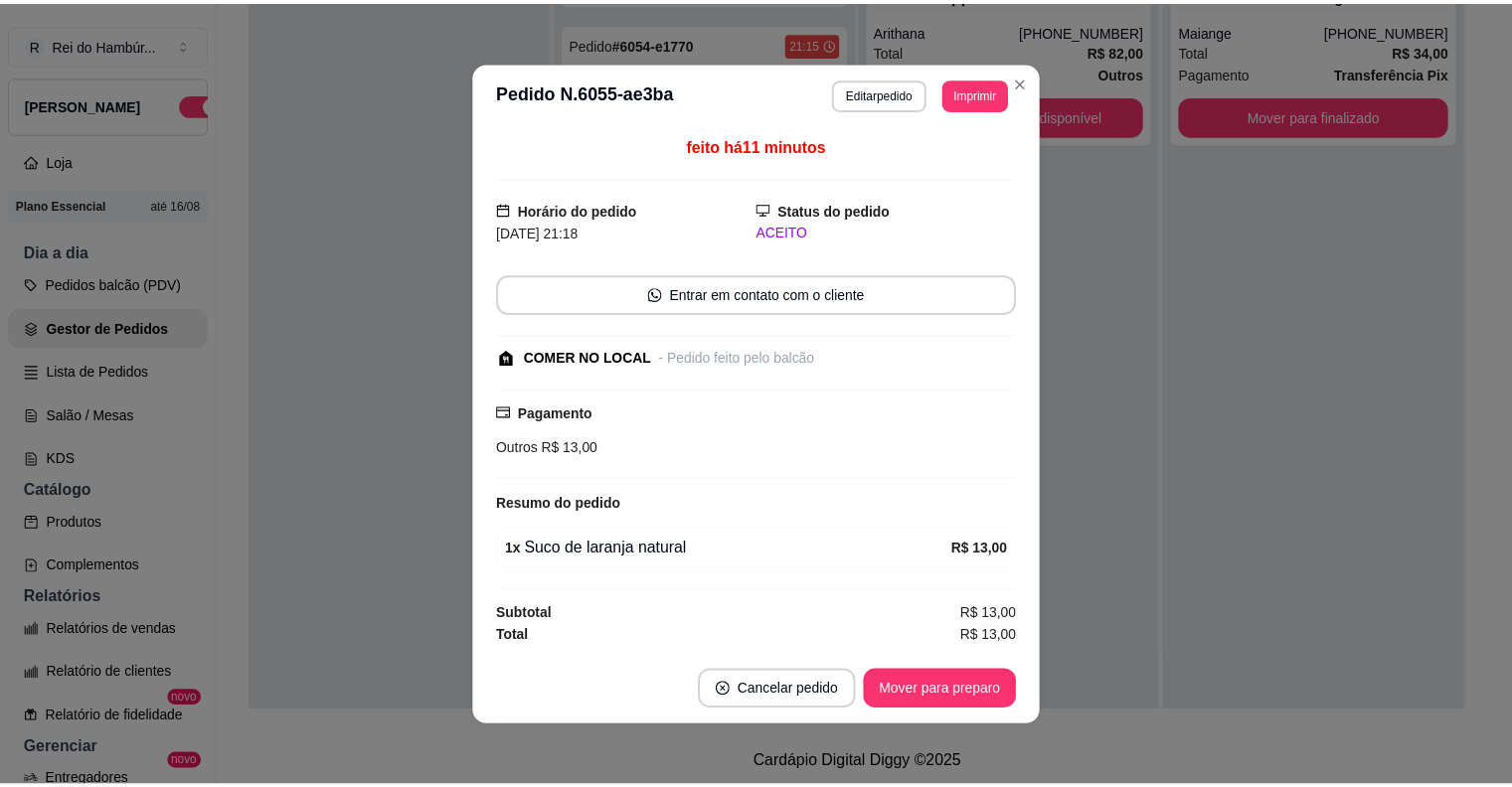 scroll, scrollTop: 1, scrollLeft: 0, axis: vertical 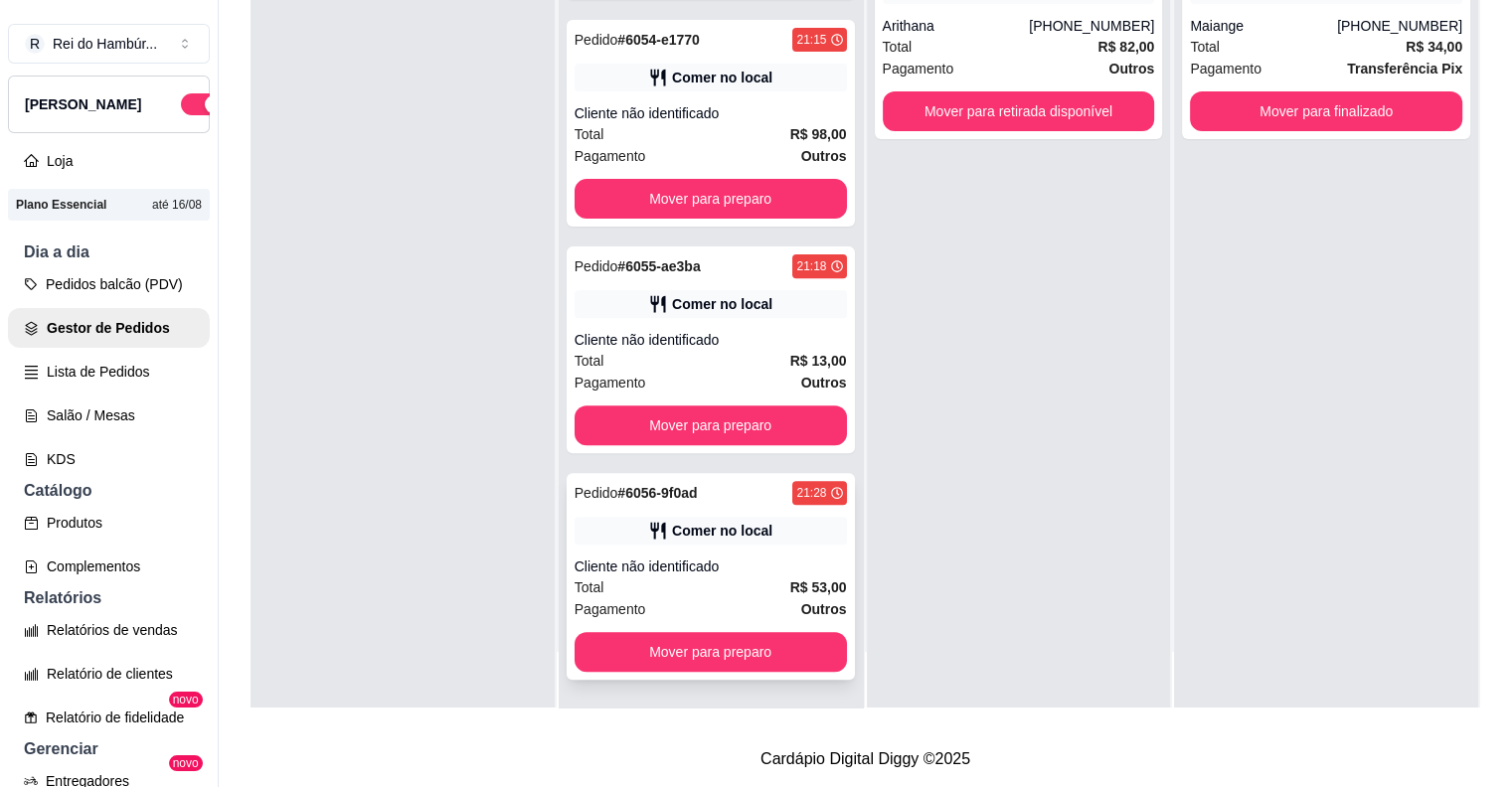 click on "Pedido  # 6056-9f0ad 21:28 Comer no local Cliente não identificado Total R$ 53,00 Pagamento Outros Mover para preparo" at bounding box center [711, 576] 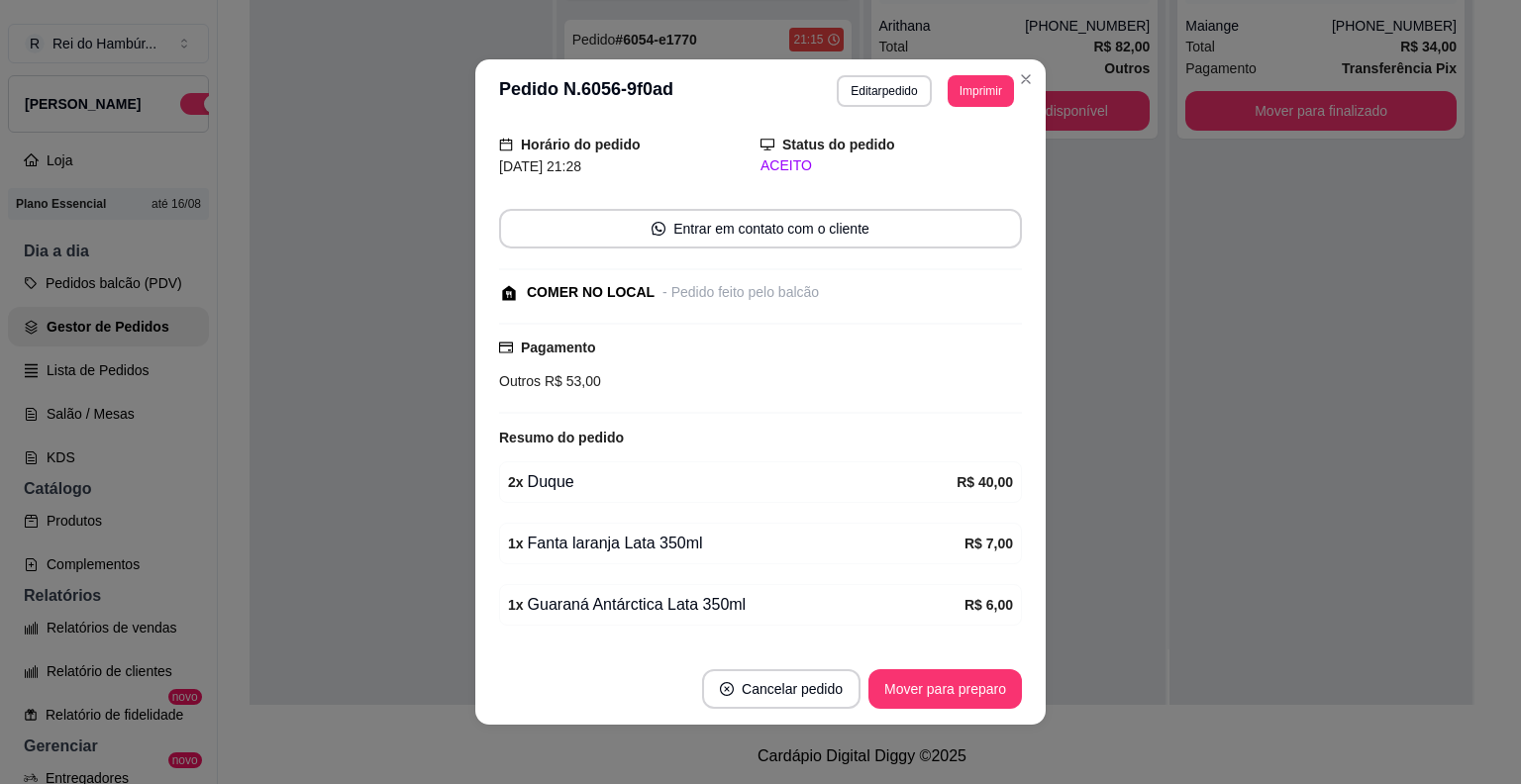 scroll, scrollTop: 116, scrollLeft: 0, axis: vertical 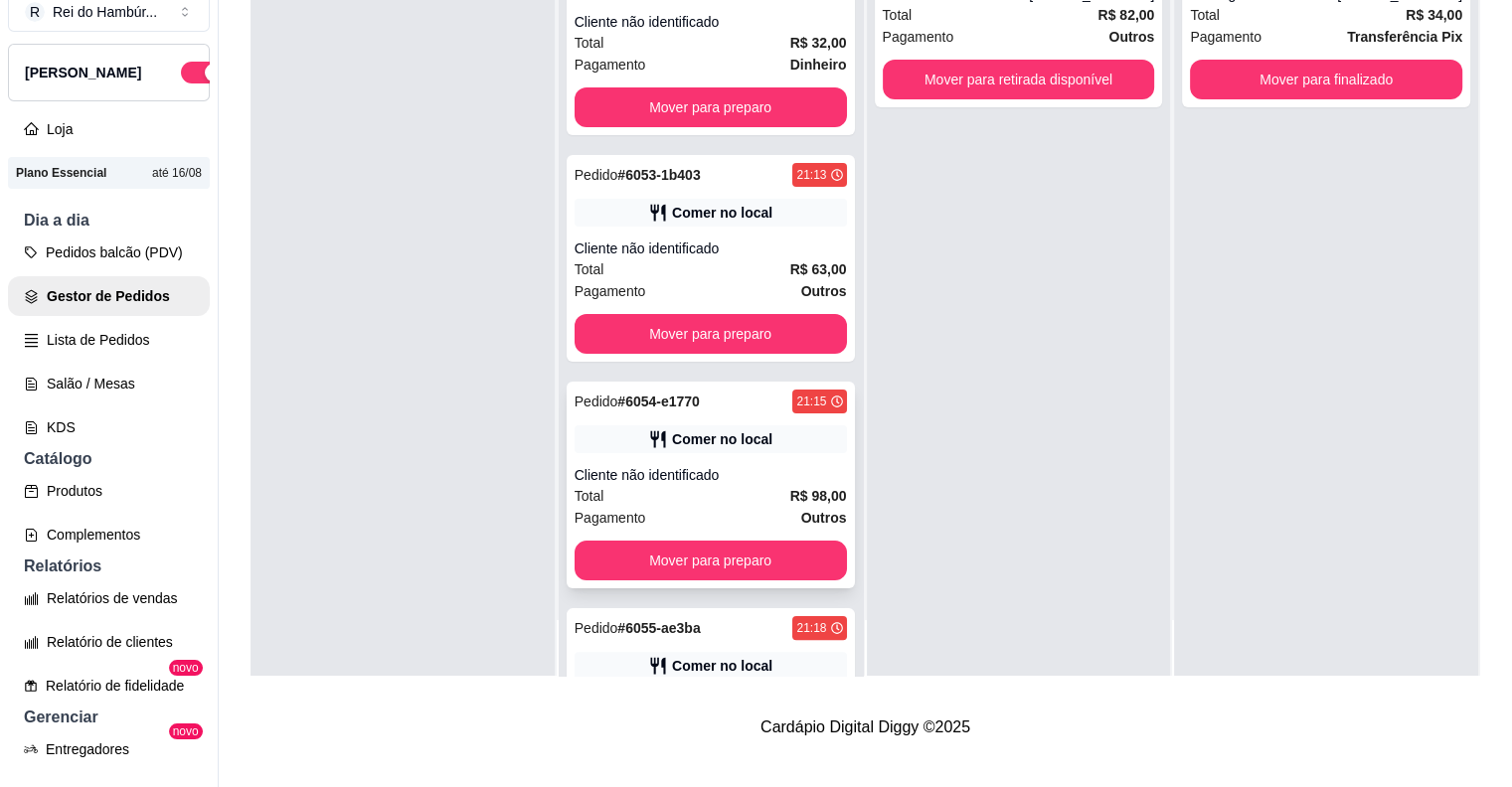 click on "R$ 98,00" at bounding box center [818, 496] 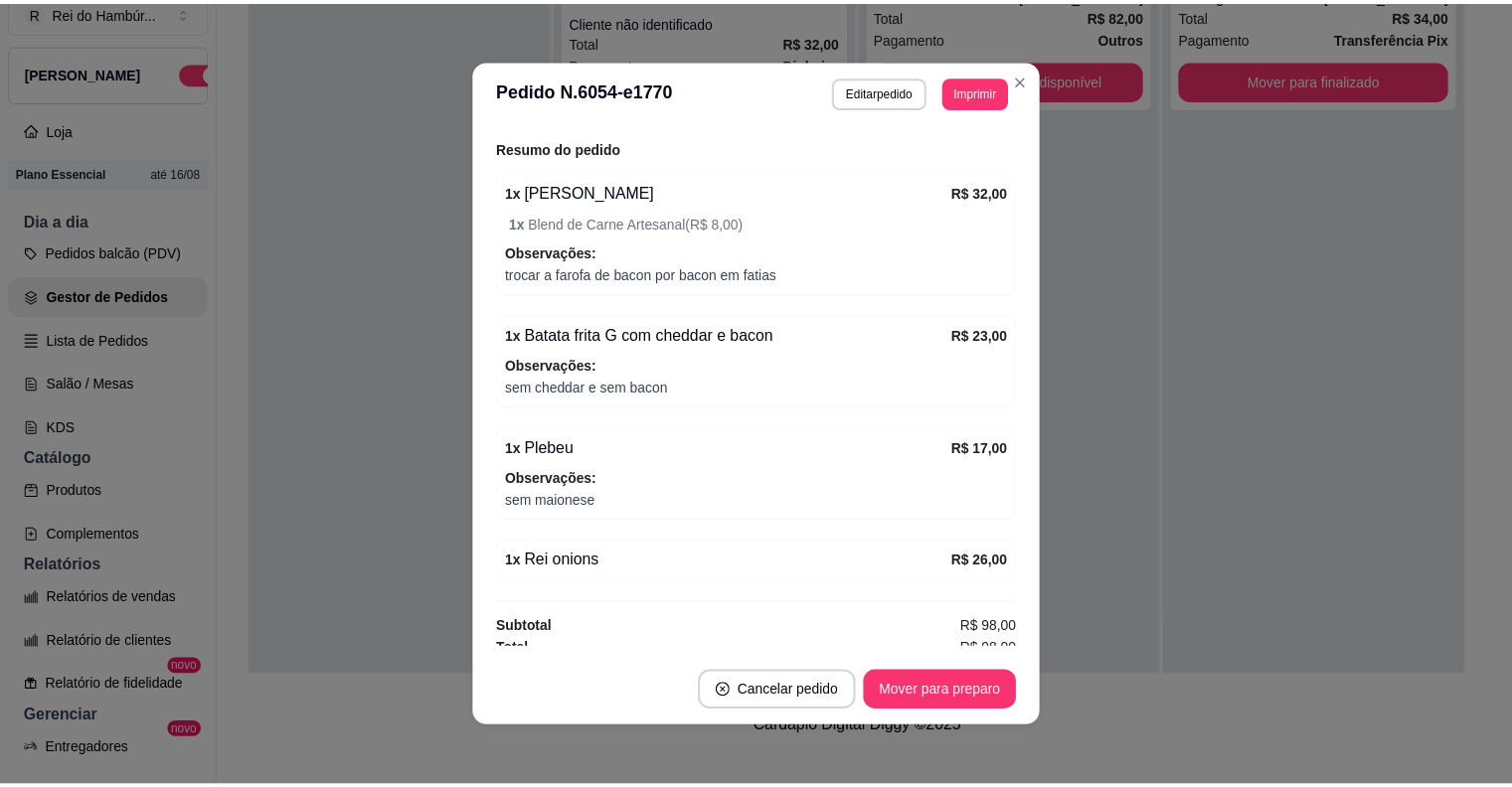scroll, scrollTop: 363, scrollLeft: 0, axis: vertical 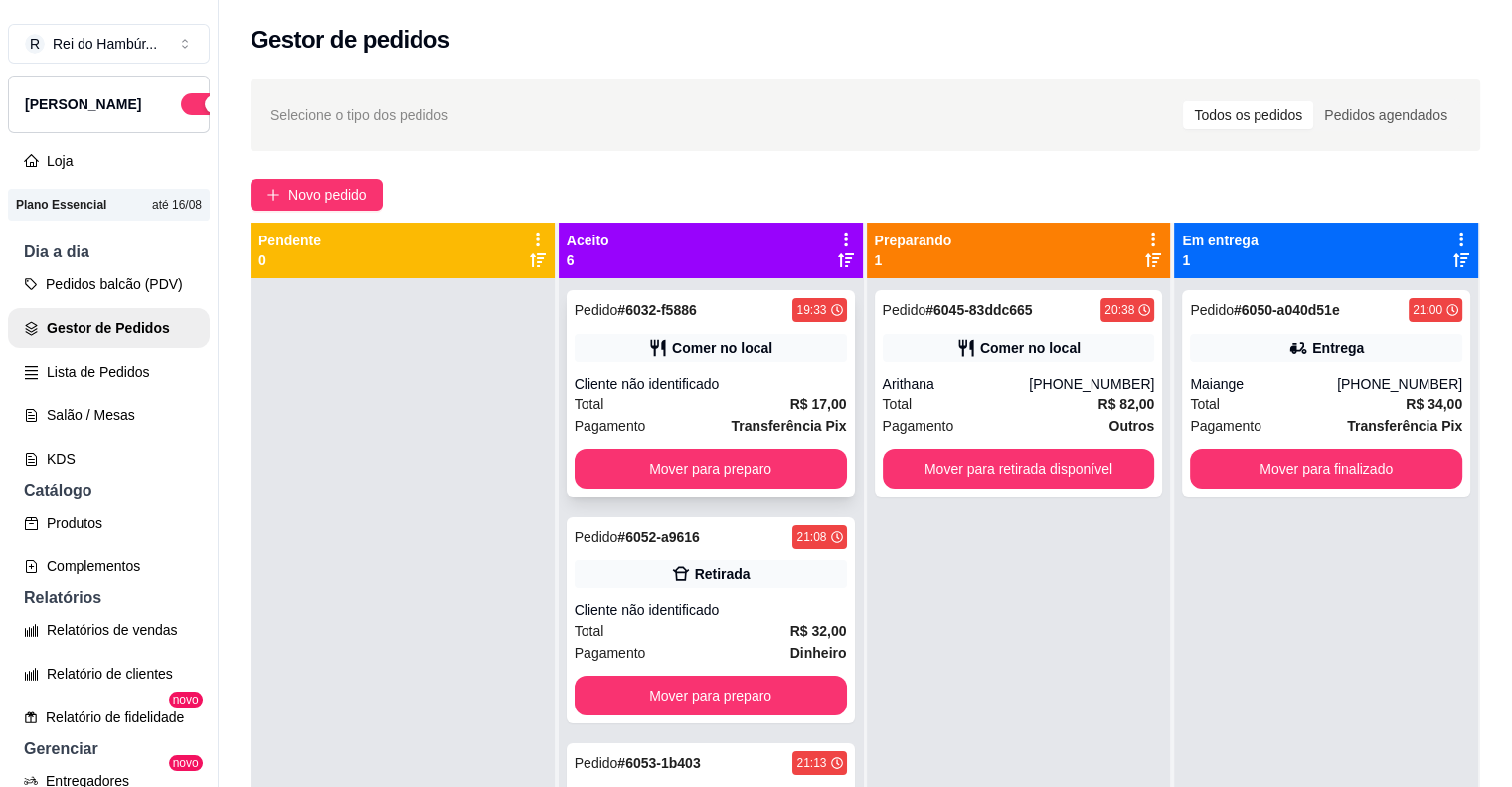 click on "Pedido  # 6032-f5886 19:33 Comer no local Cliente não identificado Total R$ 17,00 Pagamento Transferência Pix Mover para preparo" at bounding box center [711, 394] 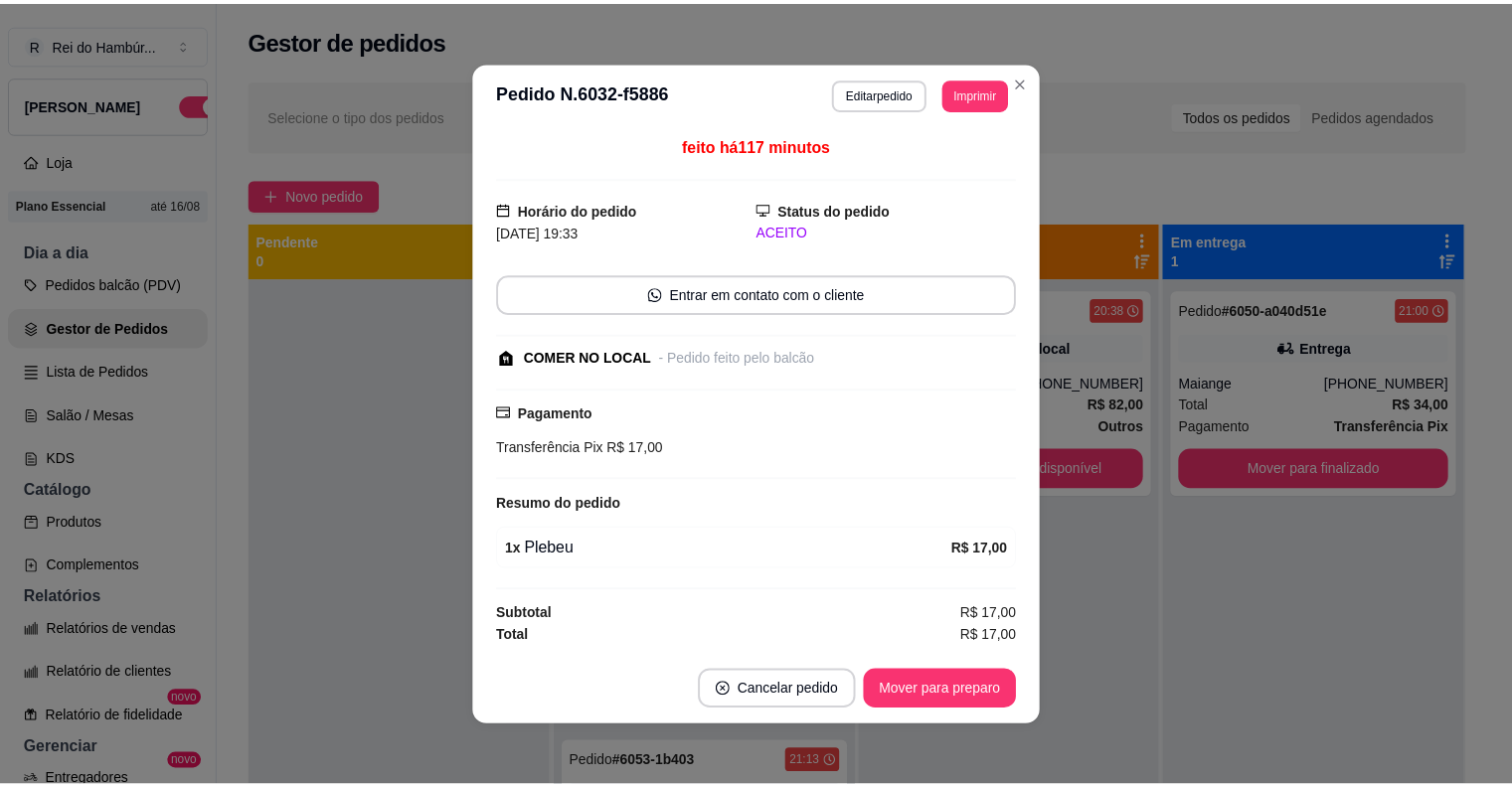 scroll, scrollTop: 1, scrollLeft: 0, axis: vertical 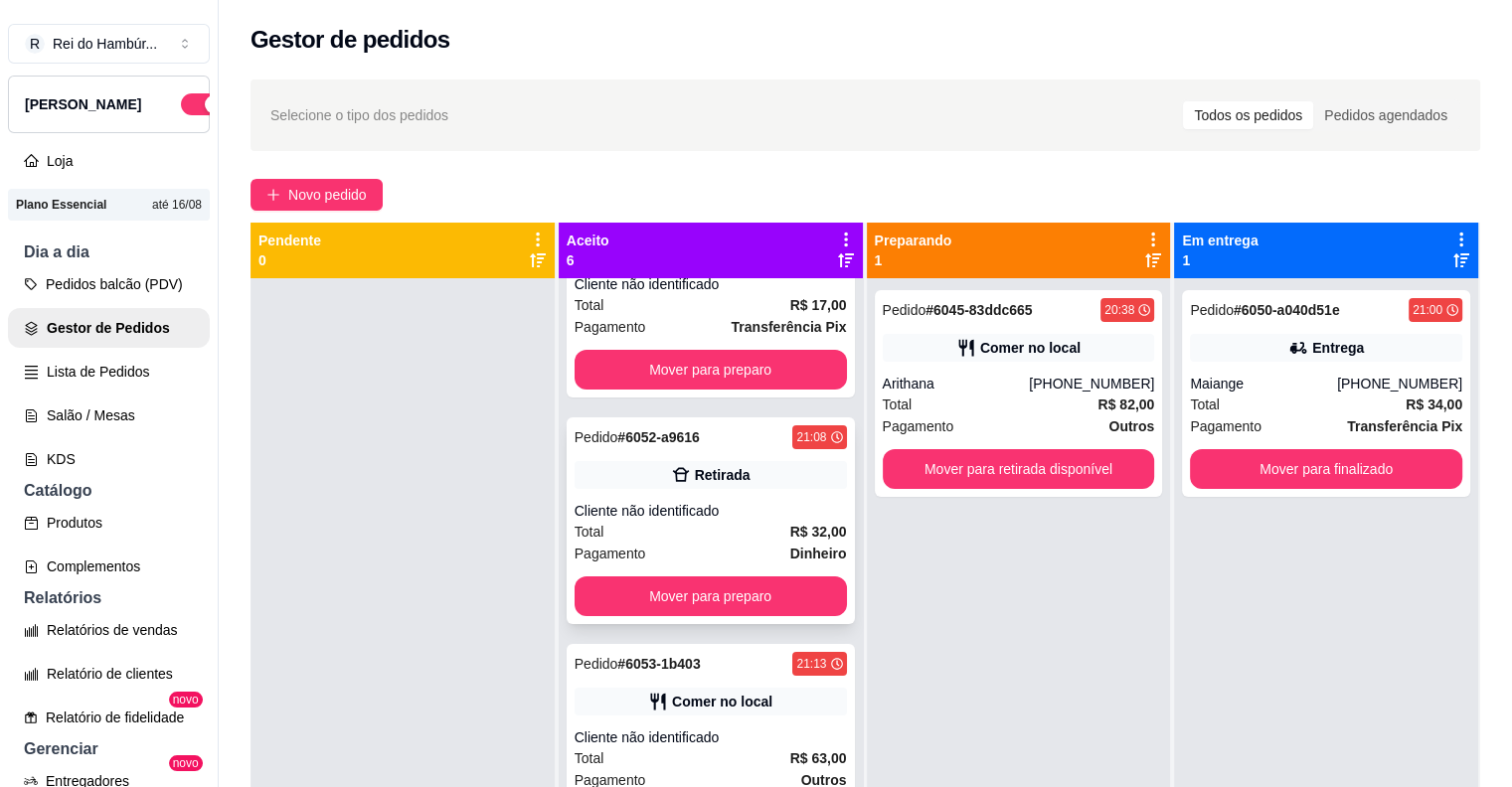 click on "Pedido  # 6052-a9616 21:08 Retirada Cliente não identificado Total R$ 32,00 Pagamento Dinheiro Mover para preparo" at bounding box center (711, 521) 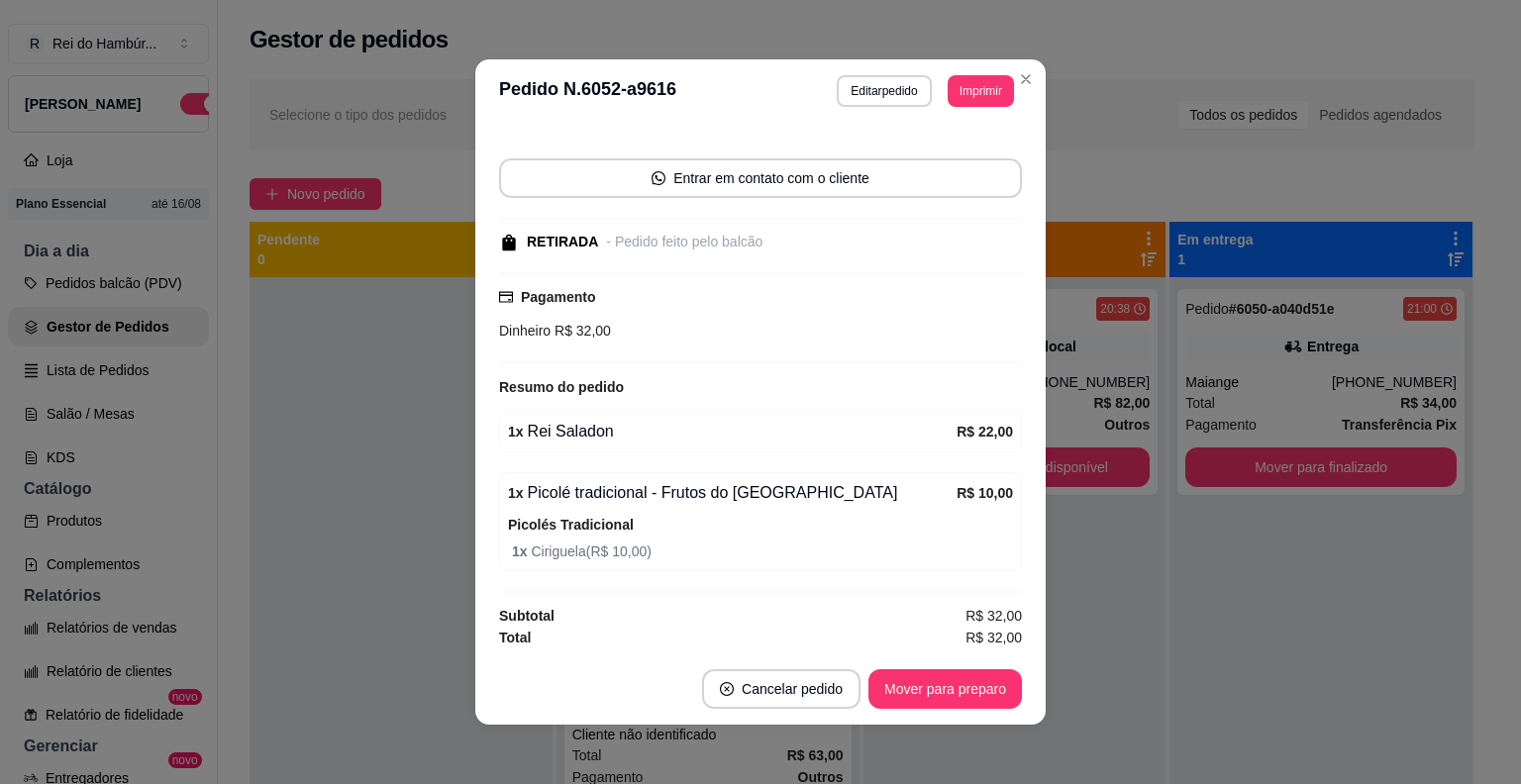 scroll, scrollTop: 39, scrollLeft: 0, axis: vertical 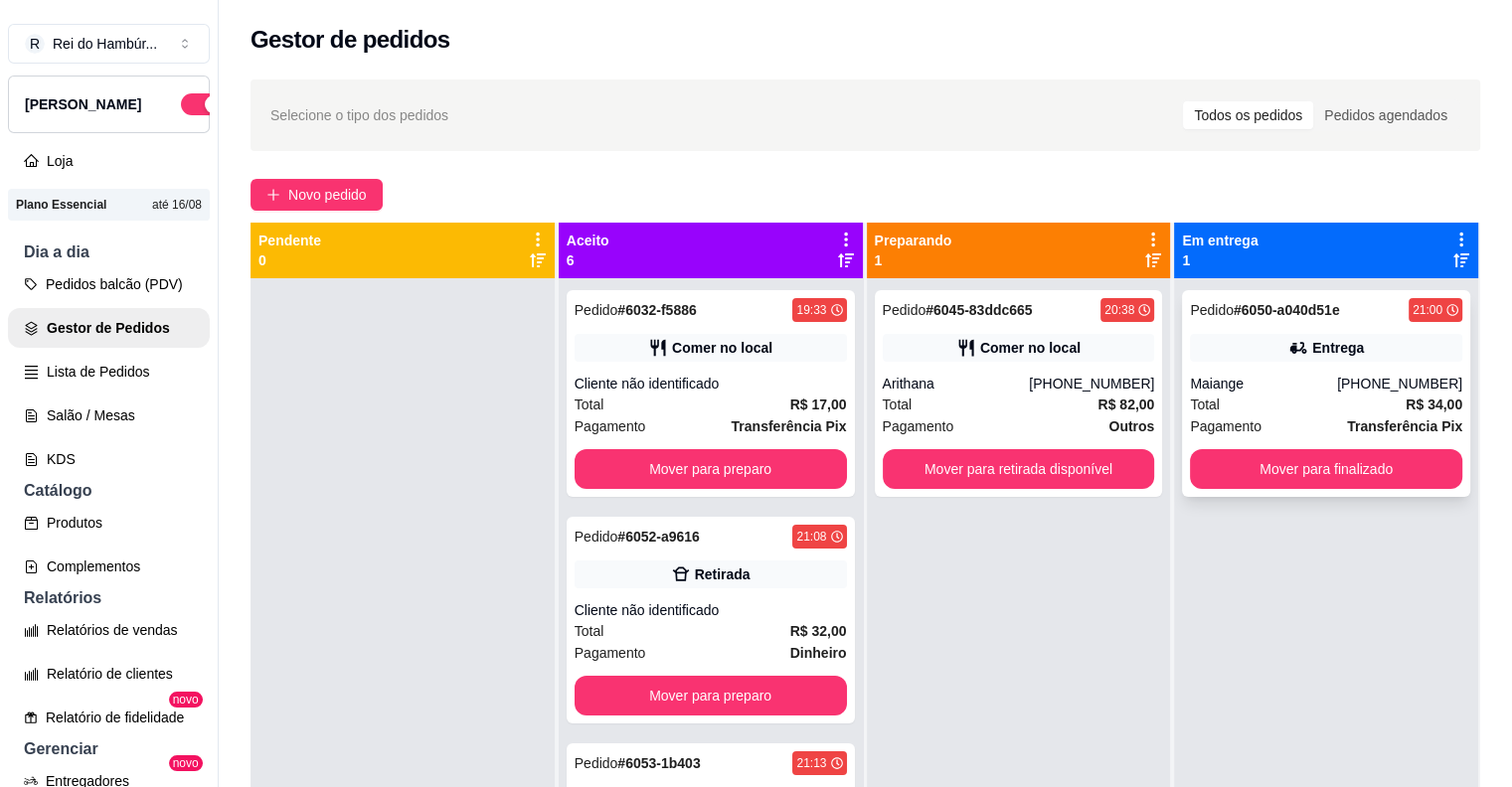 click on "Total R$ 34,00" at bounding box center [1326, 404] 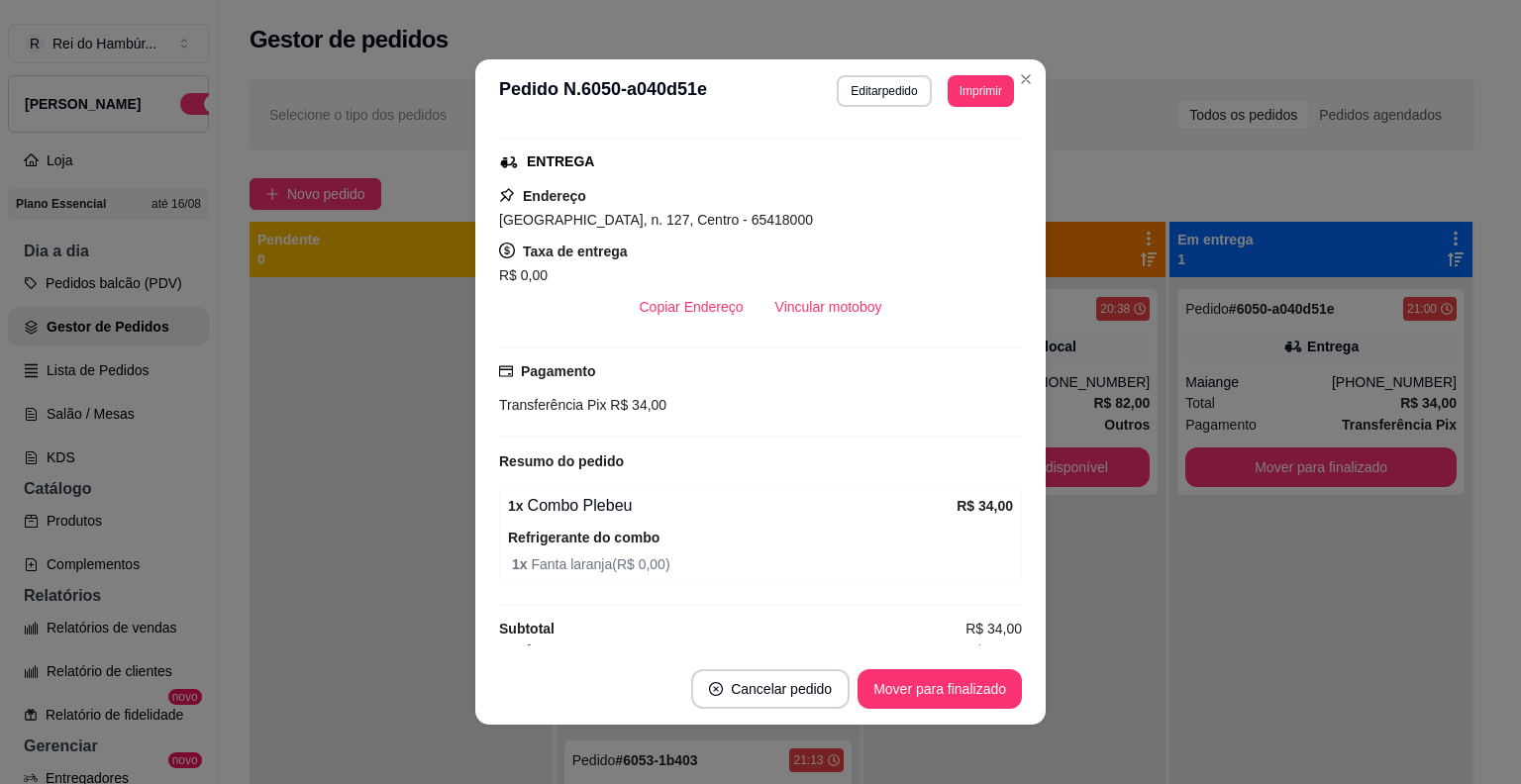 scroll, scrollTop: 309, scrollLeft: 0, axis: vertical 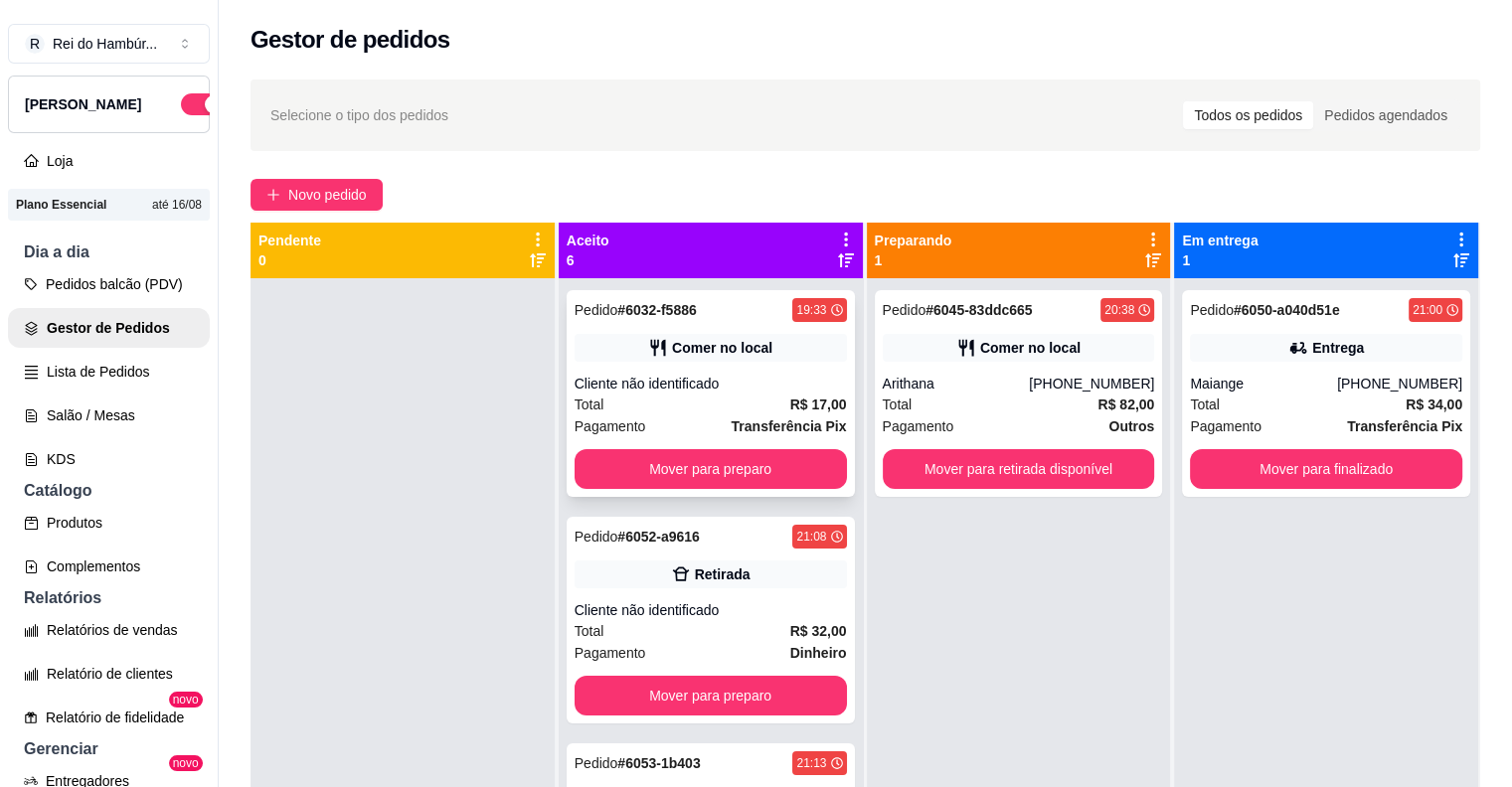 click on "Cliente não identificado" at bounding box center [711, 384] 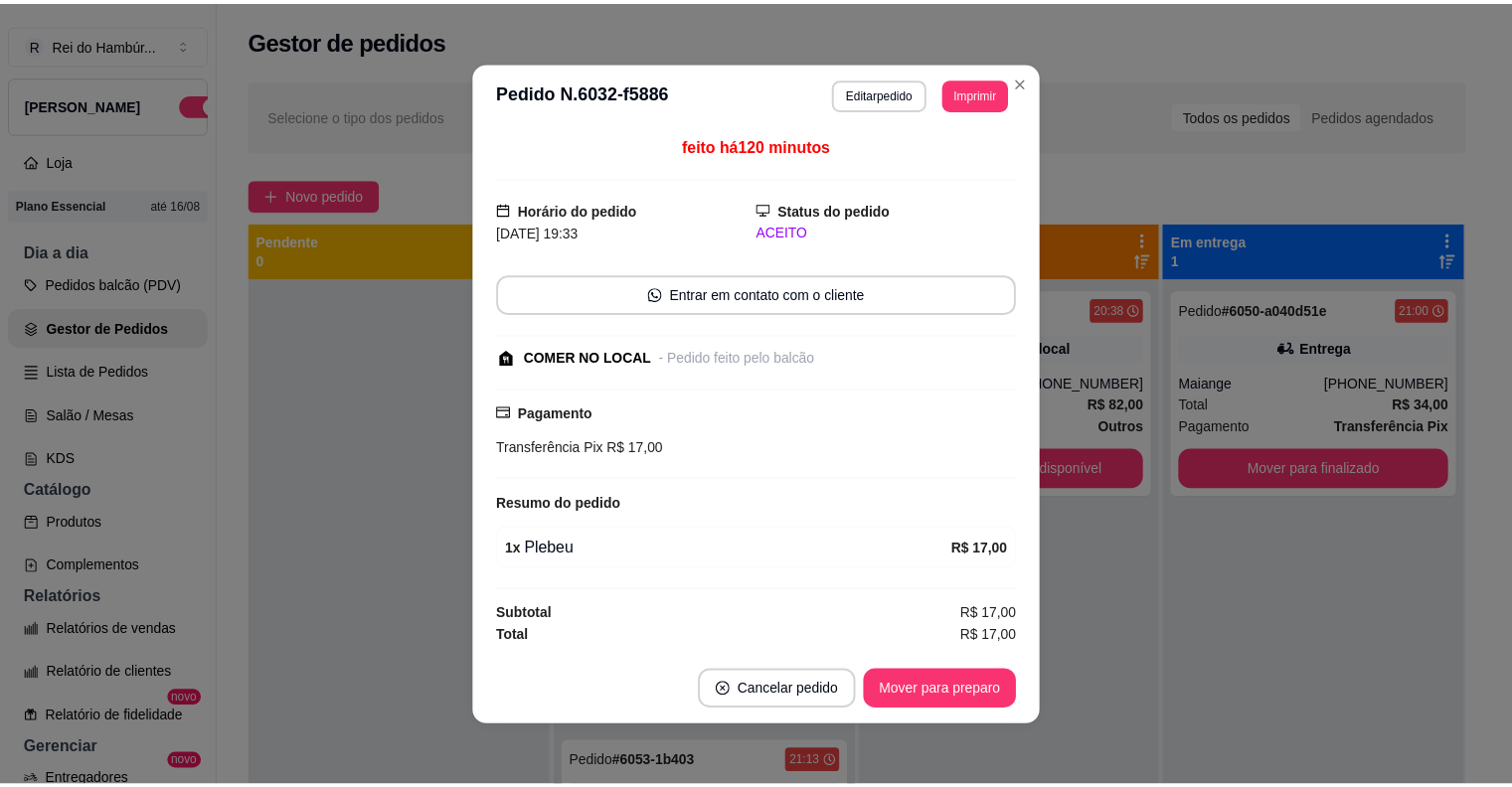scroll, scrollTop: 1, scrollLeft: 0, axis: vertical 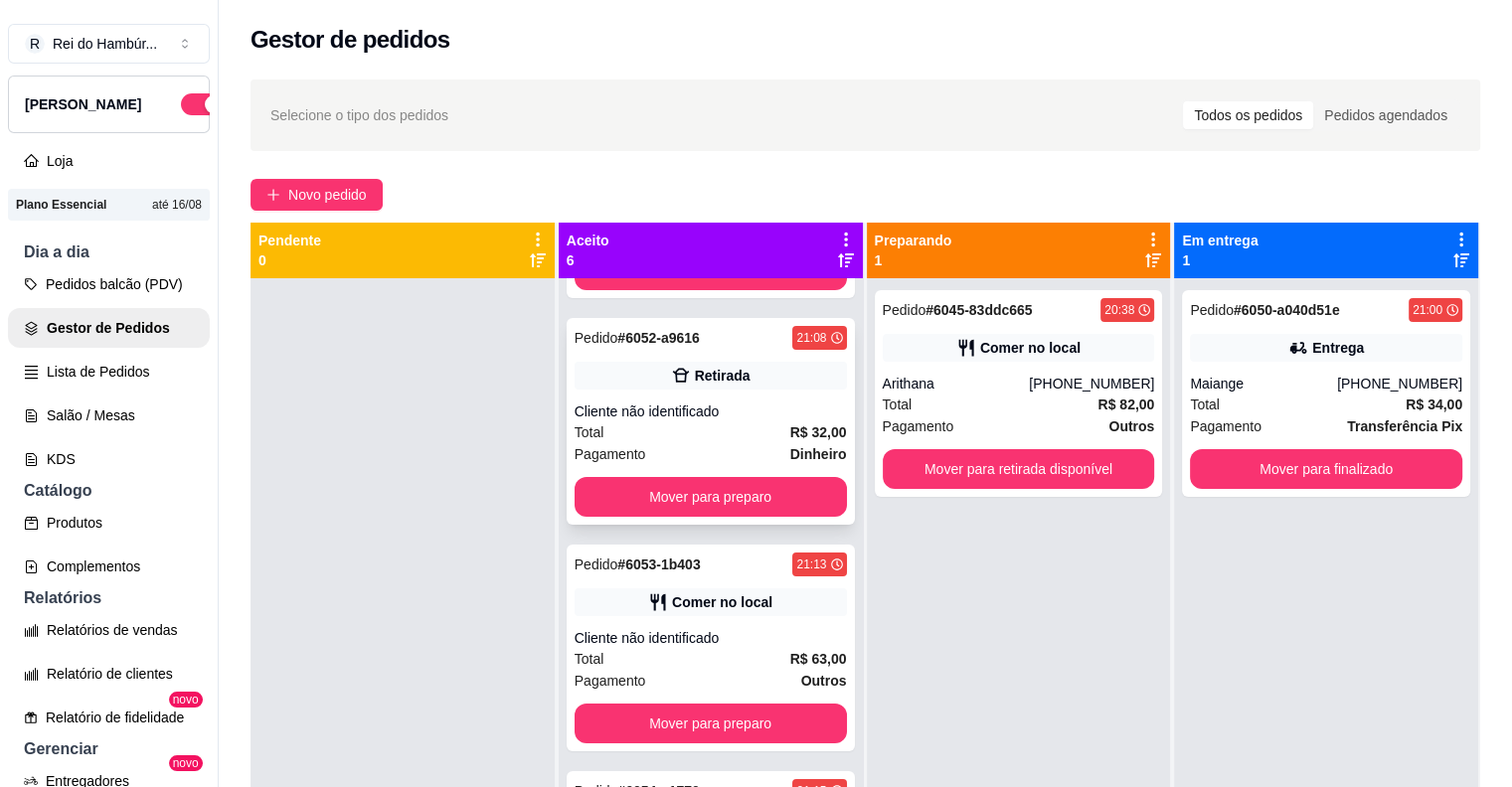 click on "Total R$ 32,00" at bounding box center [711, 432] 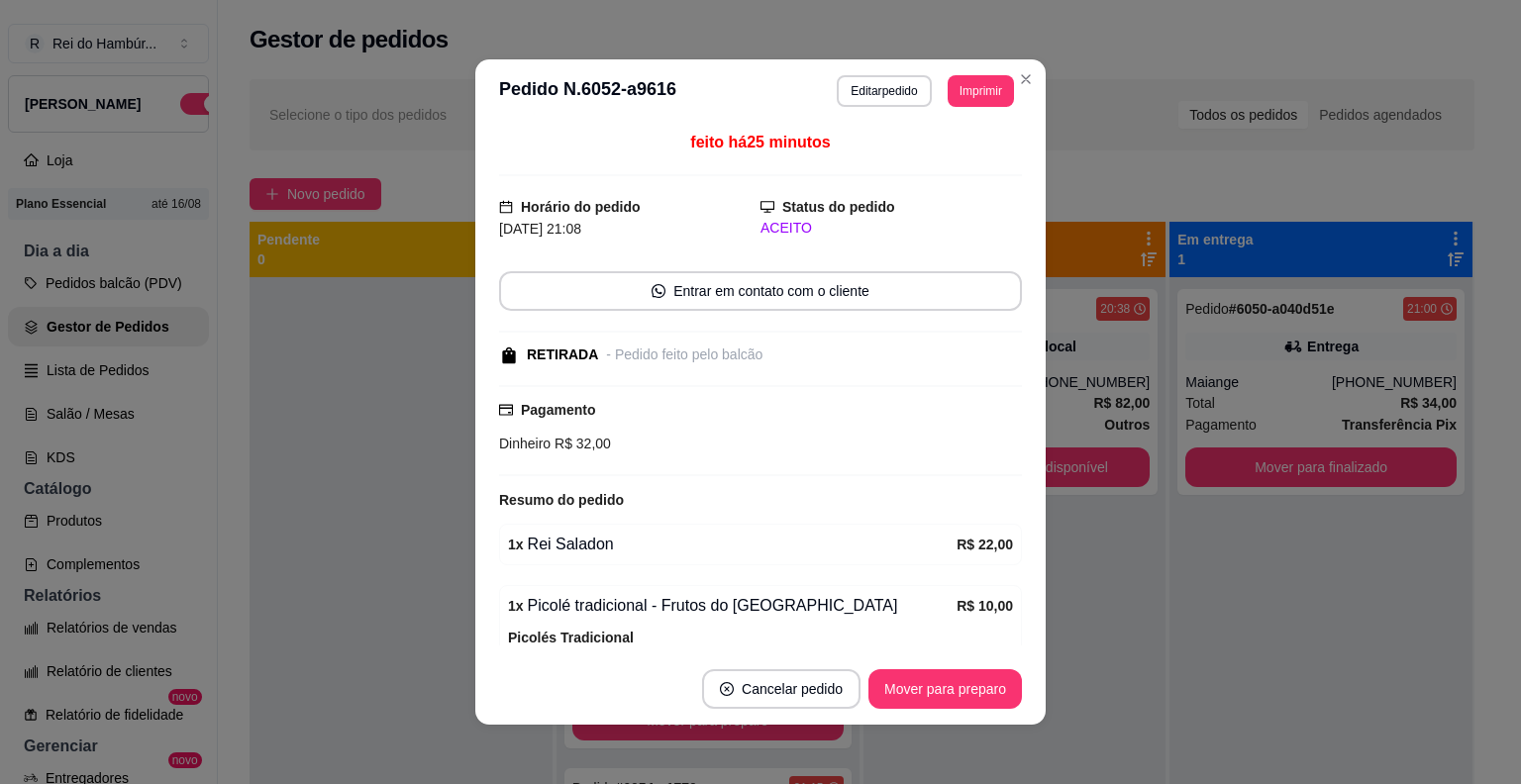 scroll, scrollTop: 113, scrollLeft: 0, axis: vertical 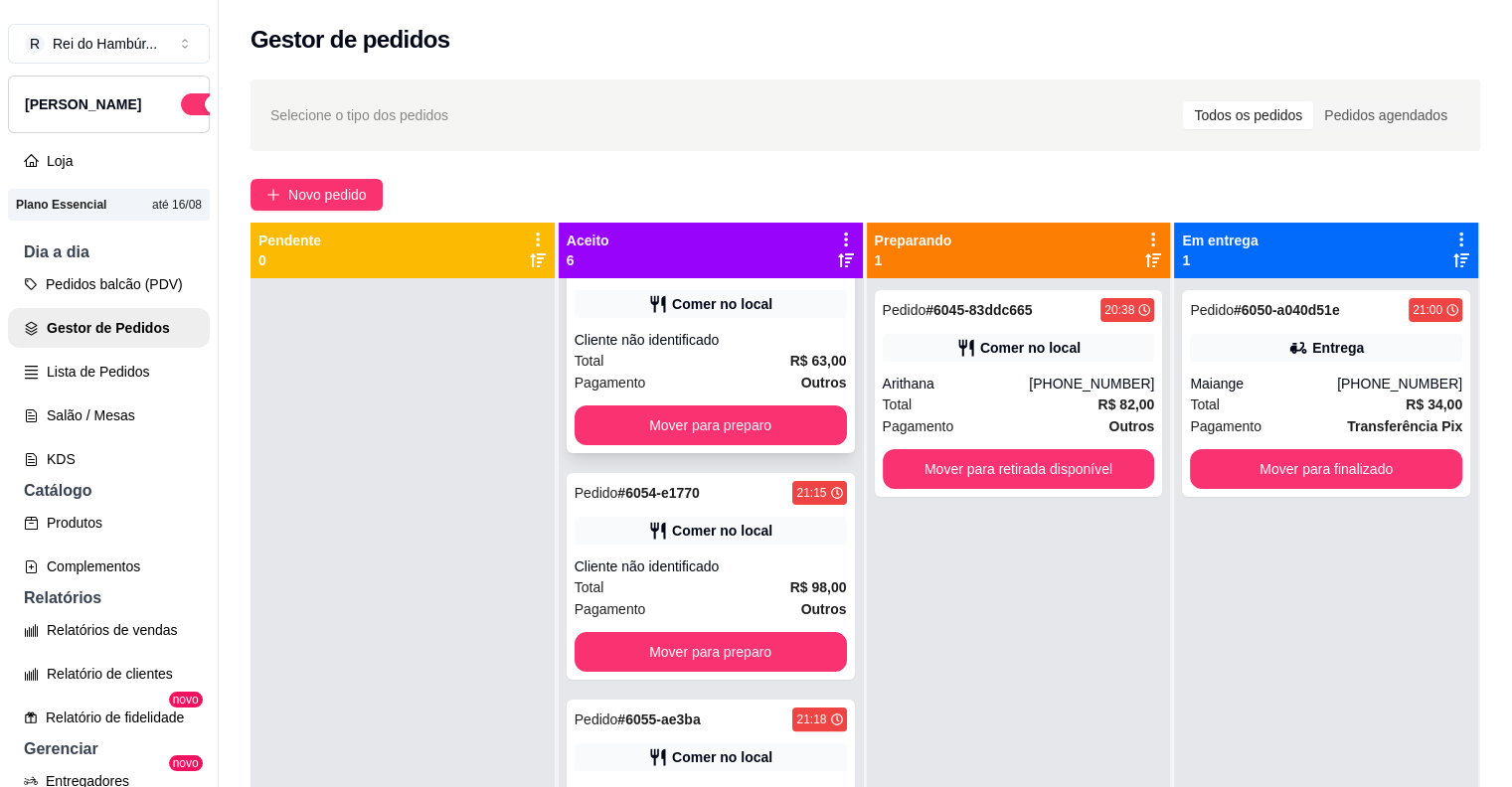 click on "Total R$ 63,00" at bounding box center [711, 361] 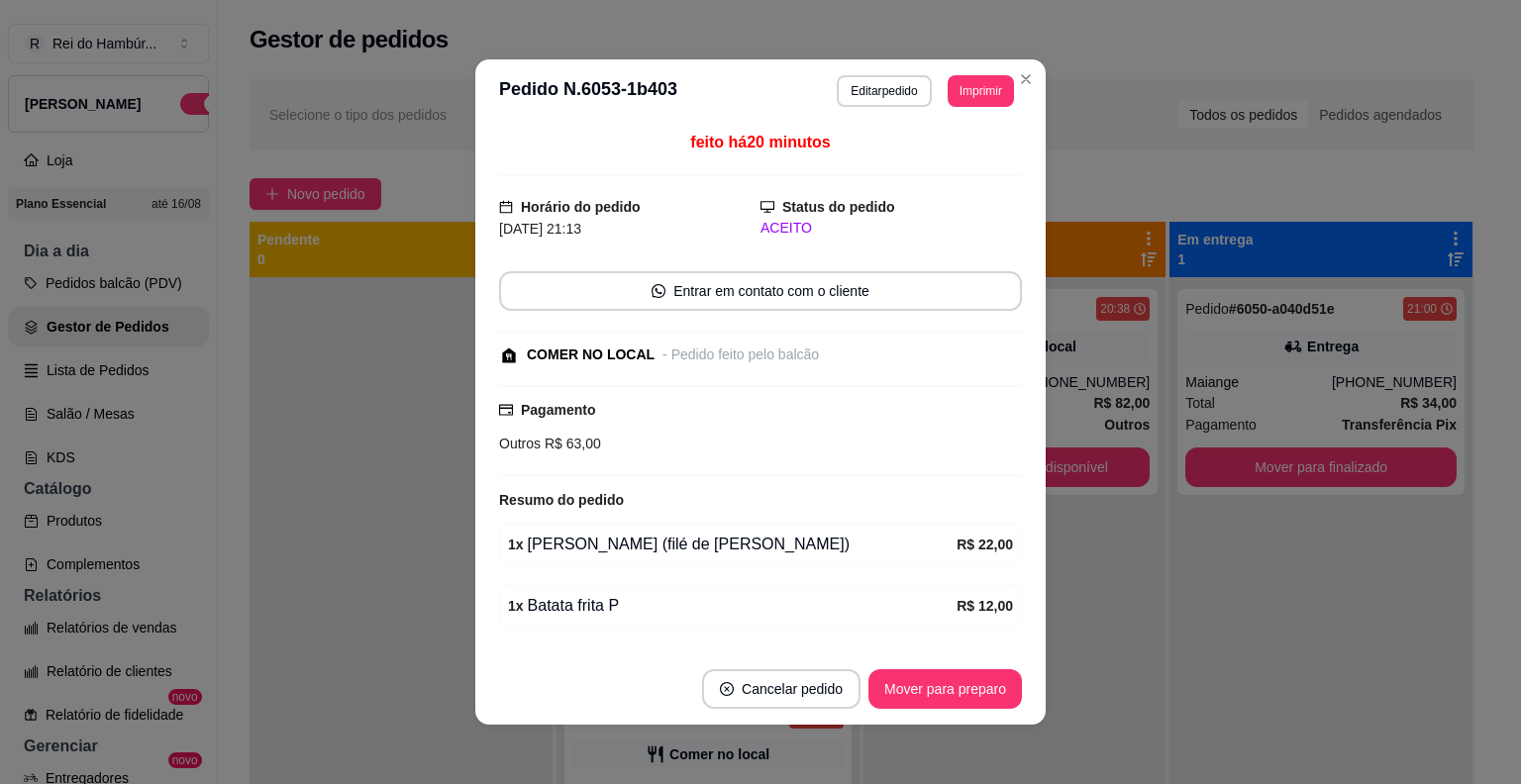 scroll, scrollTop: 177, scrollLeft: 0, axis: vertical 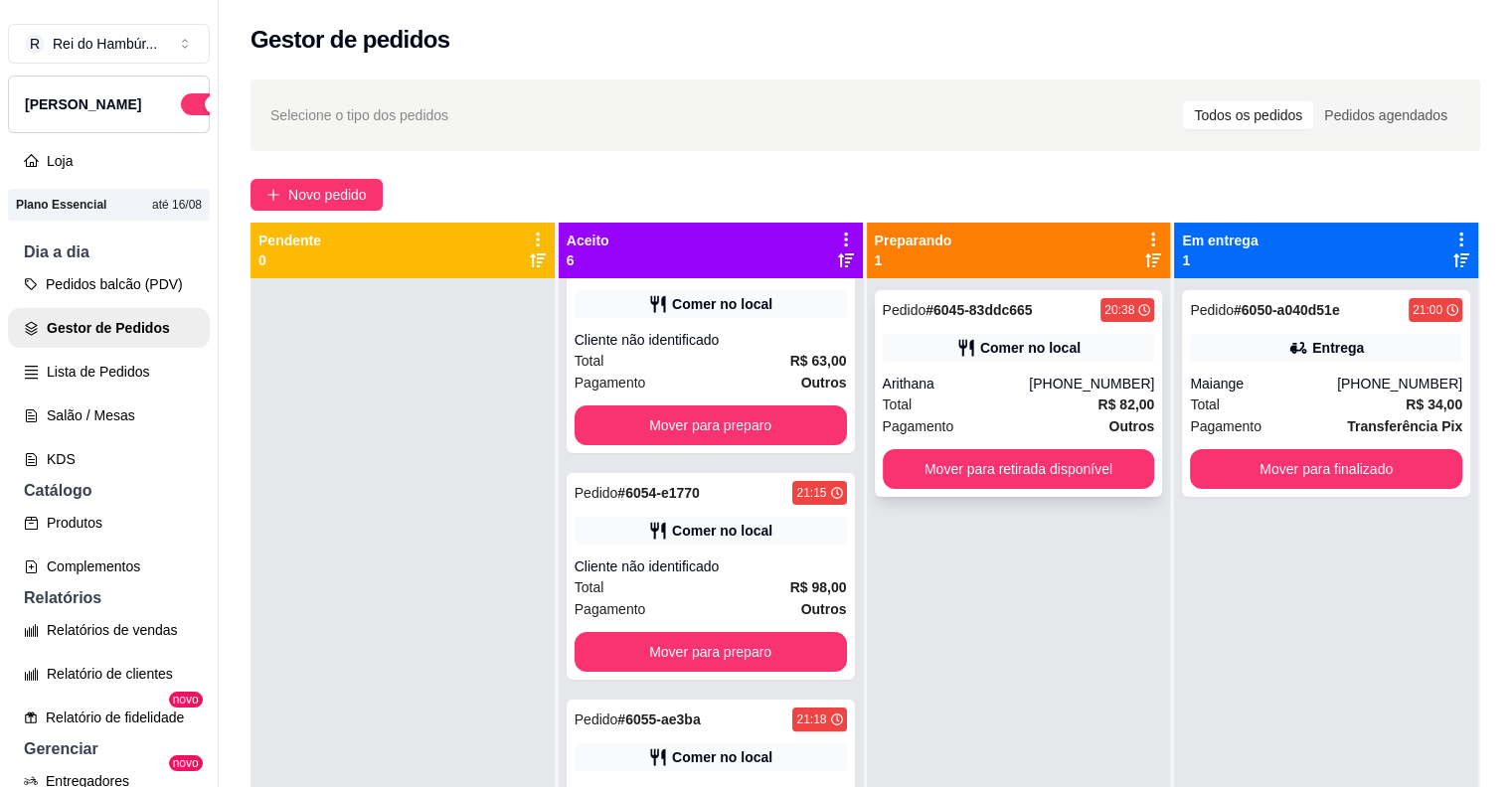click on "Arithana" at bounding box center [956, 384] 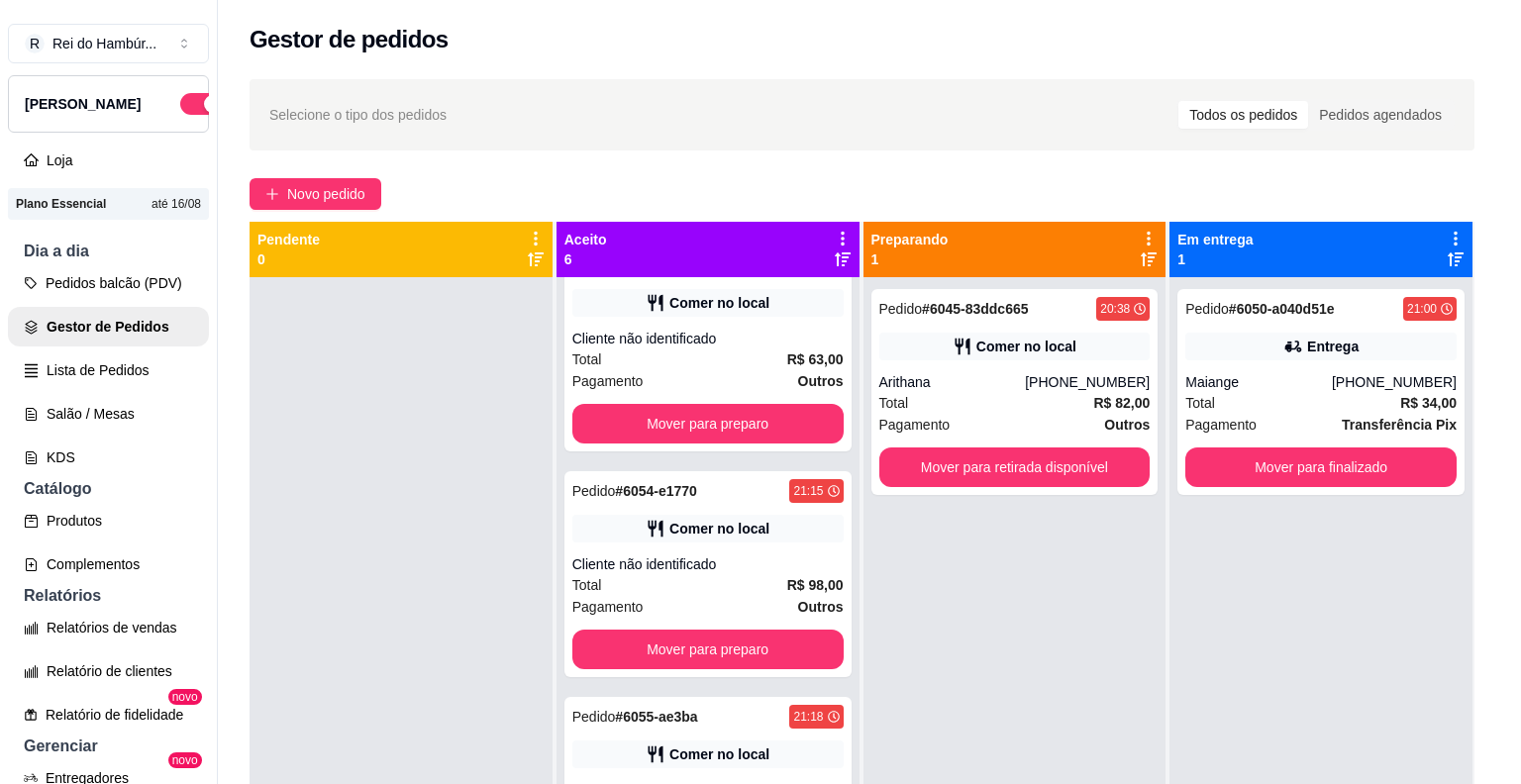 scroll, scrollTop: 261, scrollLeft: 0, axis: vertical 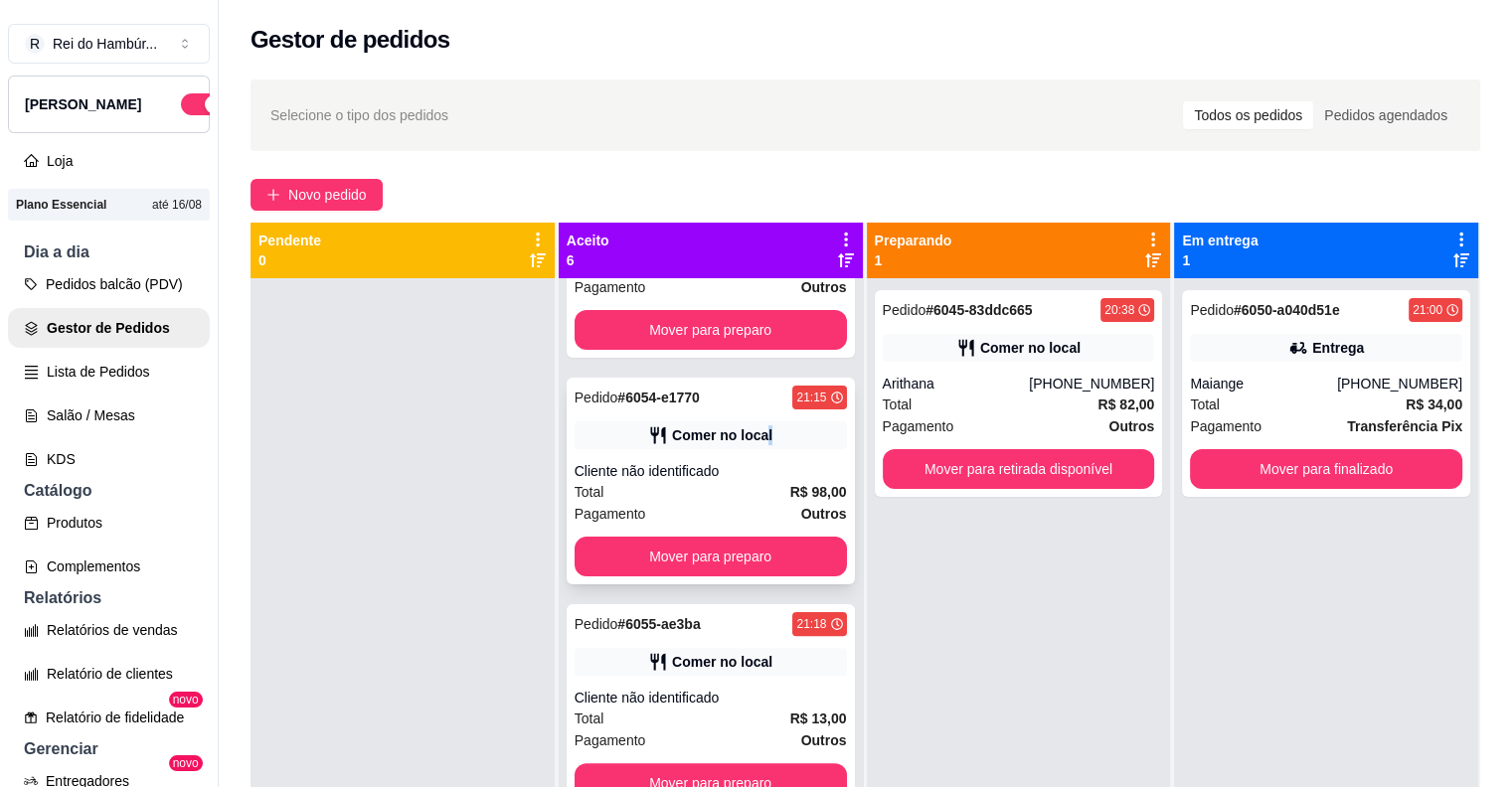 click on "Comer no local" at bounding box center (711, 435) 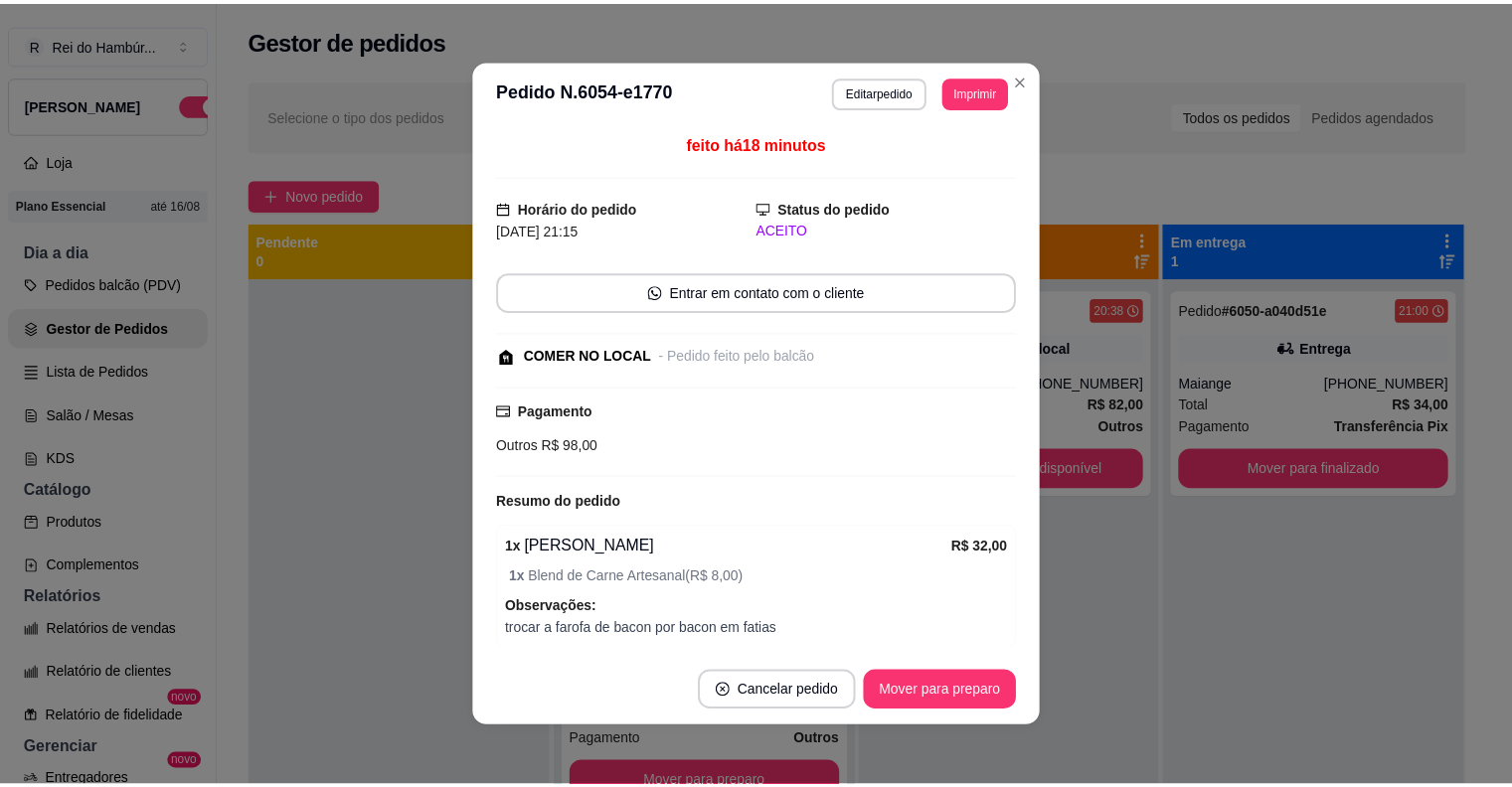 scroll, scrollTop: 363, scrollLeft: 0, axis: vertical 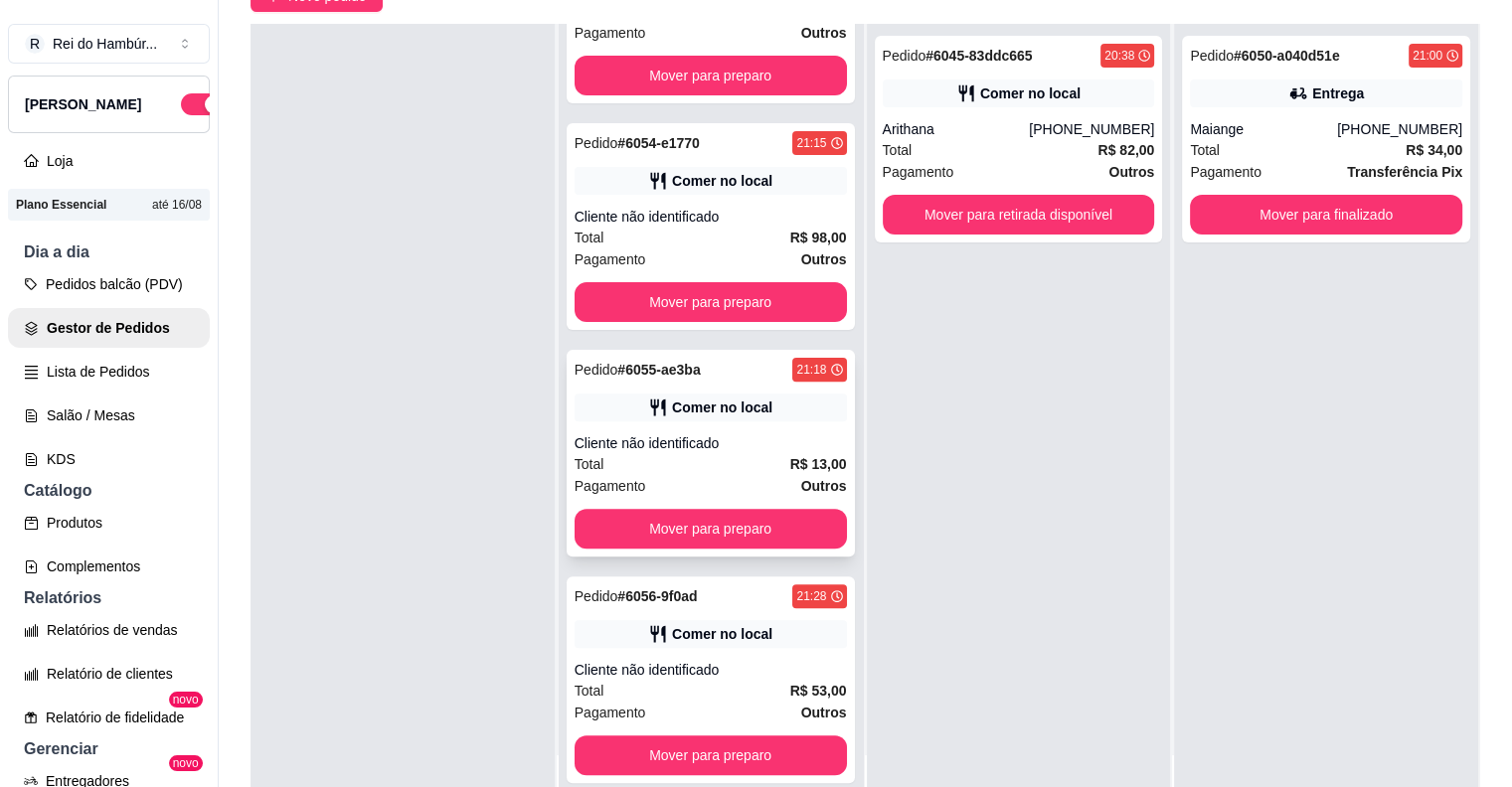 click on "Pedido  # 6055-ae3ba 21:18 Comer no local Cliente não identificado Total R$ 13,00 Pagamento Outros Mover para preparo" at bounding box center (711, 453) 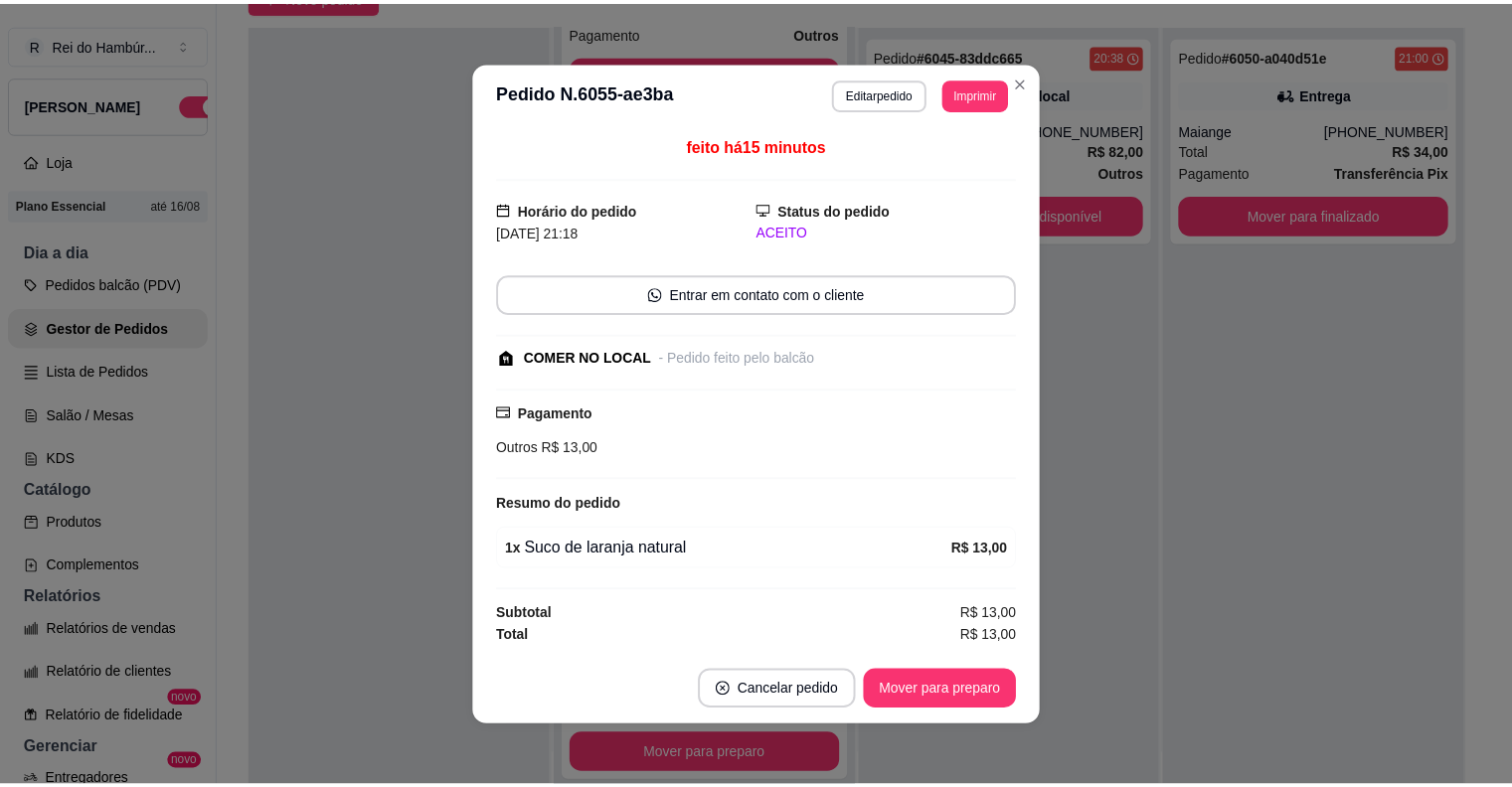 scroll, scrollTop: 1, scrollLeft: 0, axis: vertical 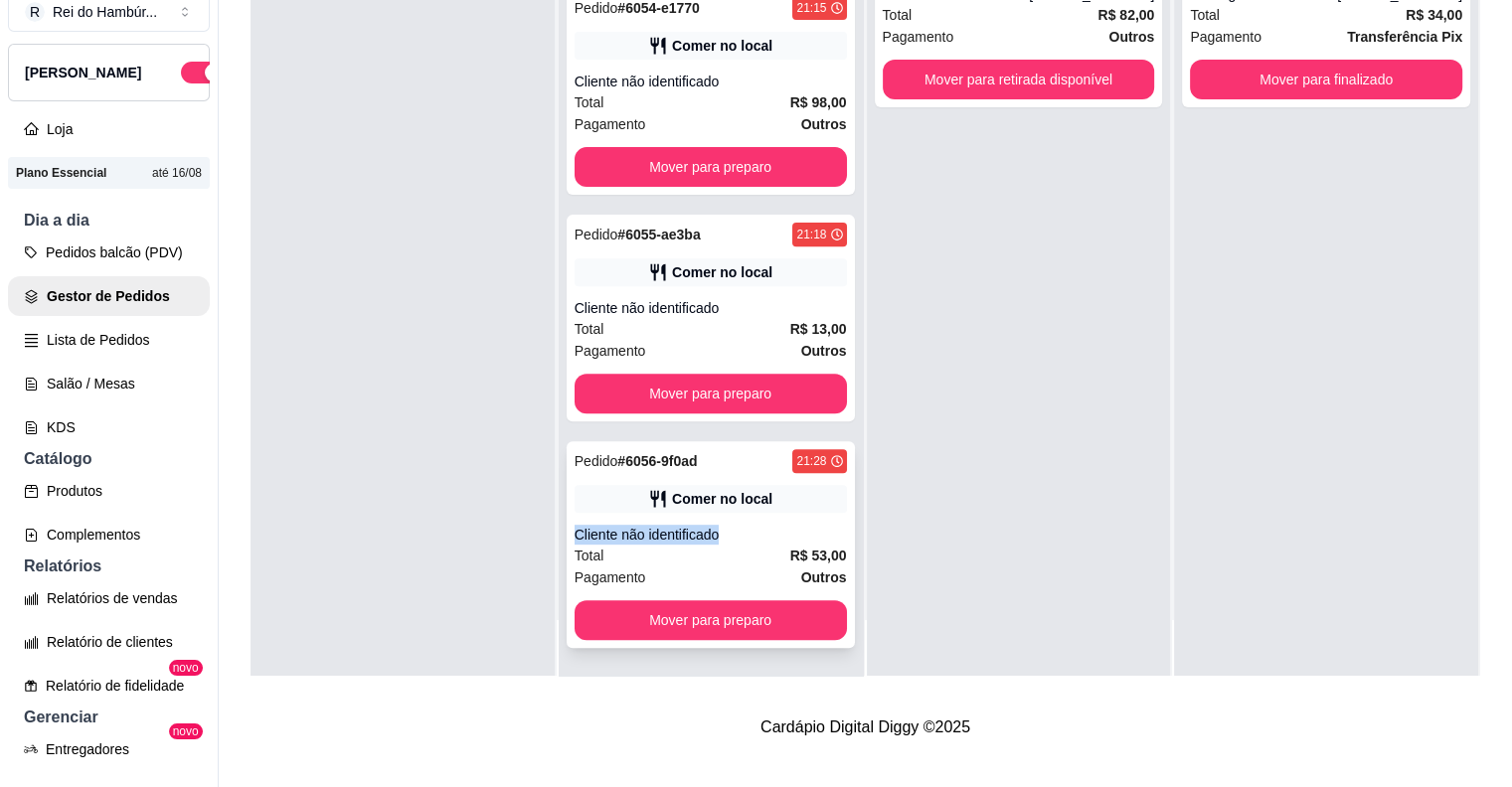 click on "Pedido  # 6056-9f0ad 21:28 Comer no local Cliente não identificado Total R$ 53,00 Pagamento Outros Mover para preparo" at bounding box center [711, 545] 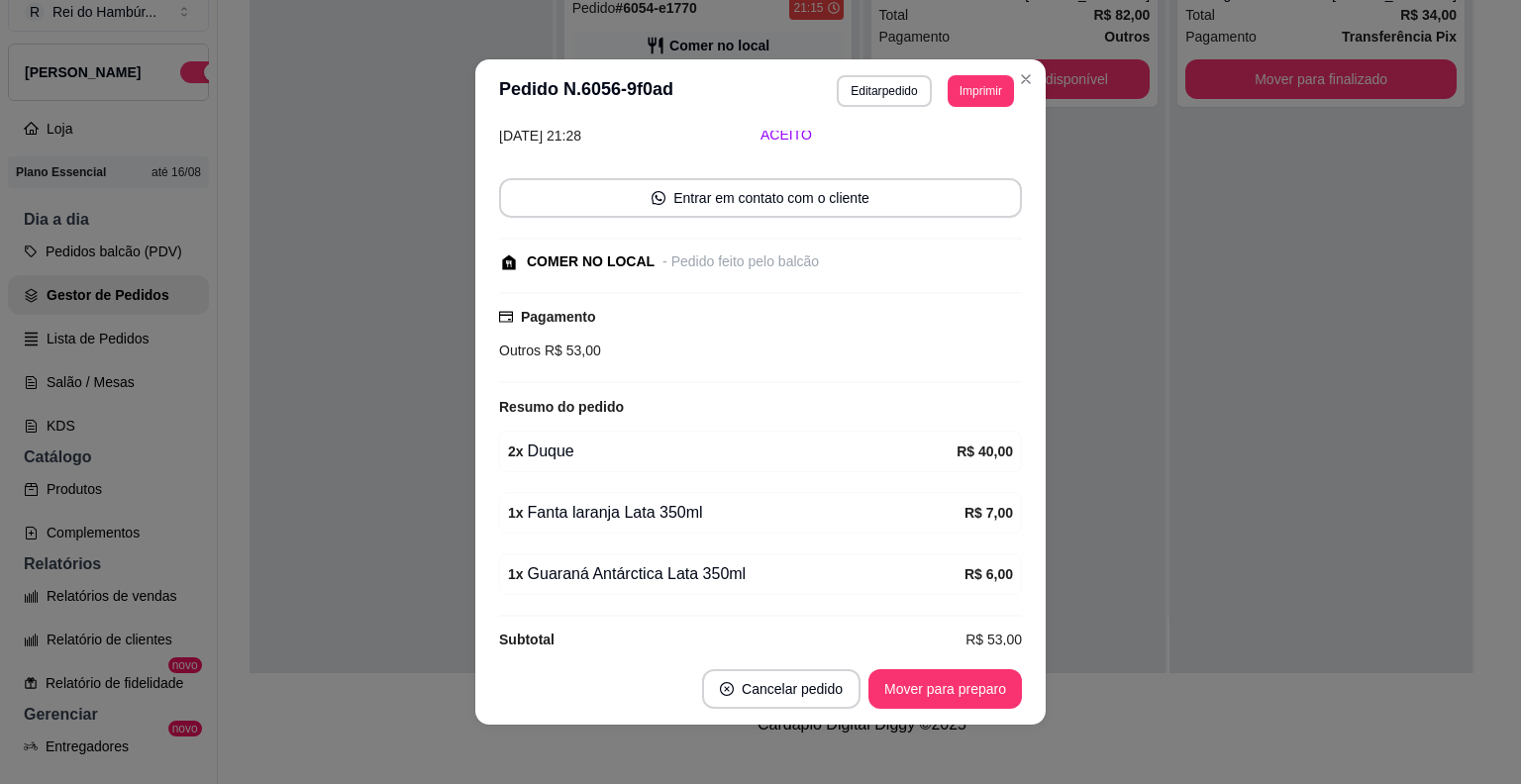 scroll, scrollTop: 116, scrollLeft: 0, axis: vertical 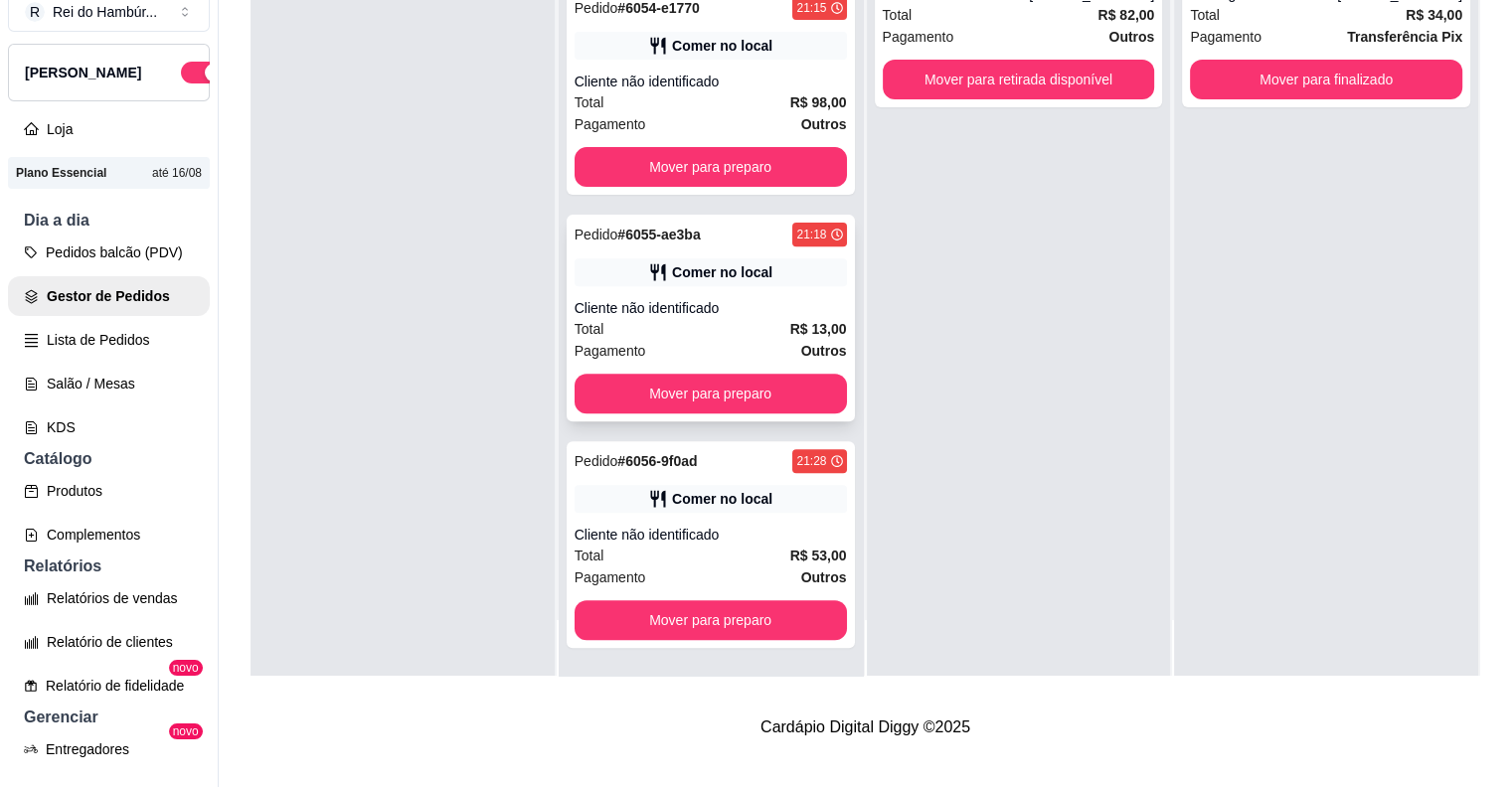click on "Total R$ 13,00" at bounding box center (711, 329) 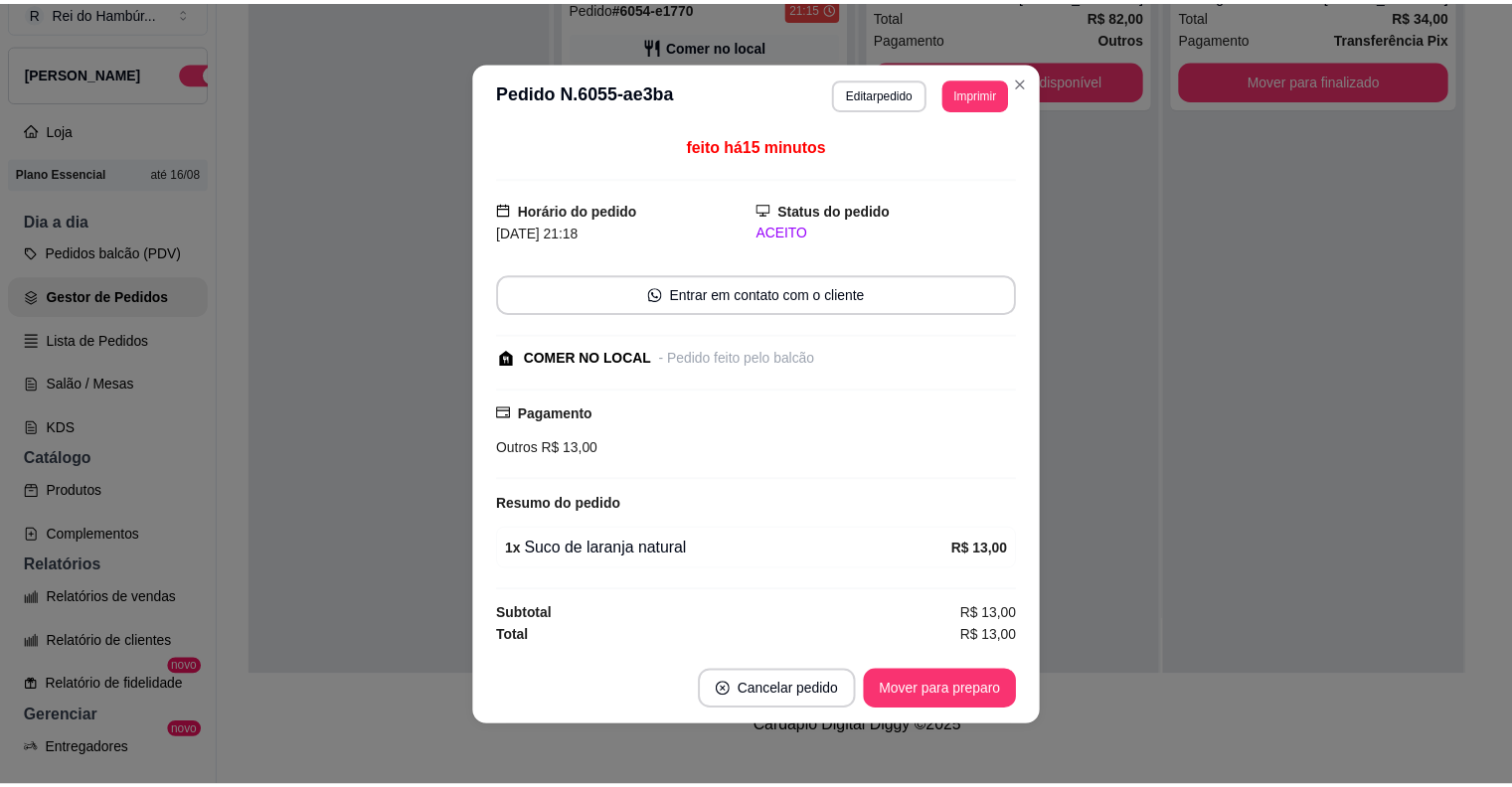 scroll, scrollTop: 1, scrollLeft: 0, axis: vertical 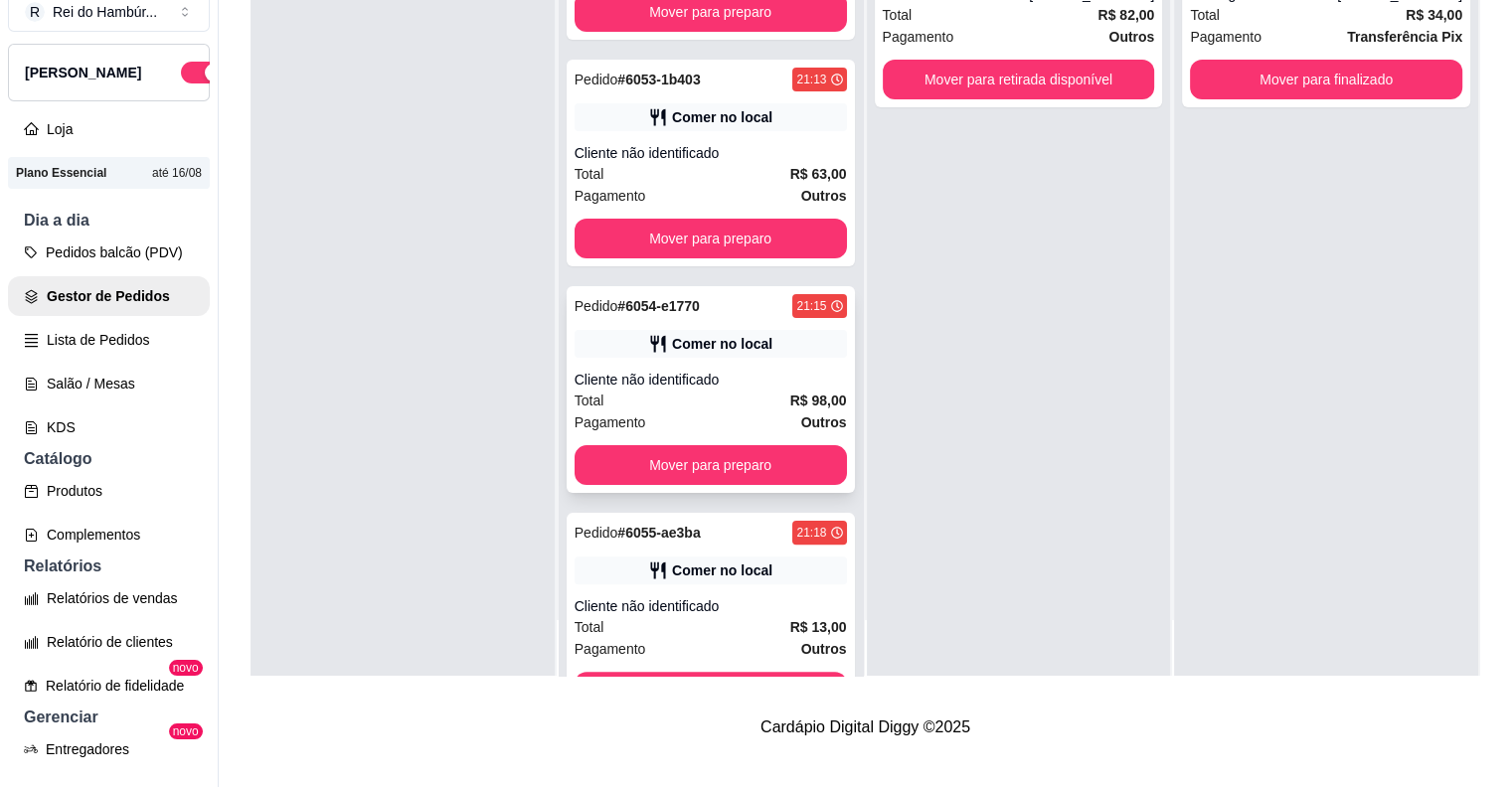 click on "Comer no local" at bounding box center [711, 344] 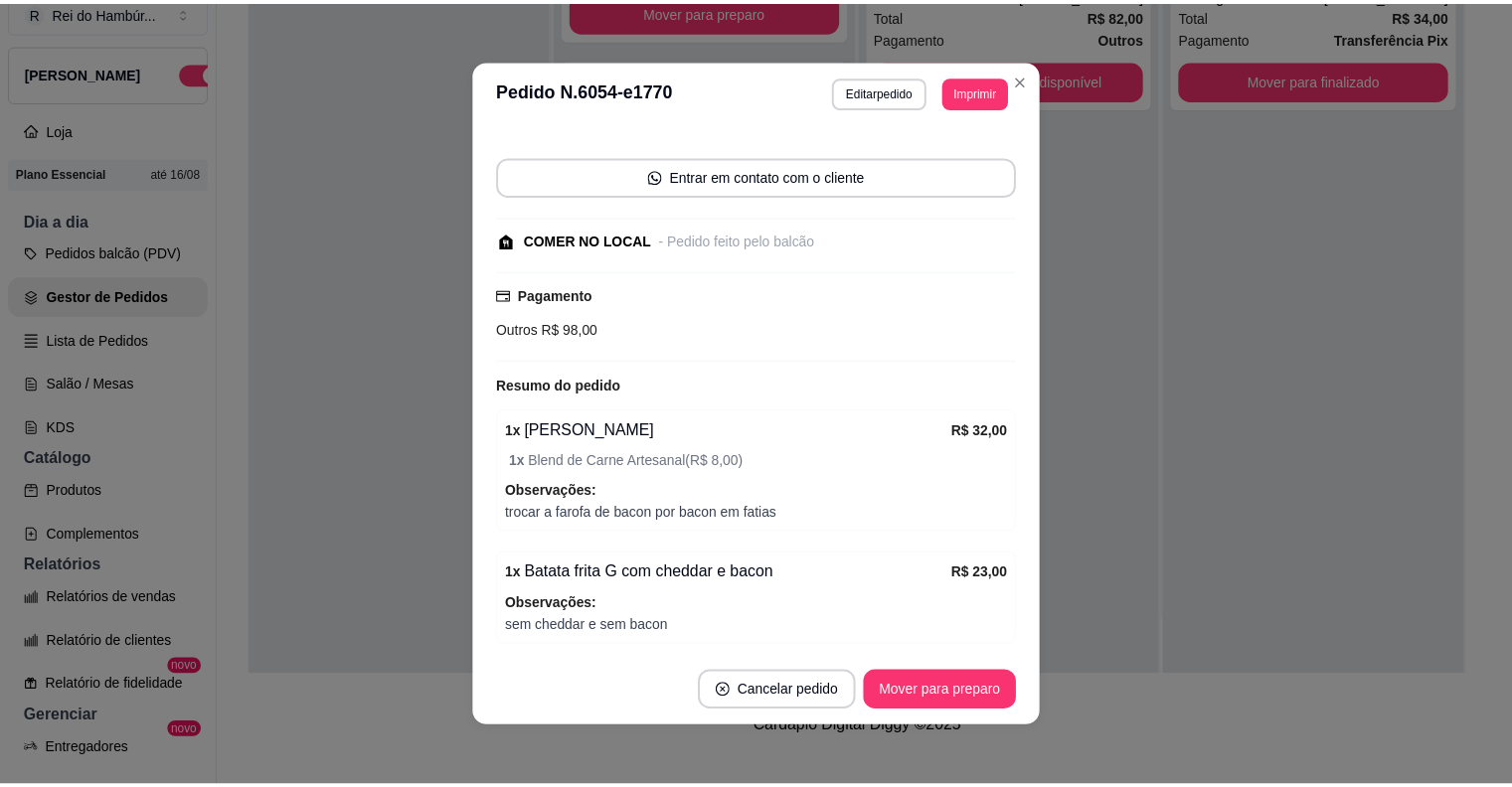 scroll, scrollTop: 0, scrollLeft: 0, axis: both 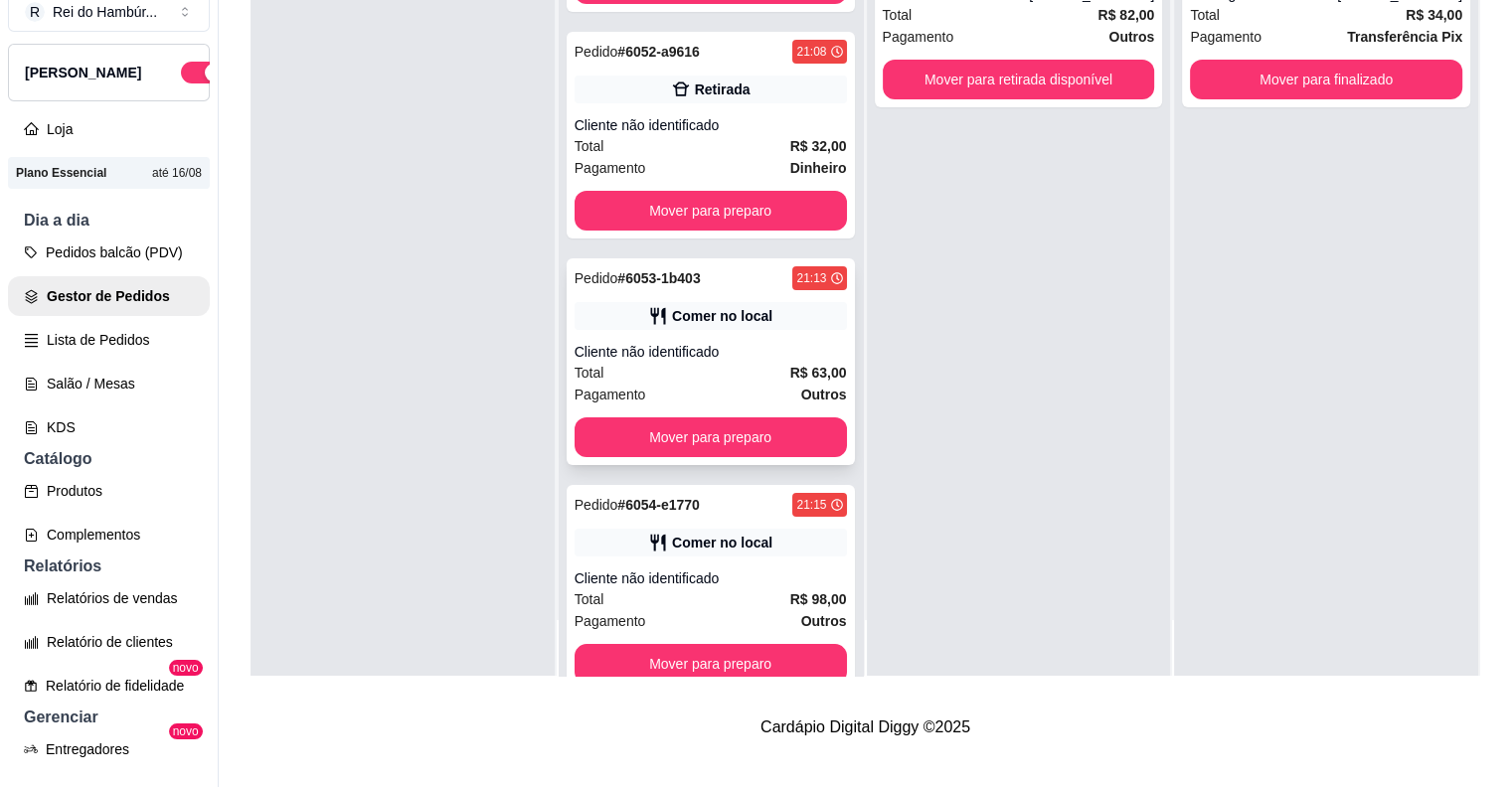 click on "Total R$ 63,00" at bounding box center [711, 373] 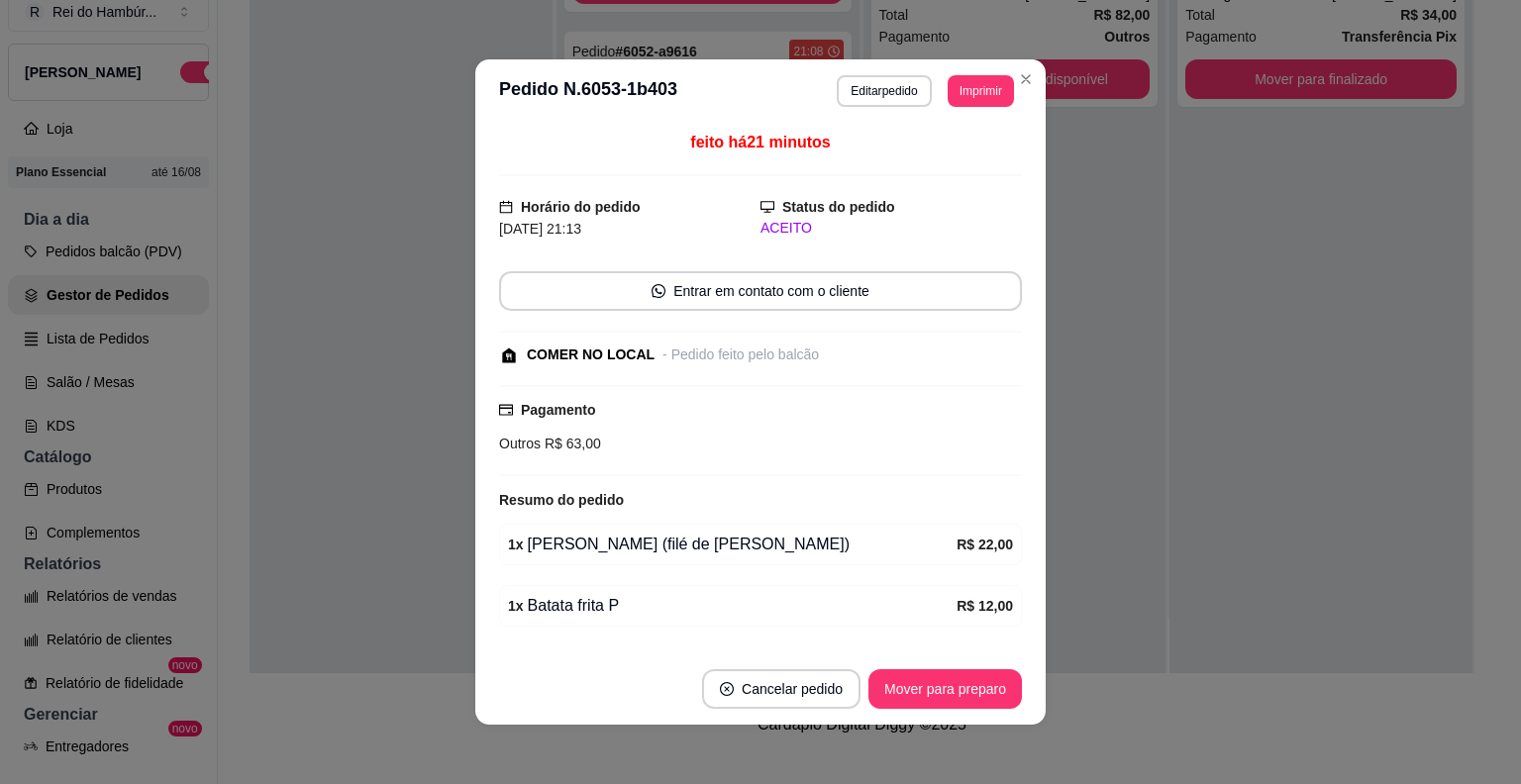 scroll, scrollTop: 177, scrollLeft: 0, axis: vertical 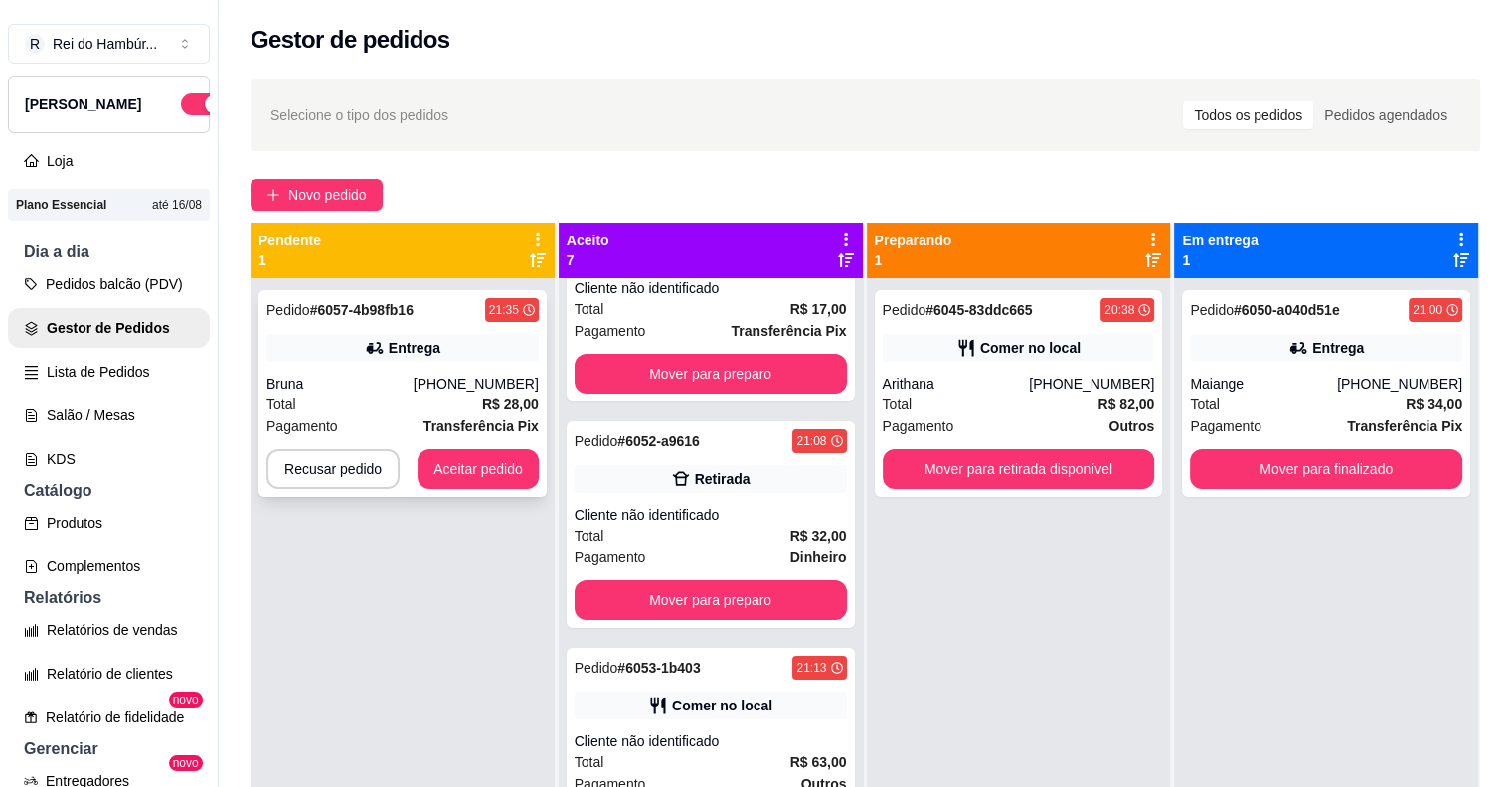 click on "Pedido  # 6057-4b98fb16 21:35 Entrega Bruna  [PHONE_NUMBER] Total R$ 28,00 Pagamento Transferência Pix Recusar pedido Aceitar pedido" at bounding box center (403, 394) 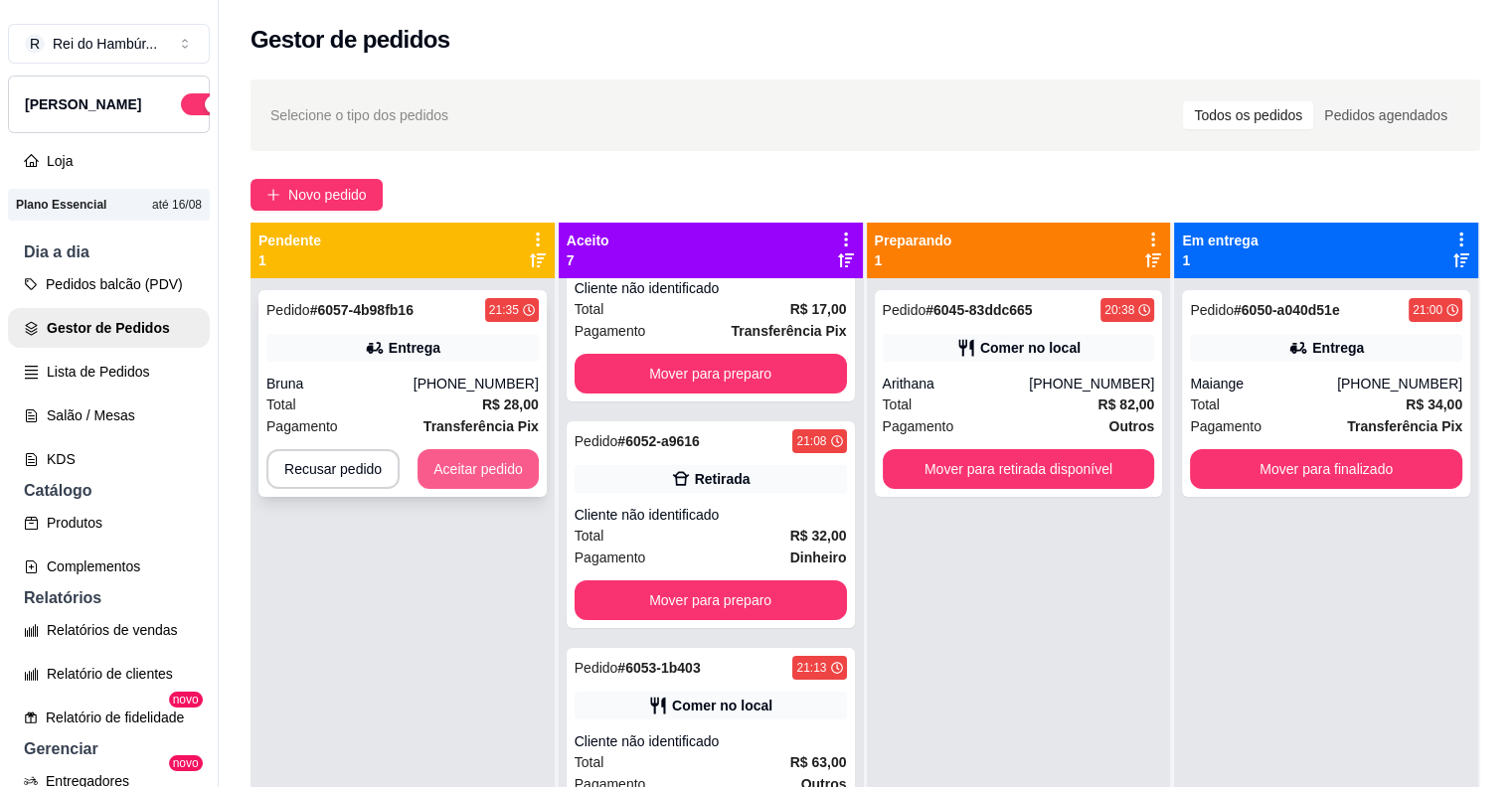 click on "Aceitar pedido" at bounding box center [478, 469] 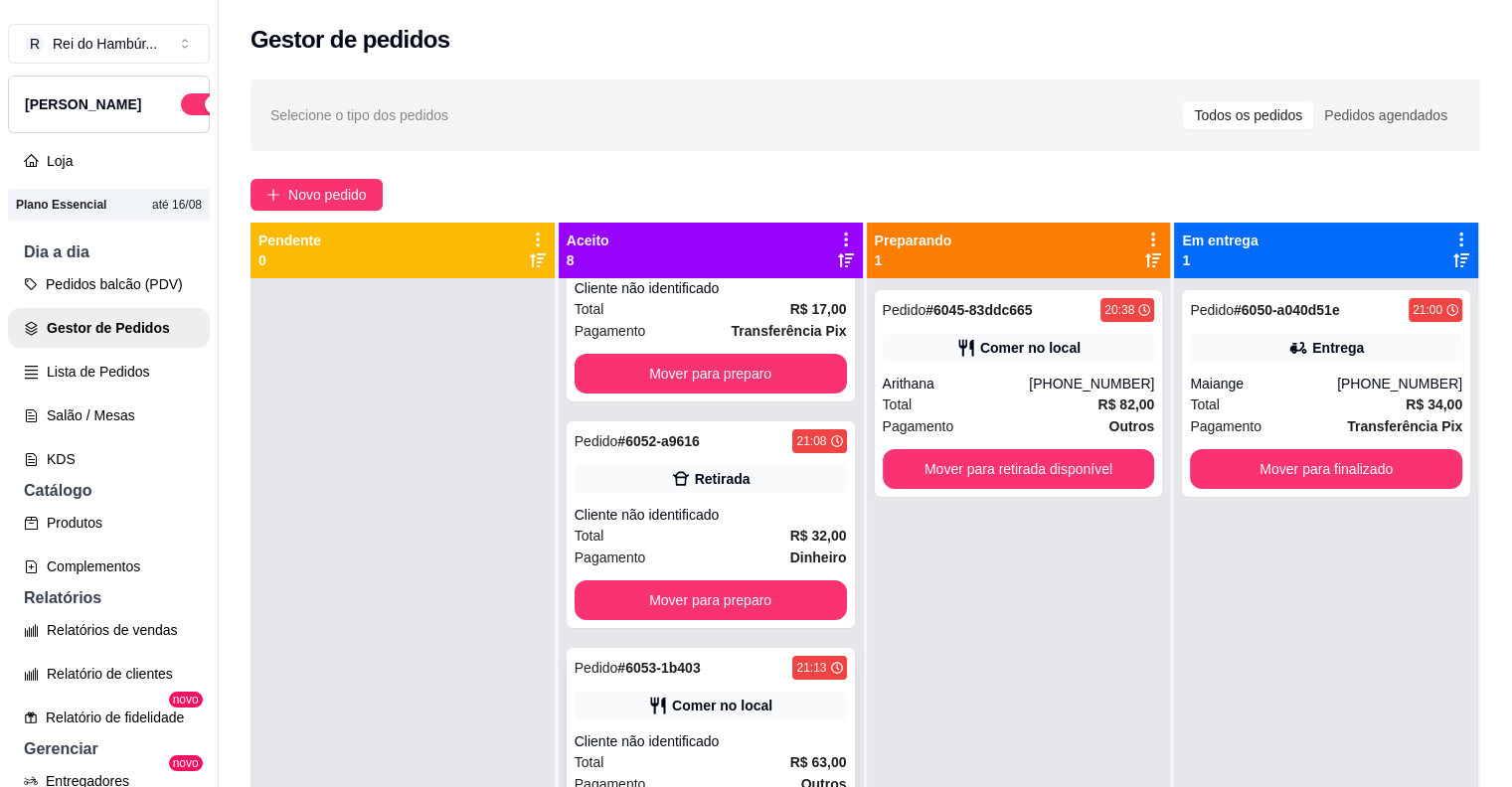 scroll, scrollTop: 56, scrollLeft: 0, axis: vertical 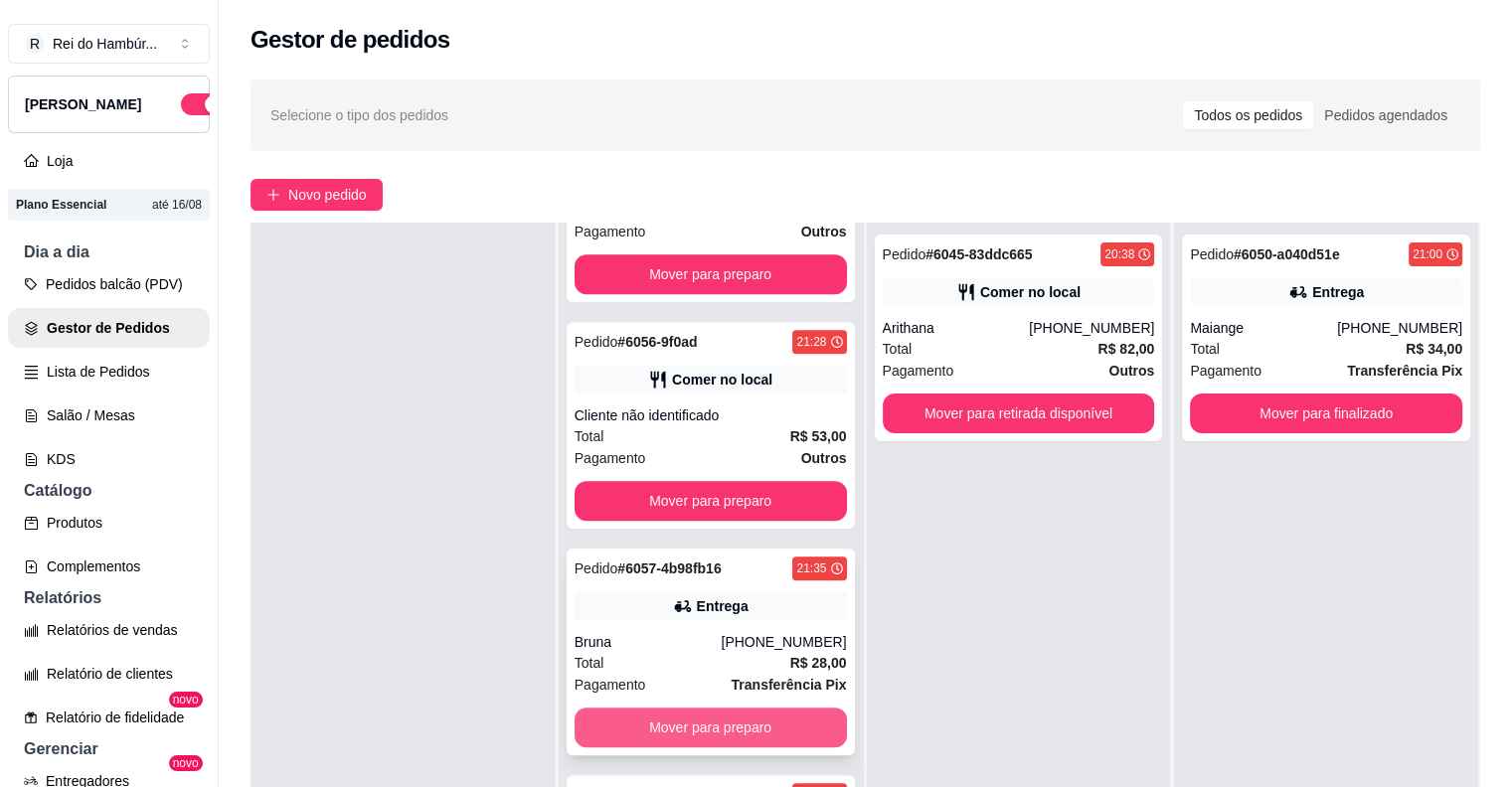 click on "Mover para preparo" at bounding box center (711, 727) 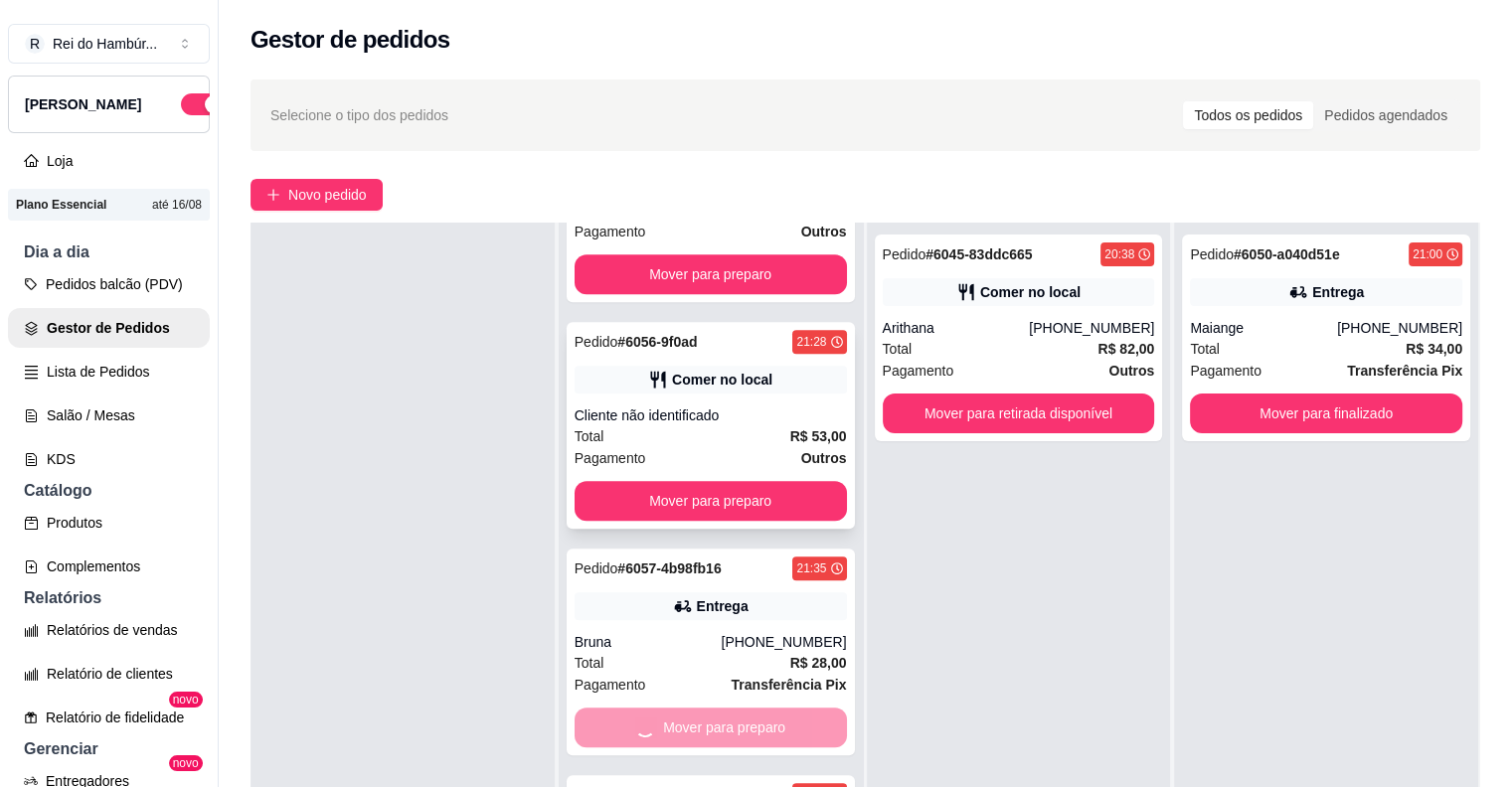 scroll, scrollTop: 819, scrollLeft: 0, axis: vertical 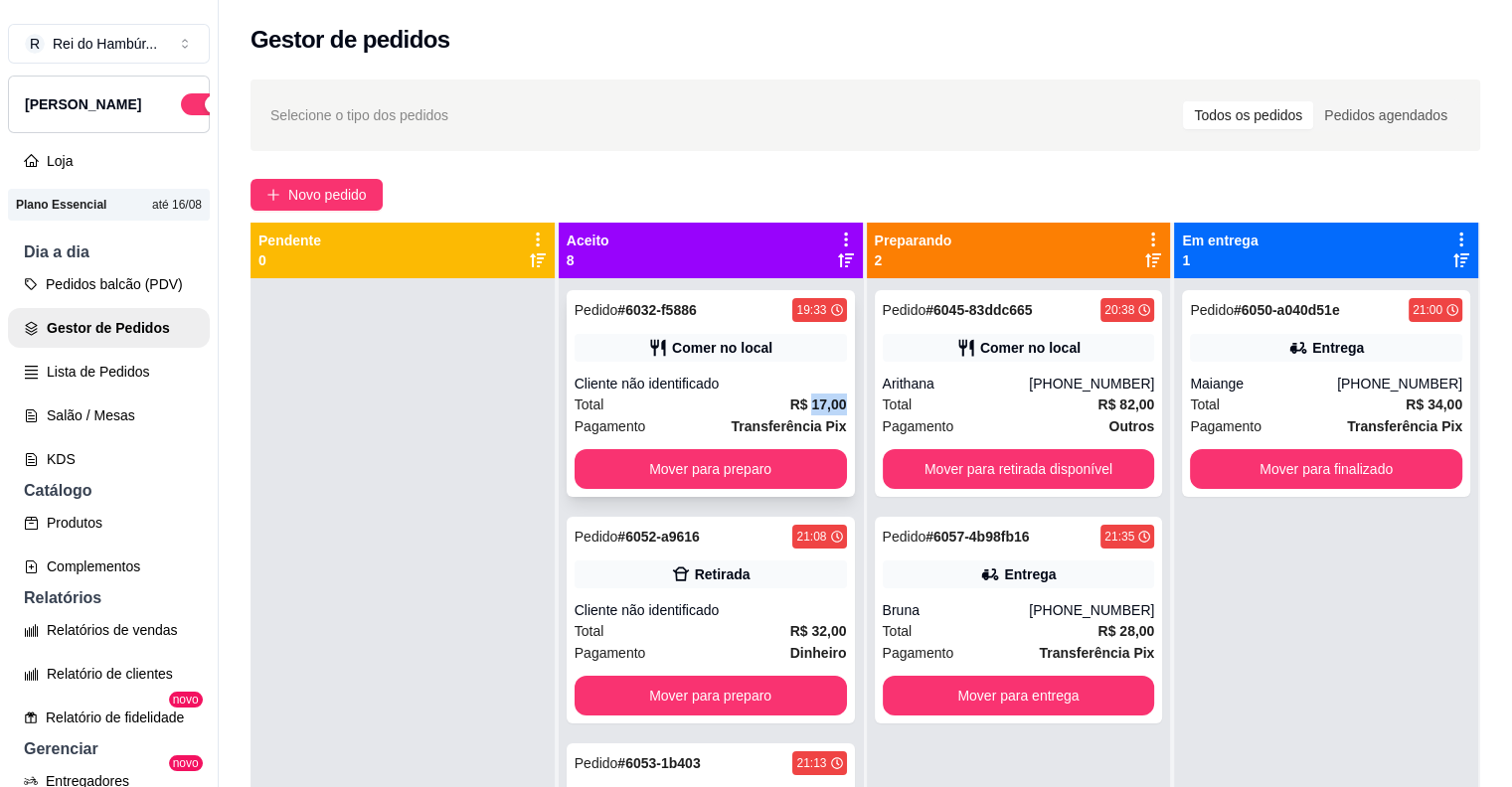click on "R$ 17,00" at bounding box center (818, 404) 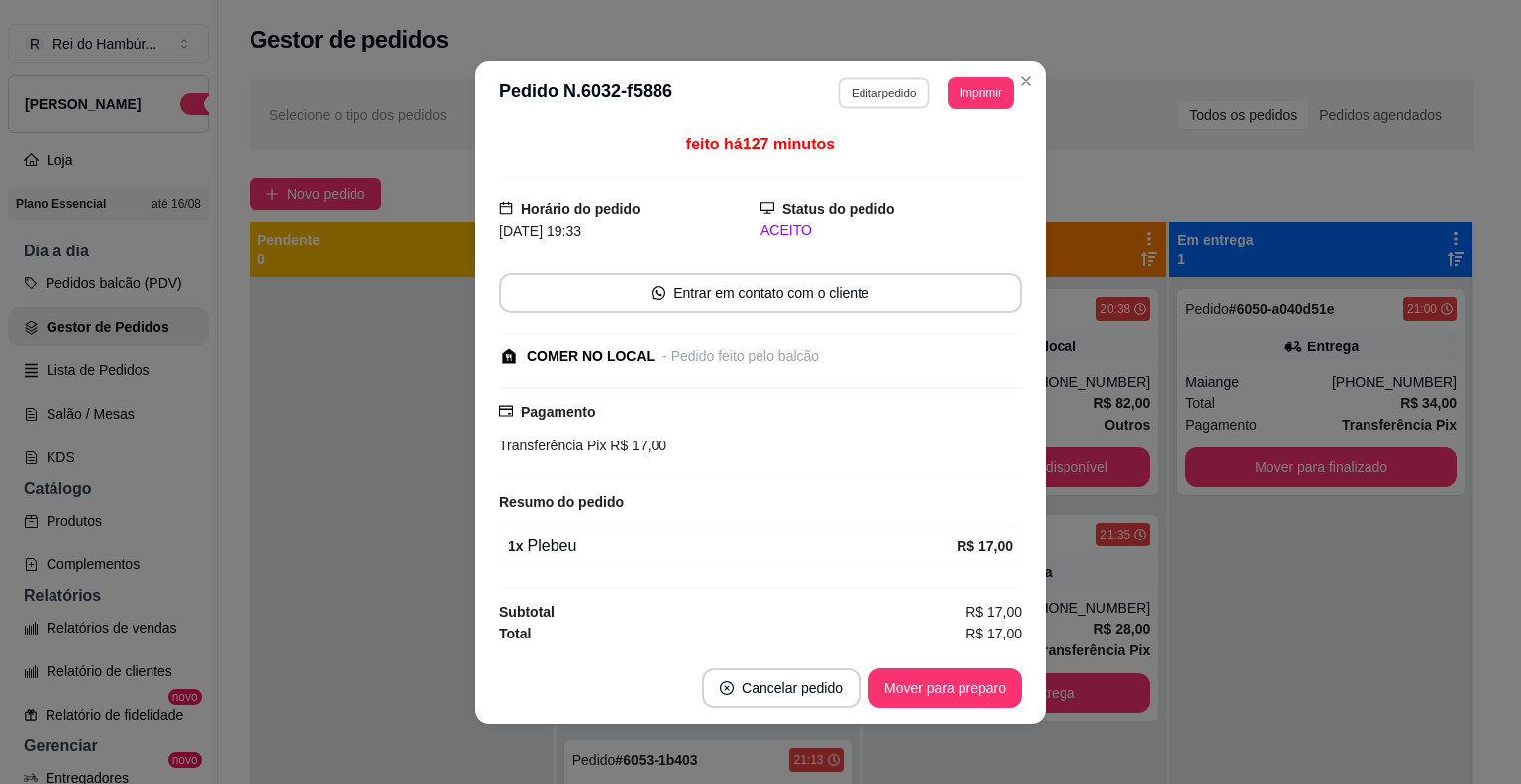 click on "Editar  pedido" at bounding box center (884, 92) 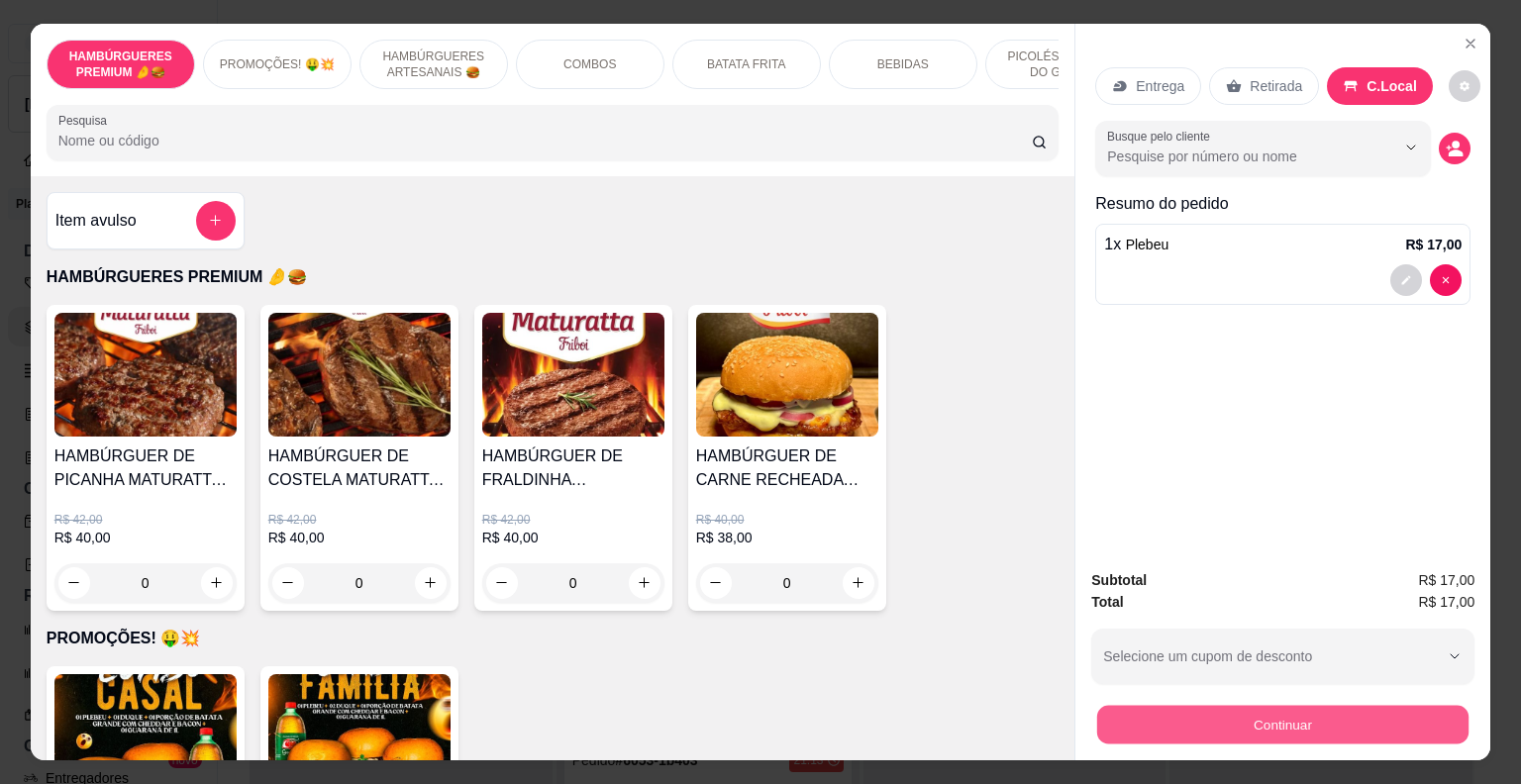 click on "Continuar" at bounding box center [1282, 725] 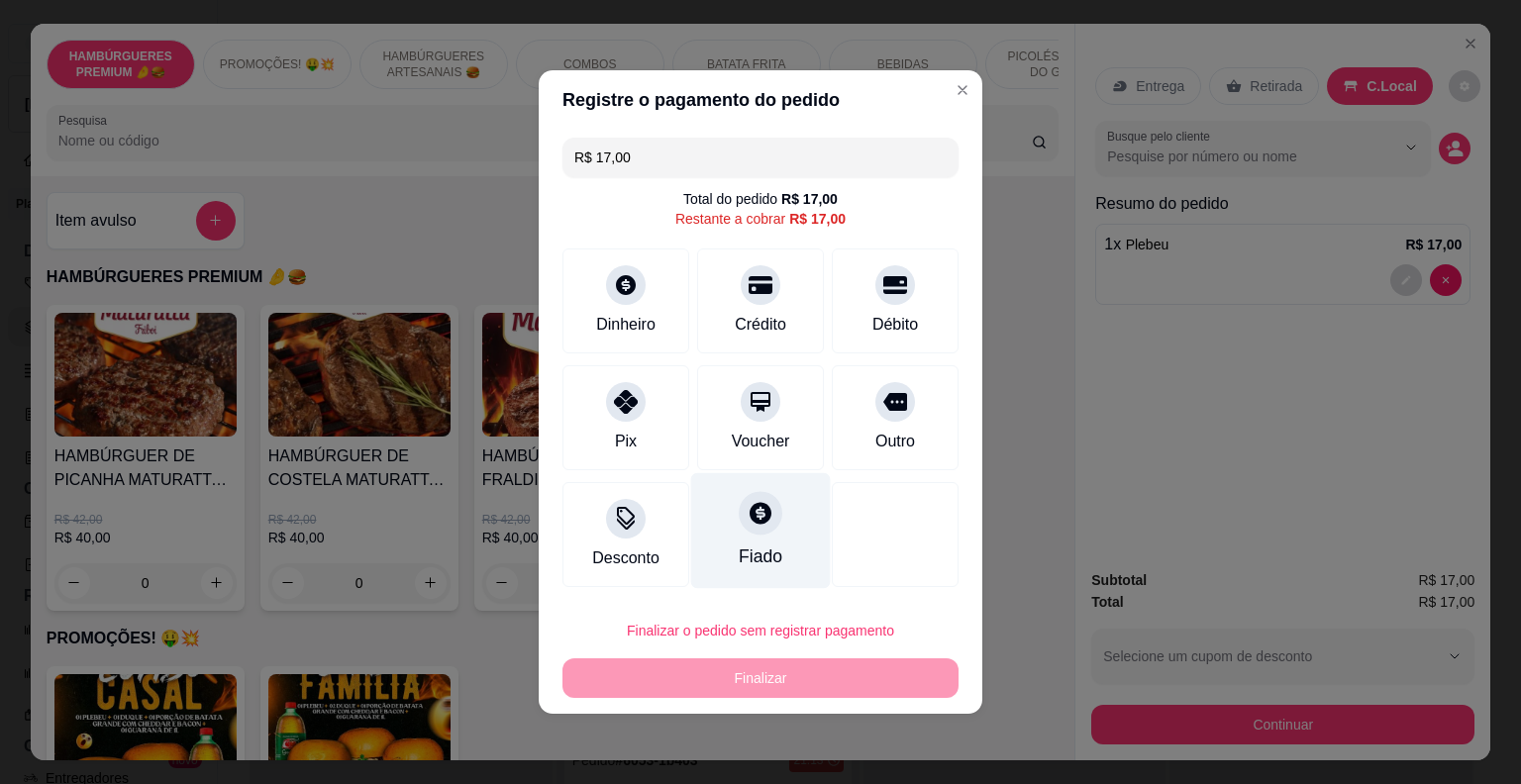 click on "Fiado" at bounding box center (760, 531) 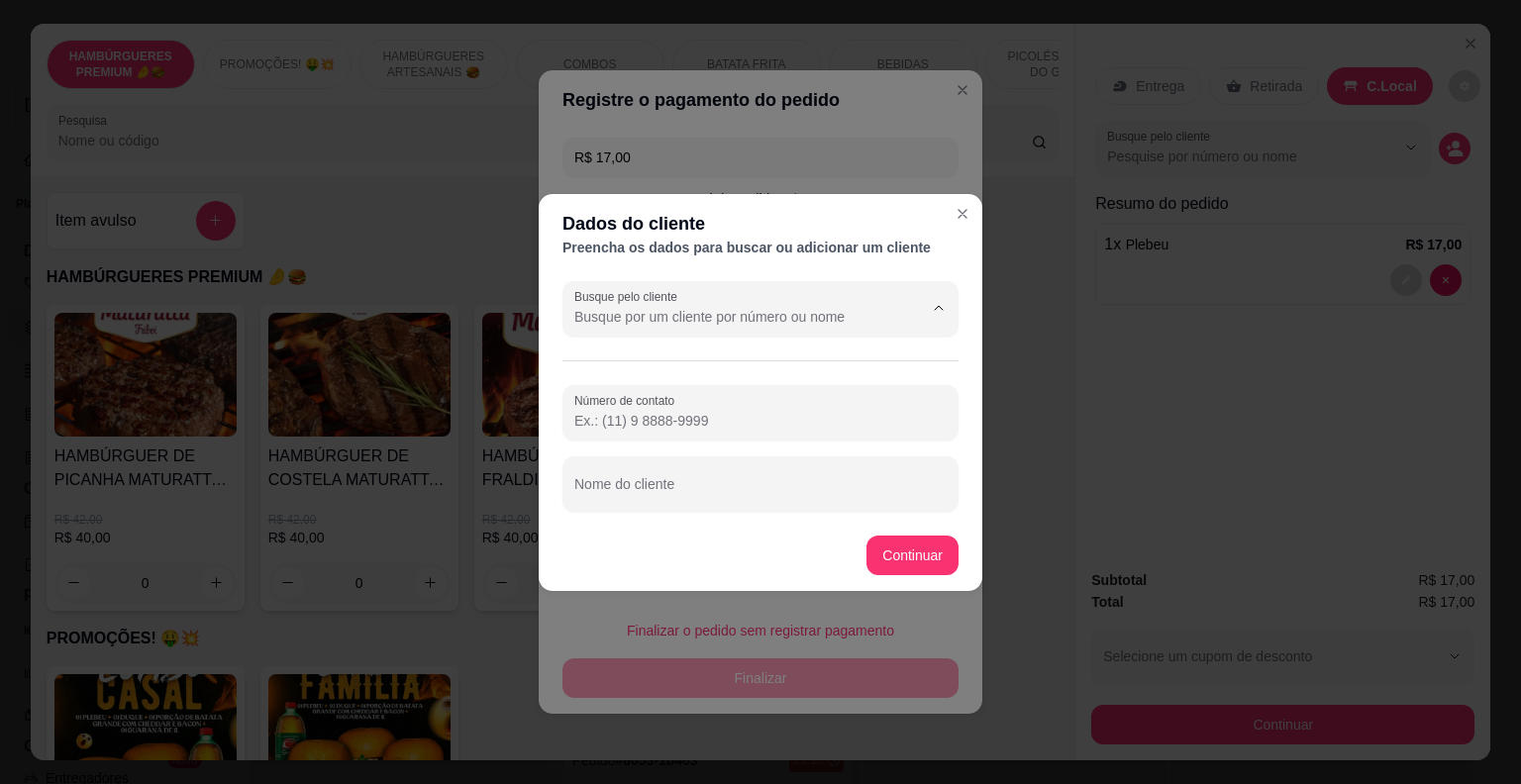click on "Busque pelo cliente" at bounding box center (733, 317) 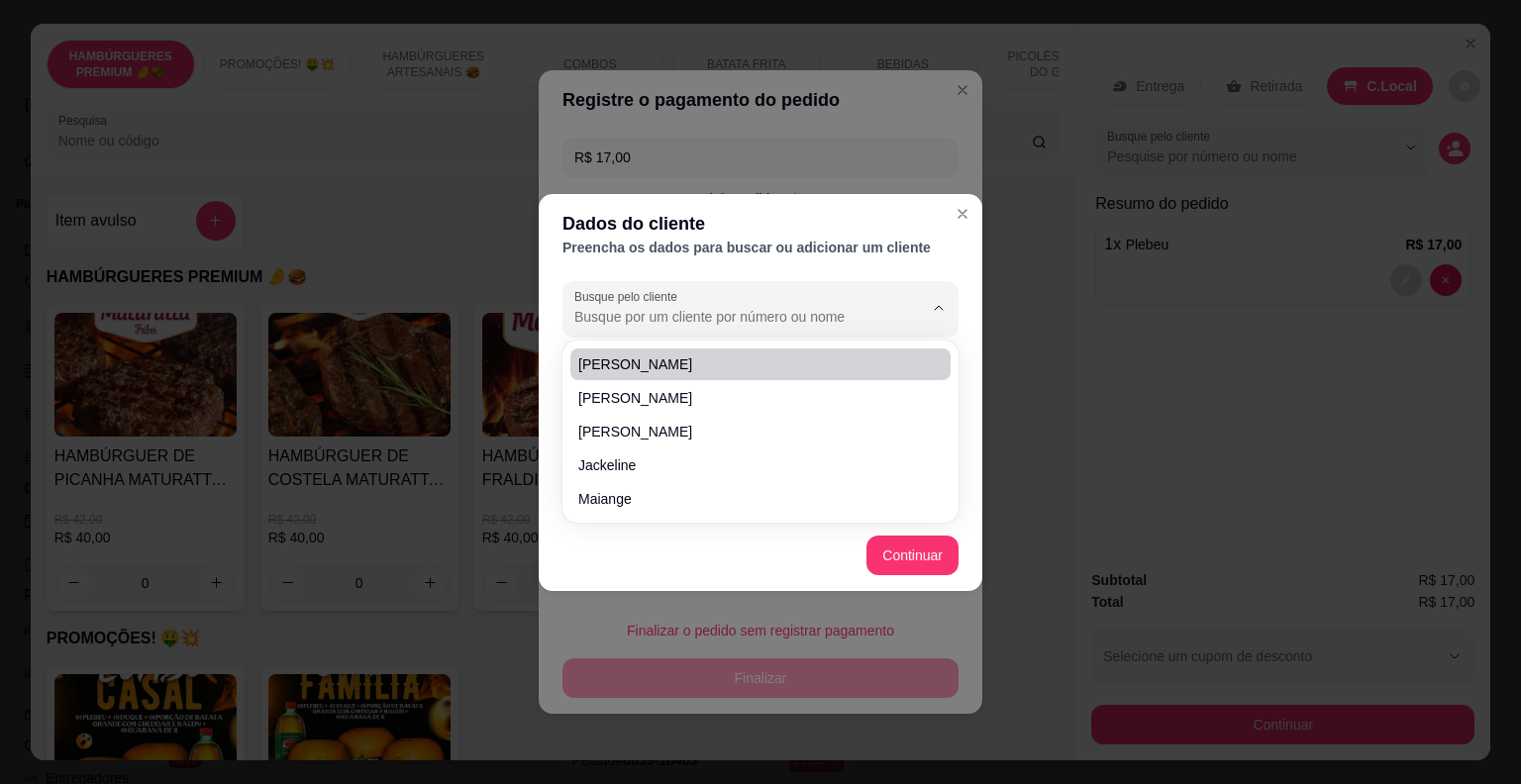 click on "Dados do cliente Preencha os dados para buscar ou adicionar um cliente Busque pelo cliente Número de contato Nome do cliente Continuar" at bounding box center [760, 392] 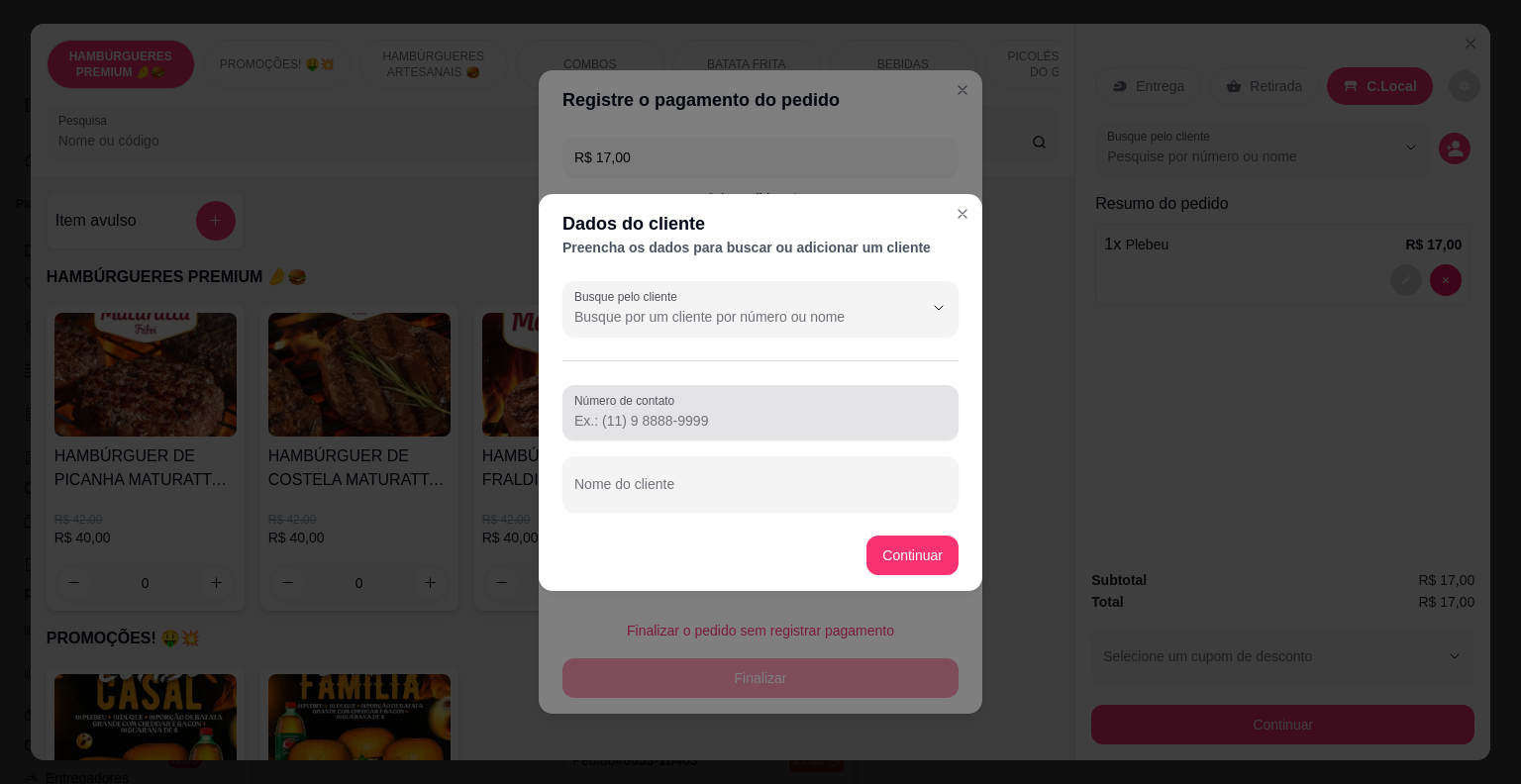 click at bounding box center [760, 413] 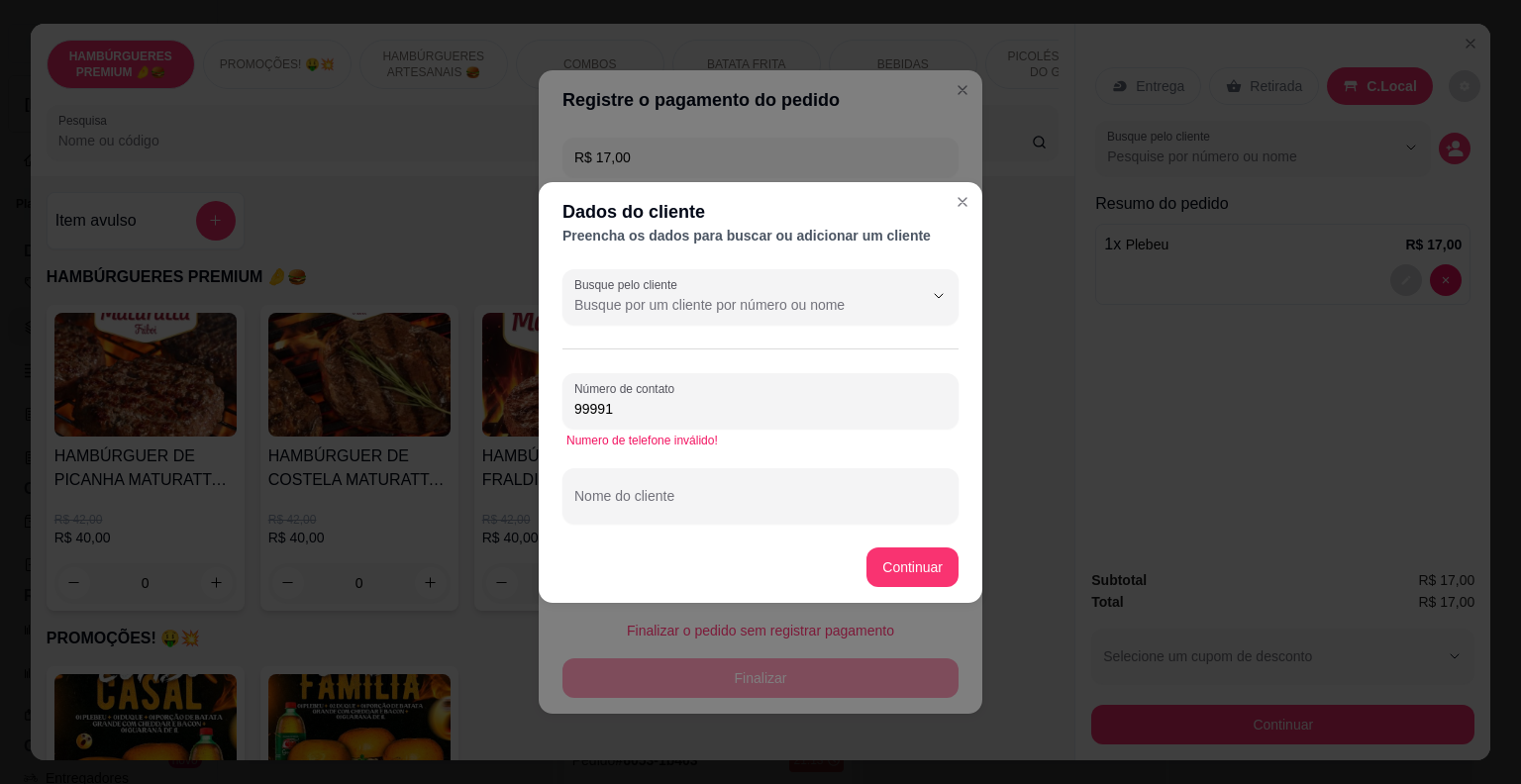 drag, startPoint x: 807, startPoint y: 408, endPoint x: 771, endPoint y: 393, distance: 39 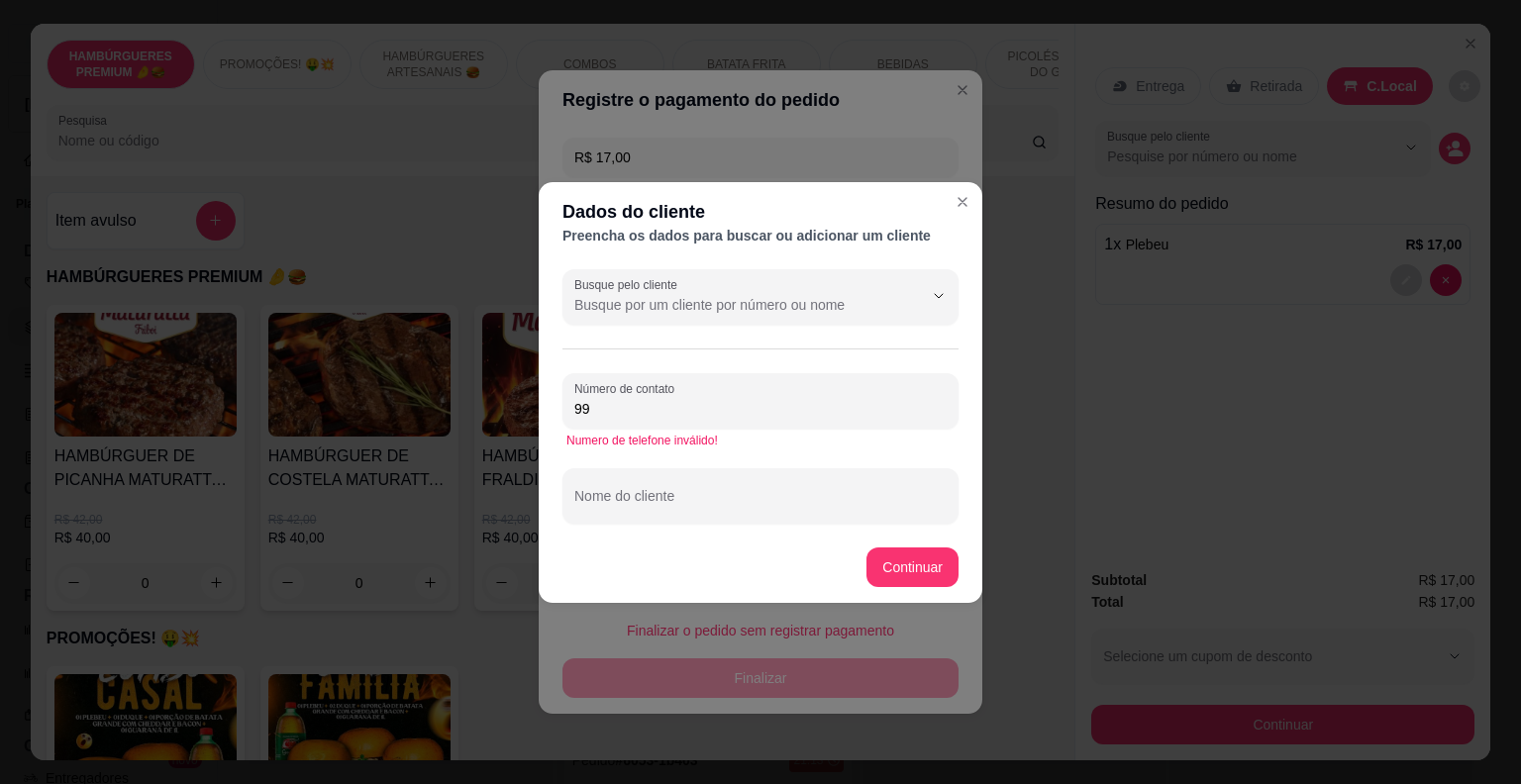 type on "9" 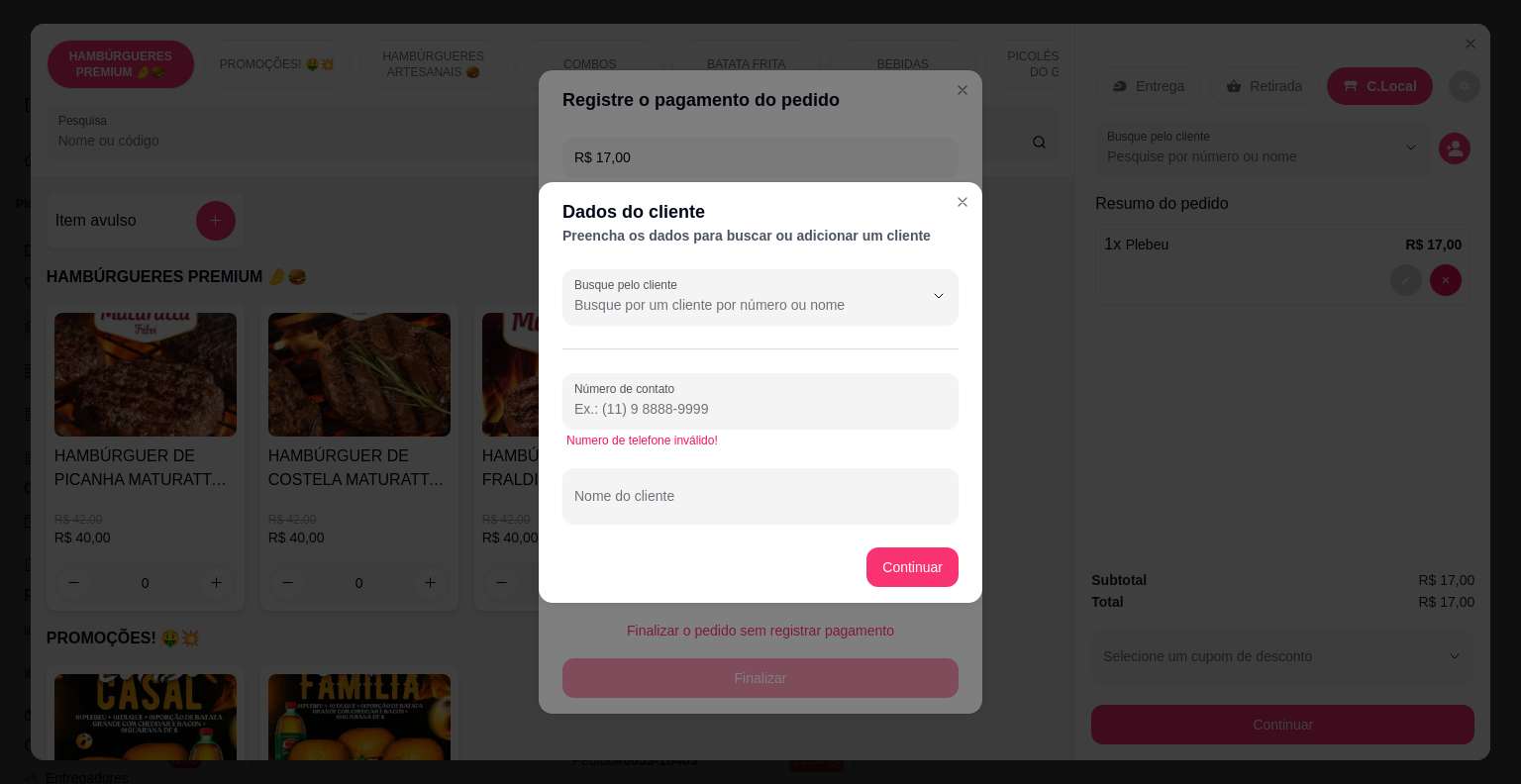 type on "6" 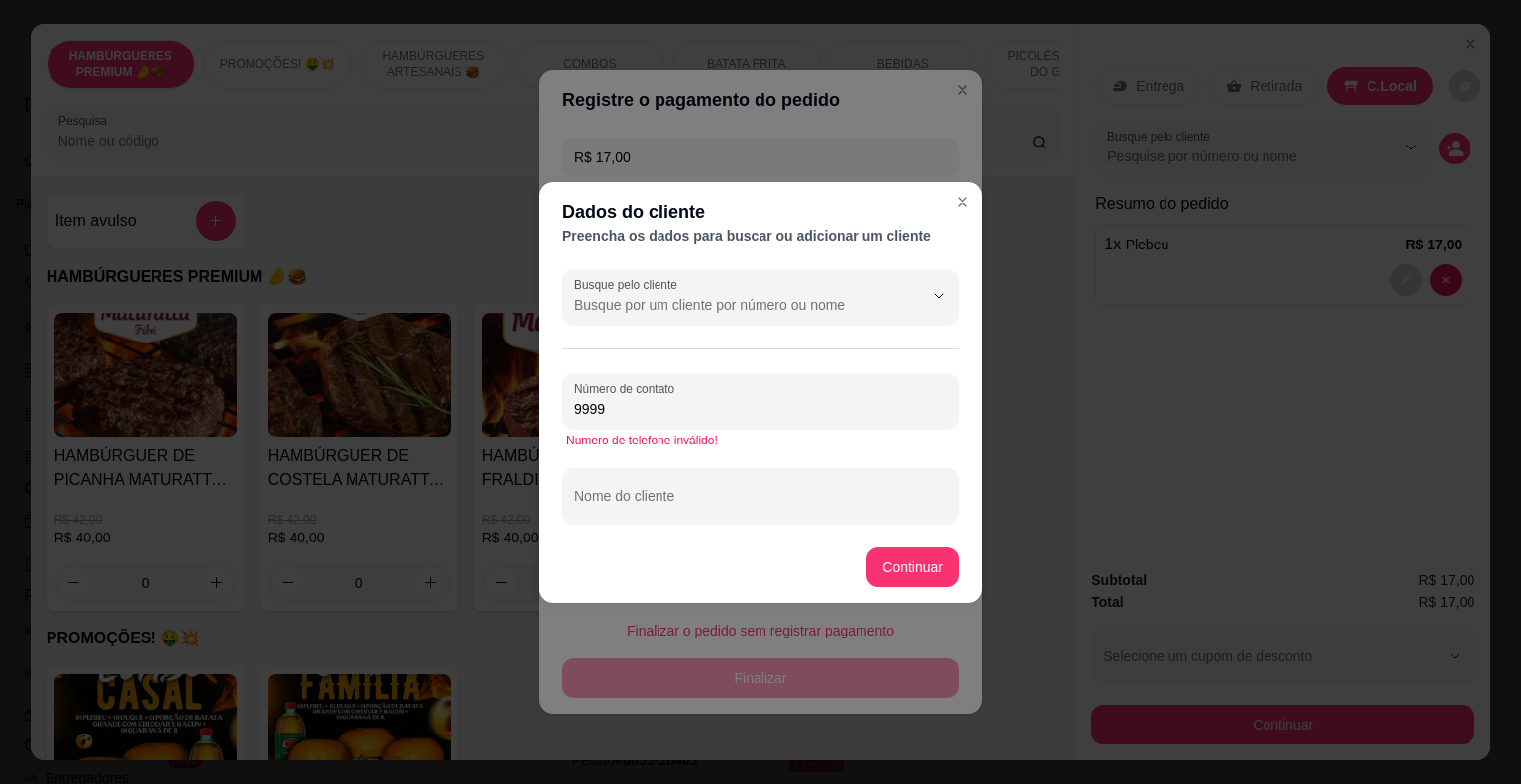 type on "99991" 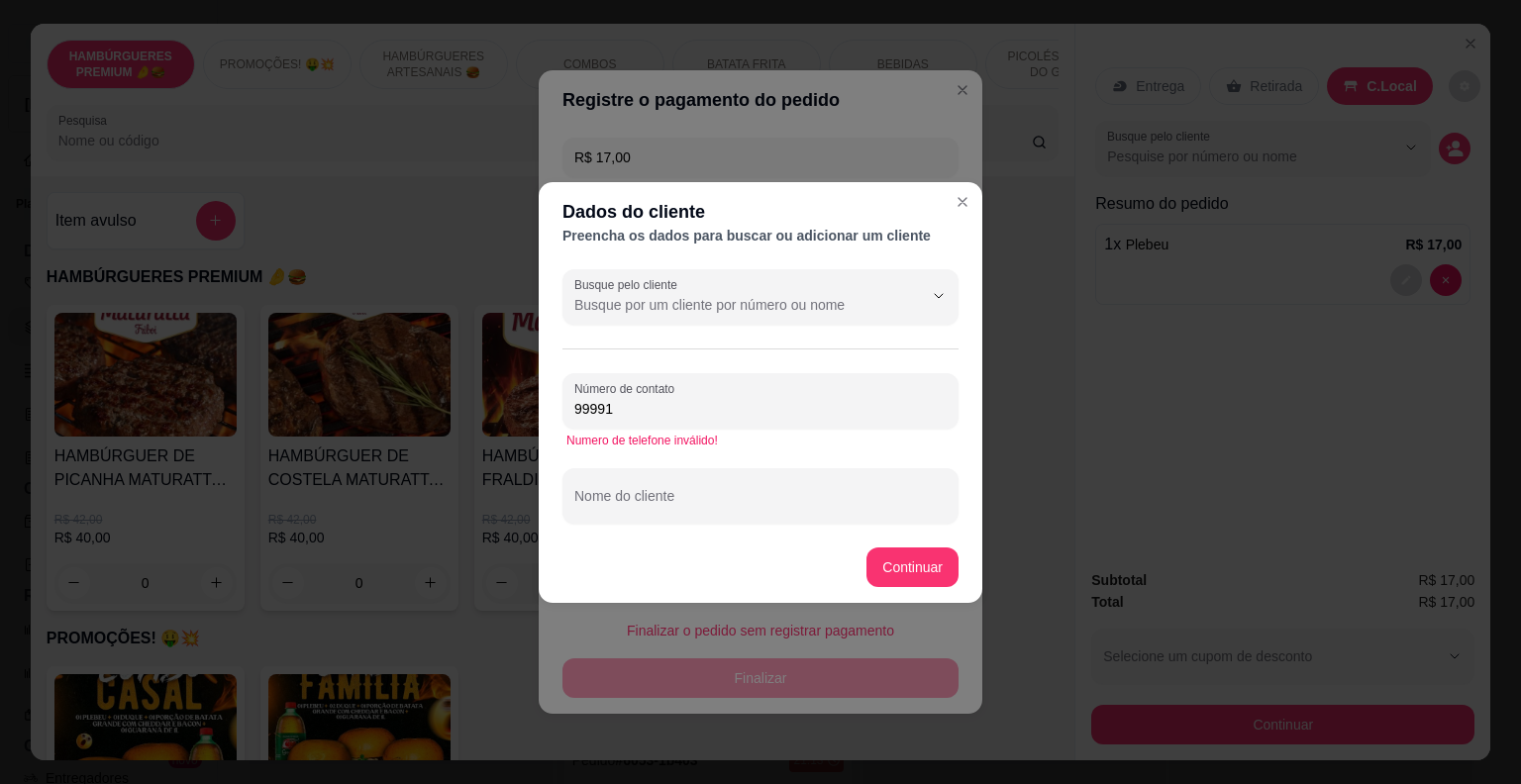 drag, startPoint x: 689, startPoint y: 418, endPoint x: 669, endPoint y: 378, distance: 44.72136 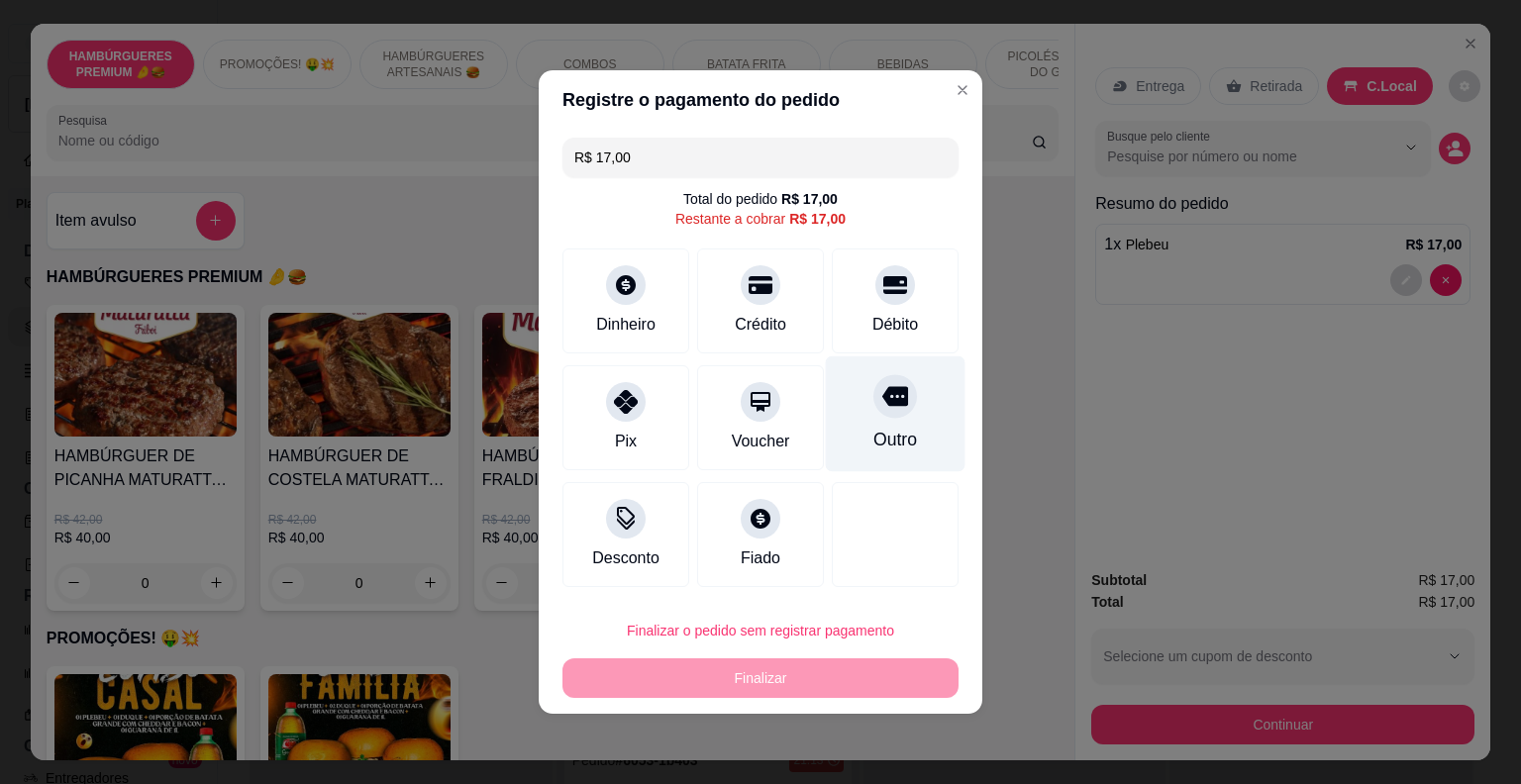 click on "Outro" at bounding box center (895, 414) 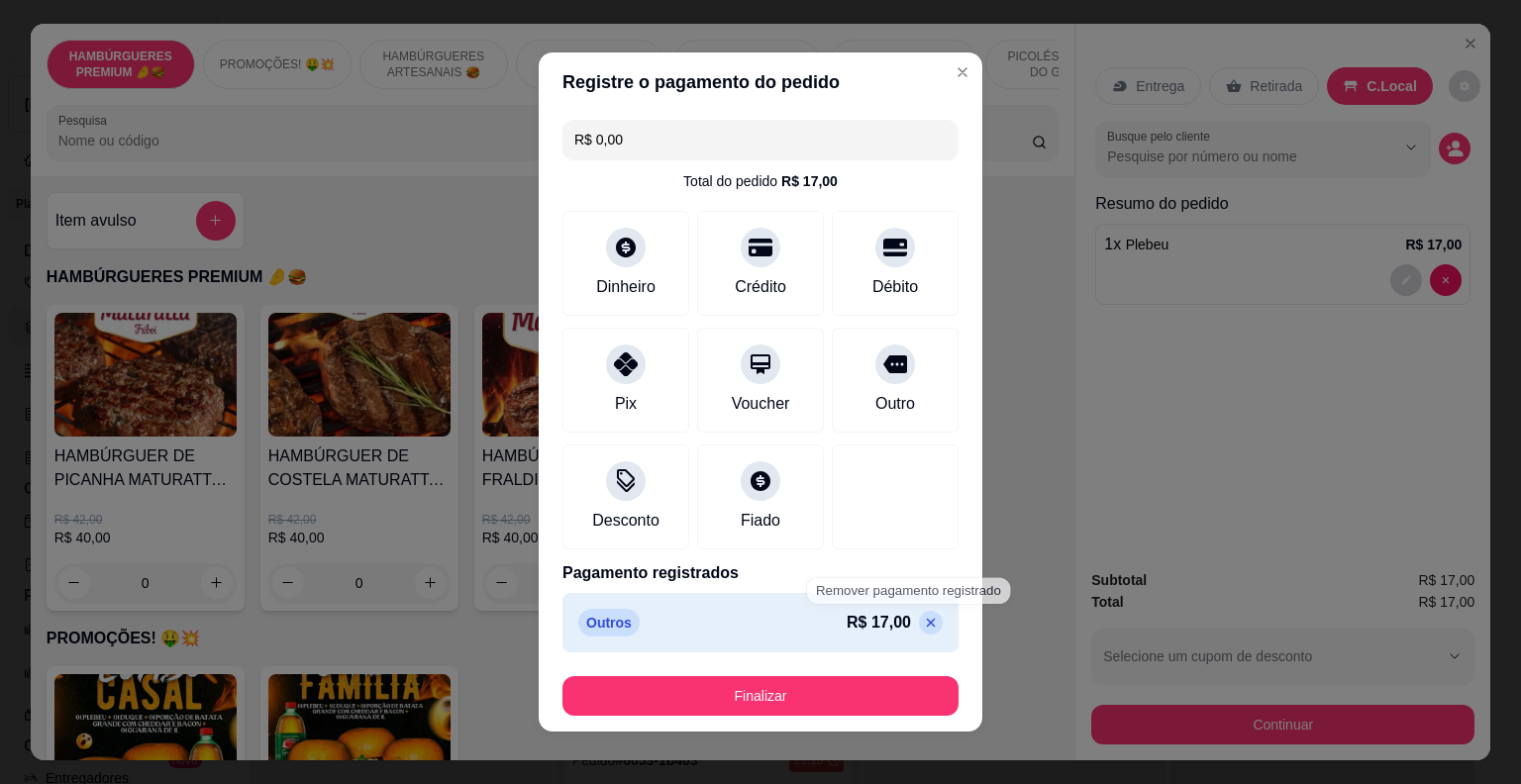 click at bounding box center [931, 623] 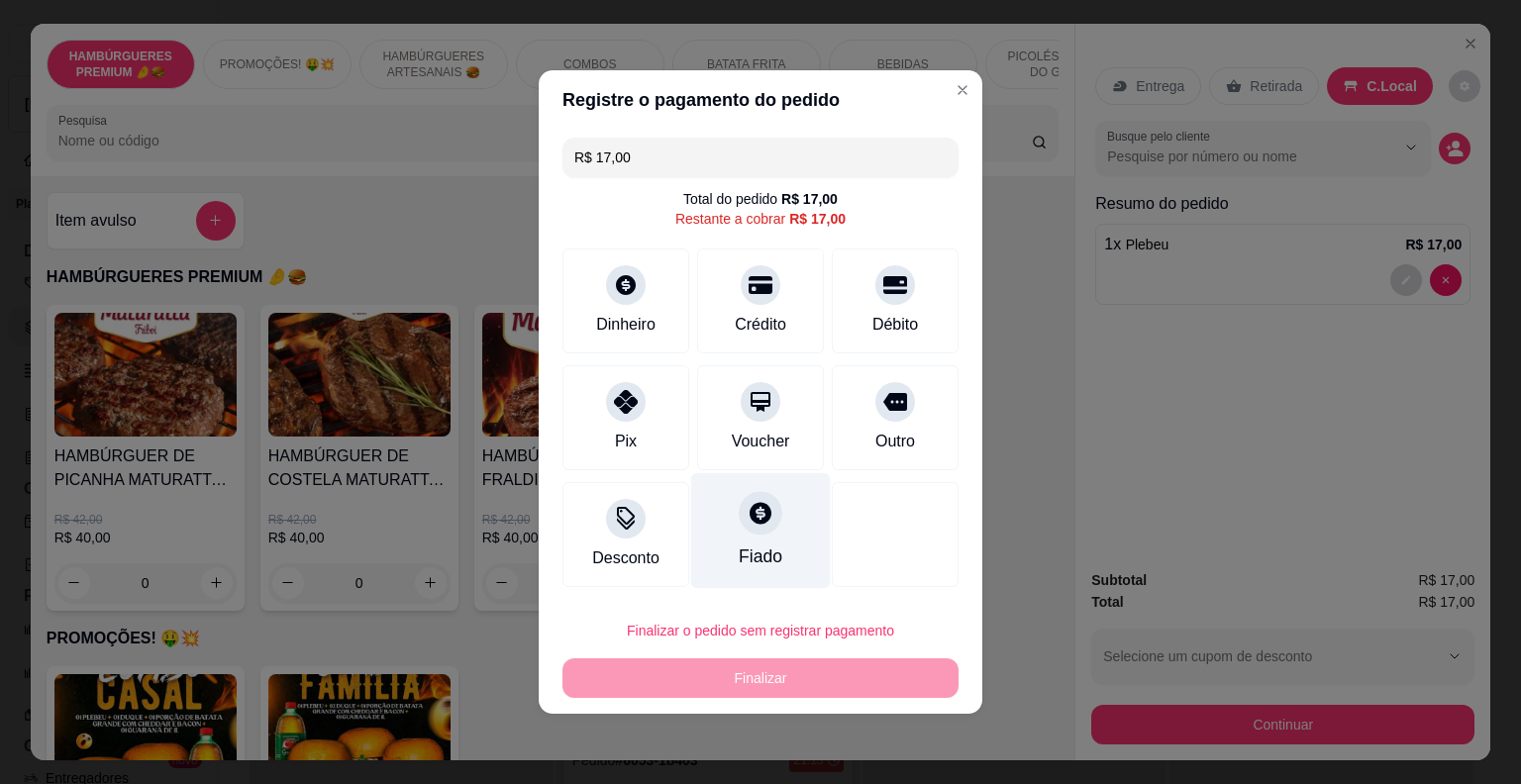 click on "Fiado" at bounding box center (760, 531) 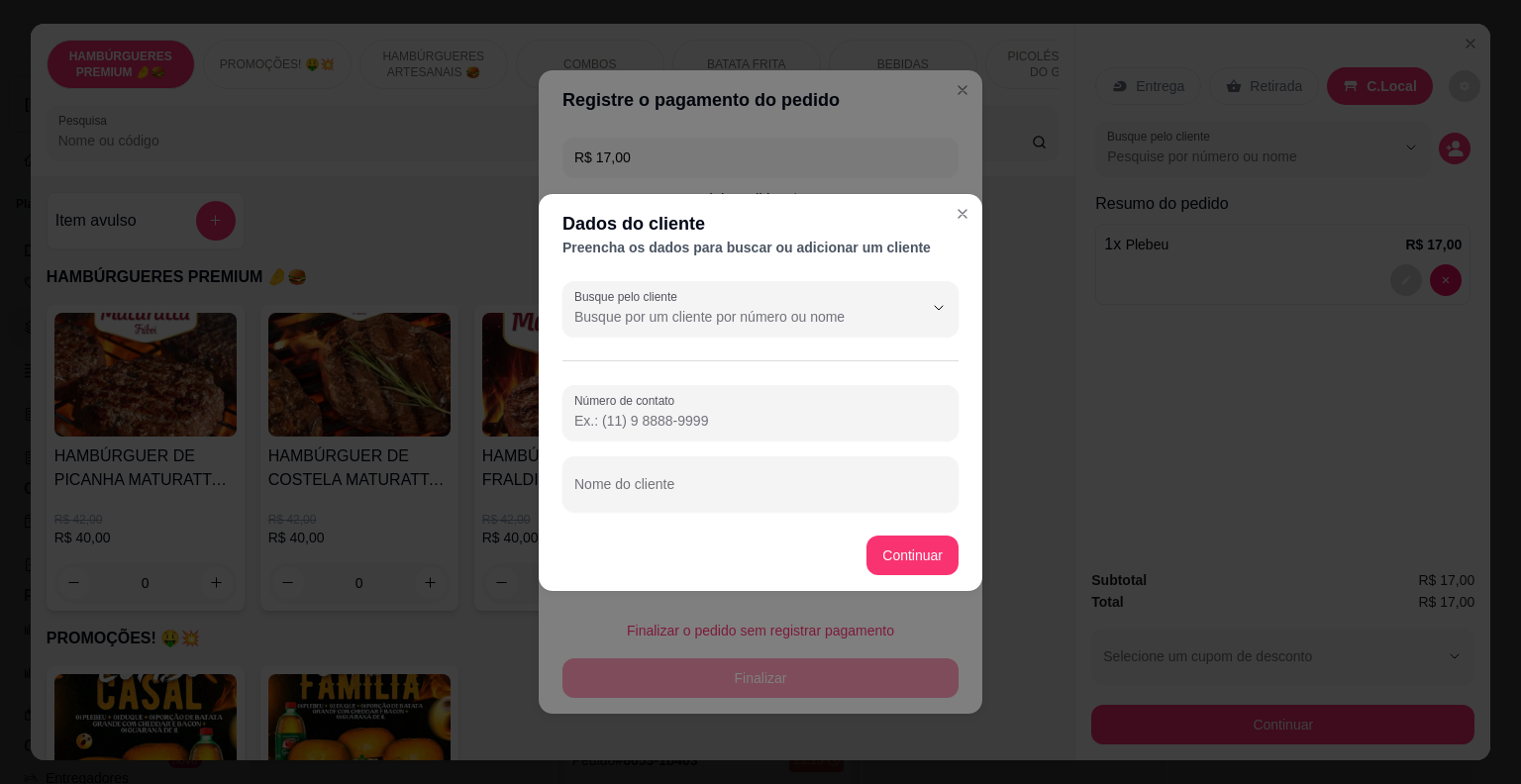 click on "Número de contato" at bounding box center (760, 421) 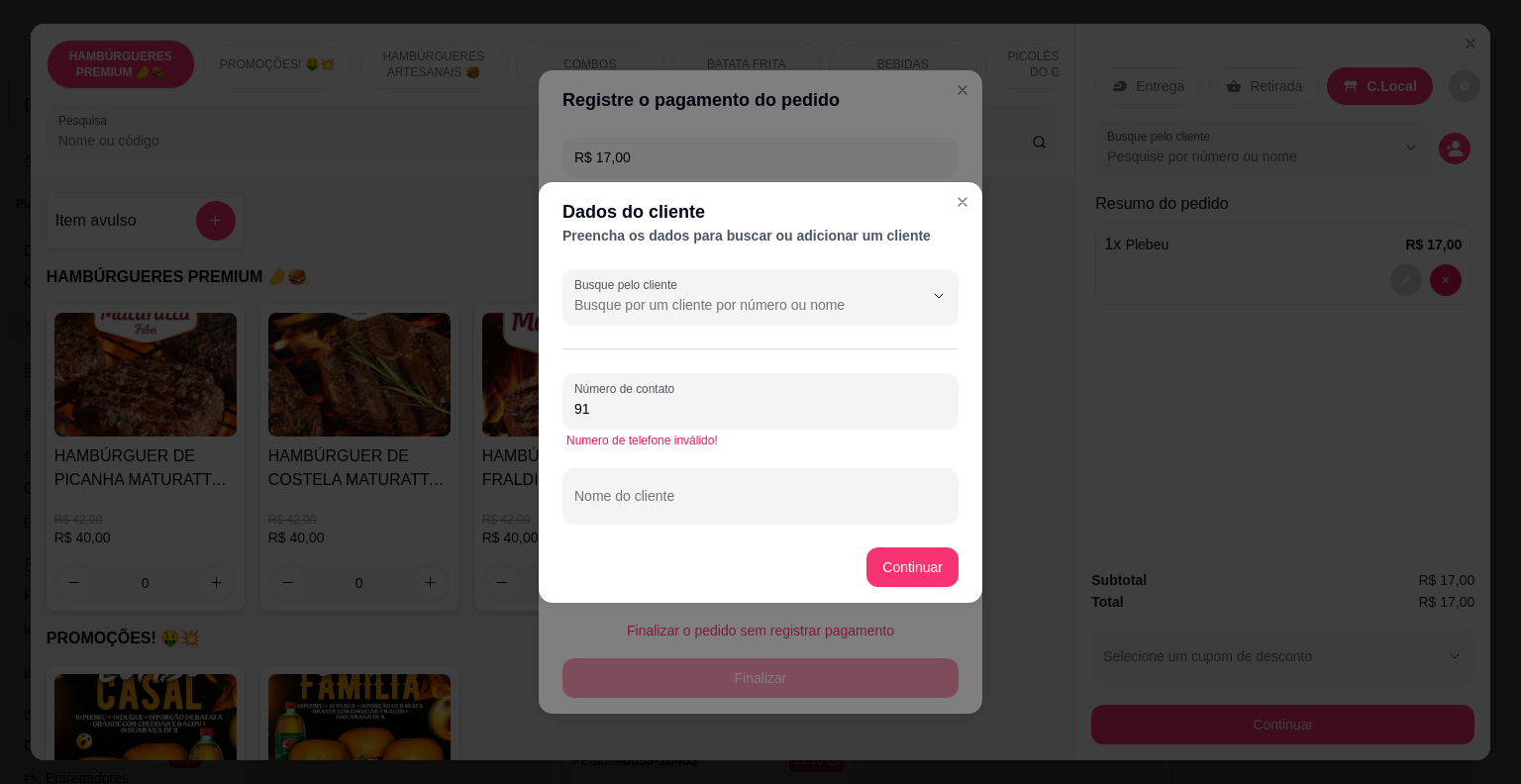 type on "91" 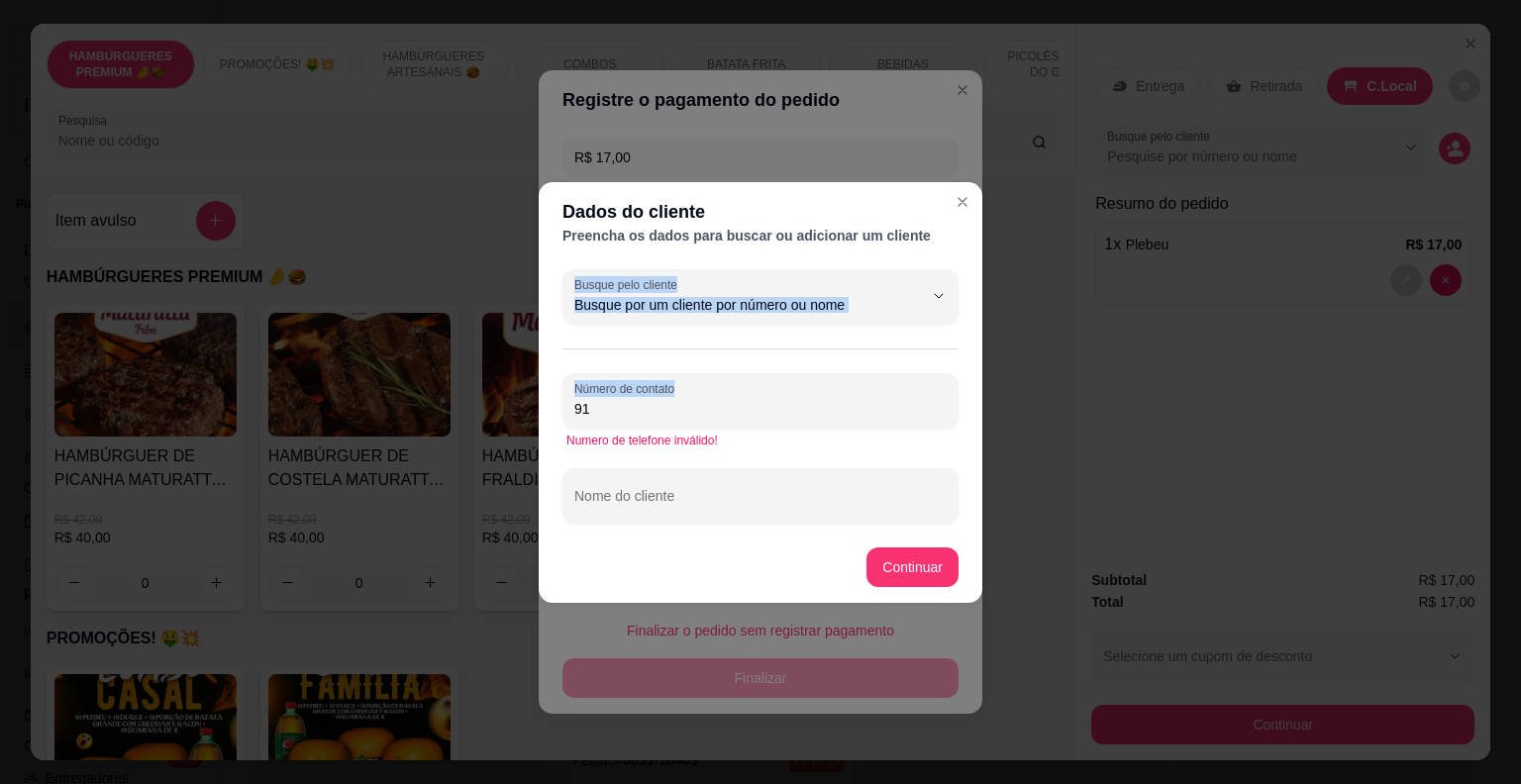 drag, startPoint x: 651, startPoint y: 403, endPoint x: 729, endPoint y: 360, distance: 89.06739 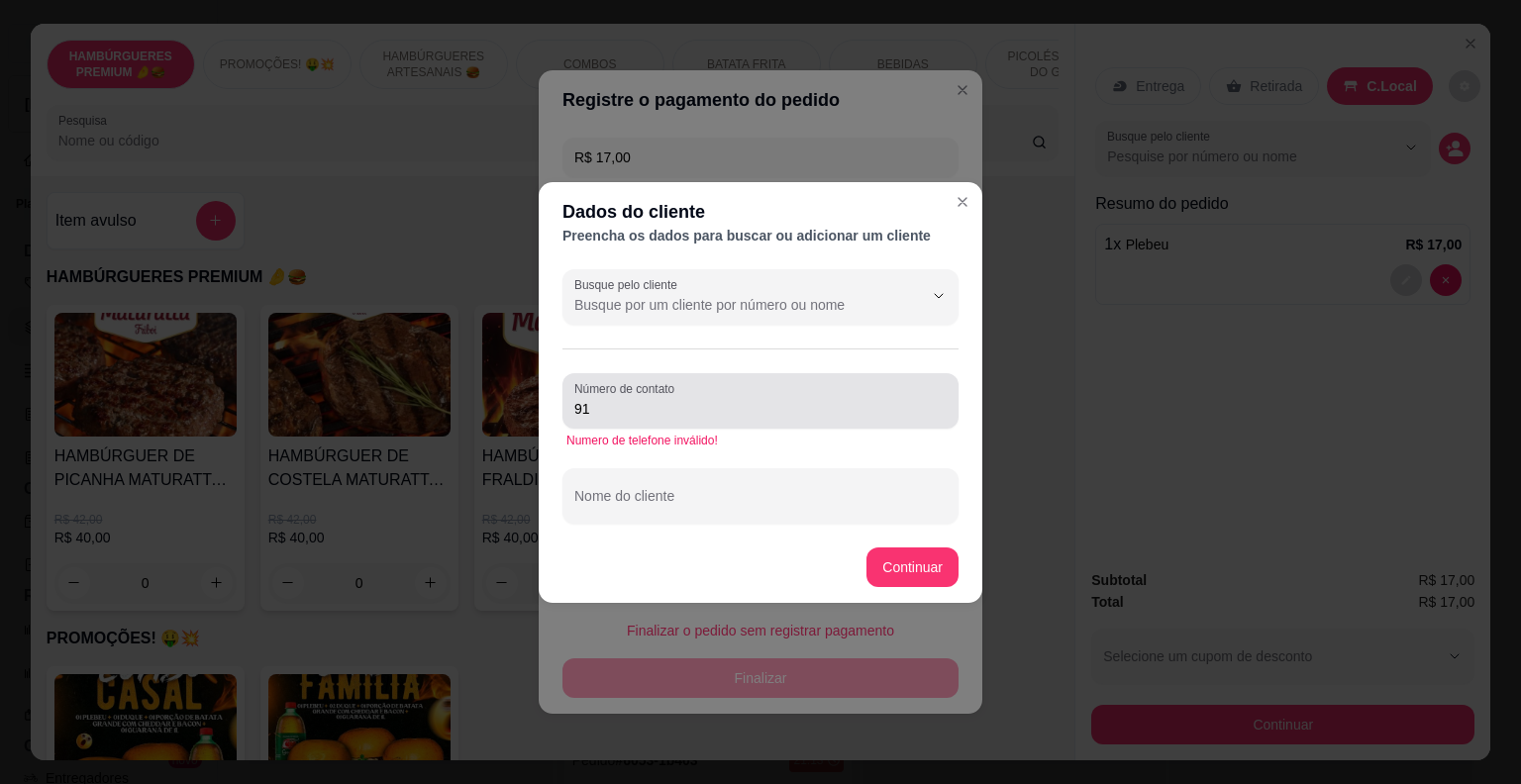 drag, startPoint x: 729, startPoint y: 360, endPoint x: 655, endPoint y: 420, distance: 95.26804 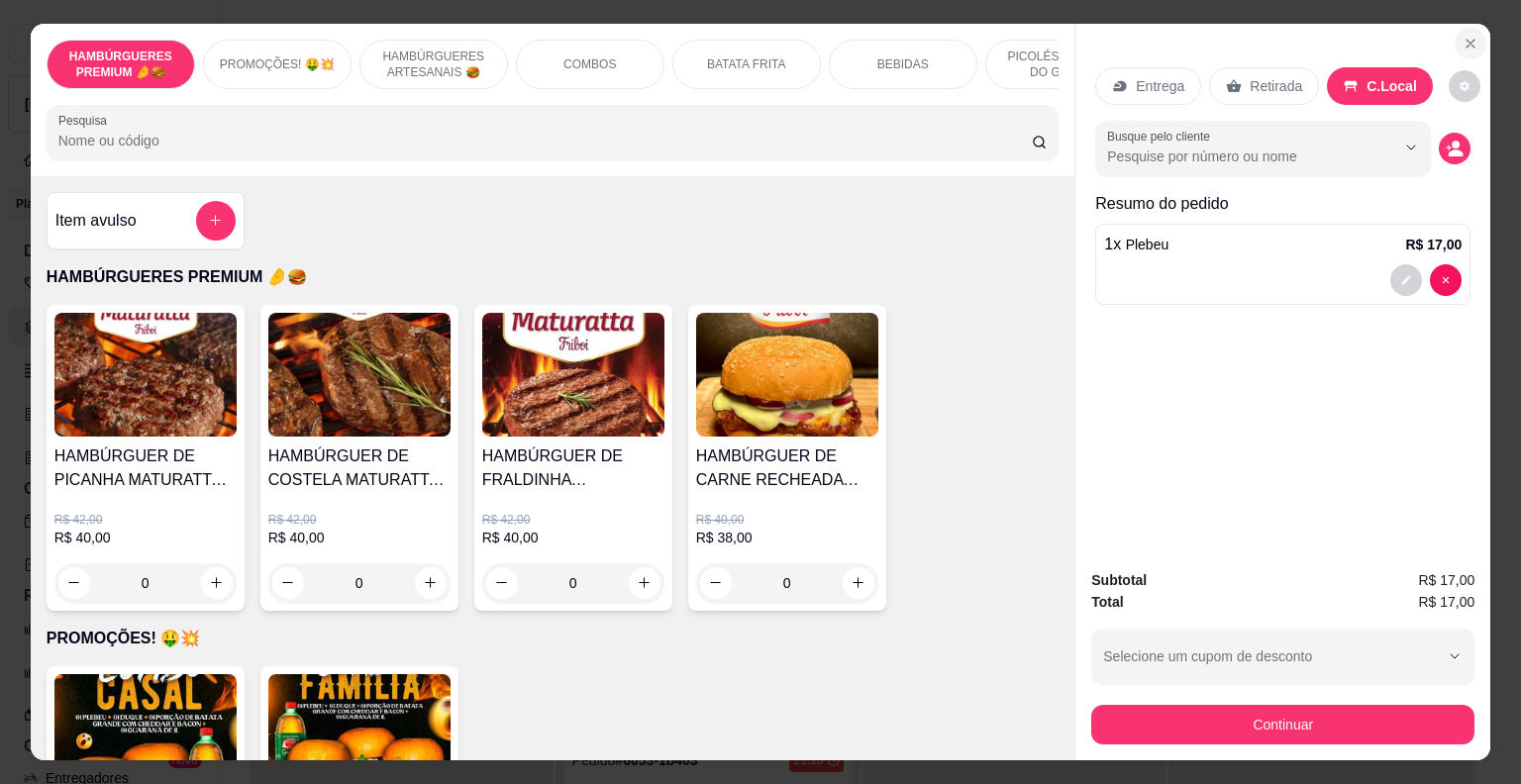 click at bounding box center [1470, 44] 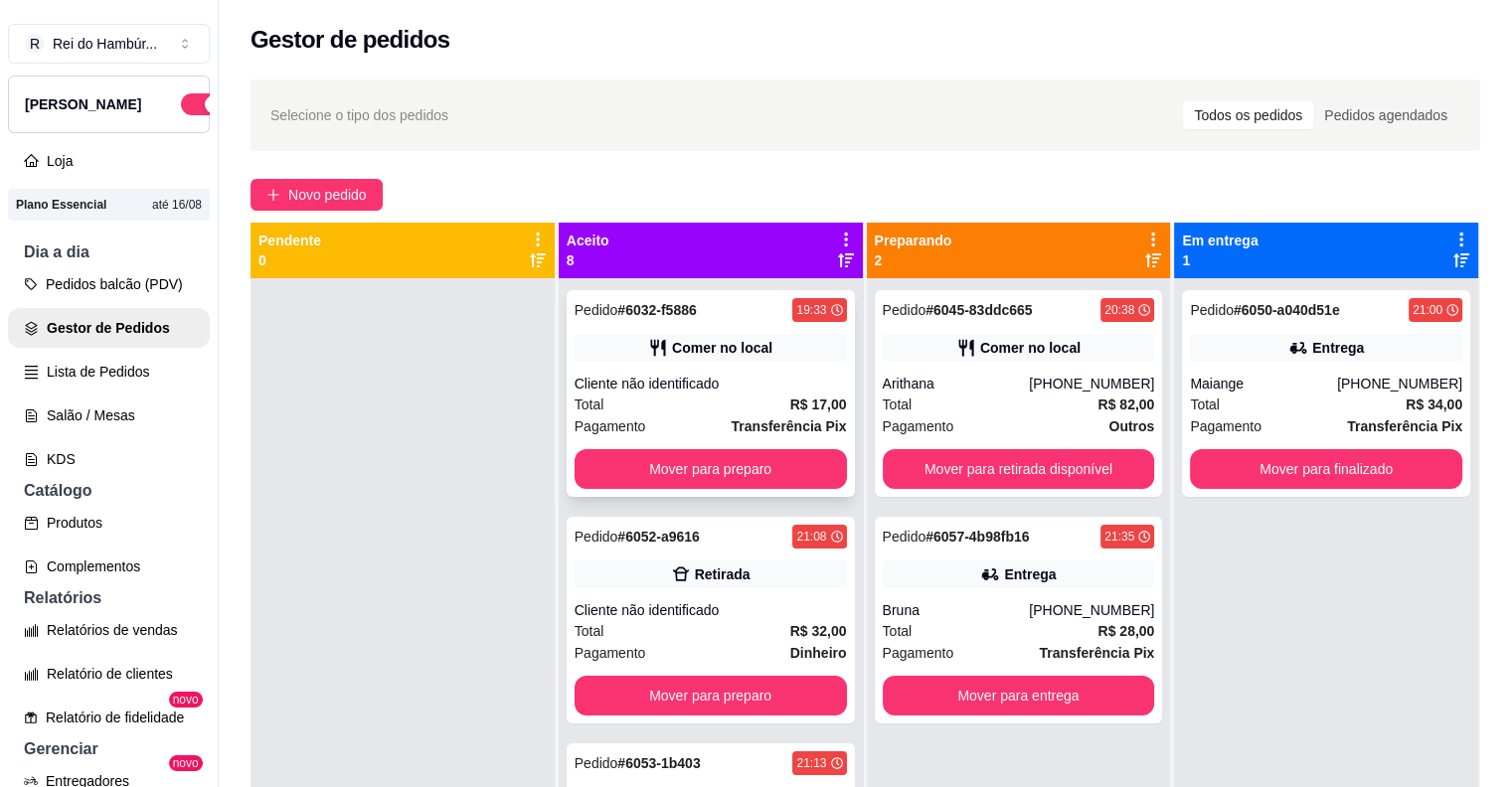 click on "Transferência Pix" at bounding box center [789, 426] 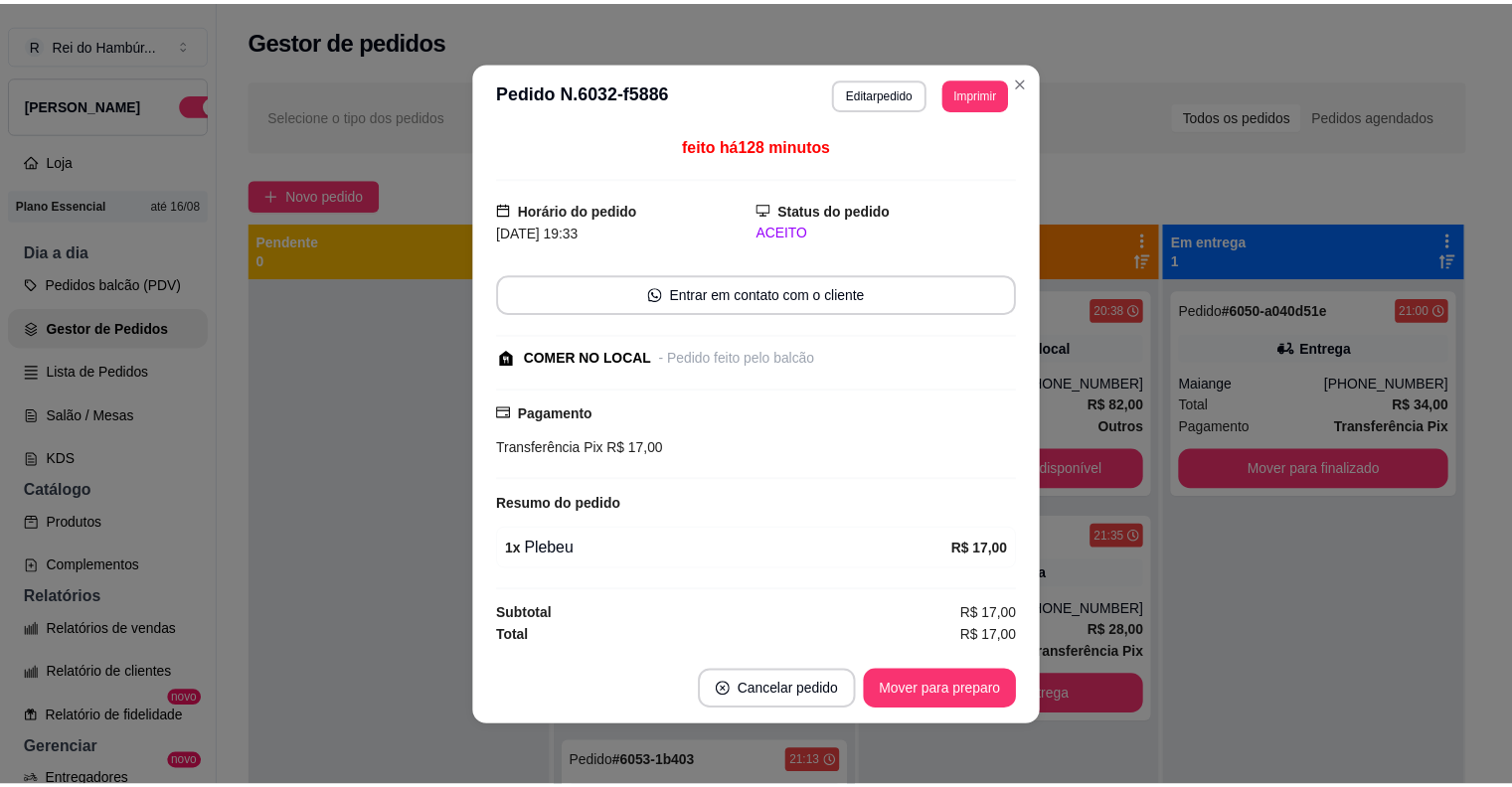 scroll, scrollTop: 1, scrollLeft: 0, axis: vertical 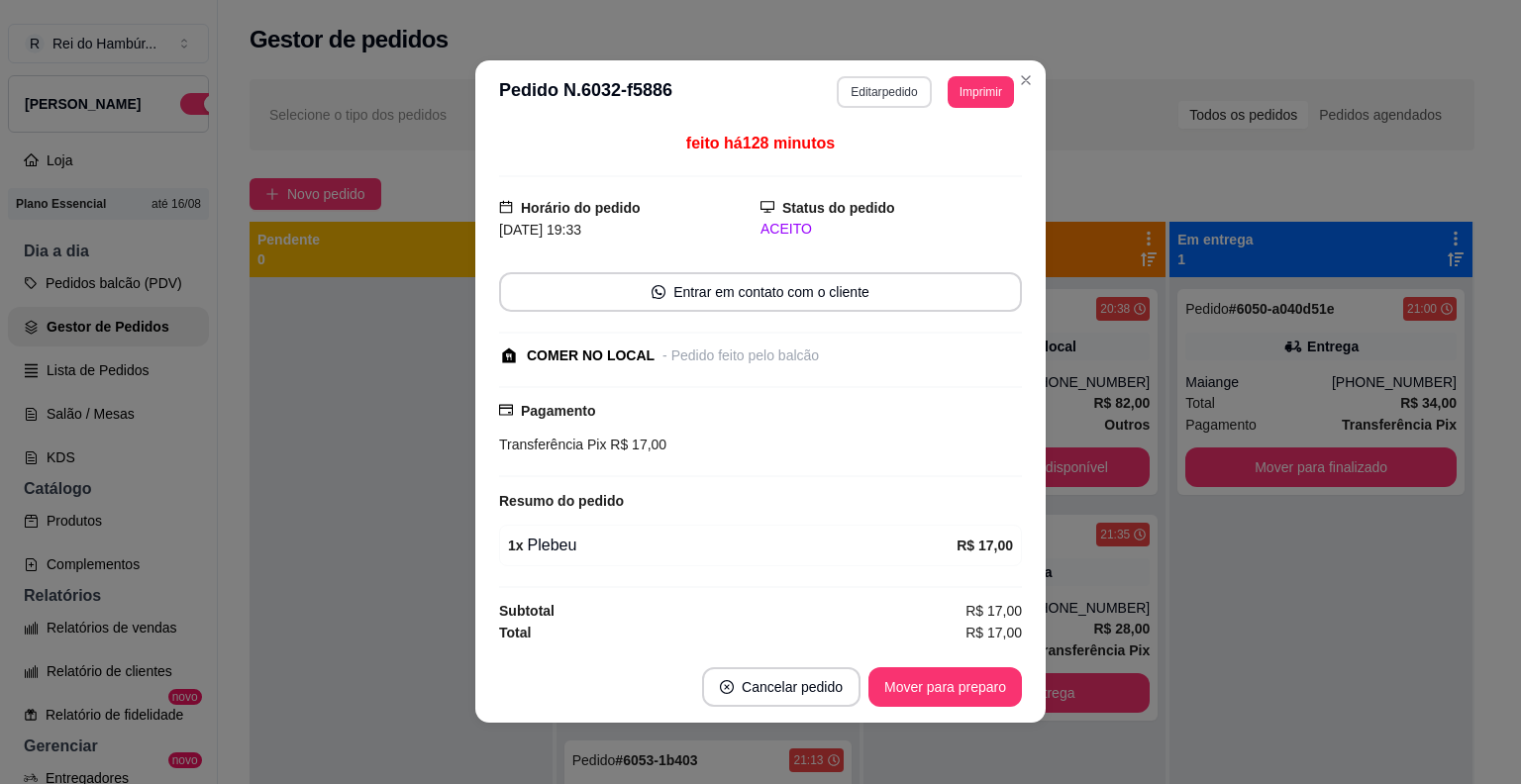 click on "Editar  pedido" at bounding box center [883, 92] 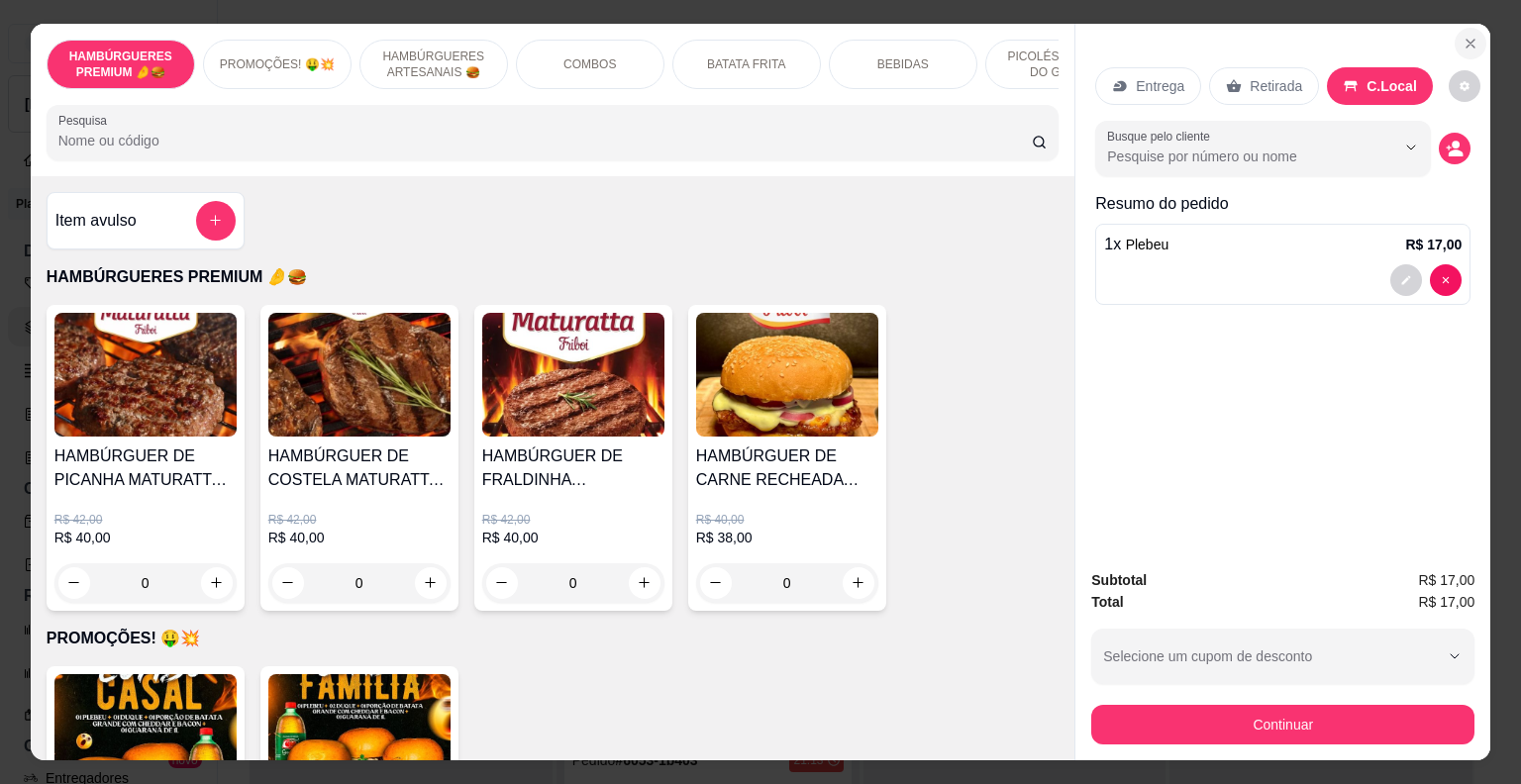click 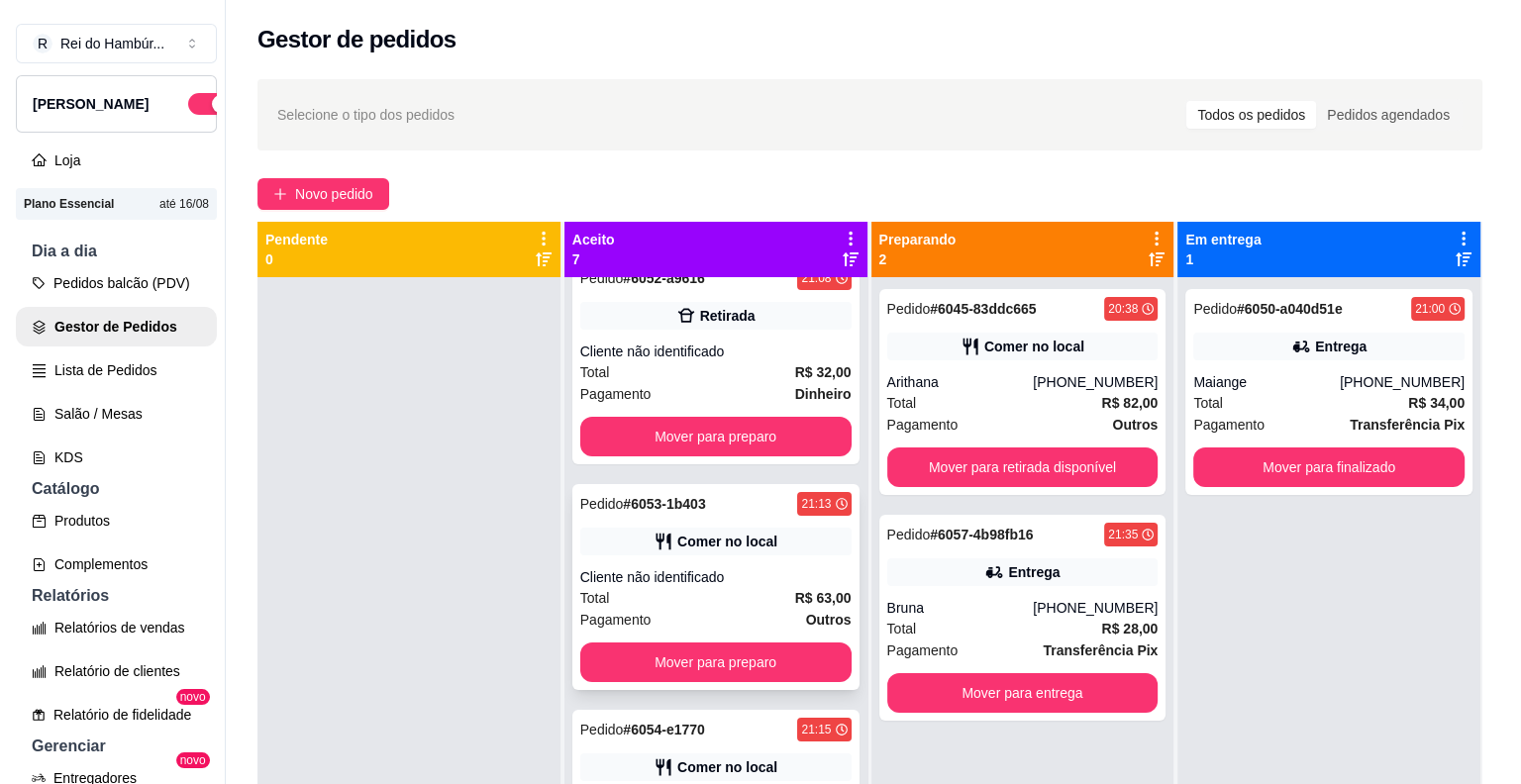 scroll, scrollTop: 0, scrollLeft: 0, axis: both 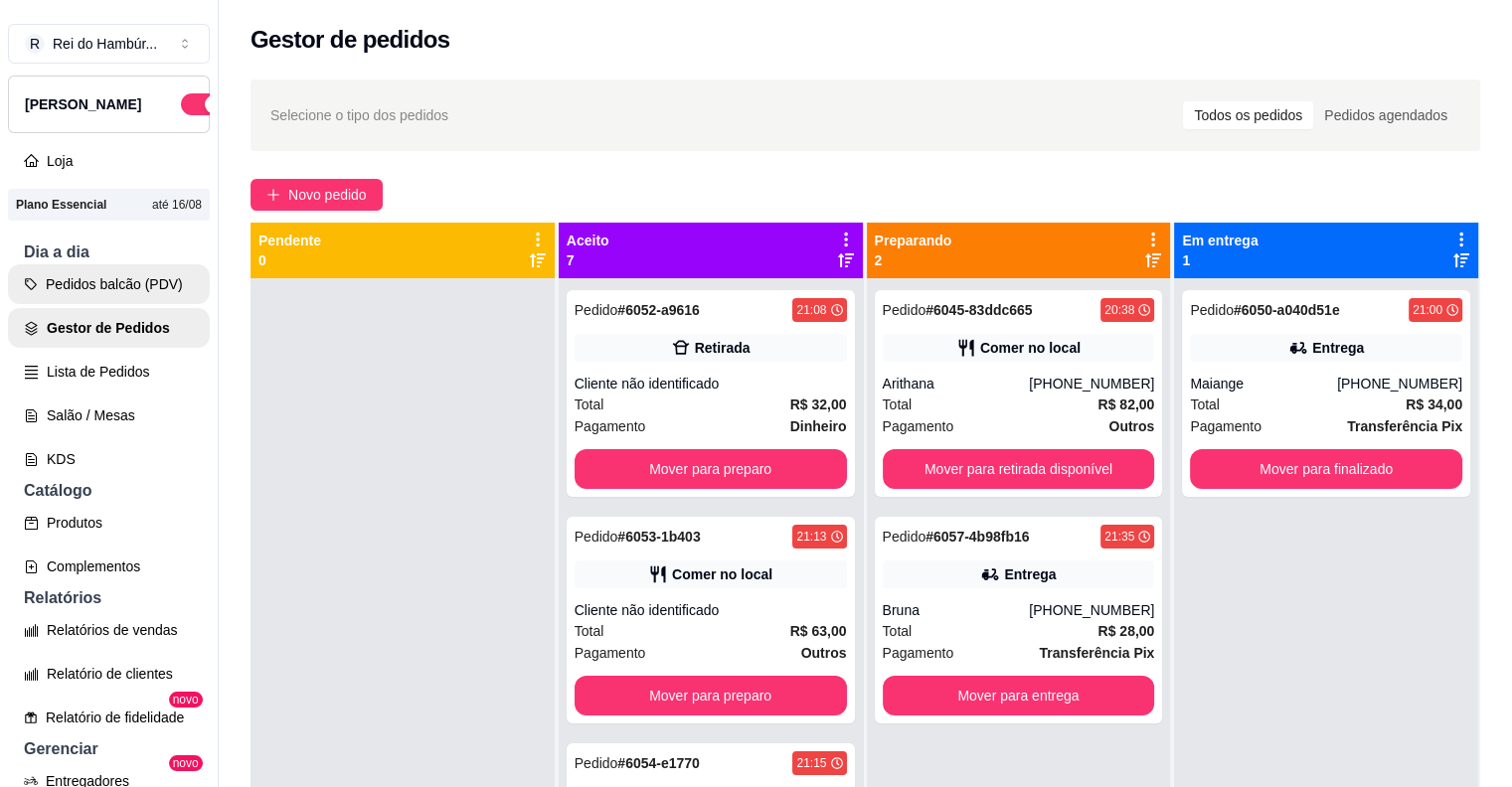 click on "Pedidos balcão (PDV)" at bounding box center (108, 284) 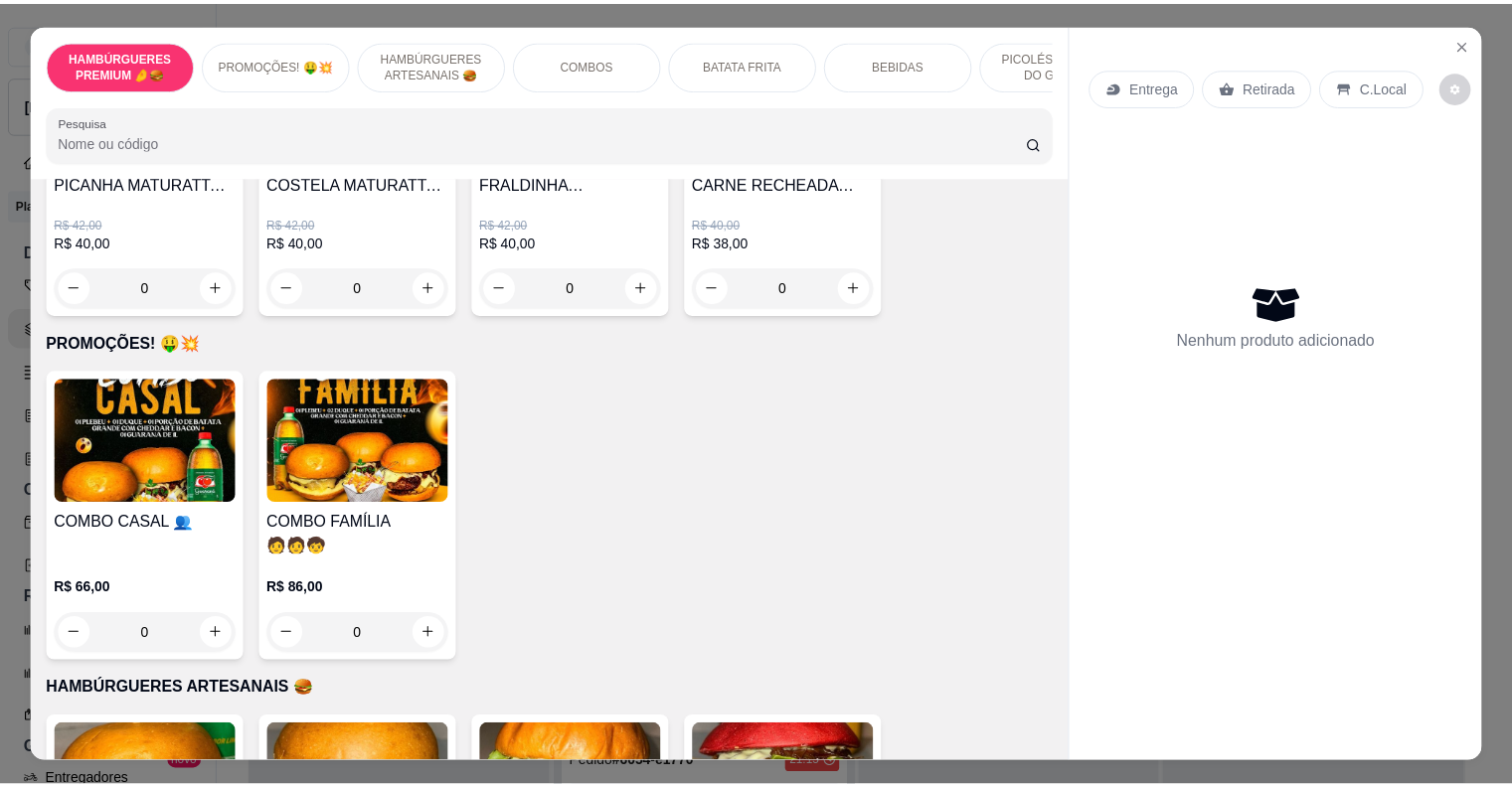 scroll, scrollTop: 0, scrollLeft: 0, axis: both 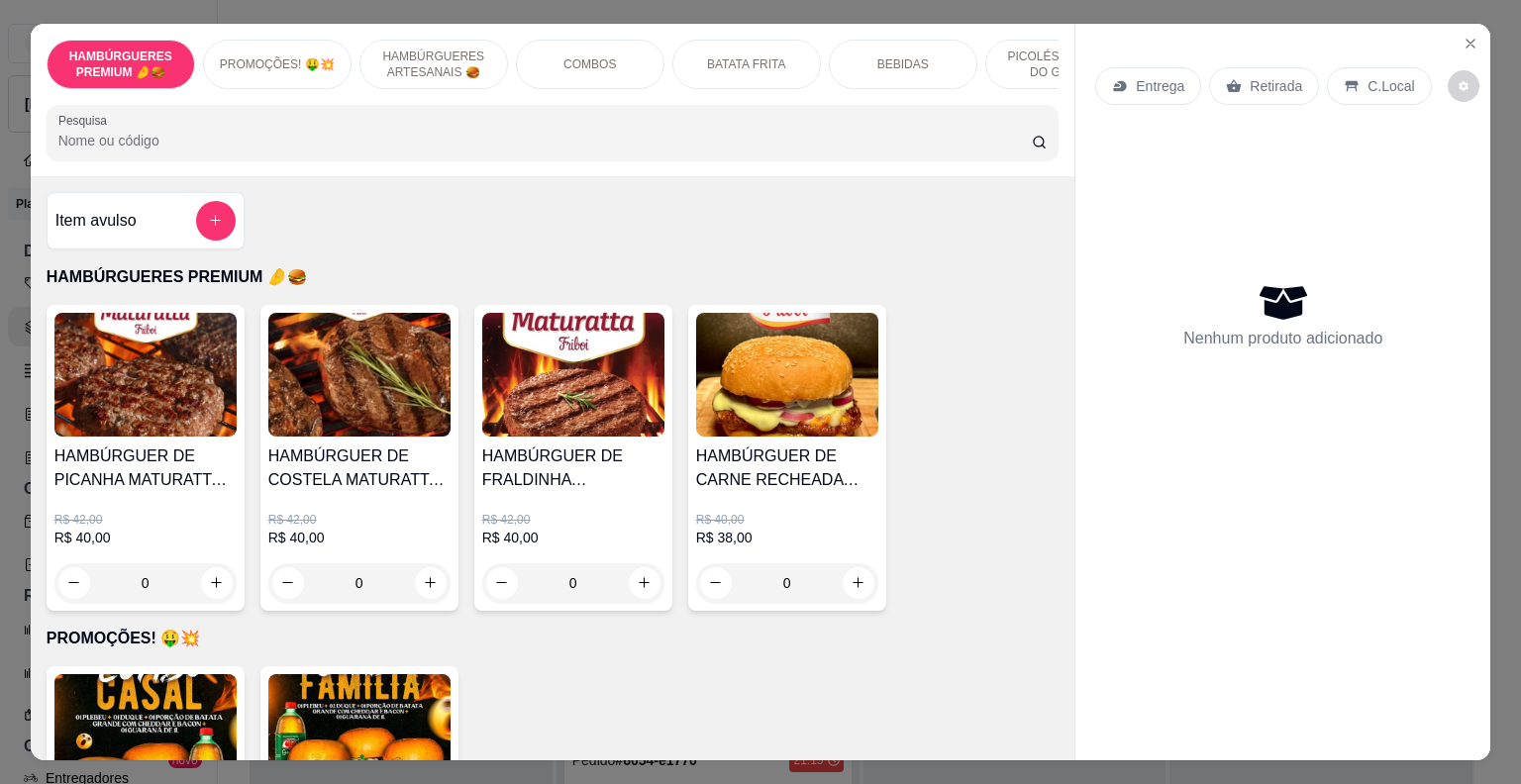 click on "Entrega Retirada C.Local Nenhum produto adicionado" at bounding box center [1282, 376] 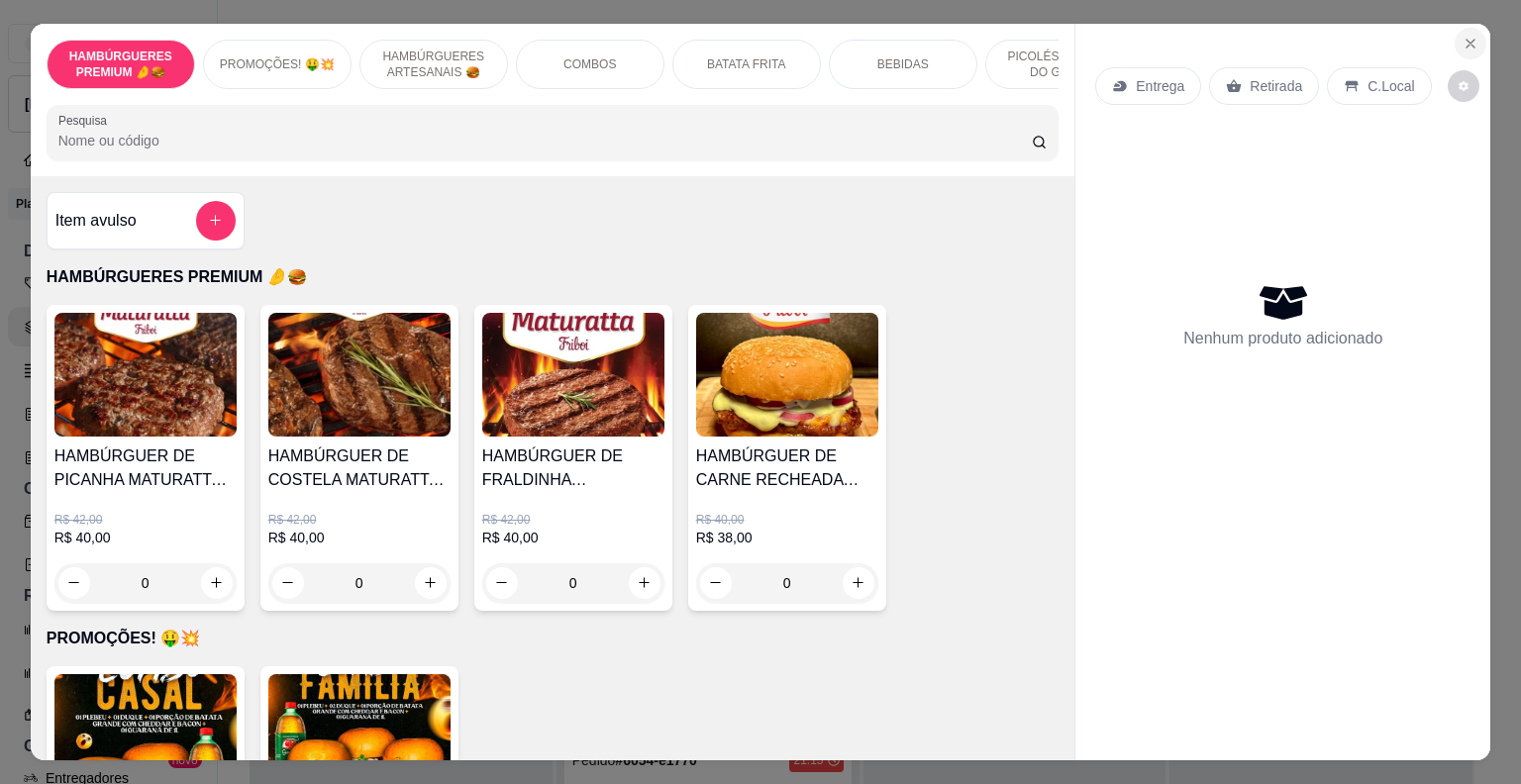 click 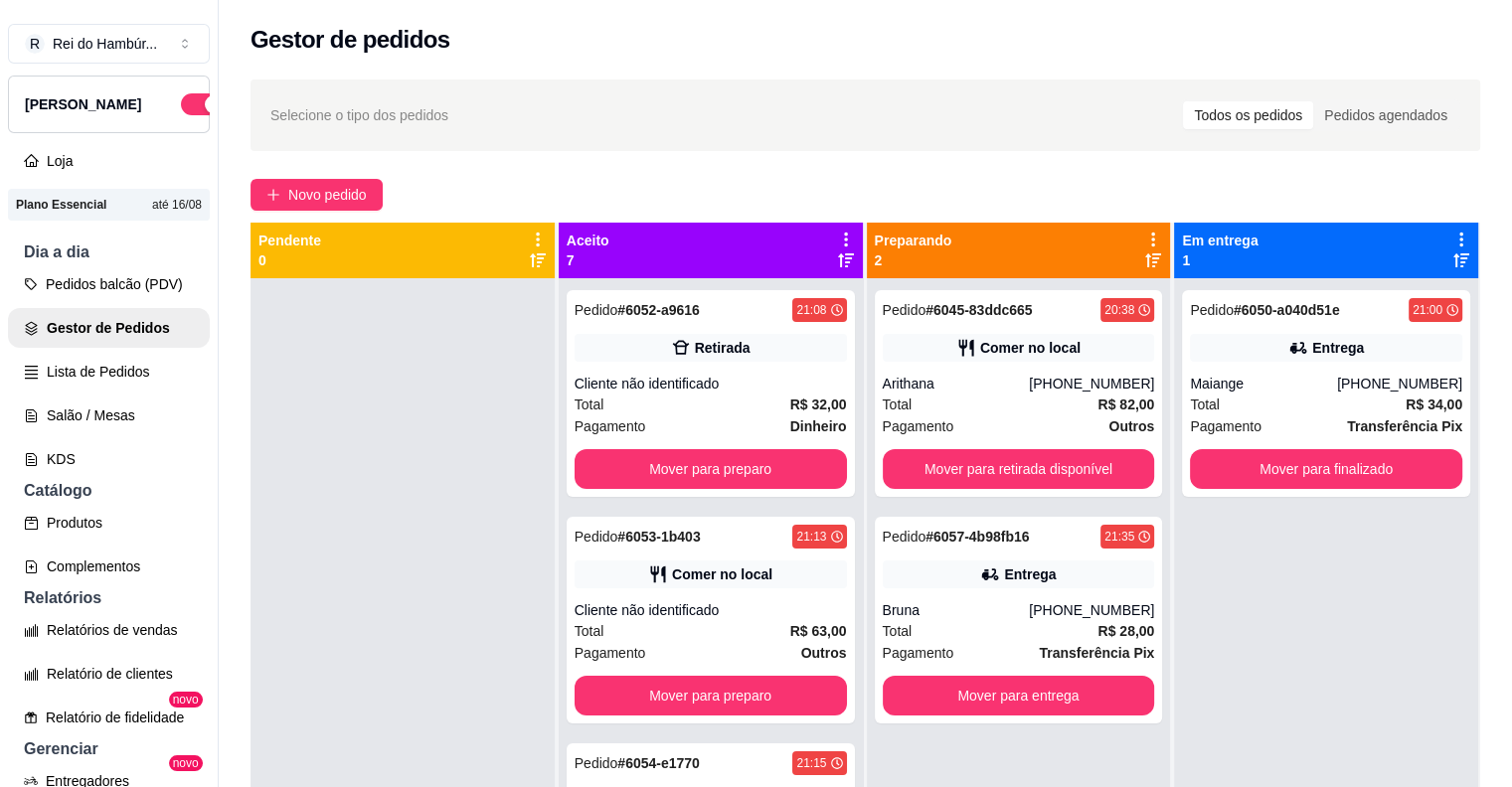 scroll, scrollTop: 317, scrollLeft: 0, axis: vertical 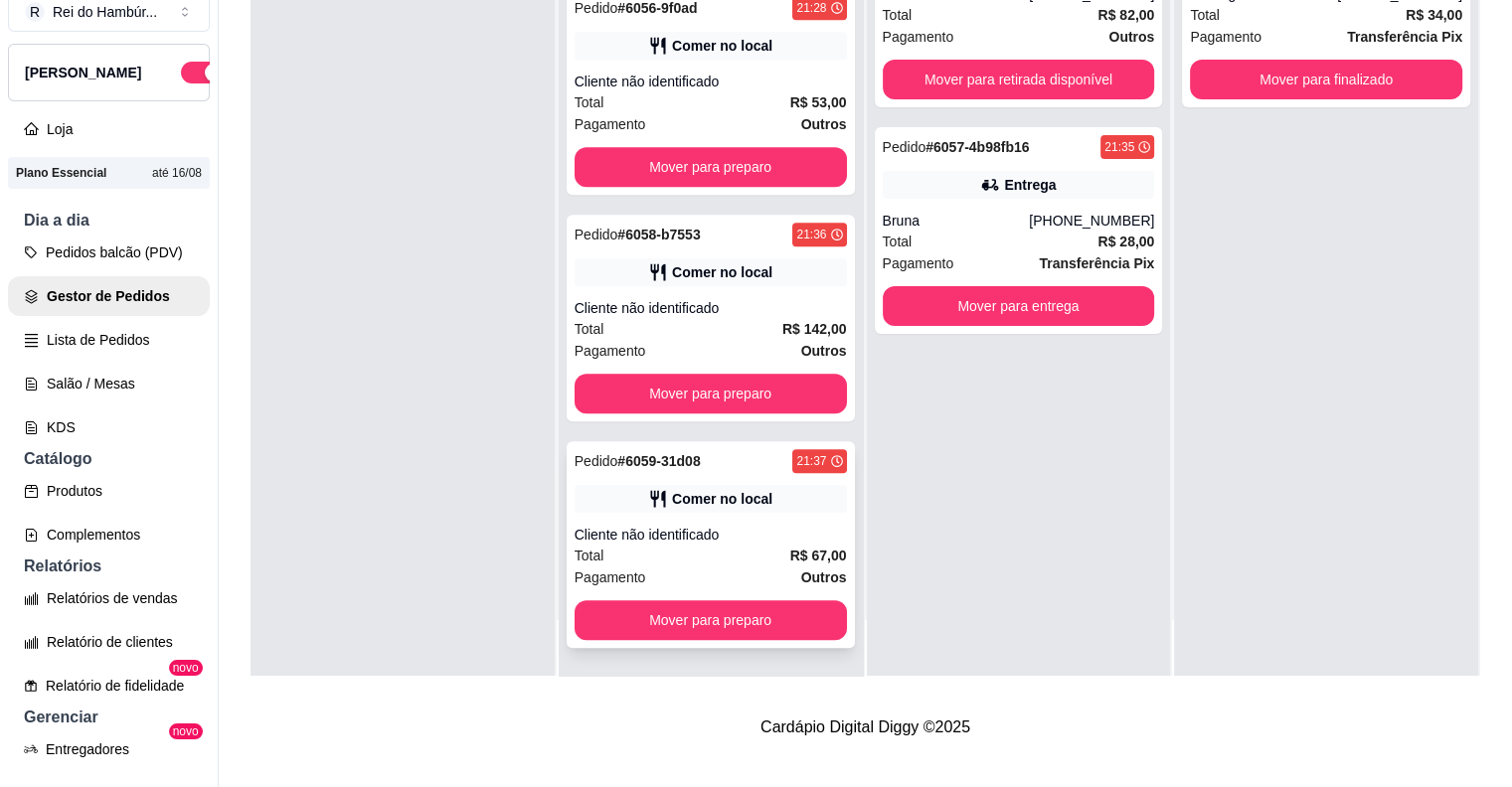 click on "Pedido  # 6059-31d08 21:37 Comer no local Cliente não identificado Total R$ 67,00 Pagamento Outros Mover para preparo" at bounding box center (711, 545) 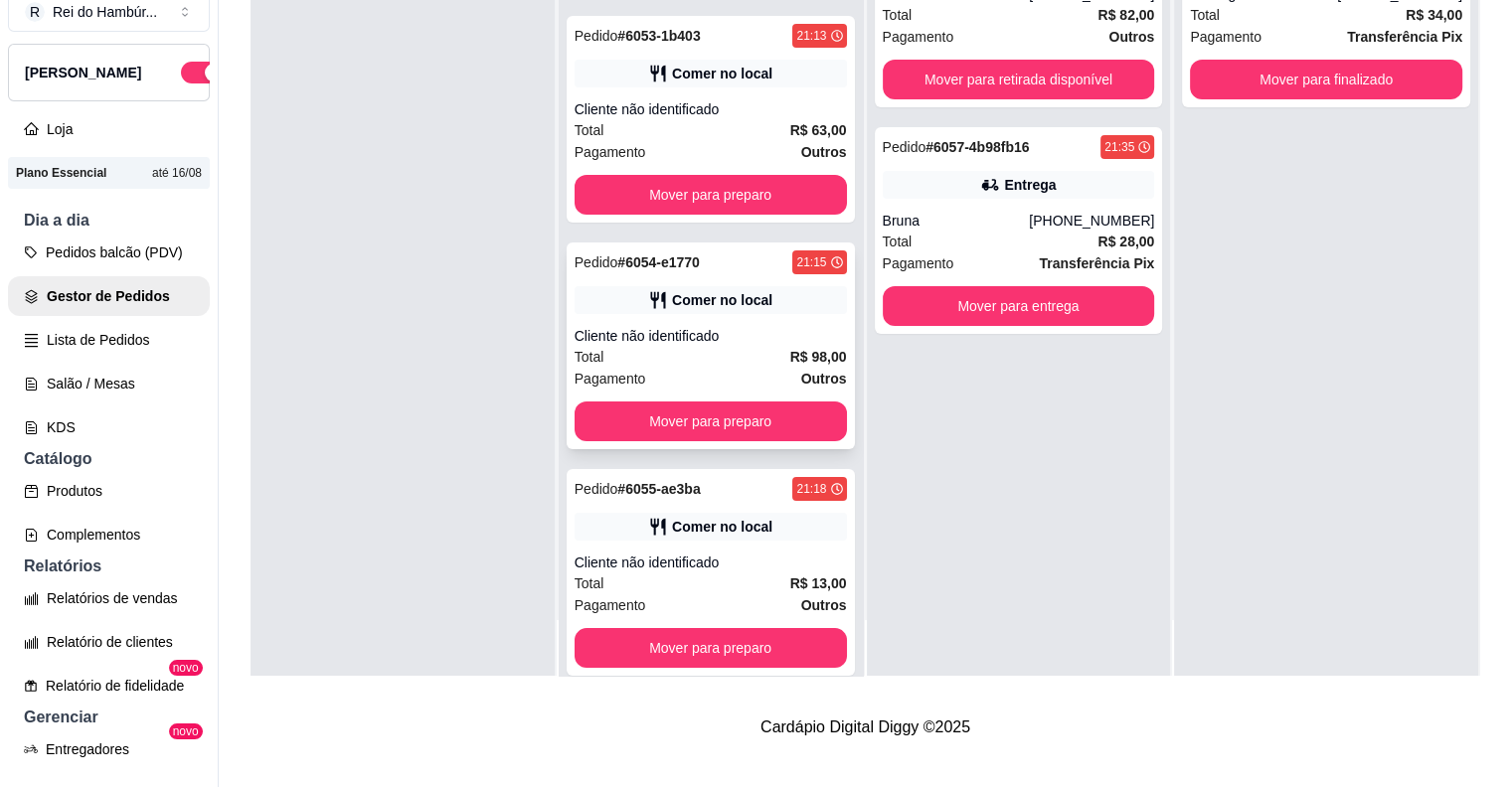scroll, scrollTop: 0, scrollLeft: 0, axis: both 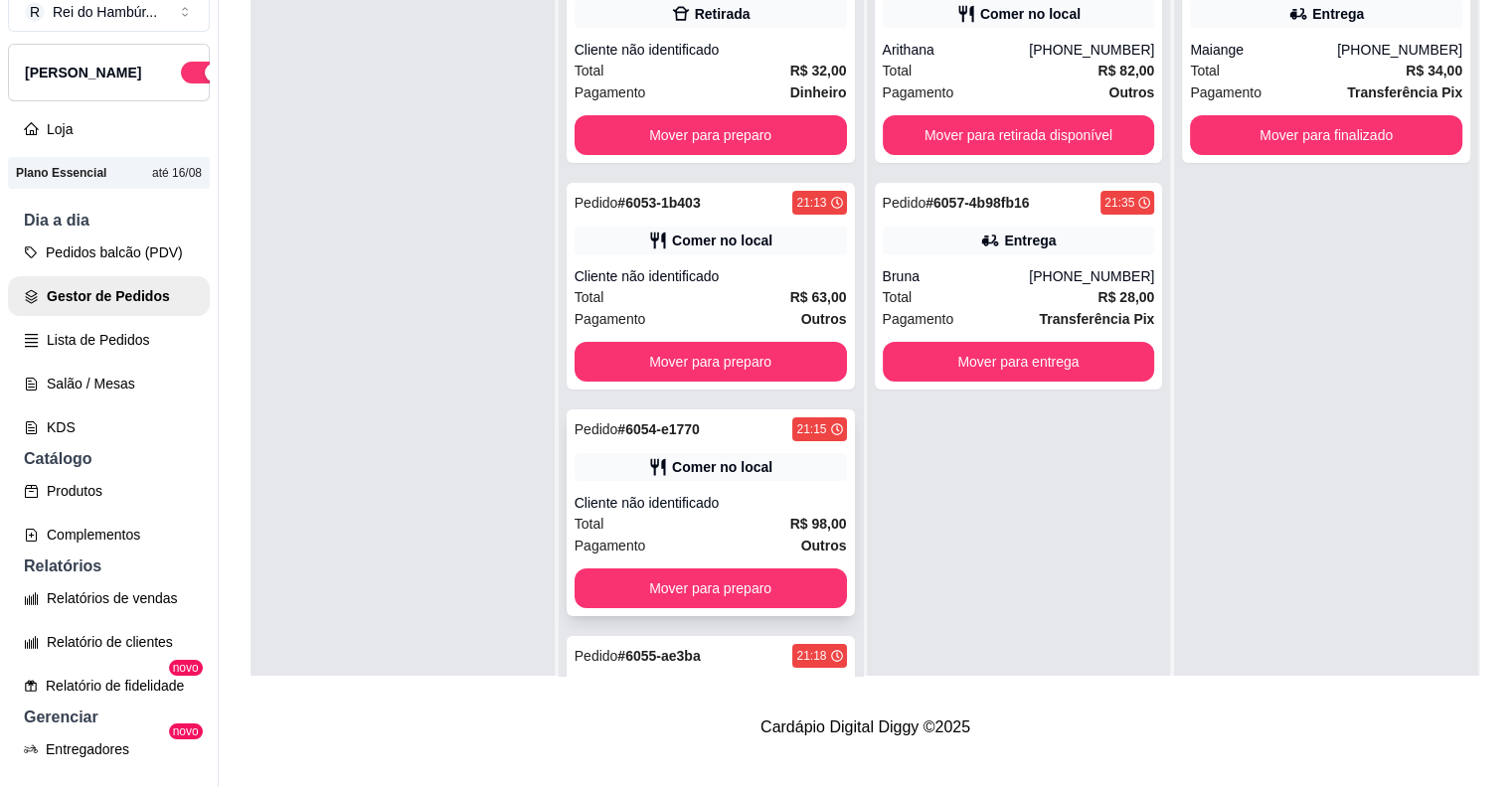 click on "Cliente não identificado" at bounding box center [711, 503] 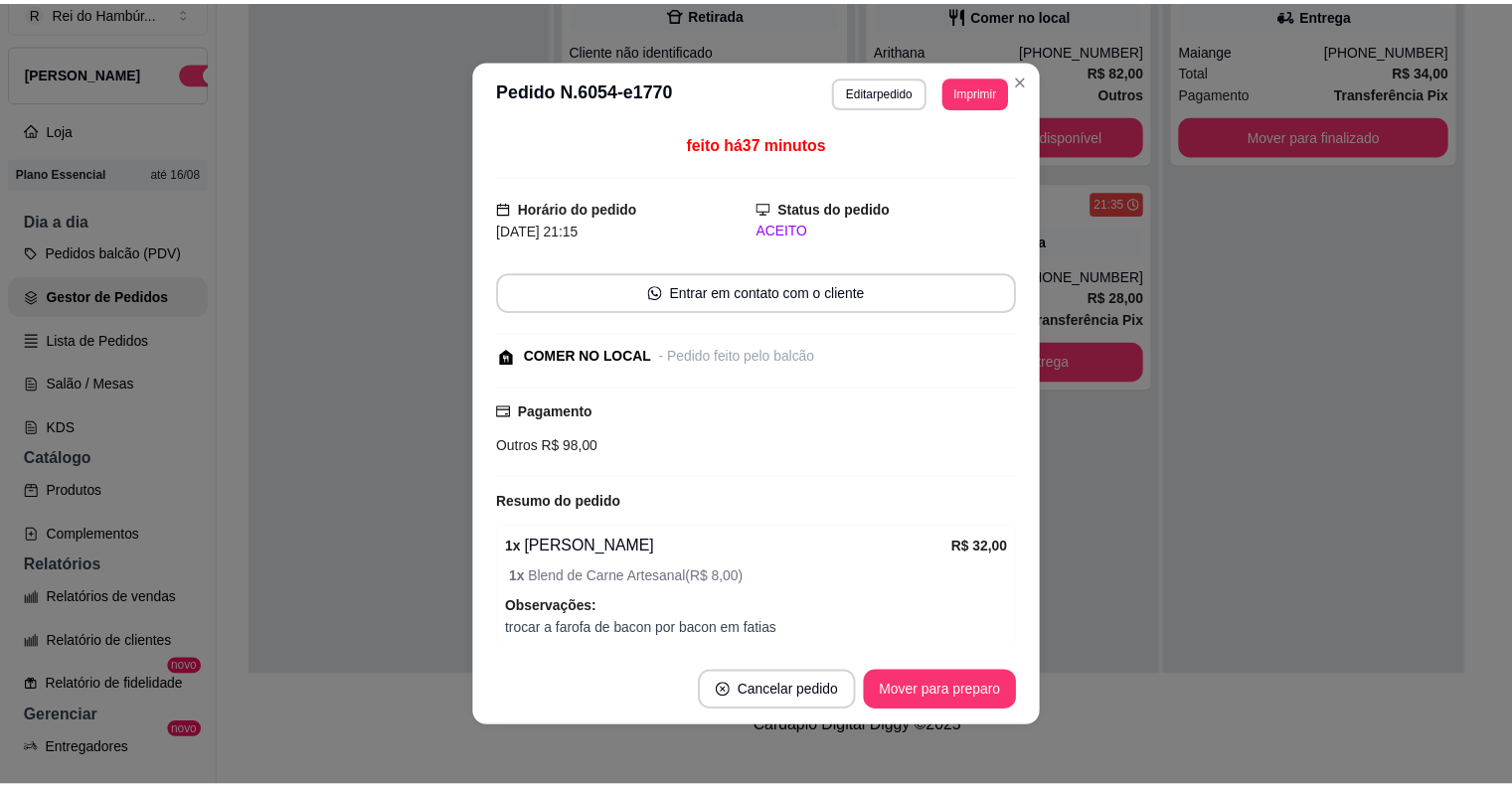 scroll, scrollTop: 363, scrollLeft: 0, axis: vertical 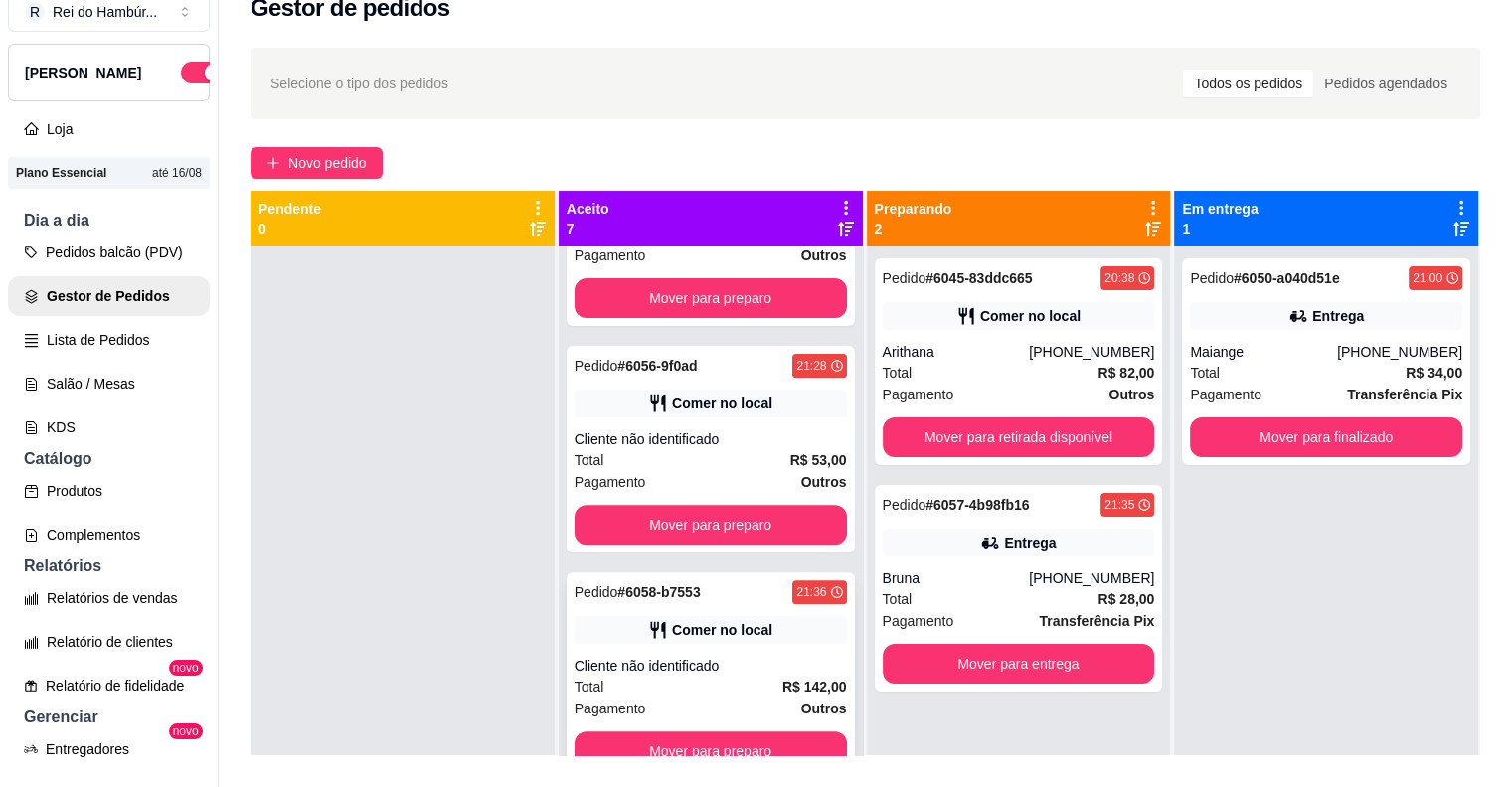 click on "Comer no local" at bounding box center (711, 630) 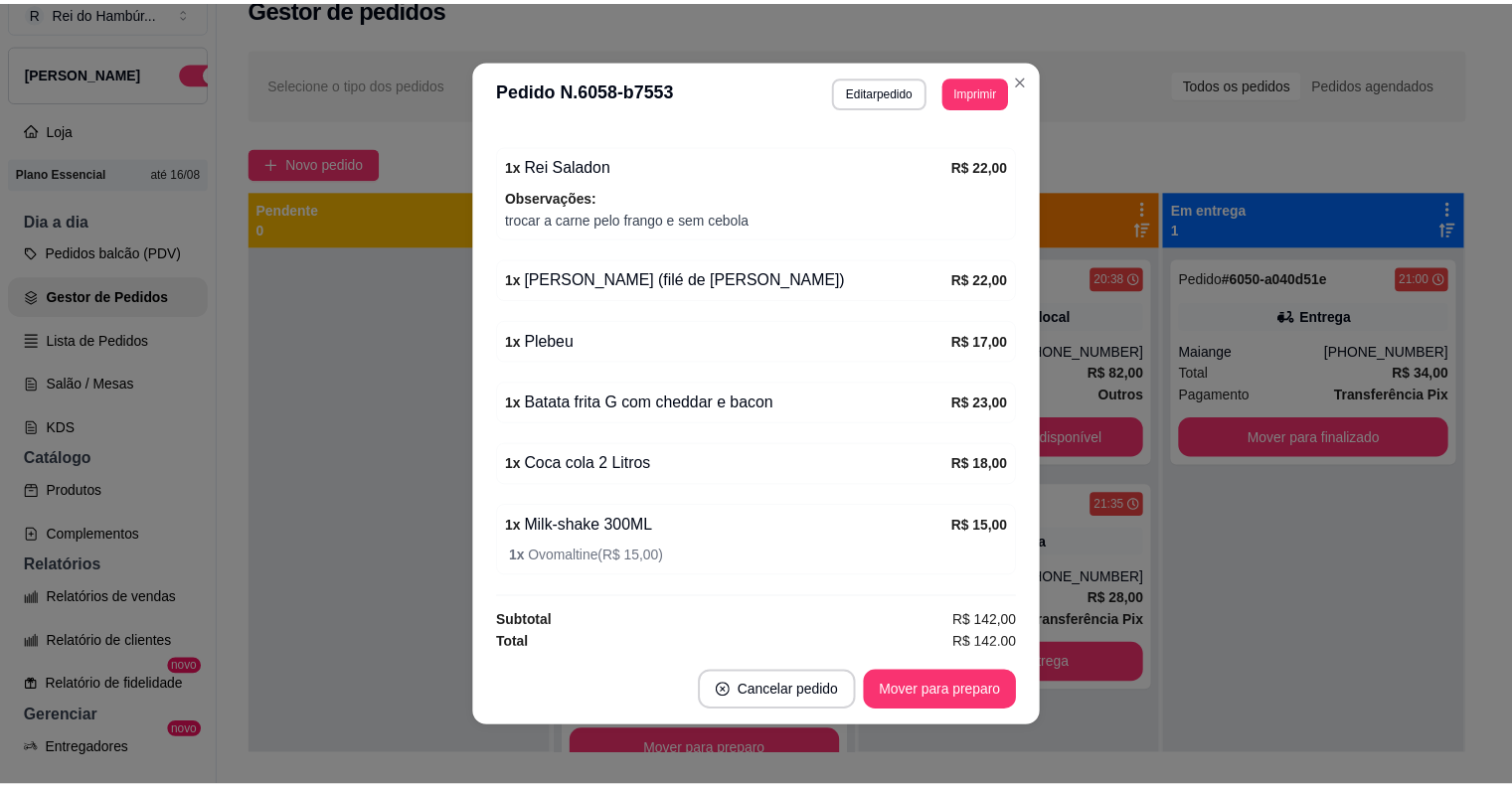 scroll, scrollTop: 473, scrollLeft: 0, axis: vertical 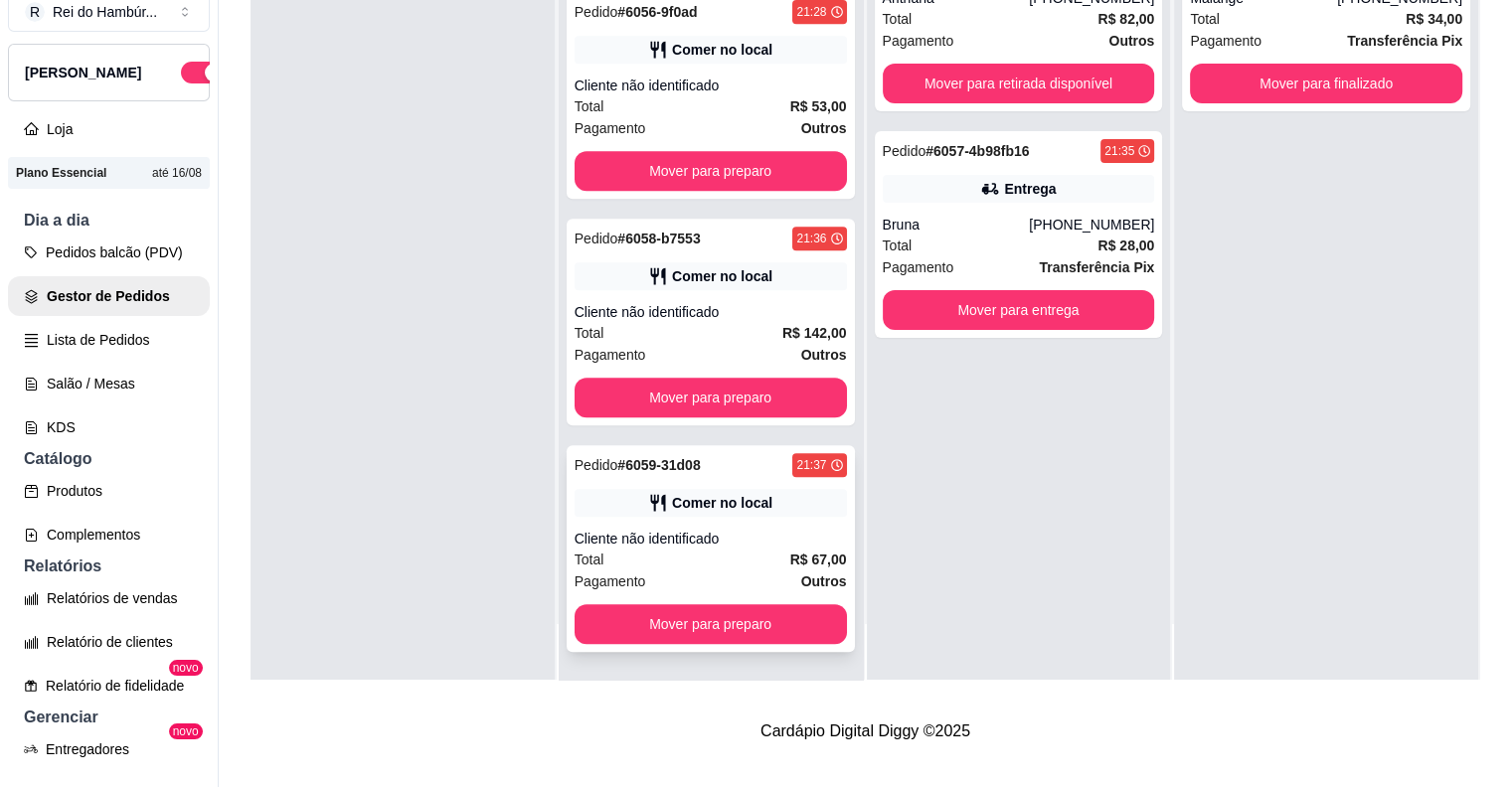 click on "R$ 67,00" at bounding box center [818, 559] 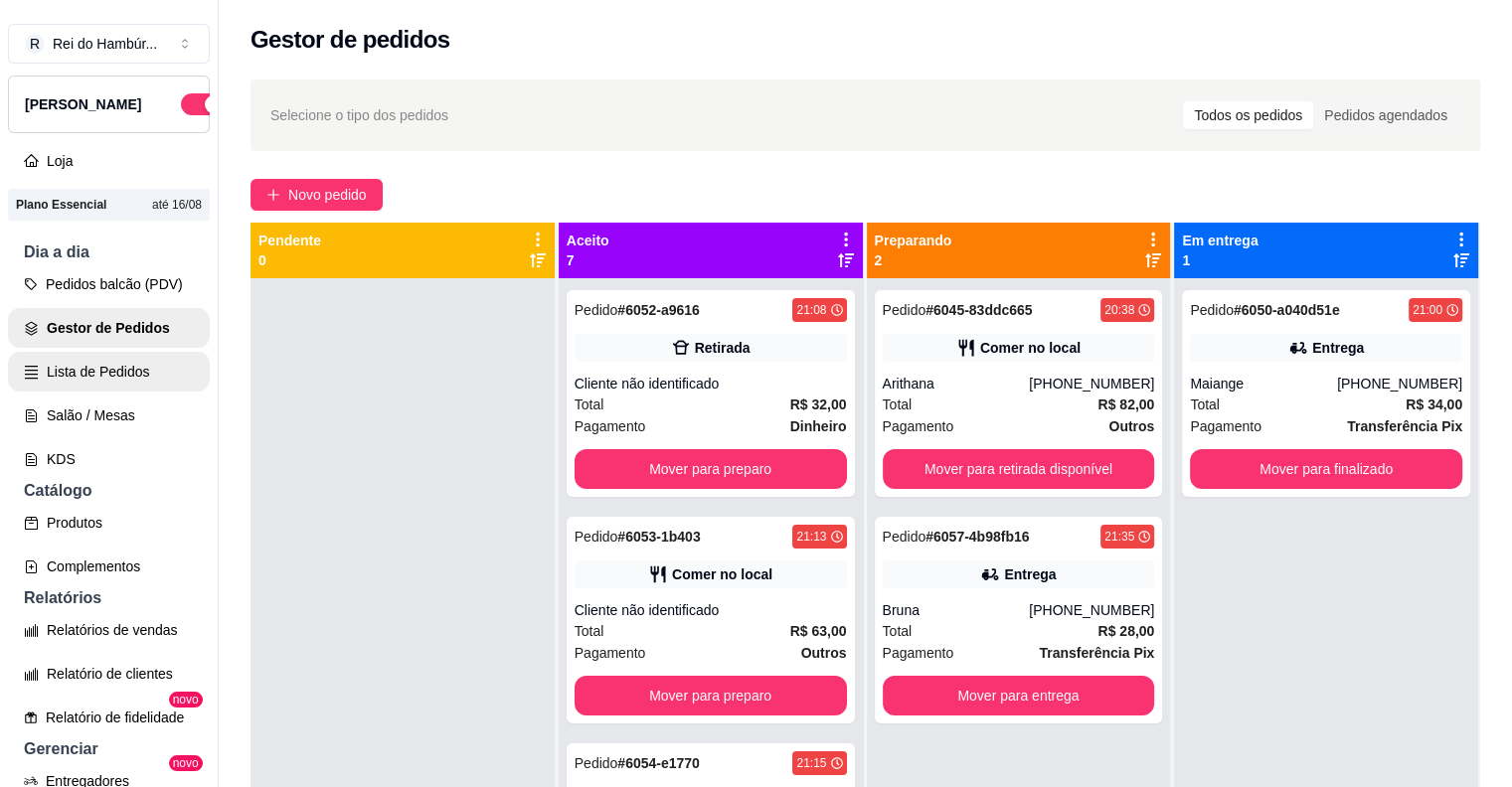 click on "Lista de Pedidos" at bounding box center [108, 372] 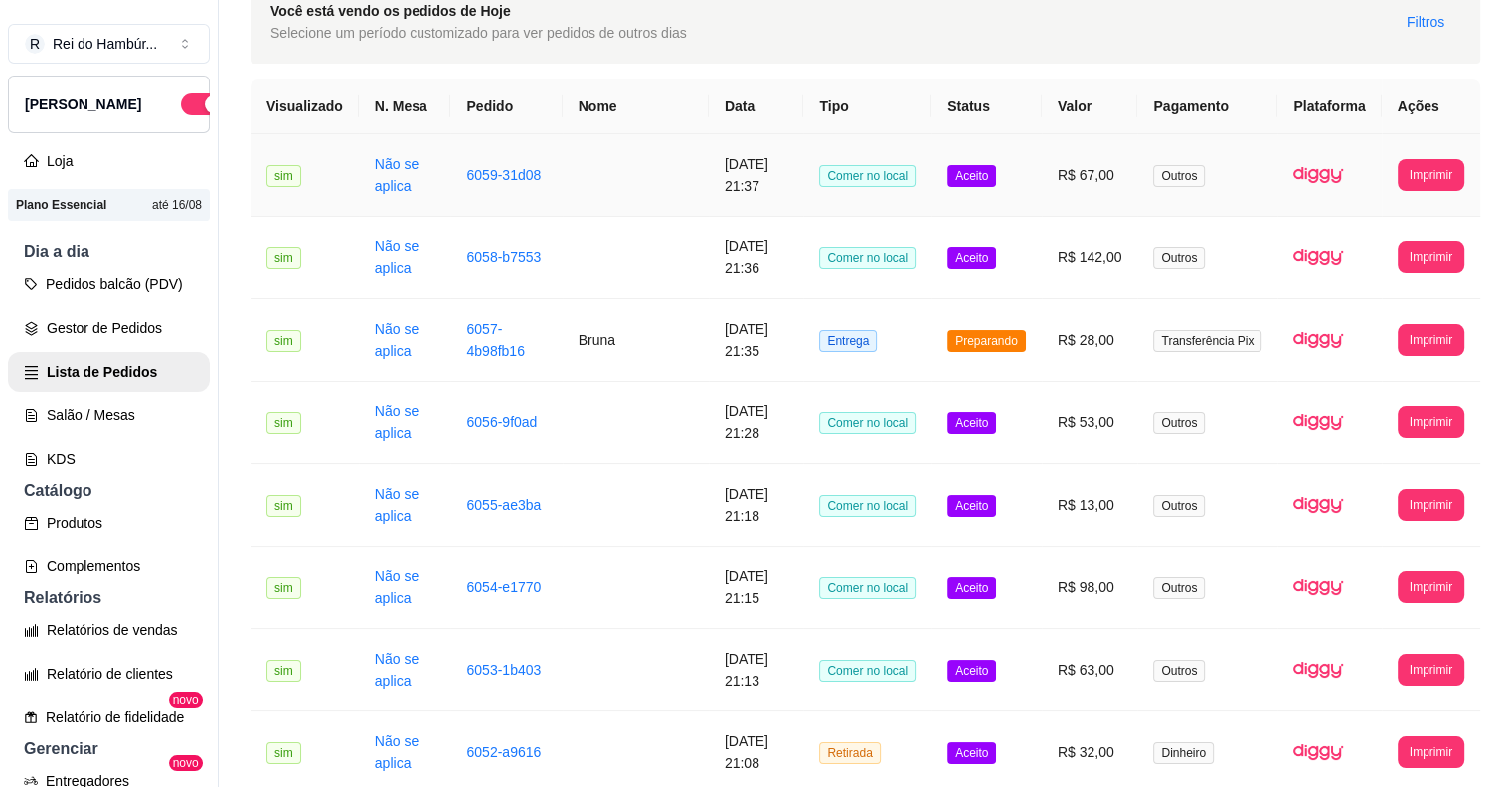 click on "[DATE] 21:37" at bounding box center (756, 175) 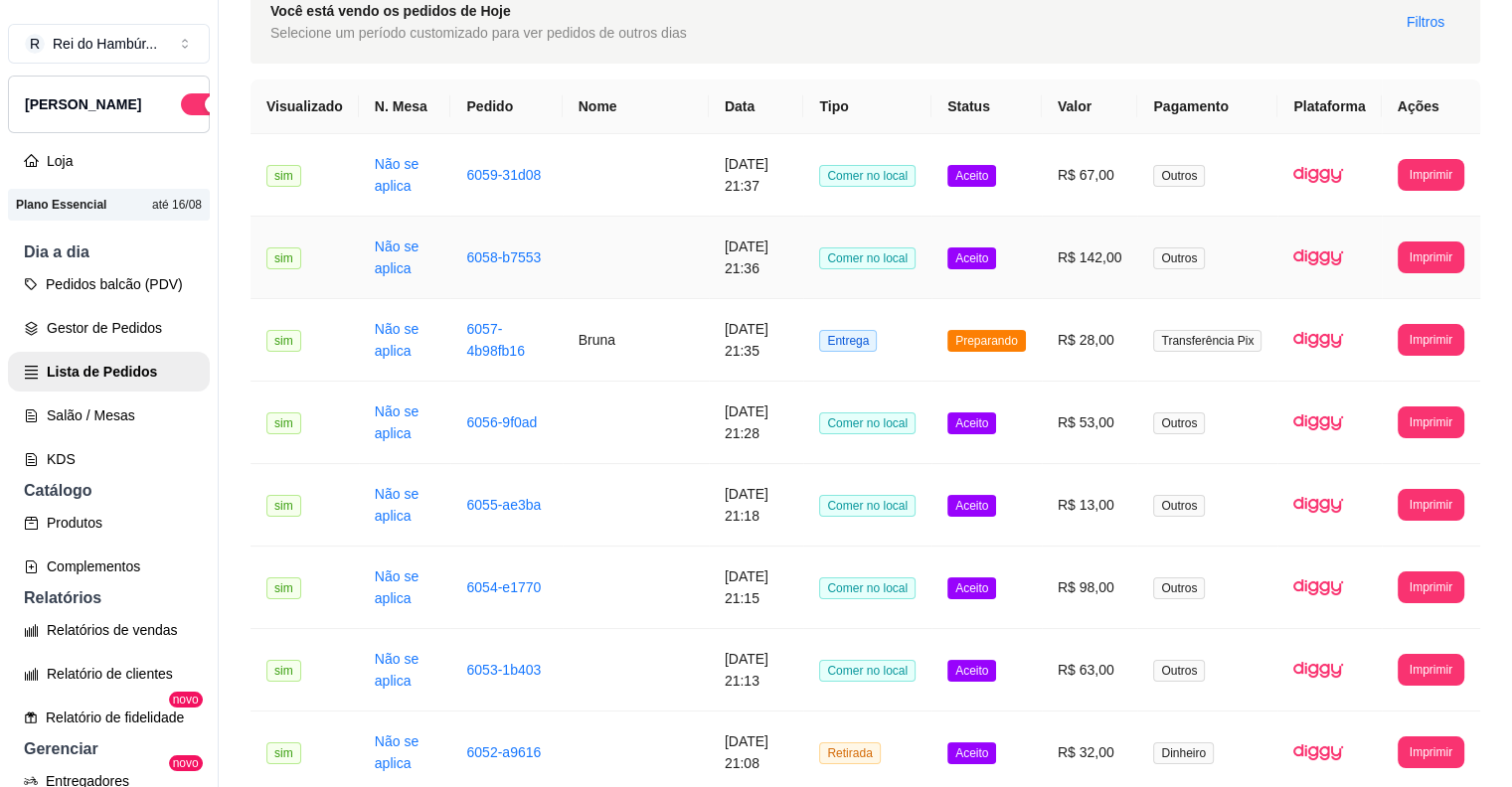click on "R$ 142,00" at bounding box center [1090, 257] 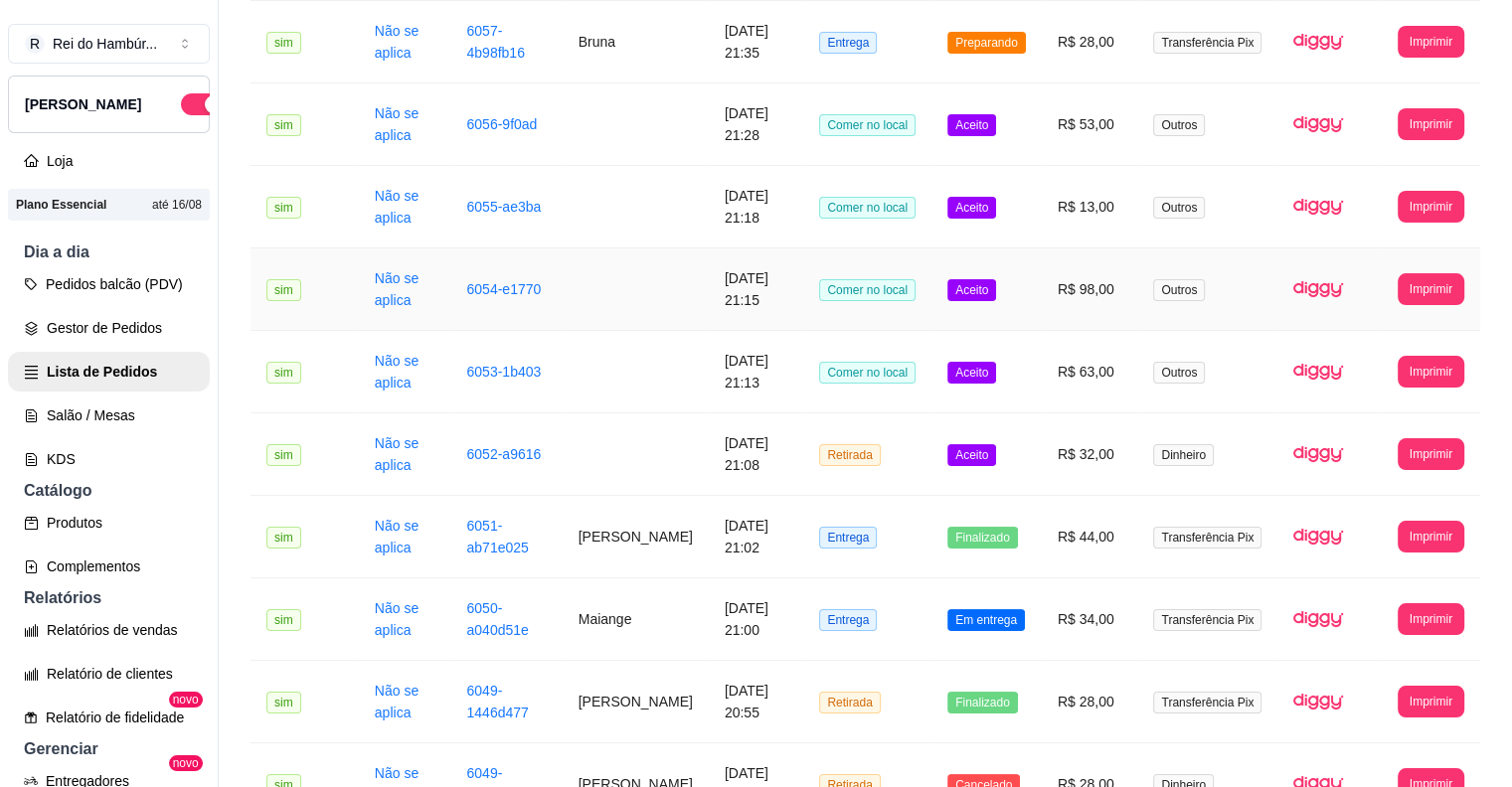 click on "Outros" at bounding box center [1207, 289] 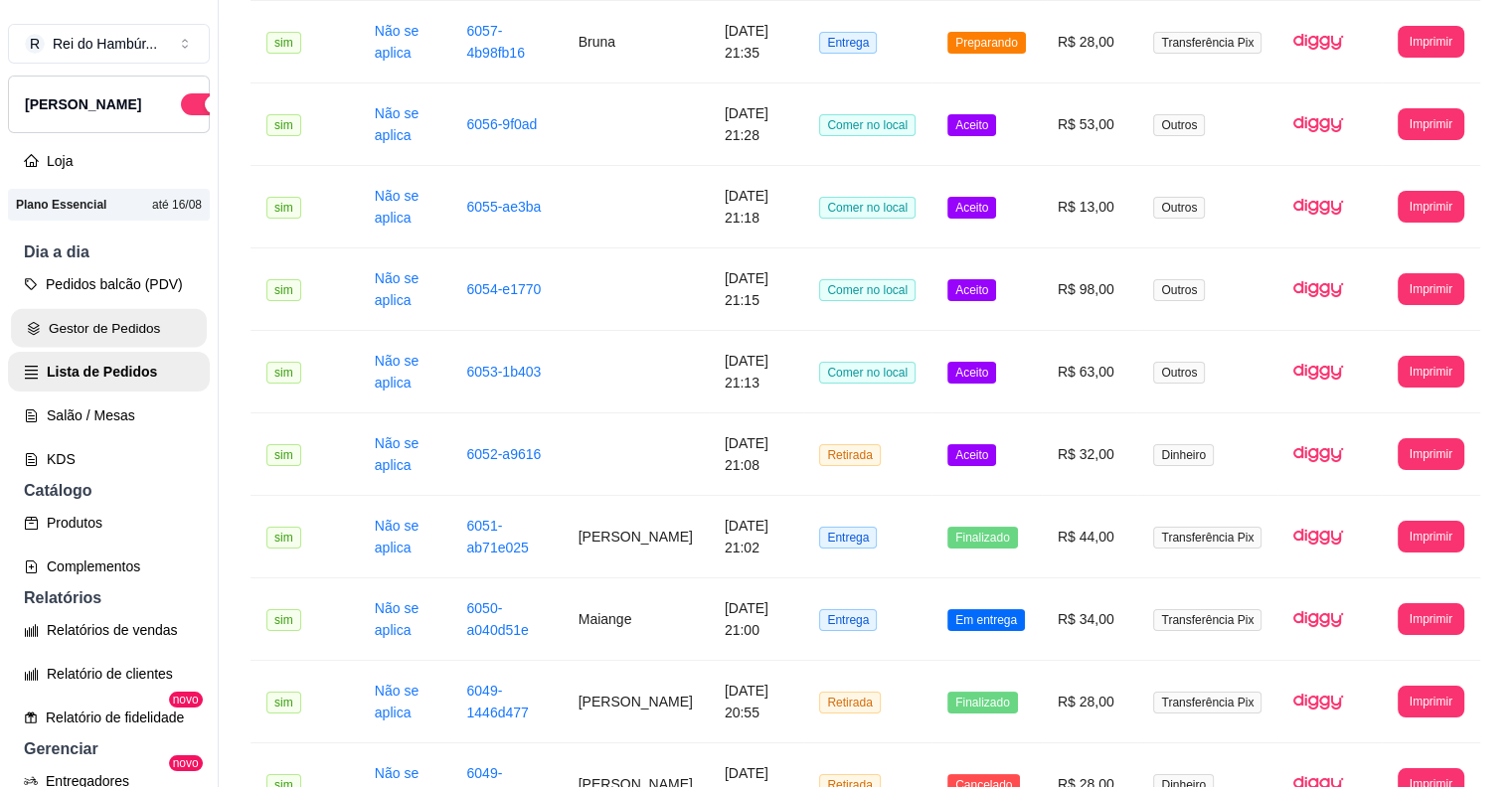 click on "Gestor de Pedidos" at bounding box center [108, 328] 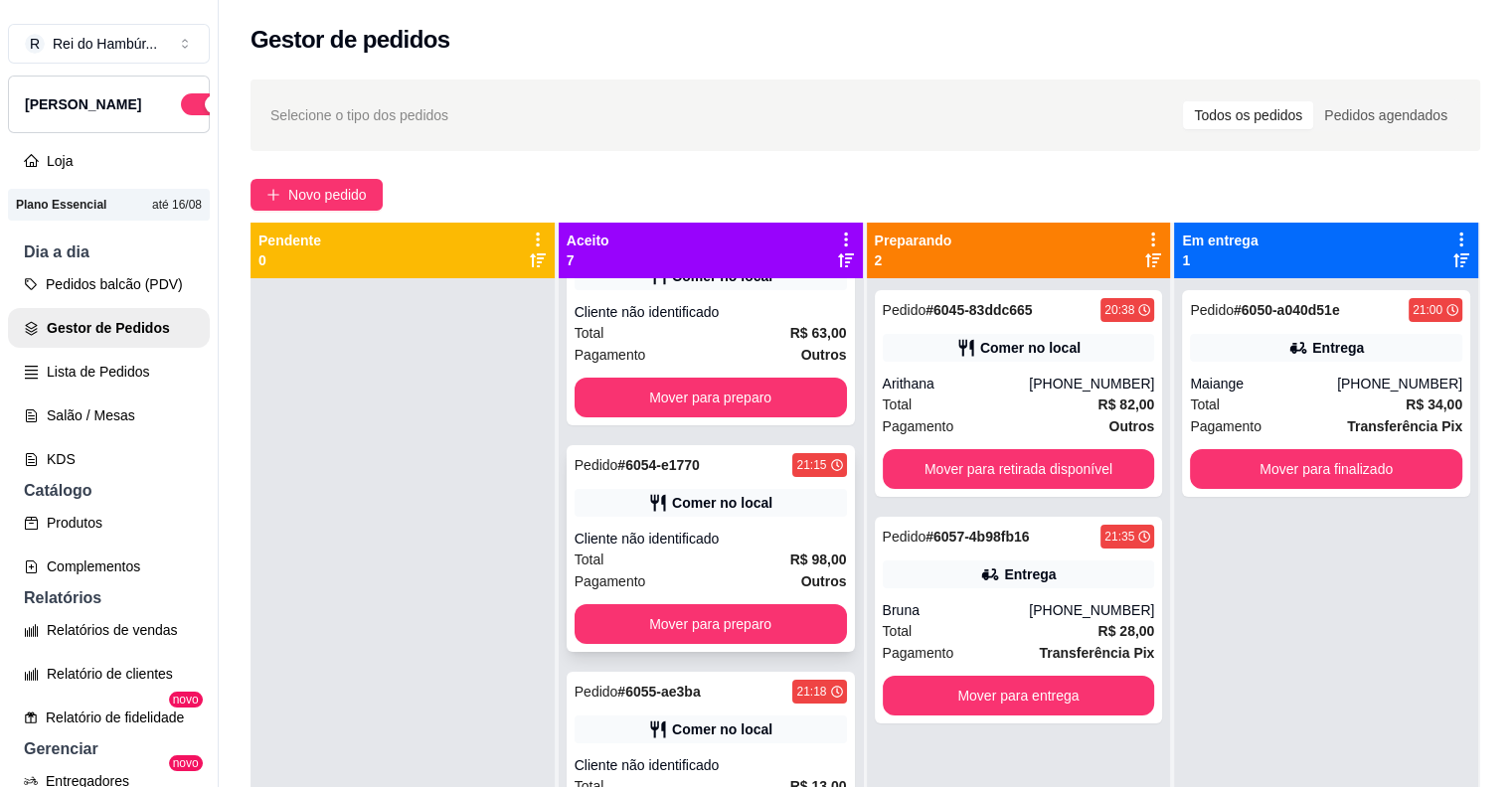 click on "Pedido  # 6054-e1770 21:15 Comer no local Cliente não identificado Total R$ 98,00 Pagamento Outros Mover para preparo" at bounding box center [711, 549] 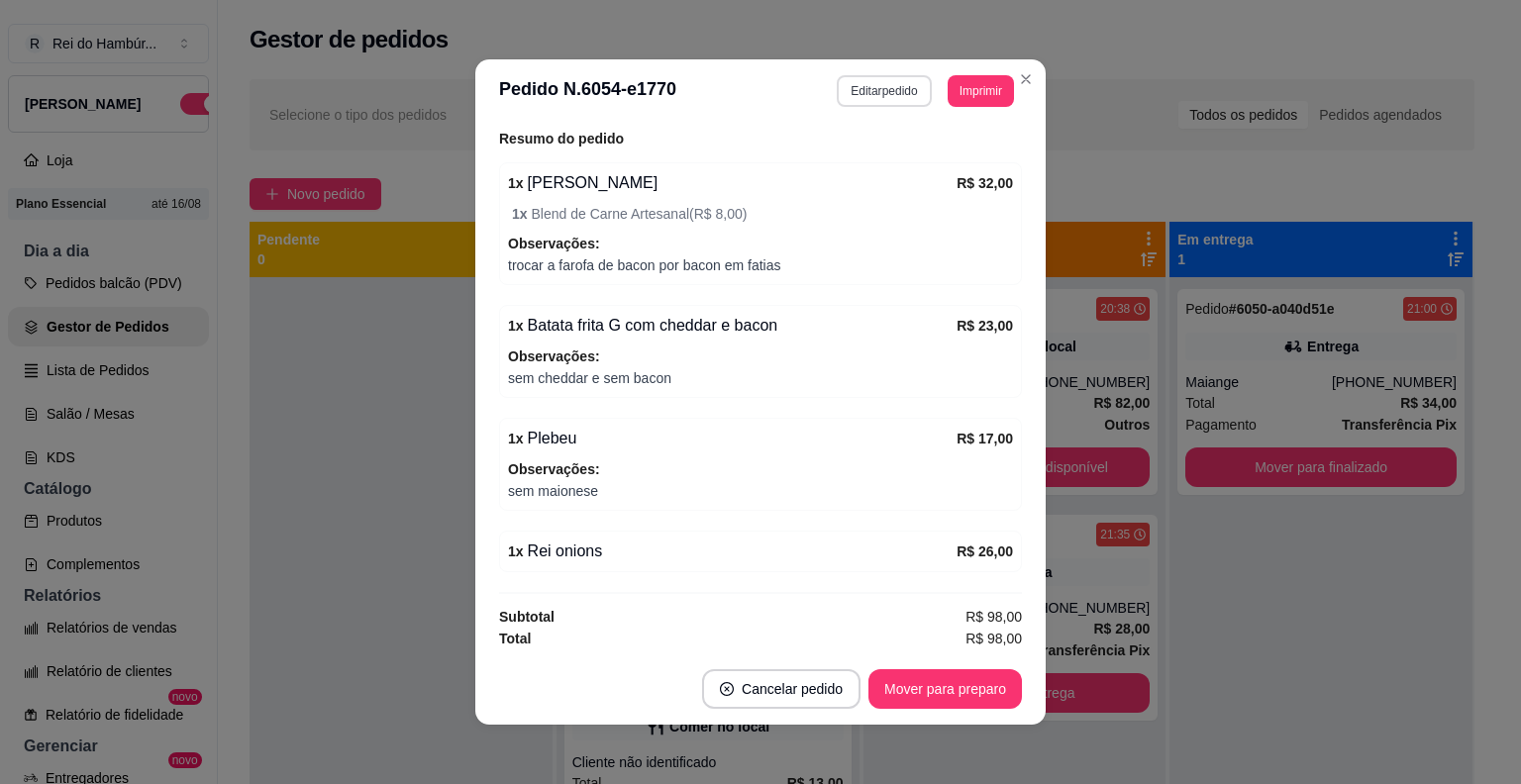 click on "Editar  pedido" at bounding box center [883, 91] 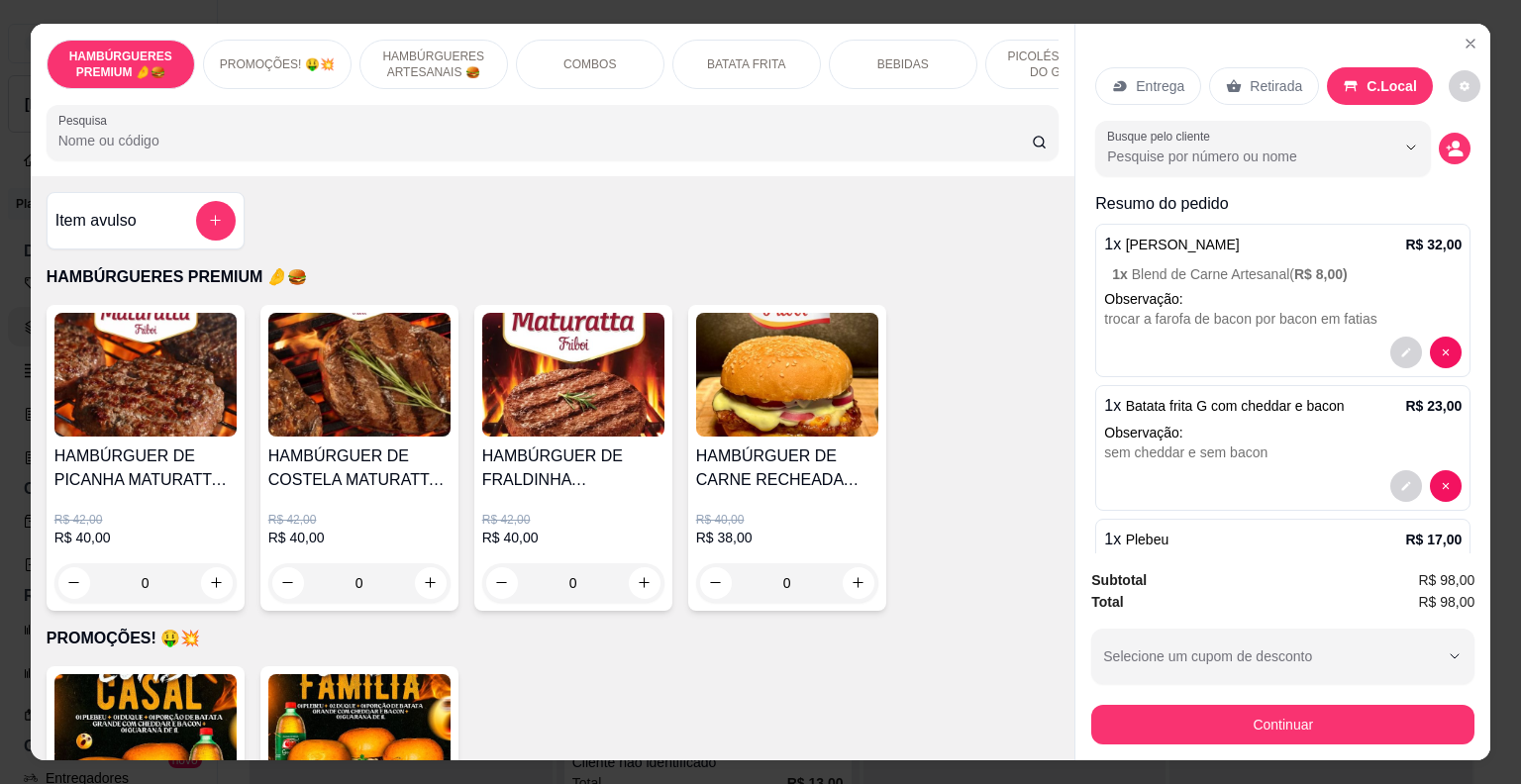 click on "BEBIDAS" at bounding box center [903, 64] 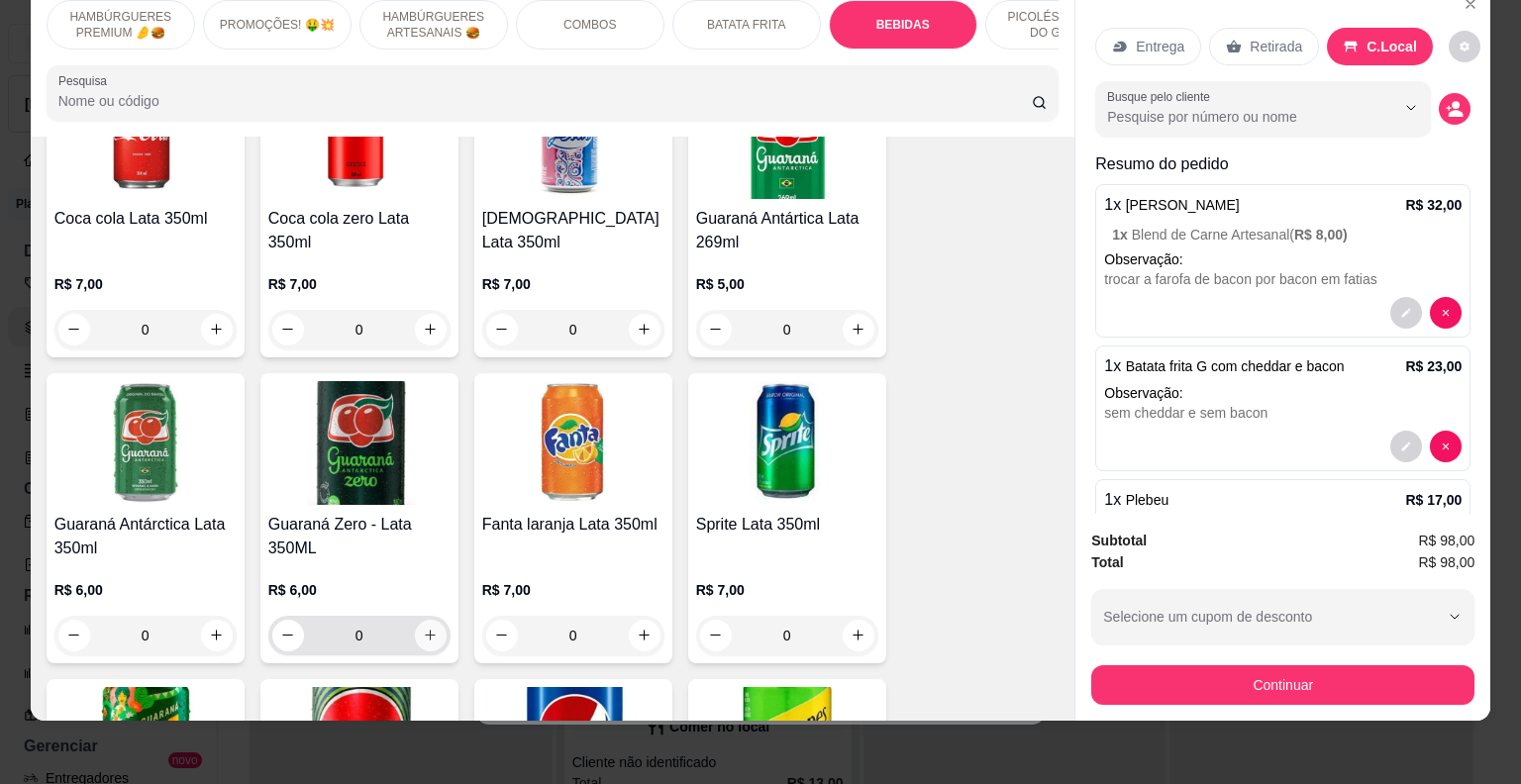 click 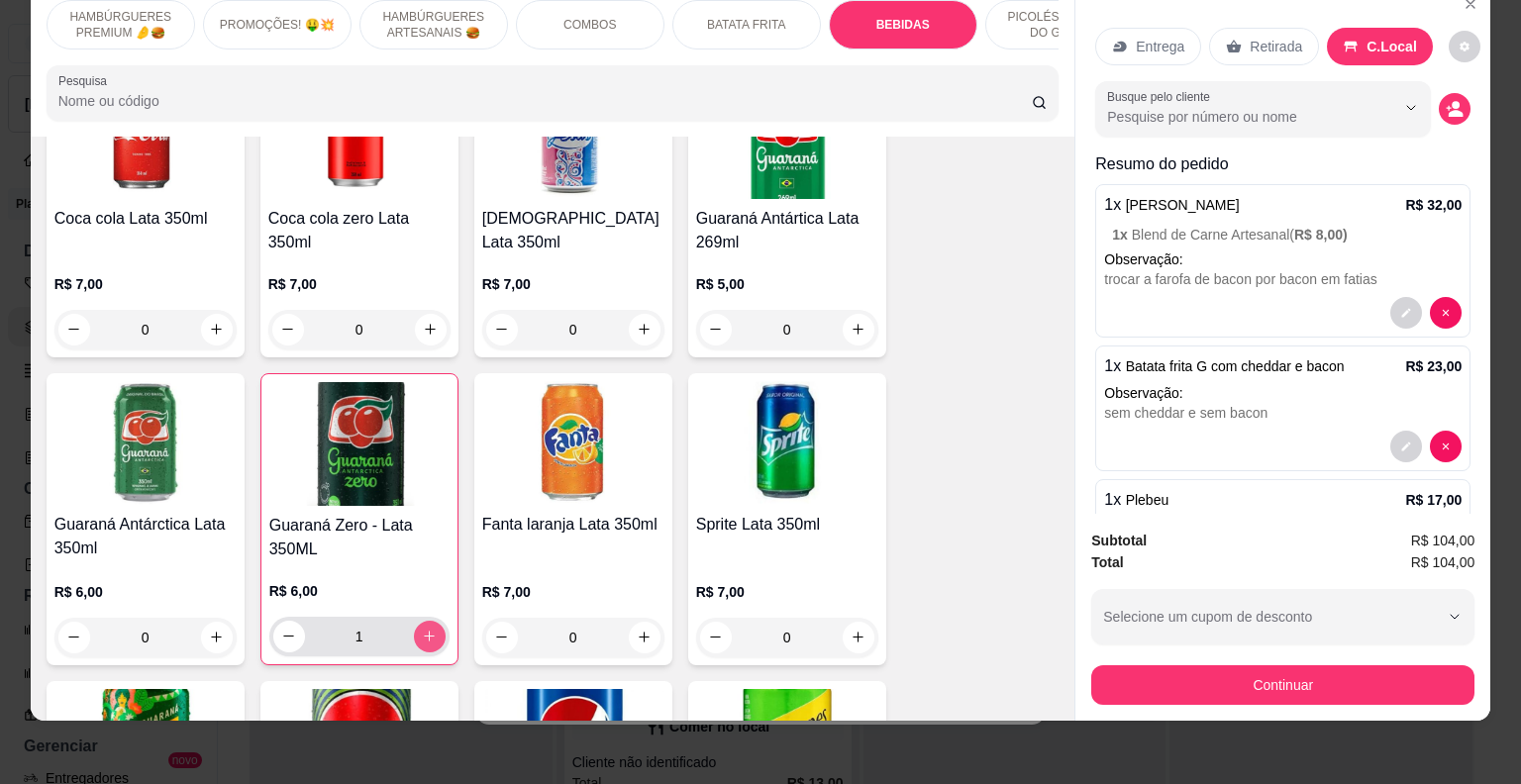 type on "1" 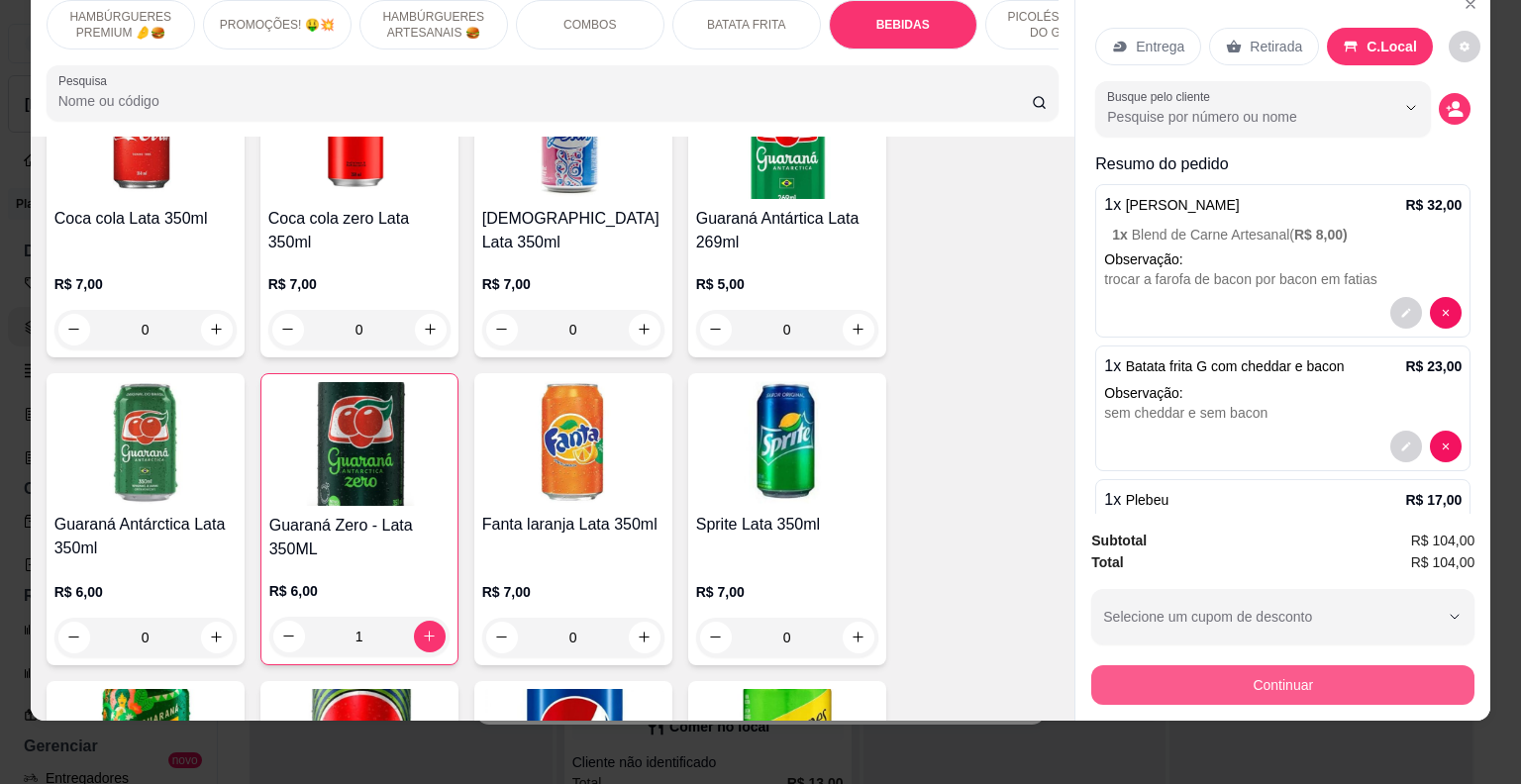 click on "Continuar" at bounding box center (1282, 685) 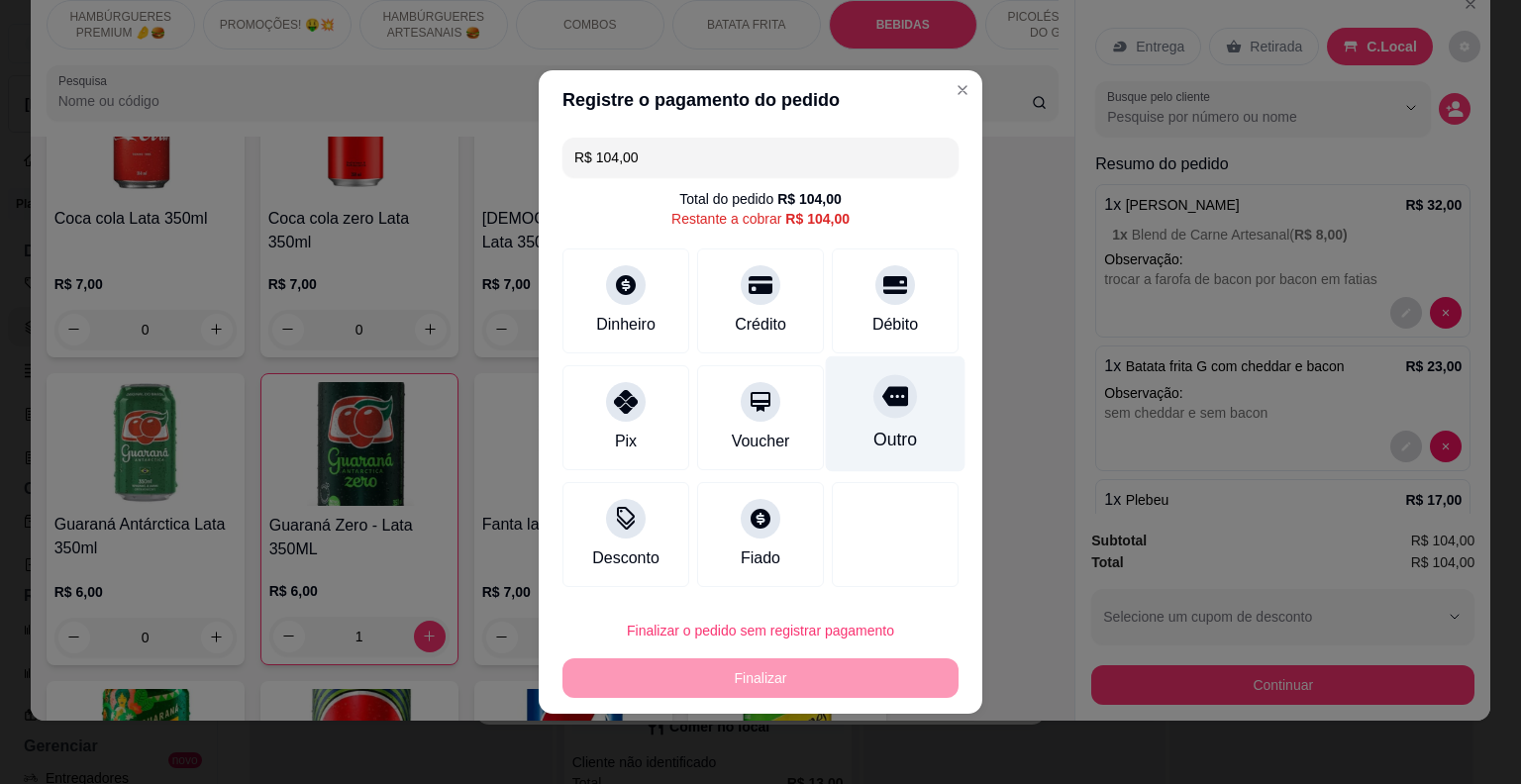 click on "Outro" at bounding box center [895, 440] 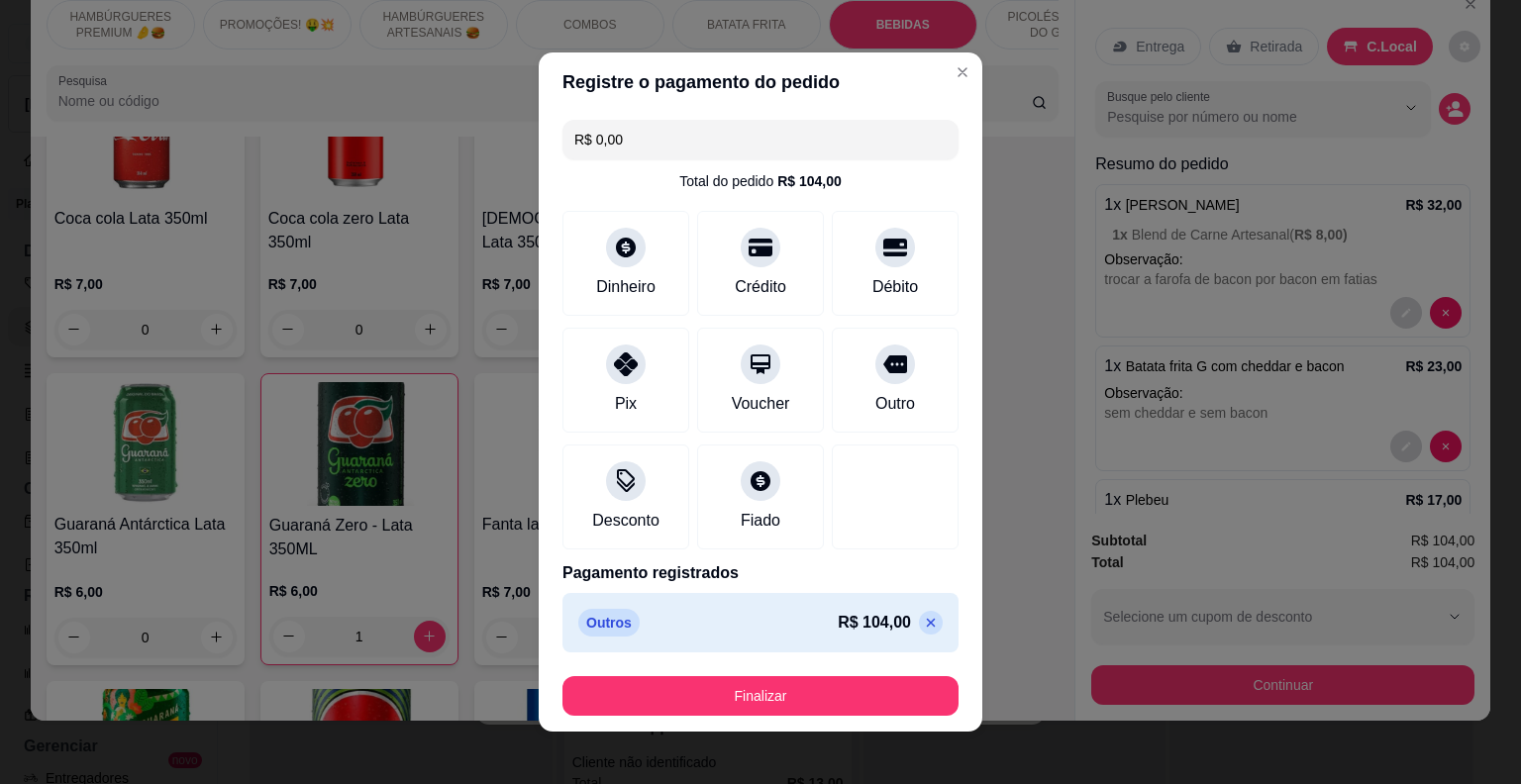 click on "Finalizar" at bounding box center [760, 696] 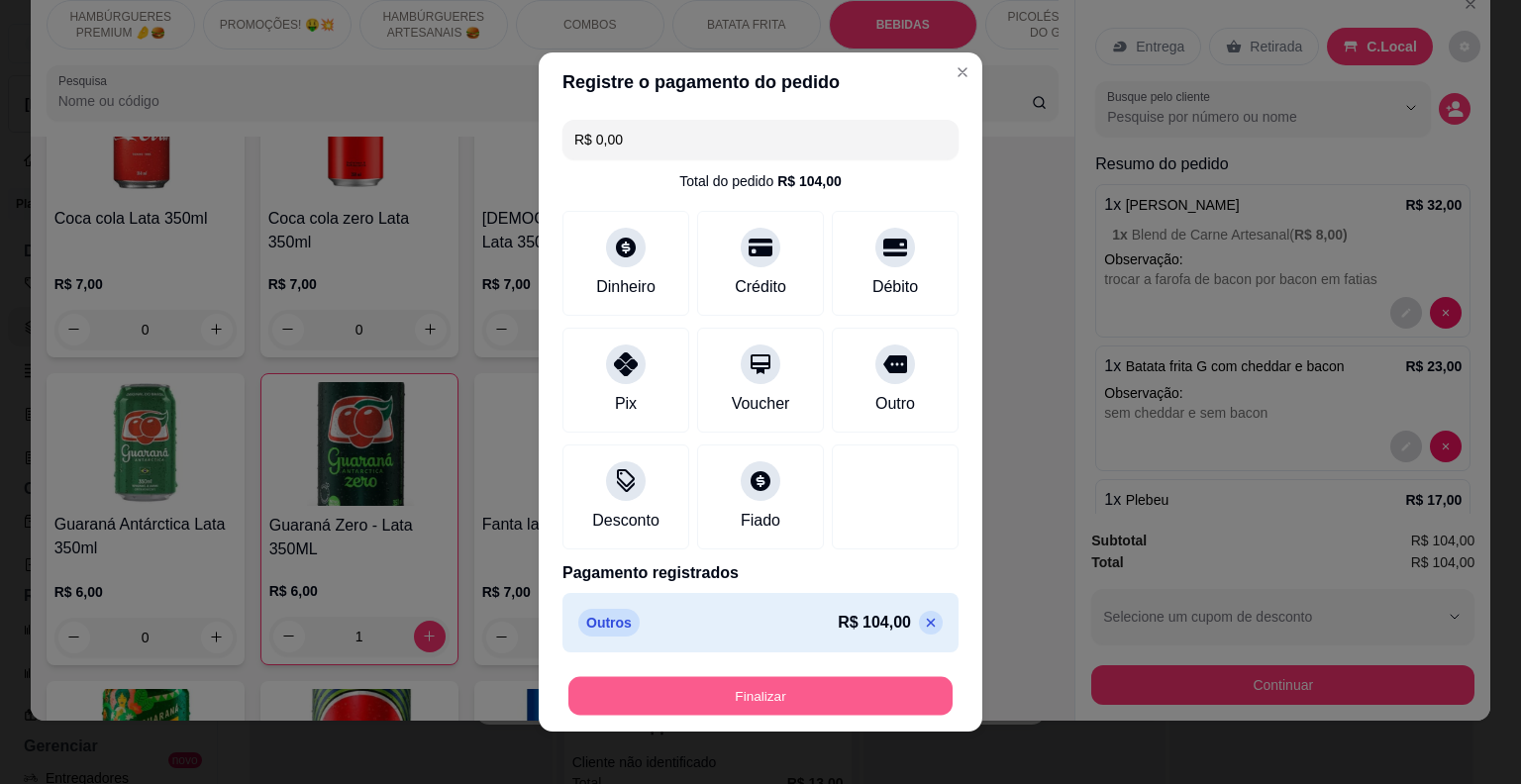 click on "Finalizar" at bounding box center [760, 696] 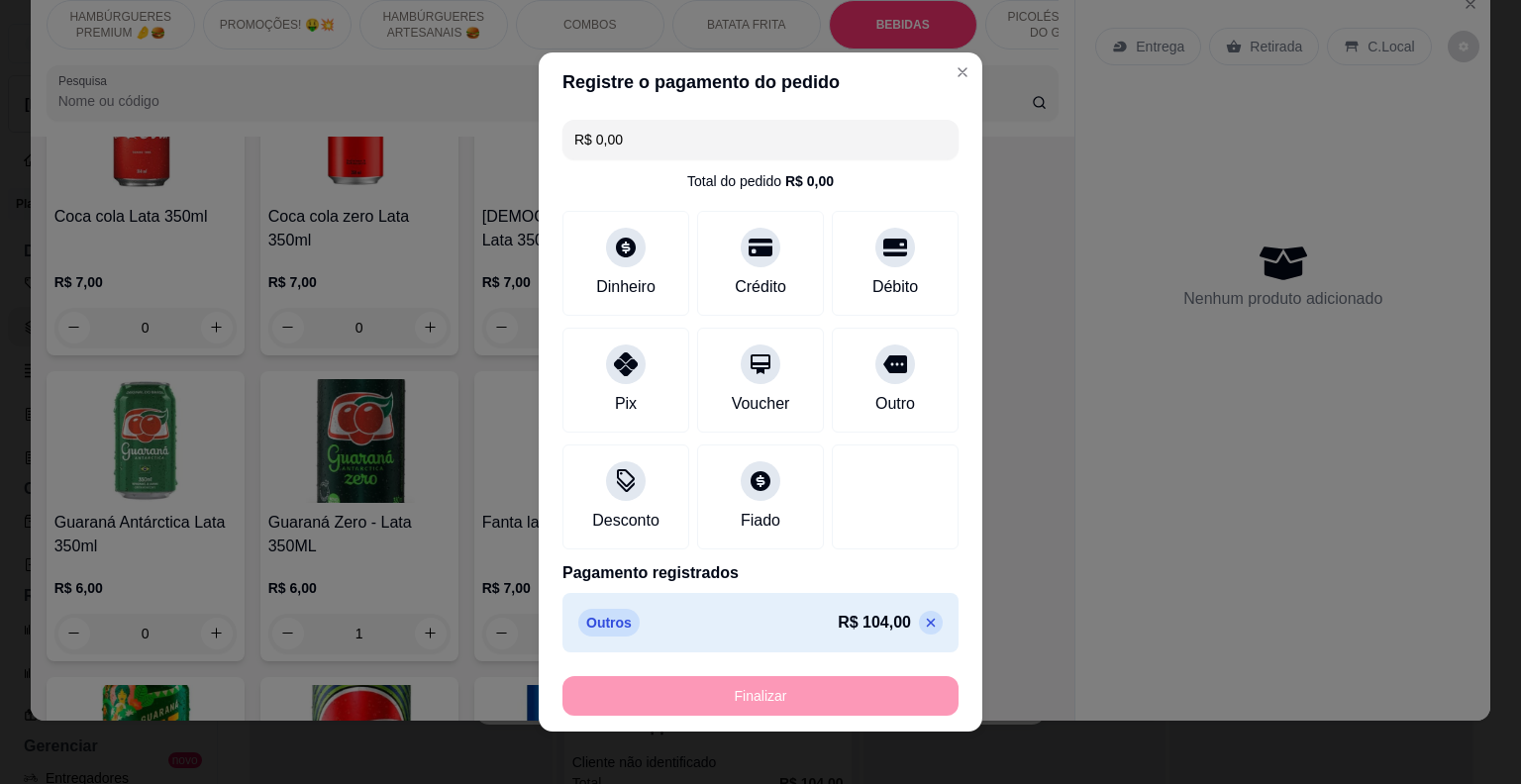 type on "0" 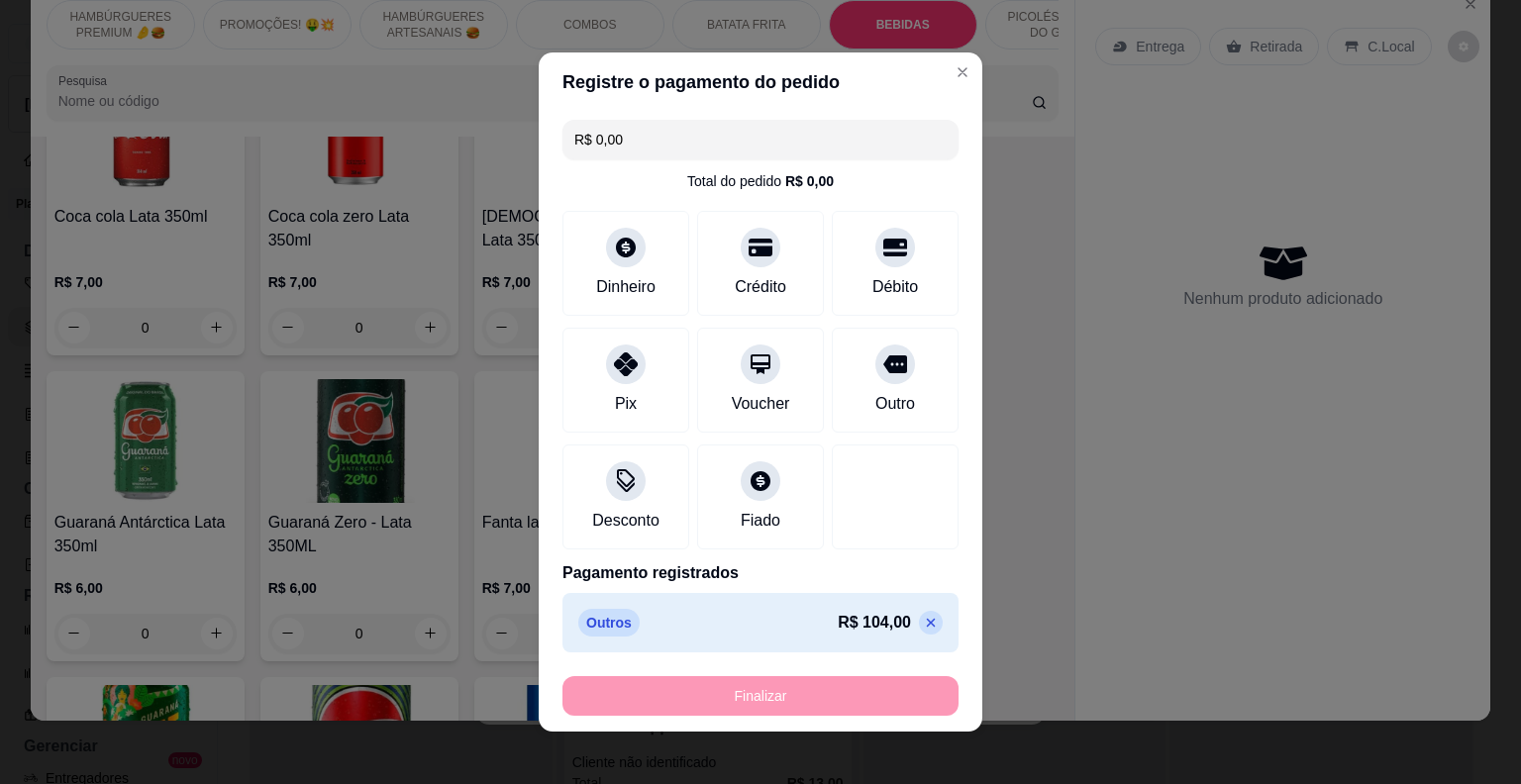 type on "-R$ 104,00" 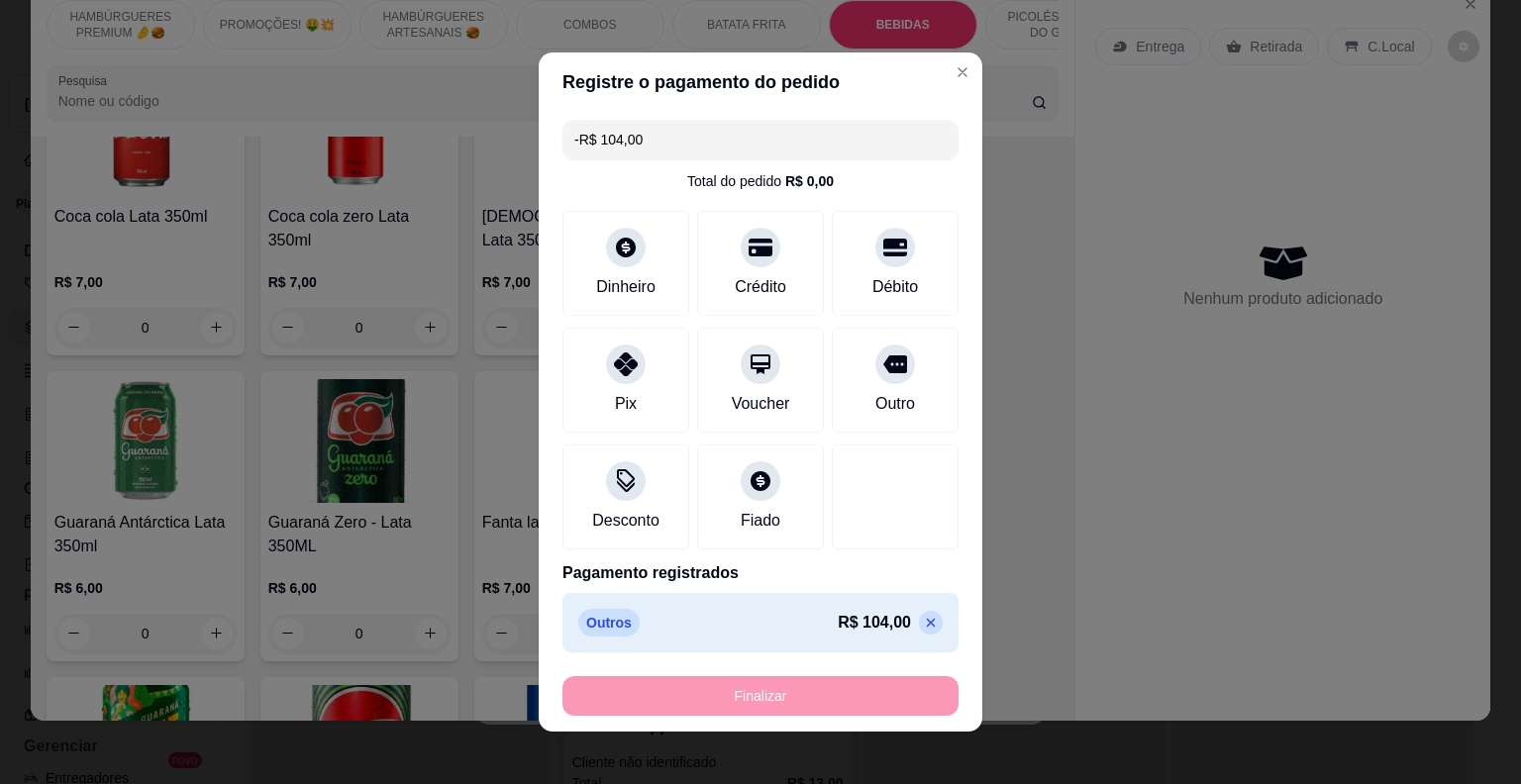 scroll, scrollTop: 3447, scrollLeft: 0, axis: vertical 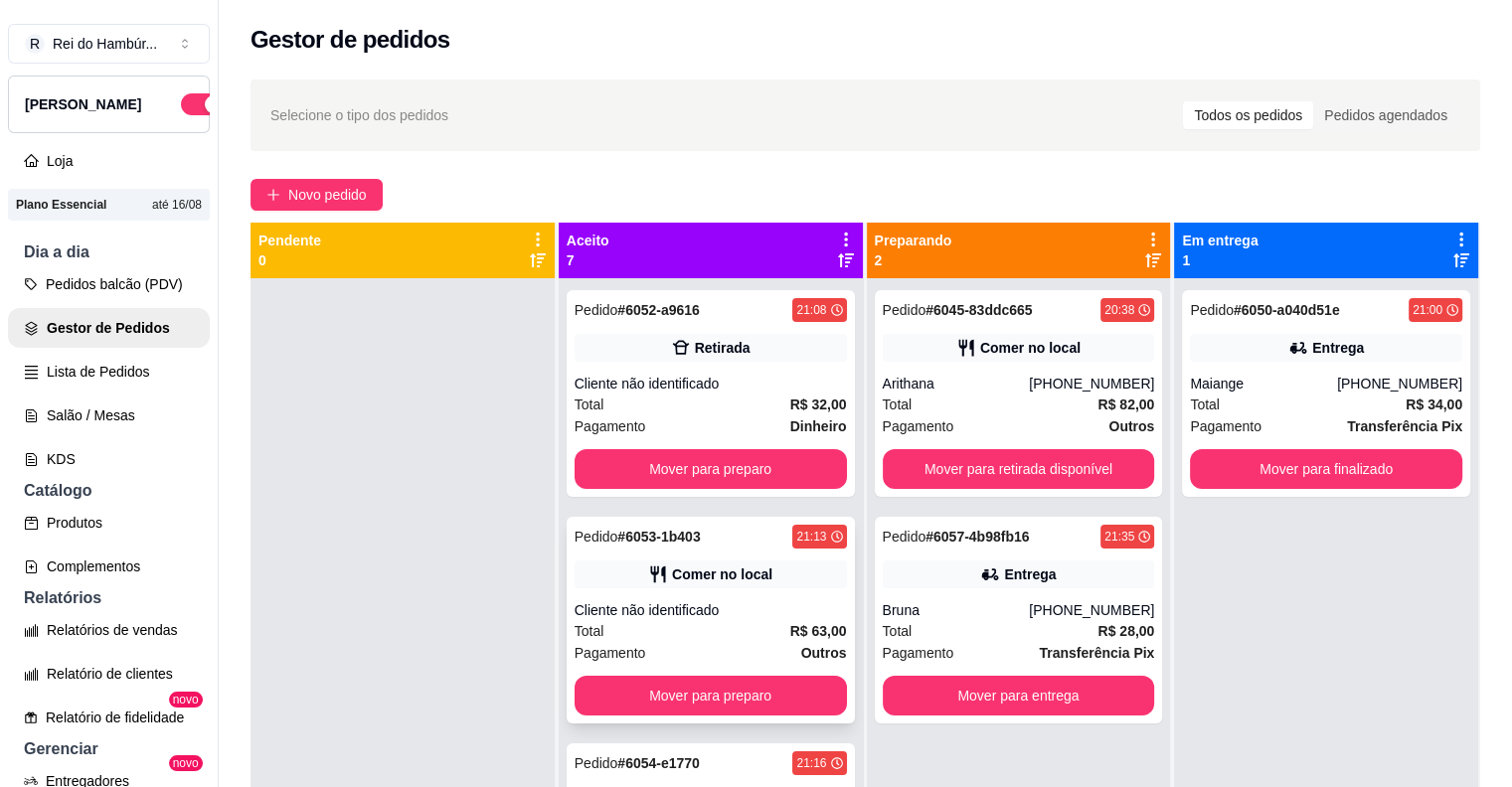 click on "Pedido  # 6053-1b403 21:13 Comer no local Cliente não identificado Total R$ 63,00 Pagamento Outros Mover para preparo" at bounding box center (711, 620) 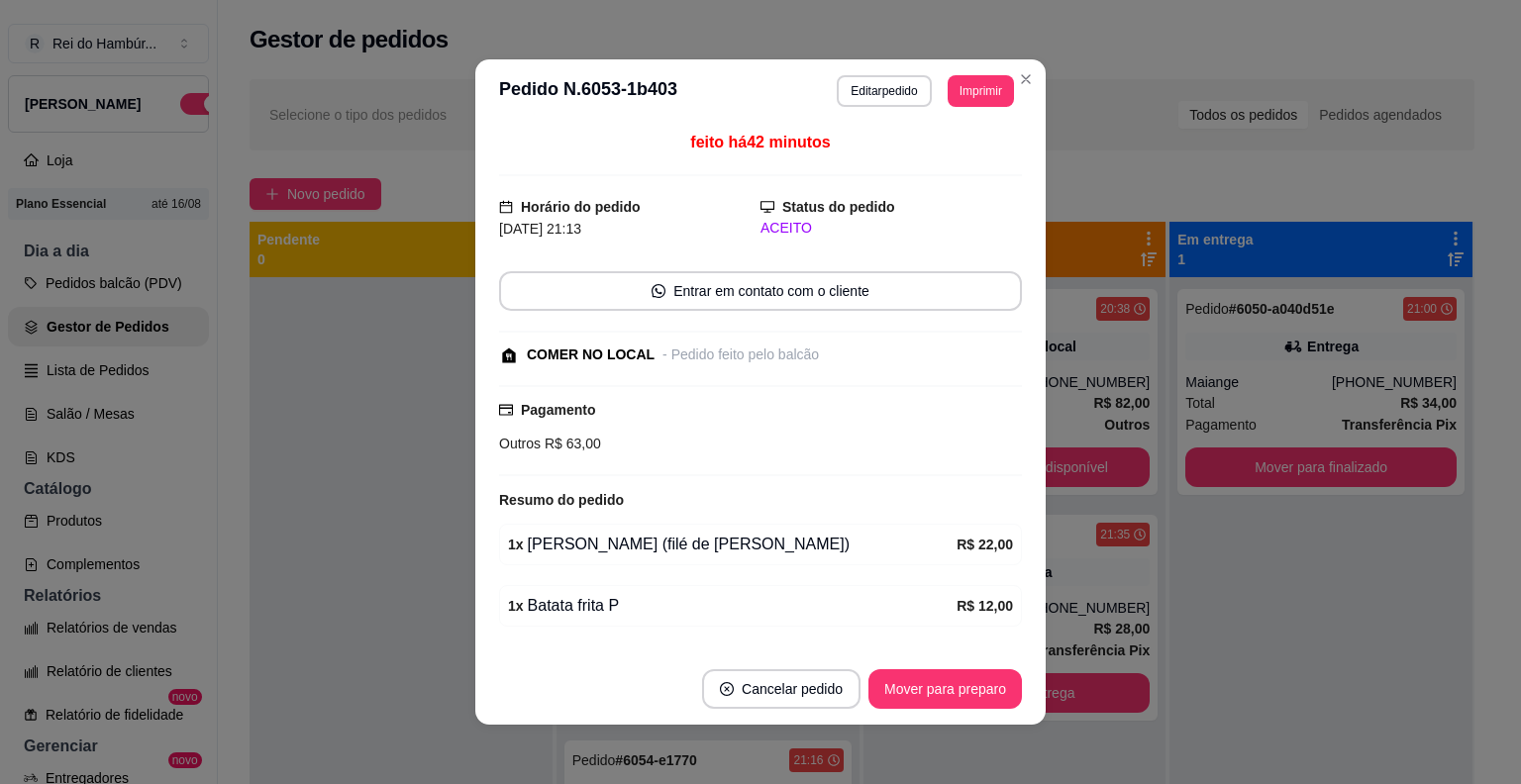 scroll, scrollTop: 177, scrollLeft: 0, axis: vertical 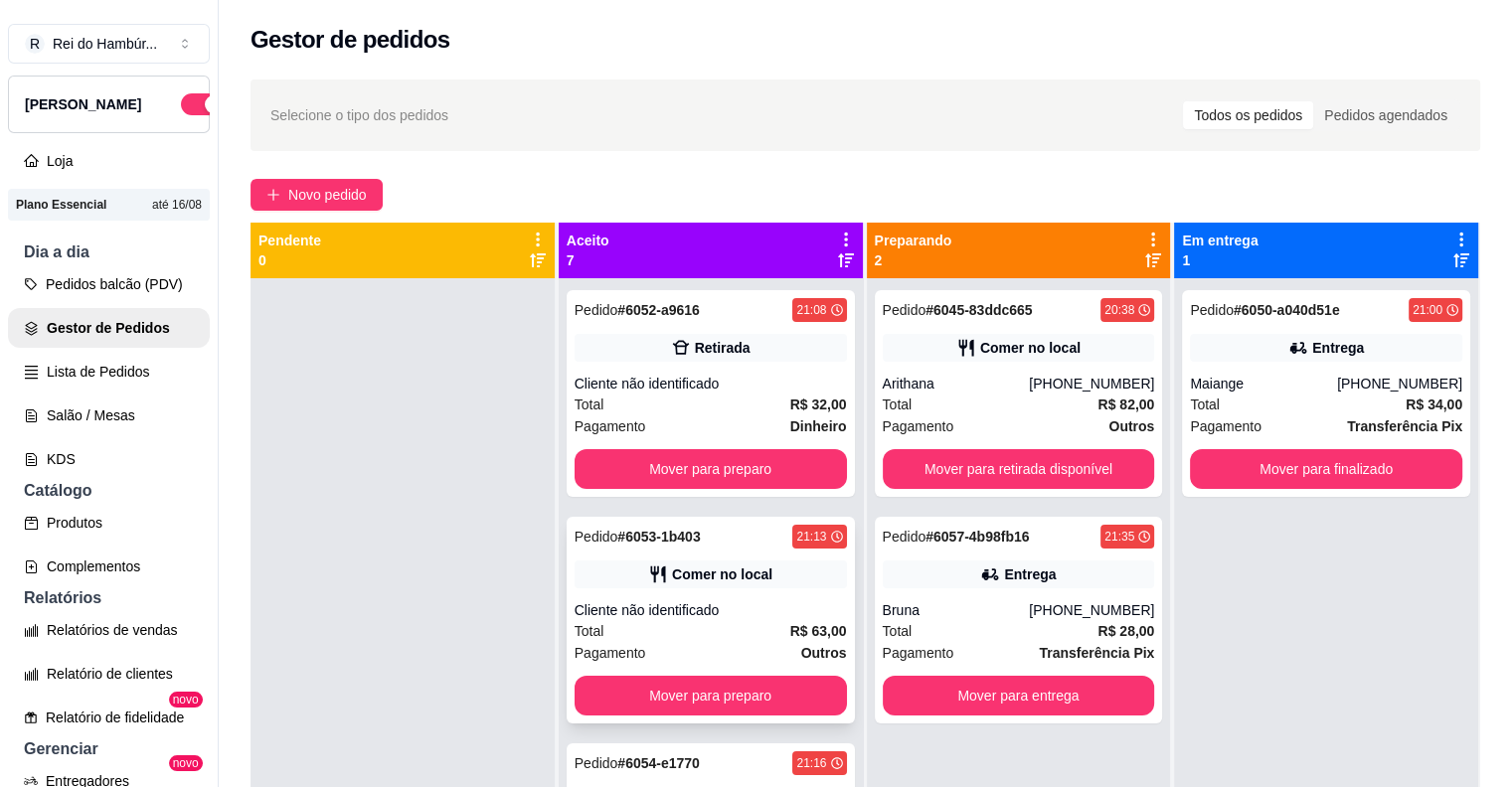 click on "Total R$ 63,00" at bounding box center (711, 631) 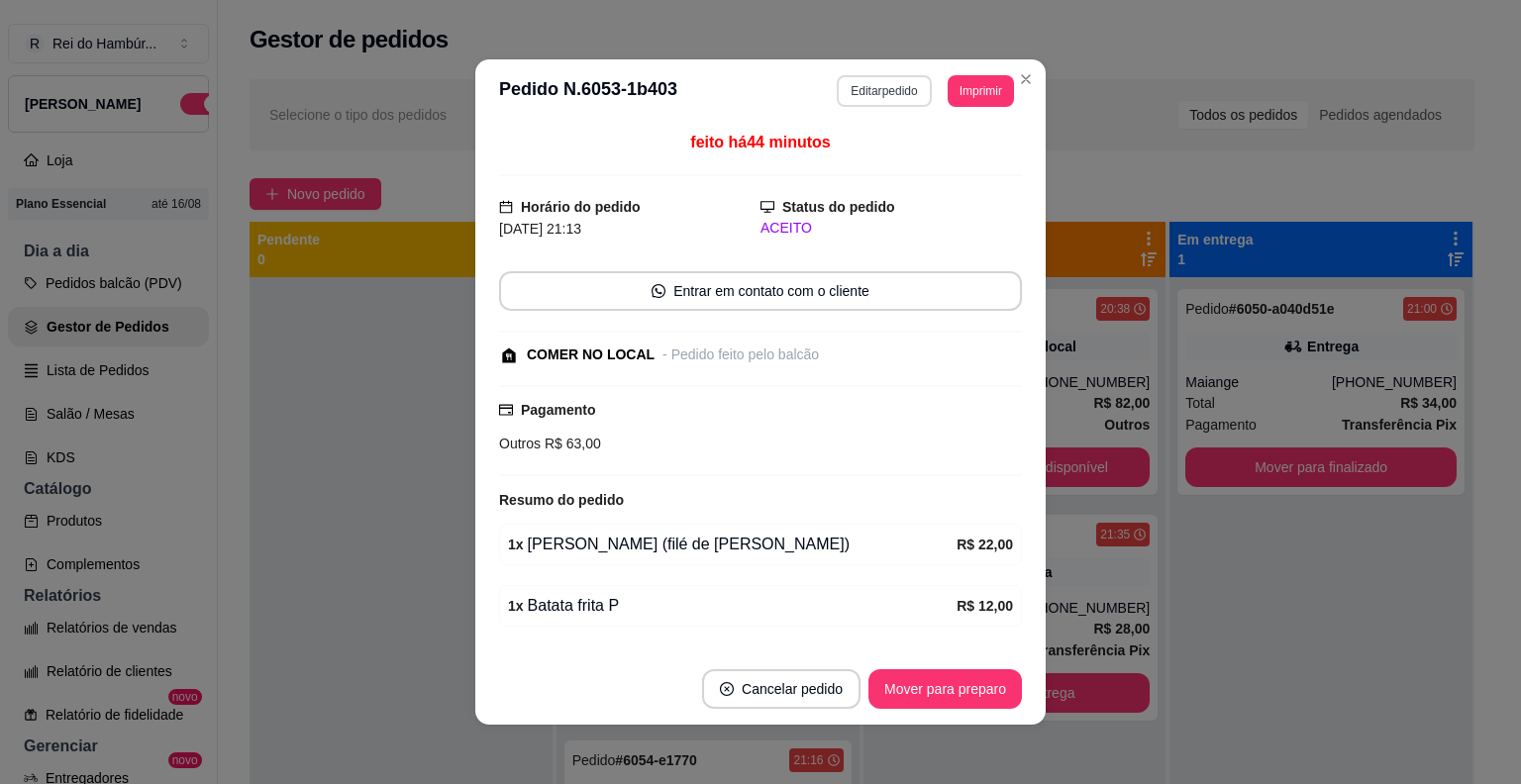 click on "Editar  pedido" at bounding box center [883, 91] 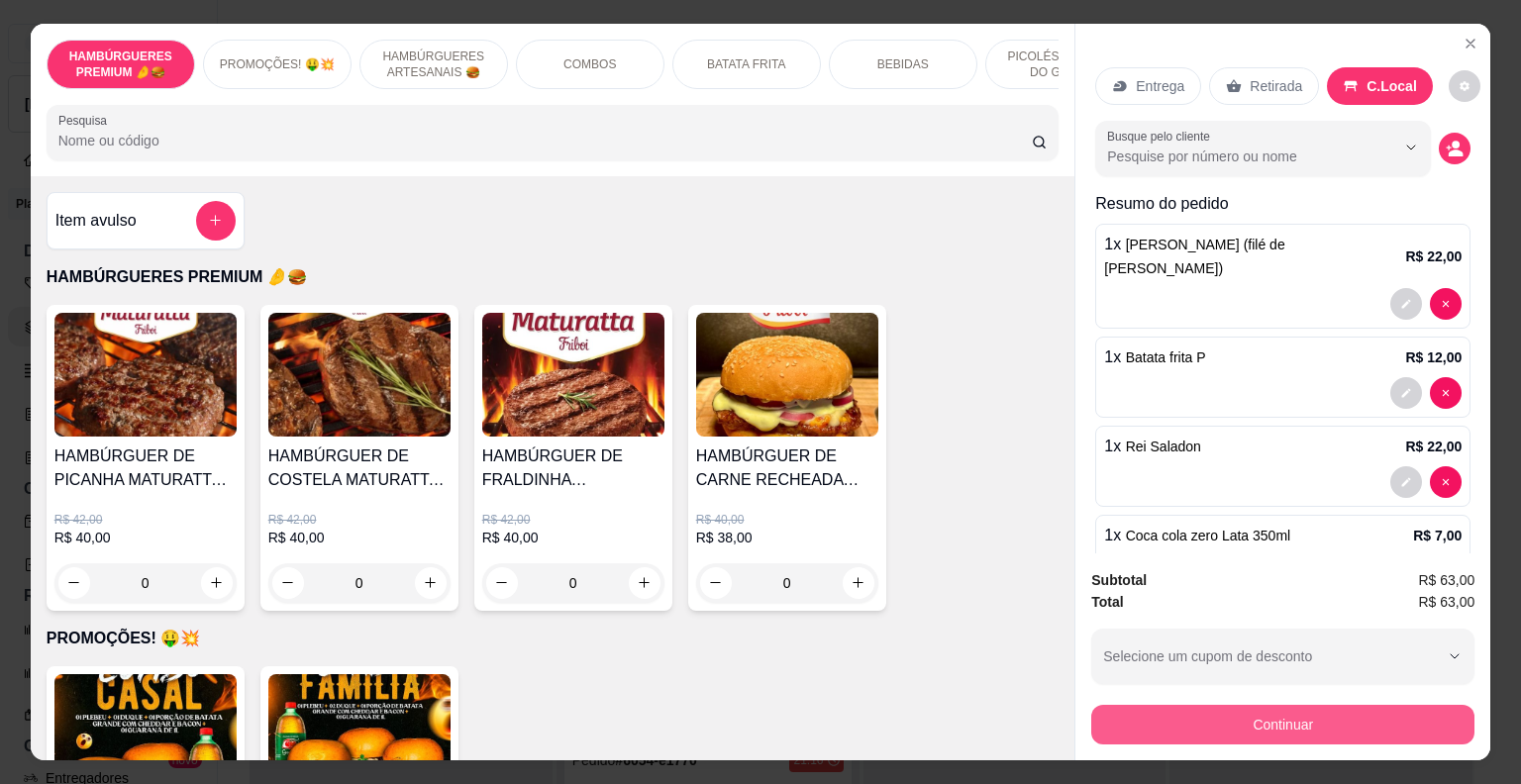 click on "Continuar" at bounding box center [1282, 725] 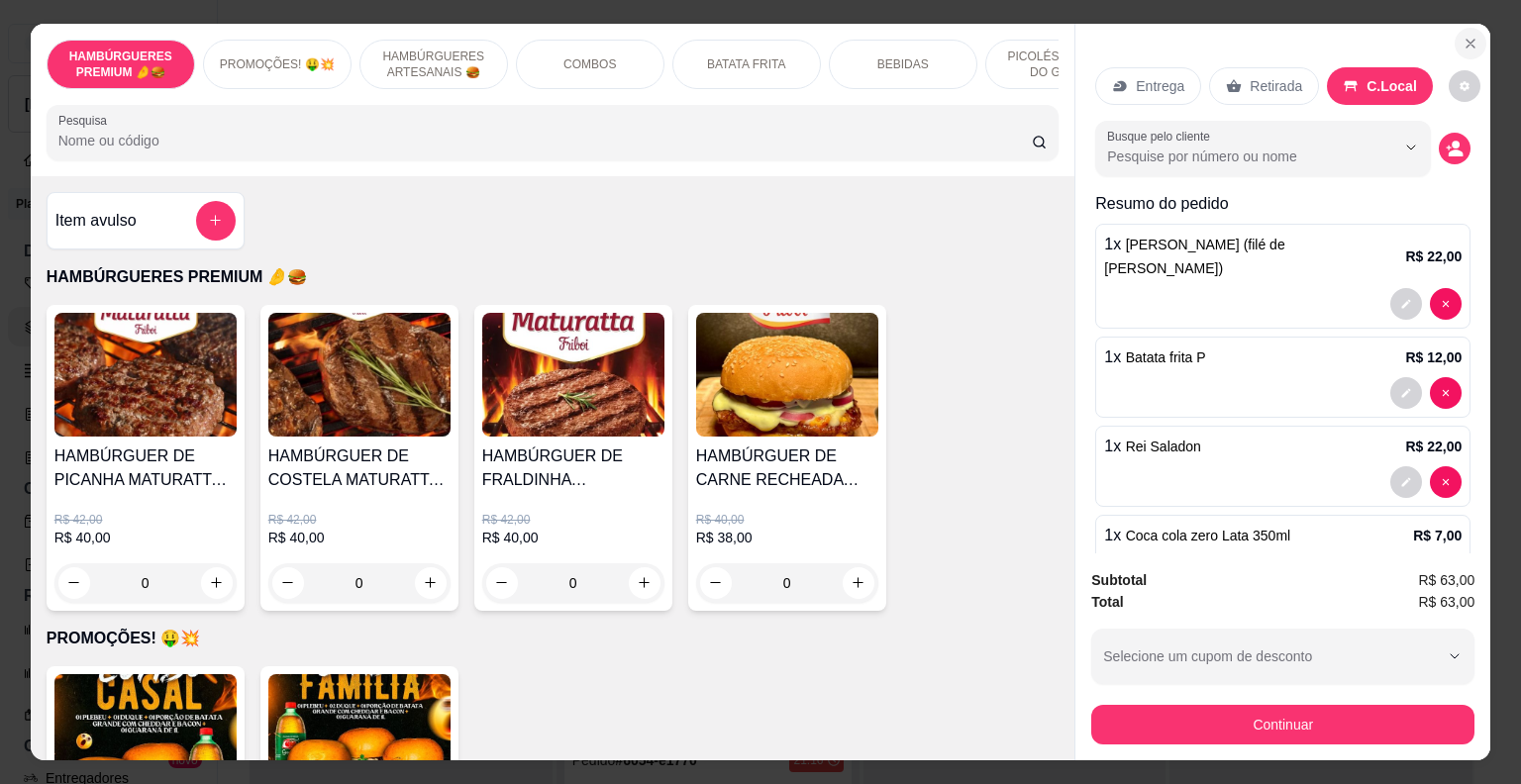 click at bounding box center [1470, 44] 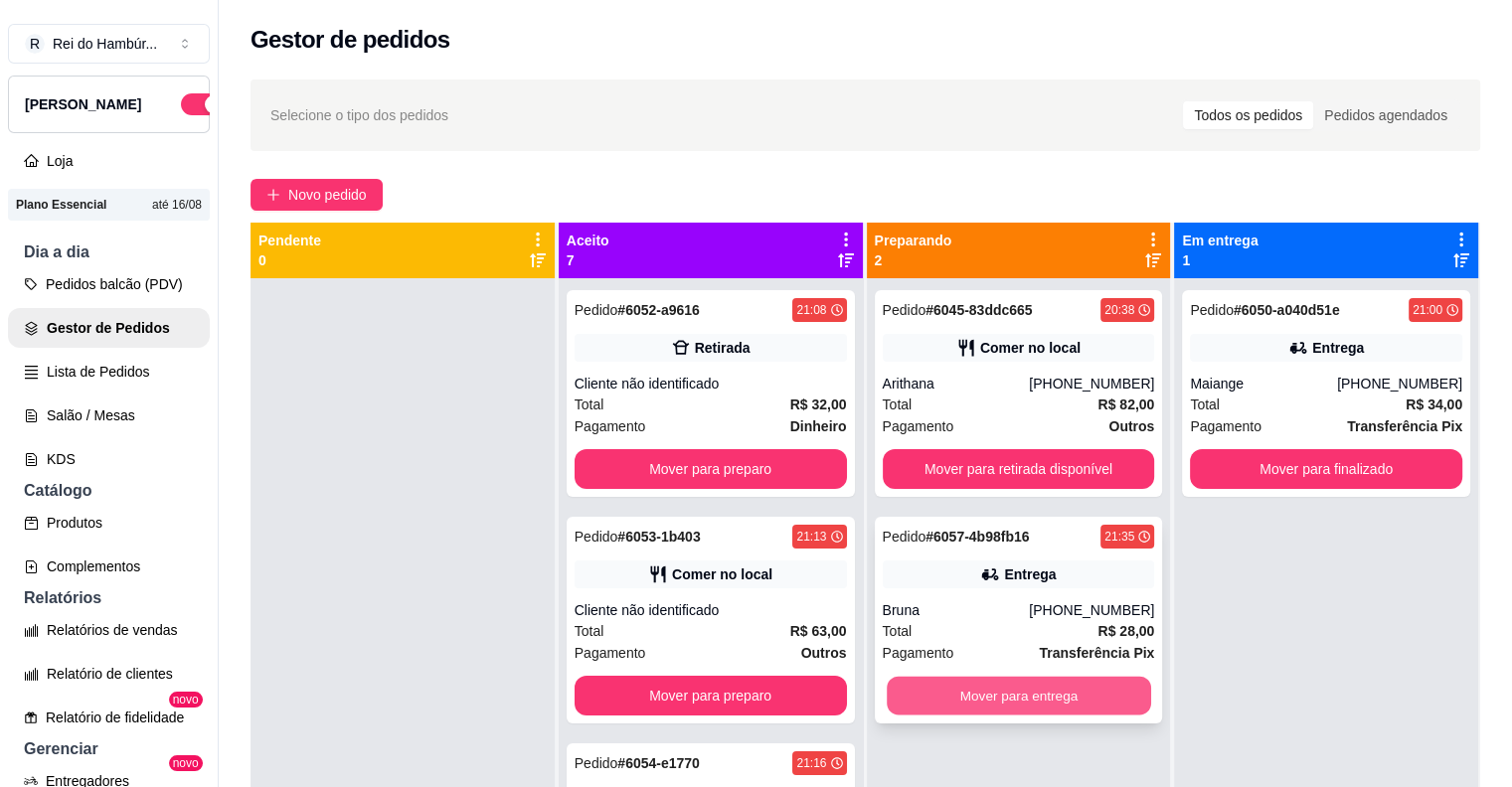 click on "Mover para entrega" at bounding box center [1019, 696] 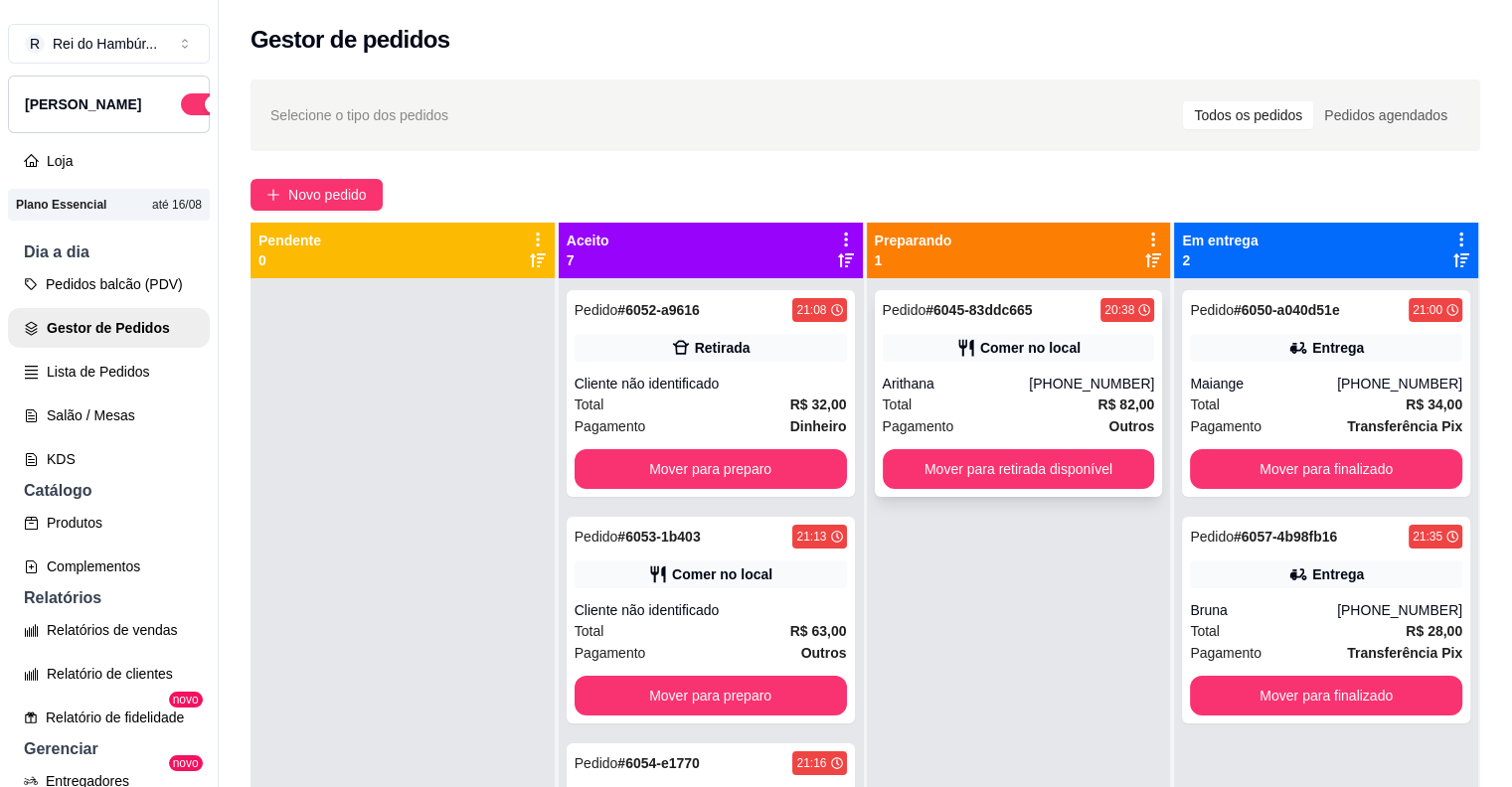 click on "Total R$ 82,00" at bounding box center [1019, 404] 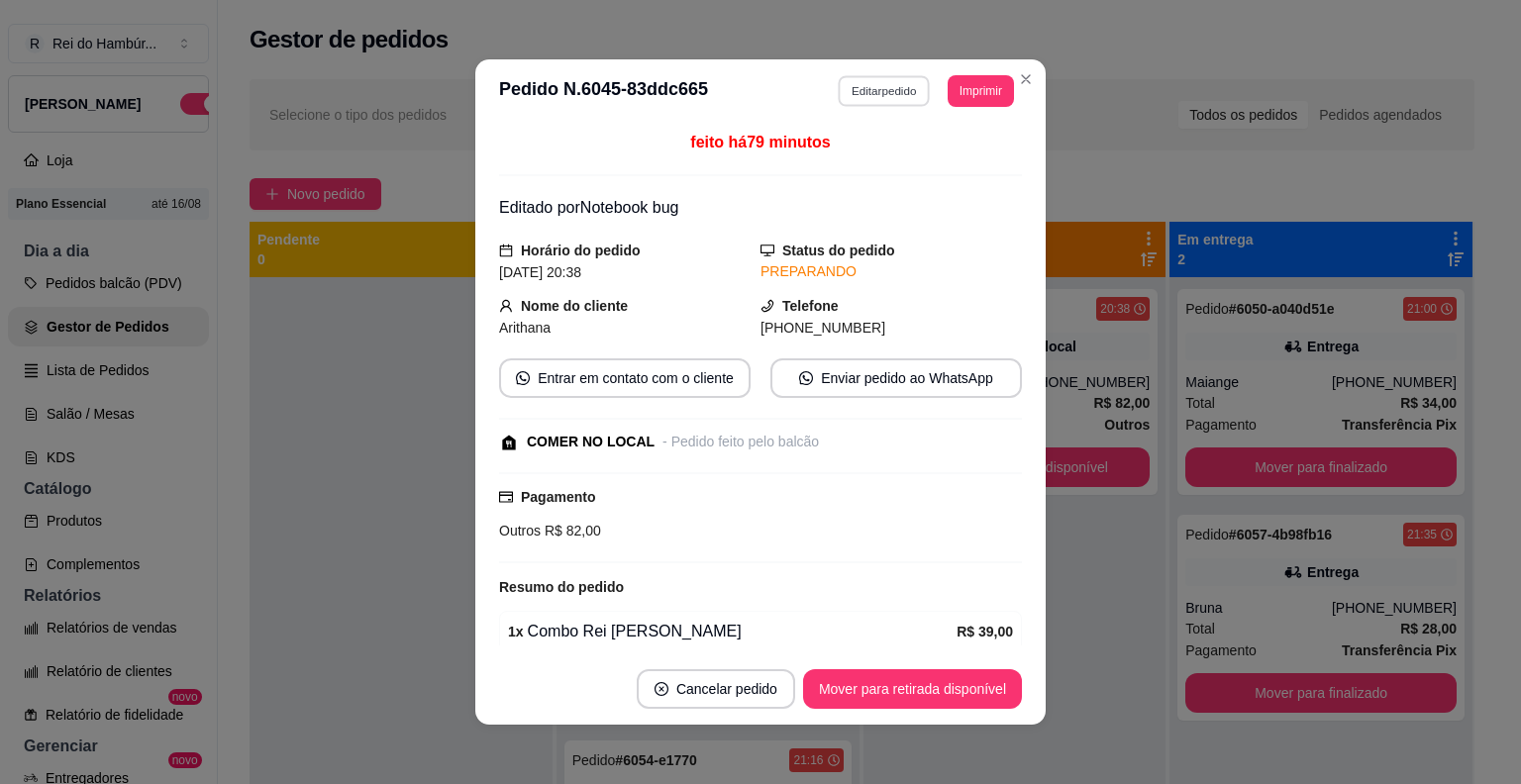click on "Editar  pedido" at bounding box center [884, 90] 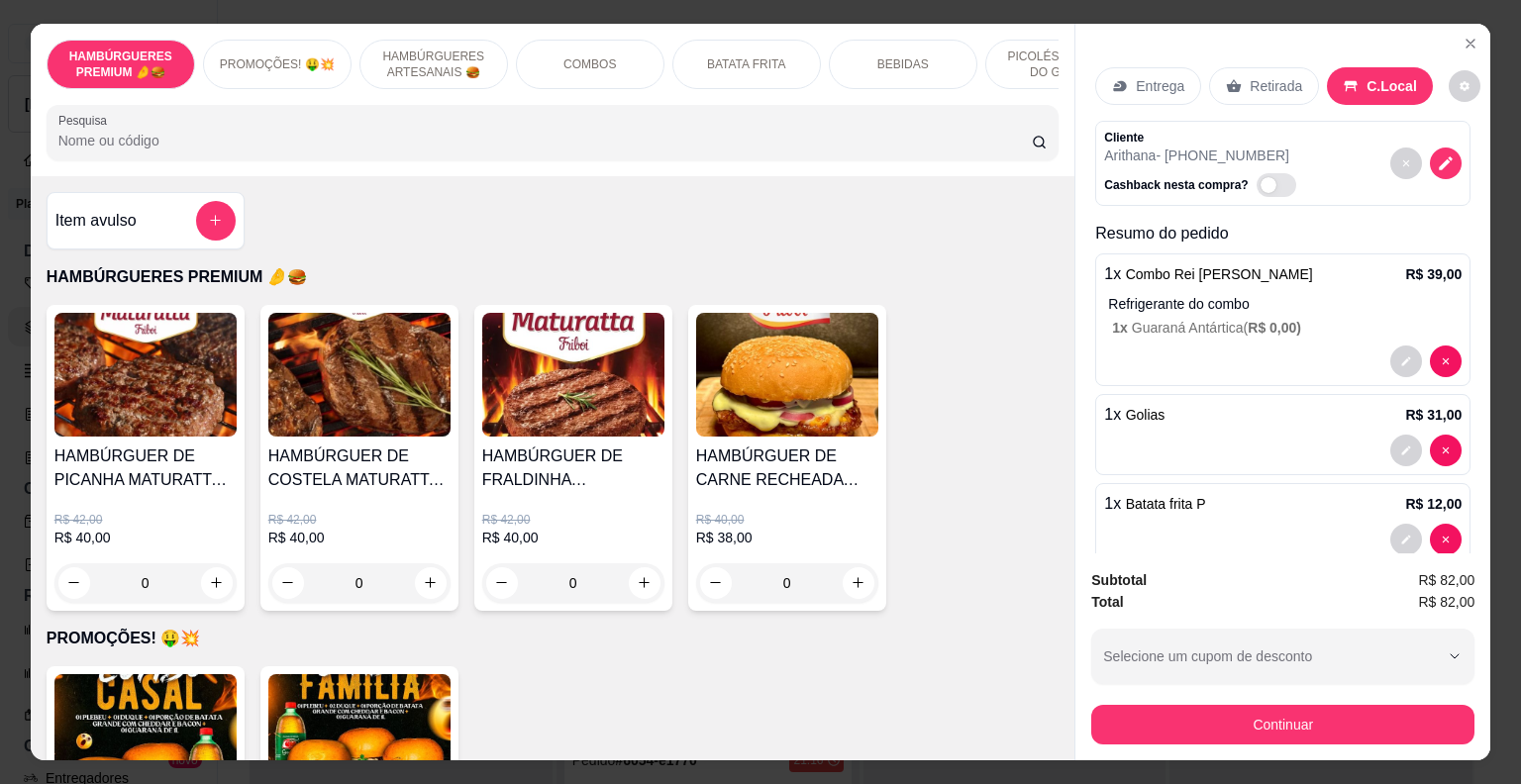 click on "Continuar" at bounding box center (1282, 725) 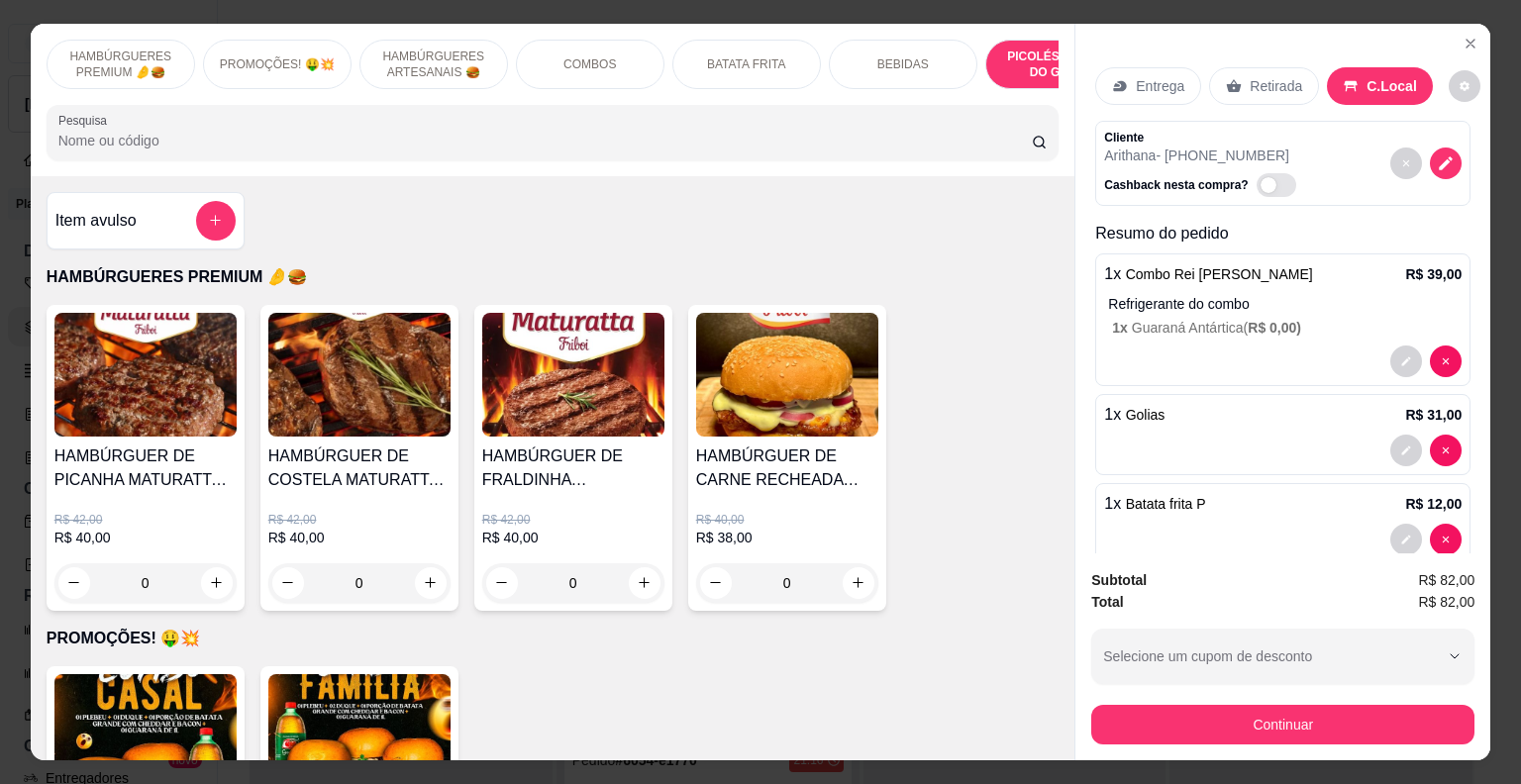 scroll, scrollTop: 5651, scrollLeft: 0, axis: vertical 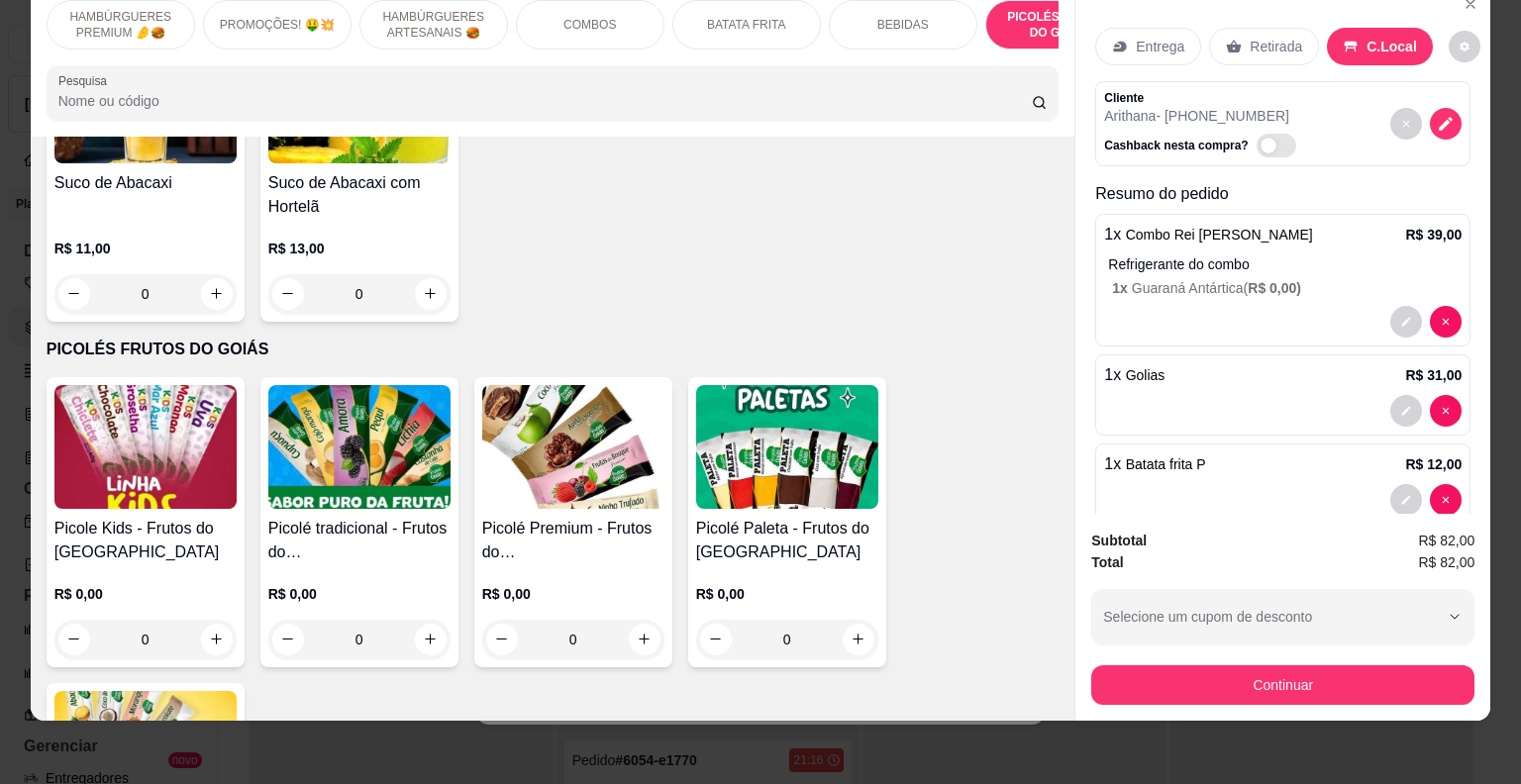 click on "Picolé tradicional - Frutos do [GEOGRAPHIC_DATA]" at bounding box center [359, 540] 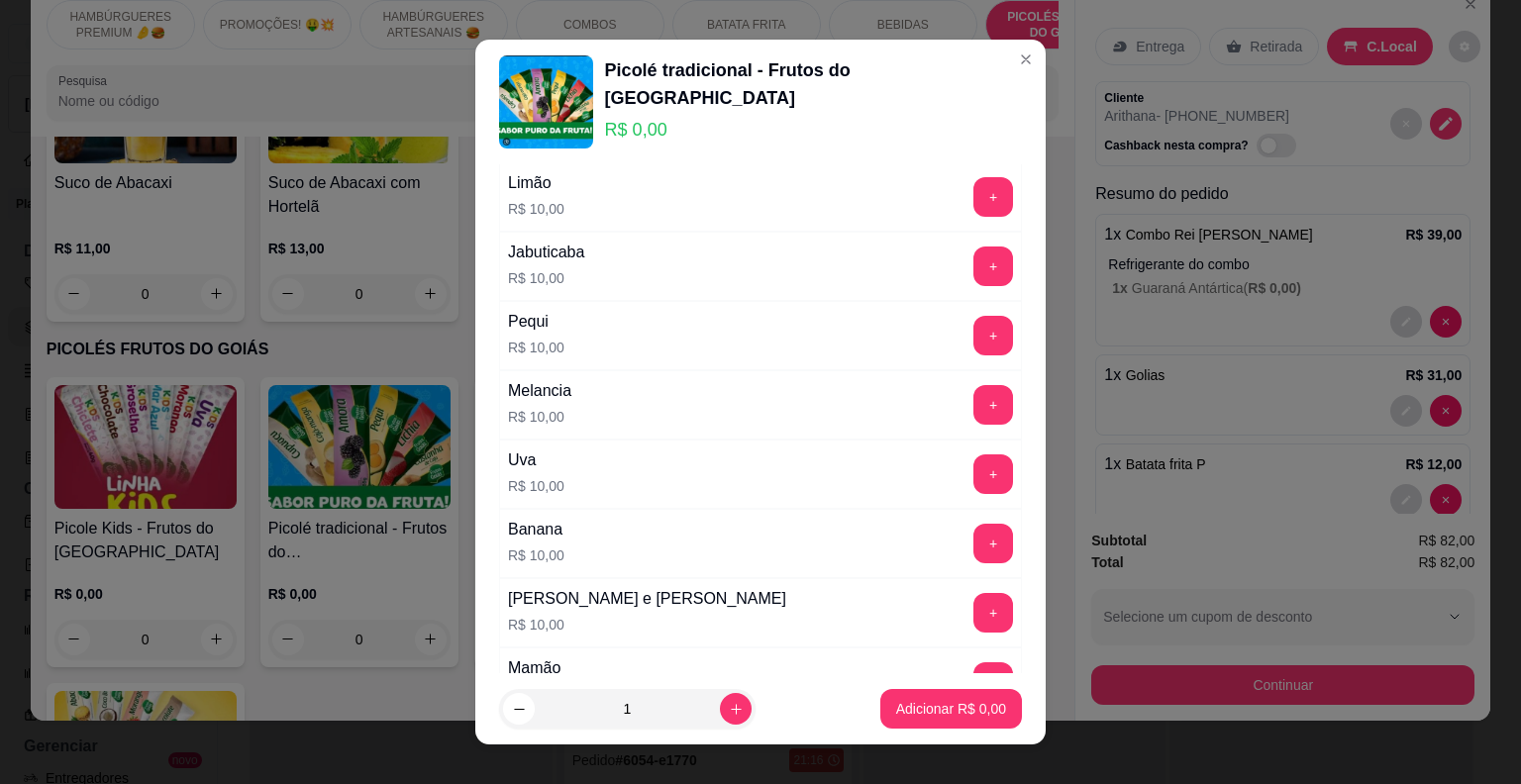 scroll, scrollTop: 396, scrollLeft: 0, axis: vertical 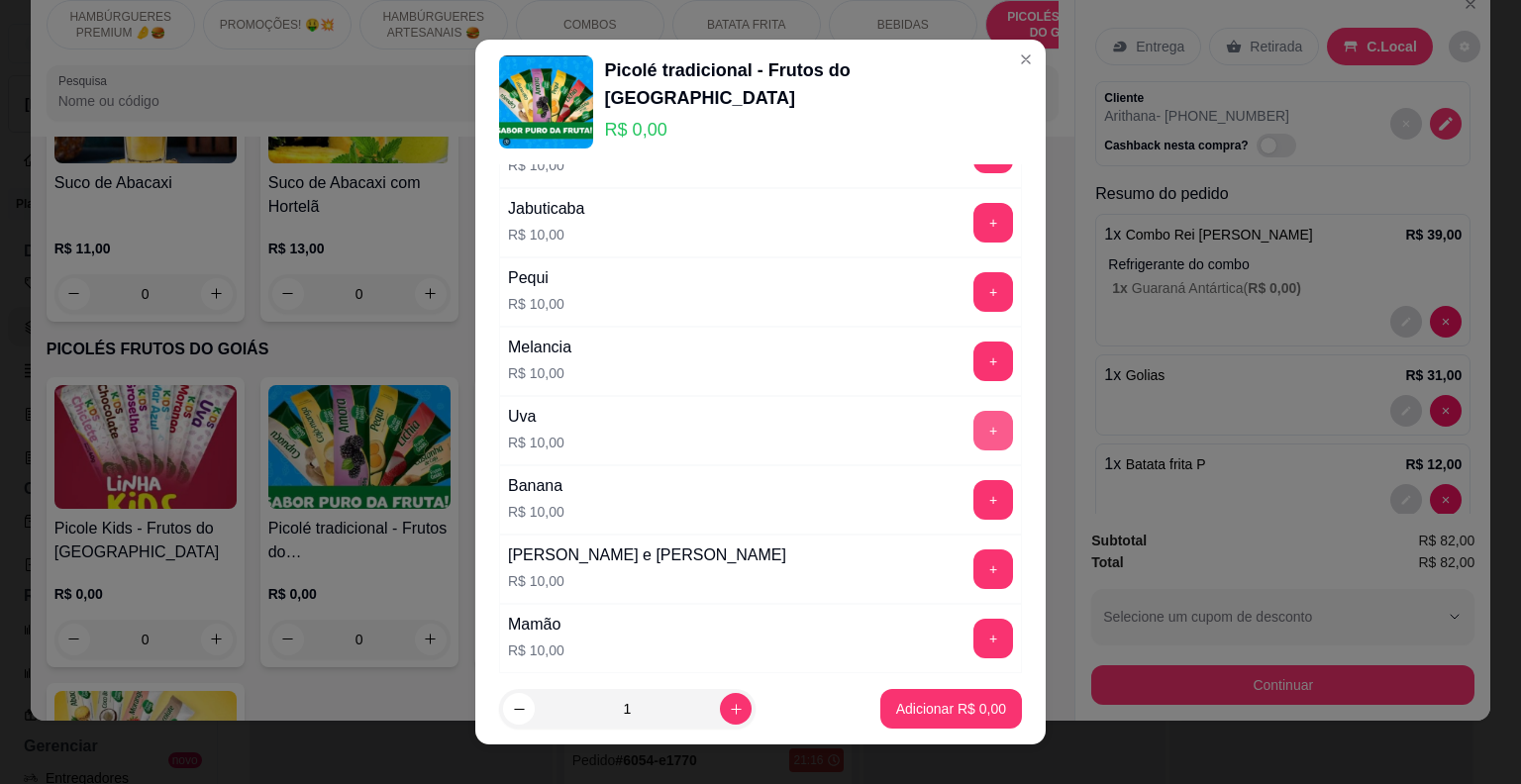 click on "+" at bounding box center (993, 431) 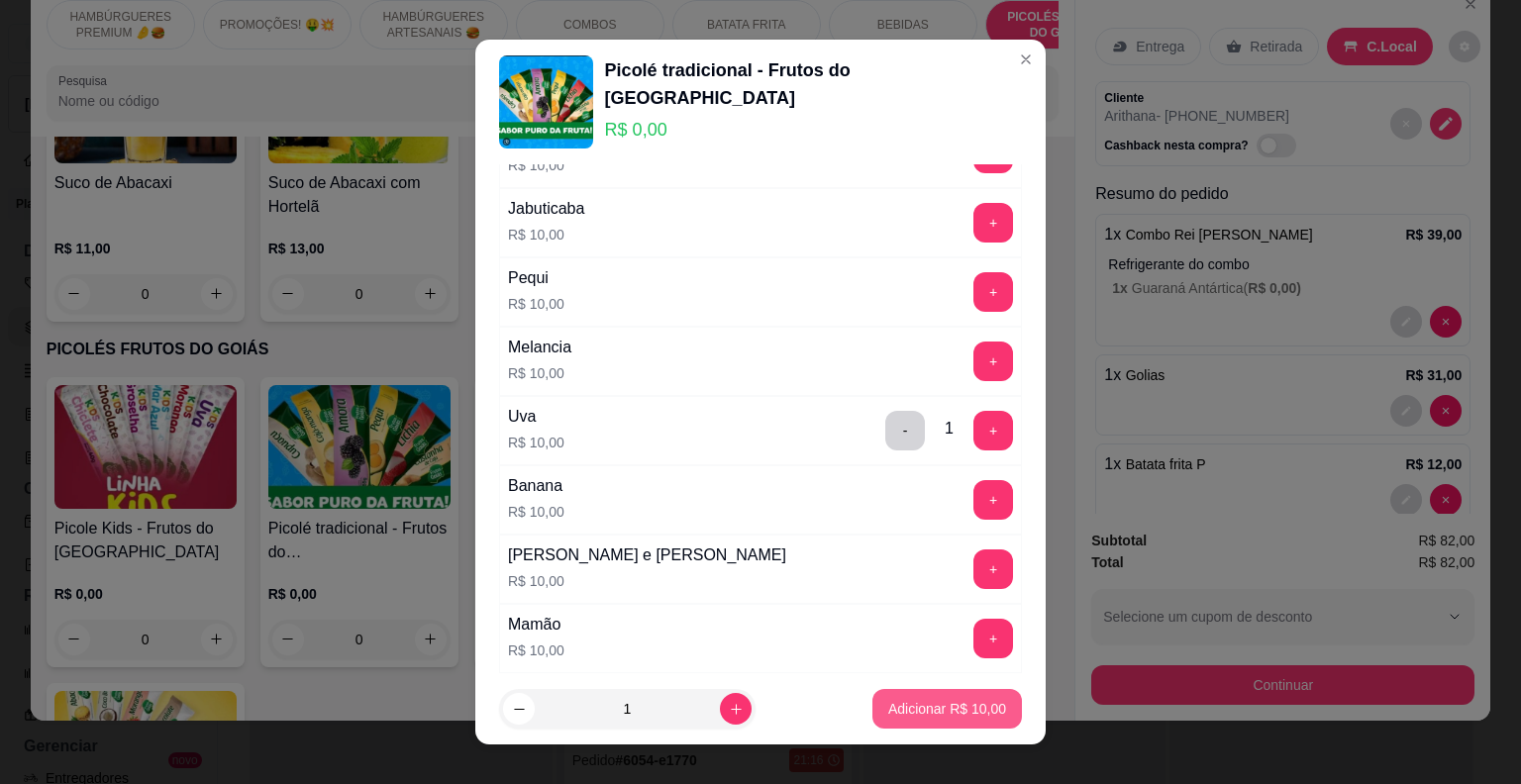 click on "Adicionar   R$ 10,00" at bounding box center [947, 709] 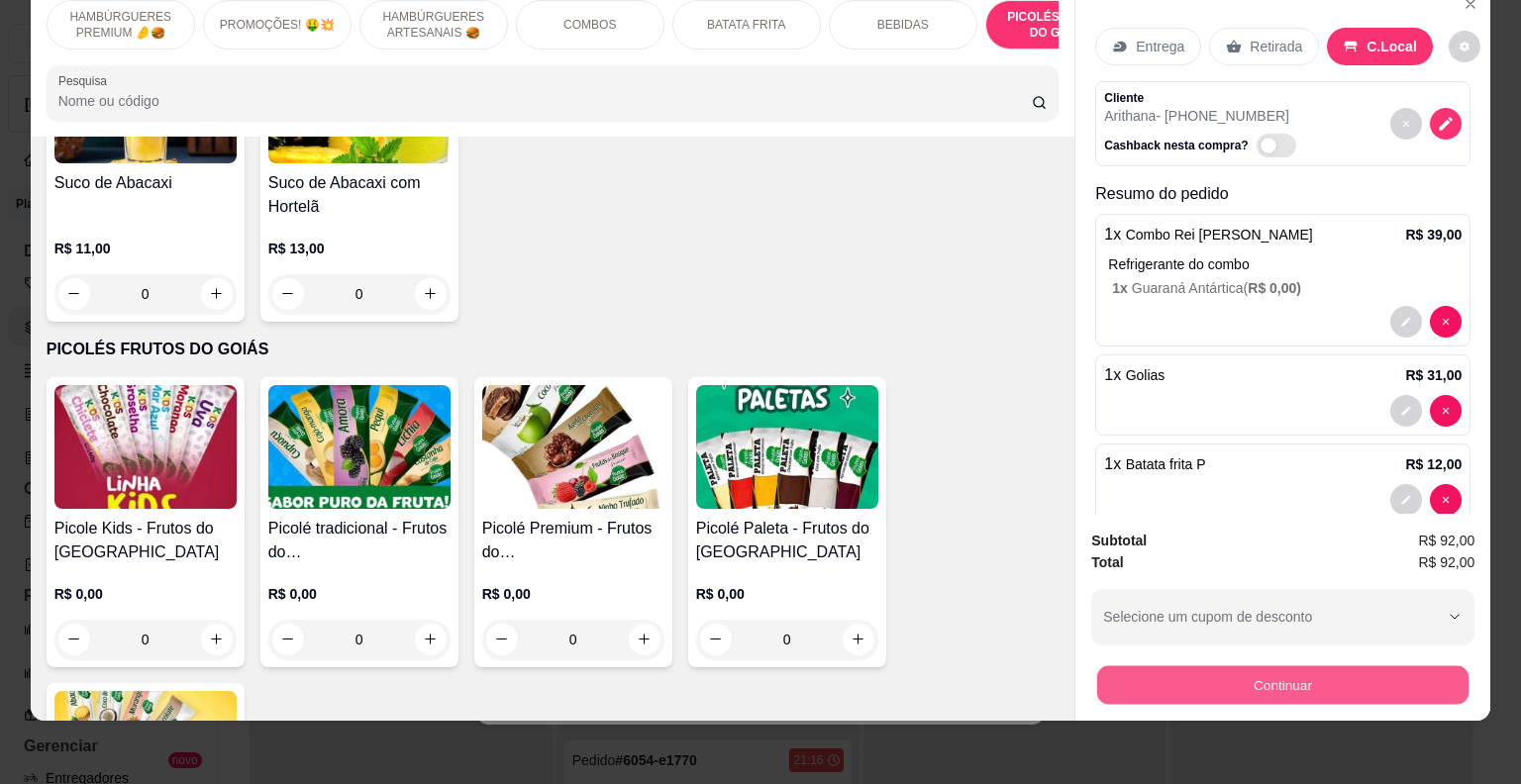 click on "Continuar" at bounding box center [1282, 685] 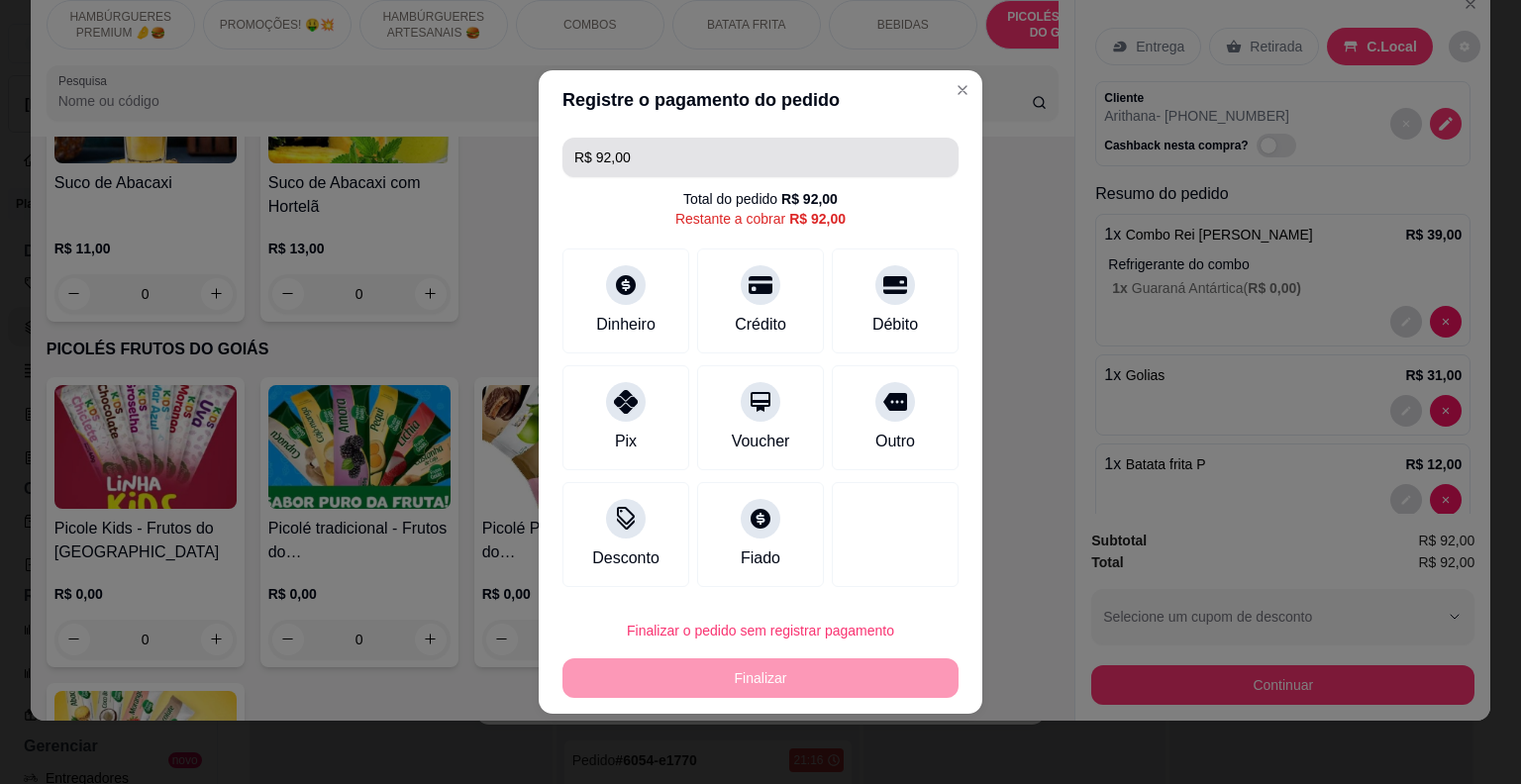 click on "R$ 92,00" at bounding box center [760, 157] 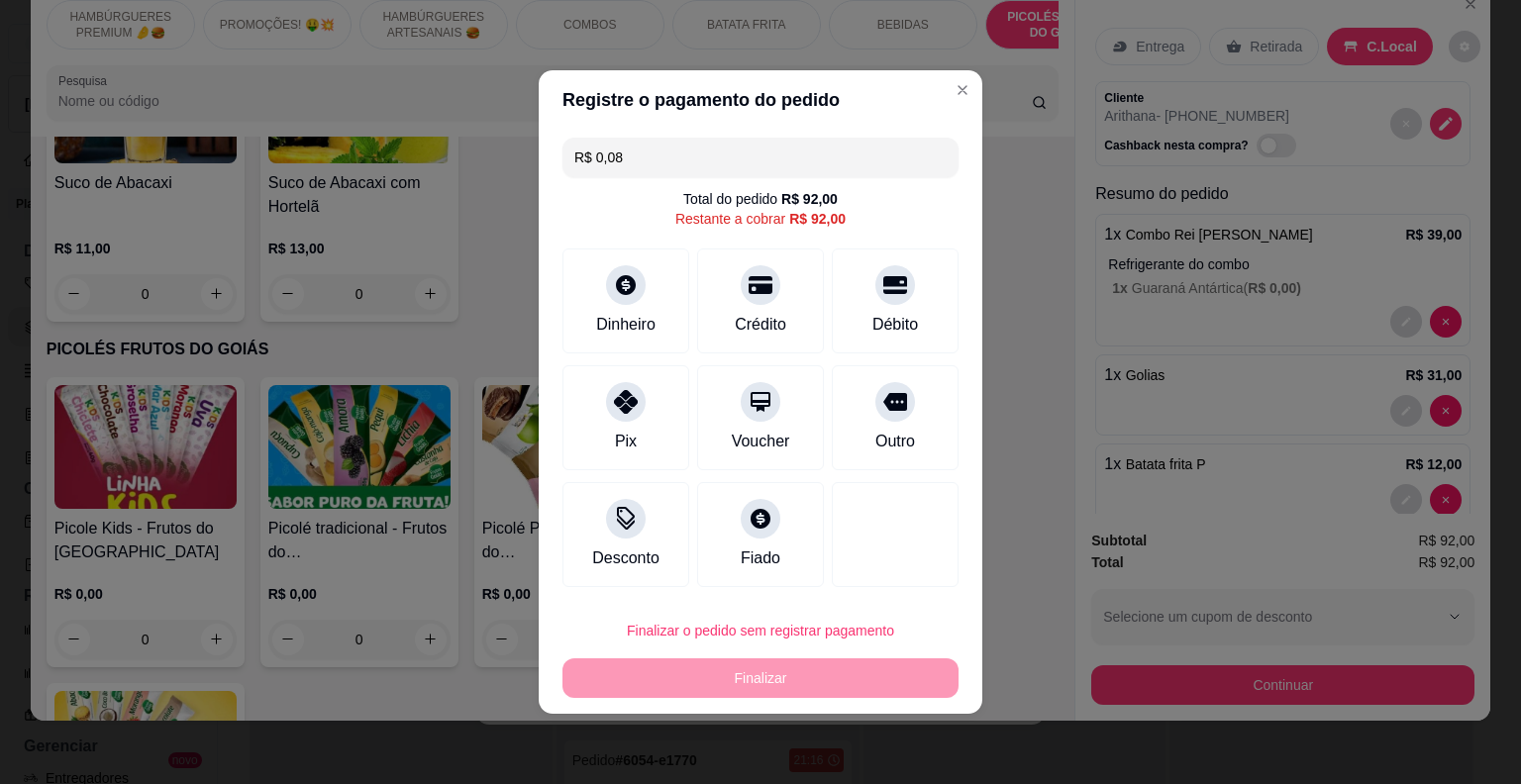 drag, startPoint x: 662, startPoint y: 181, endPoint x: 644, endPoint y: 141, distance: 43.863424 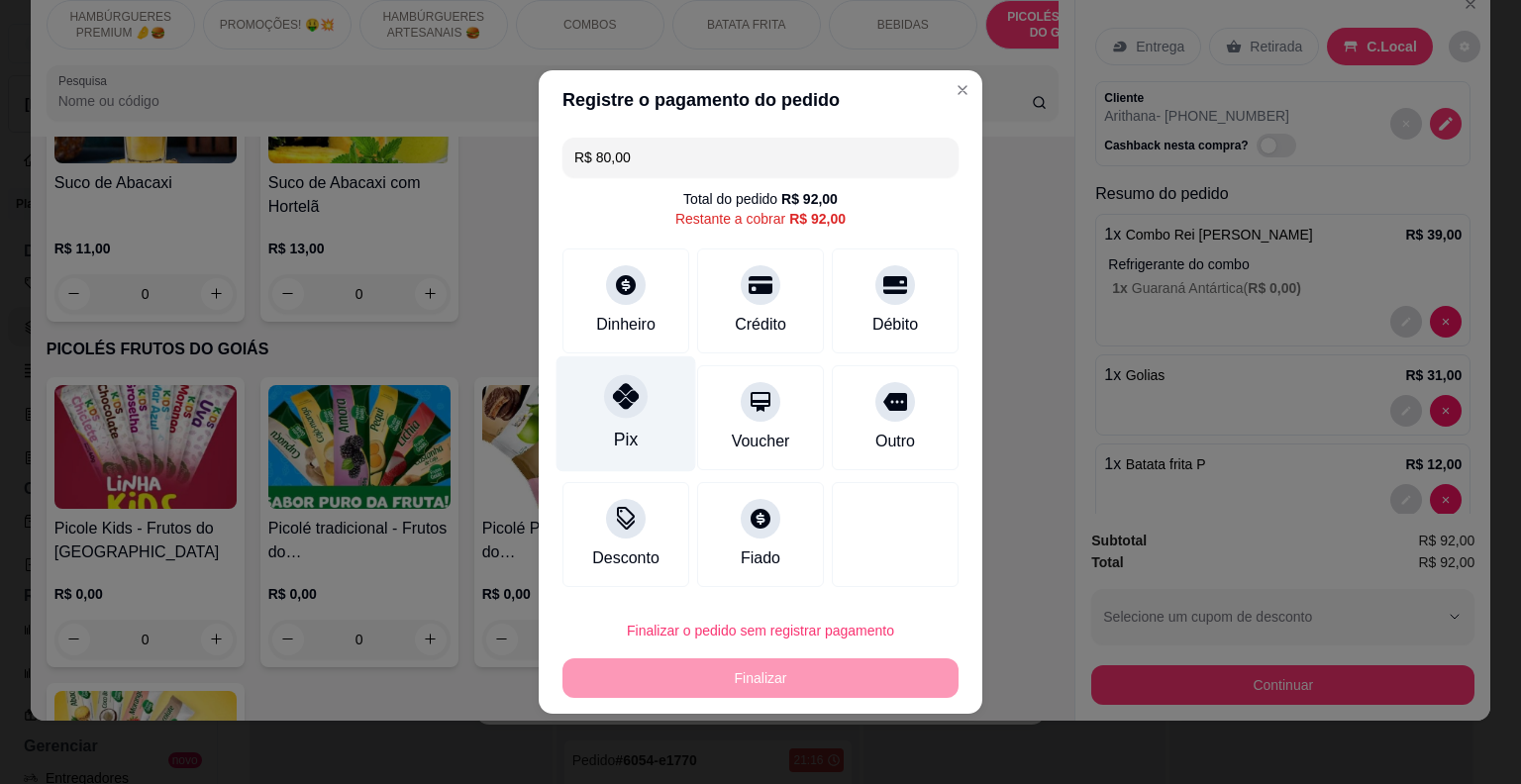 click 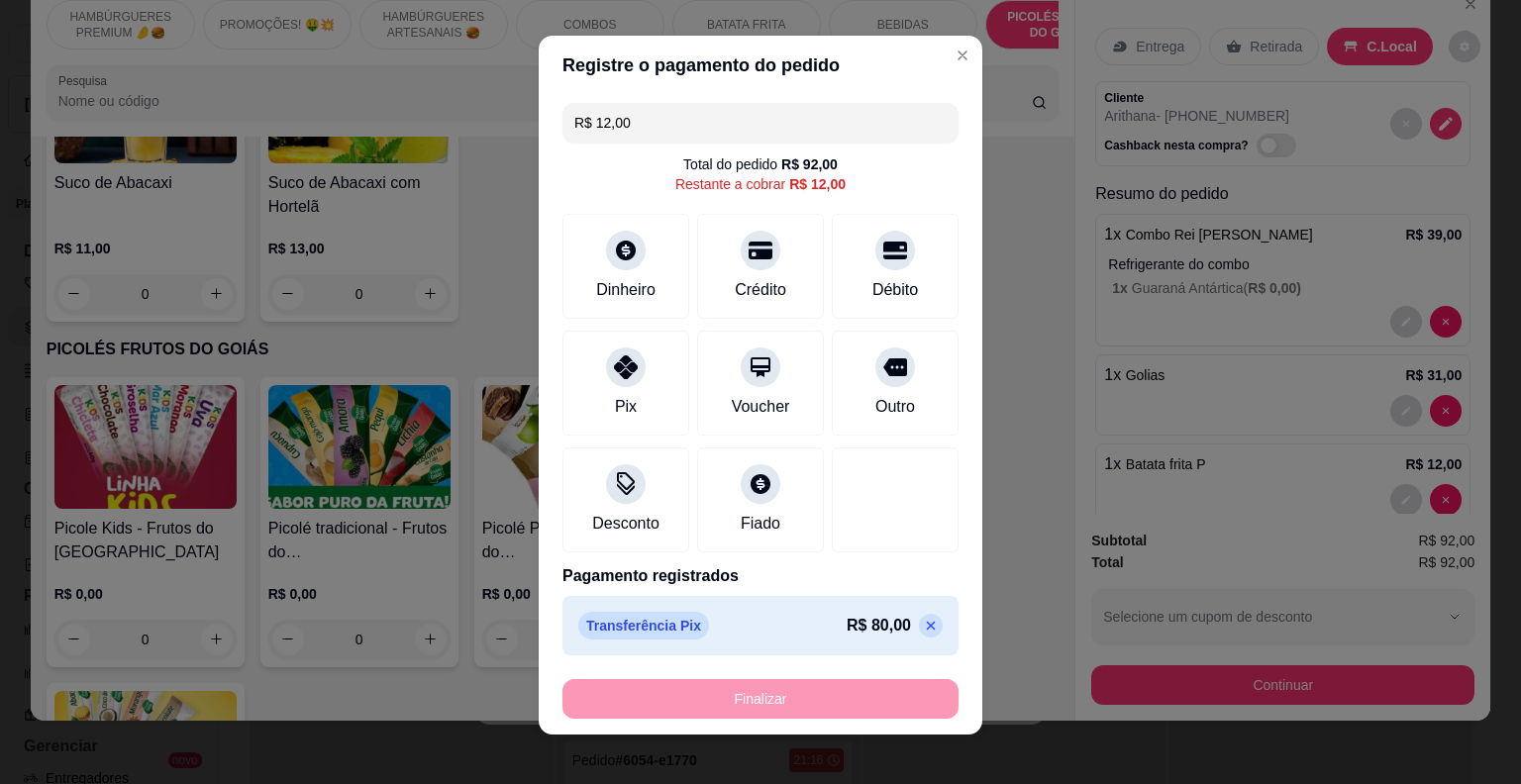 scroll, scrollTop: 0, scrollLeft: 0, axis: both 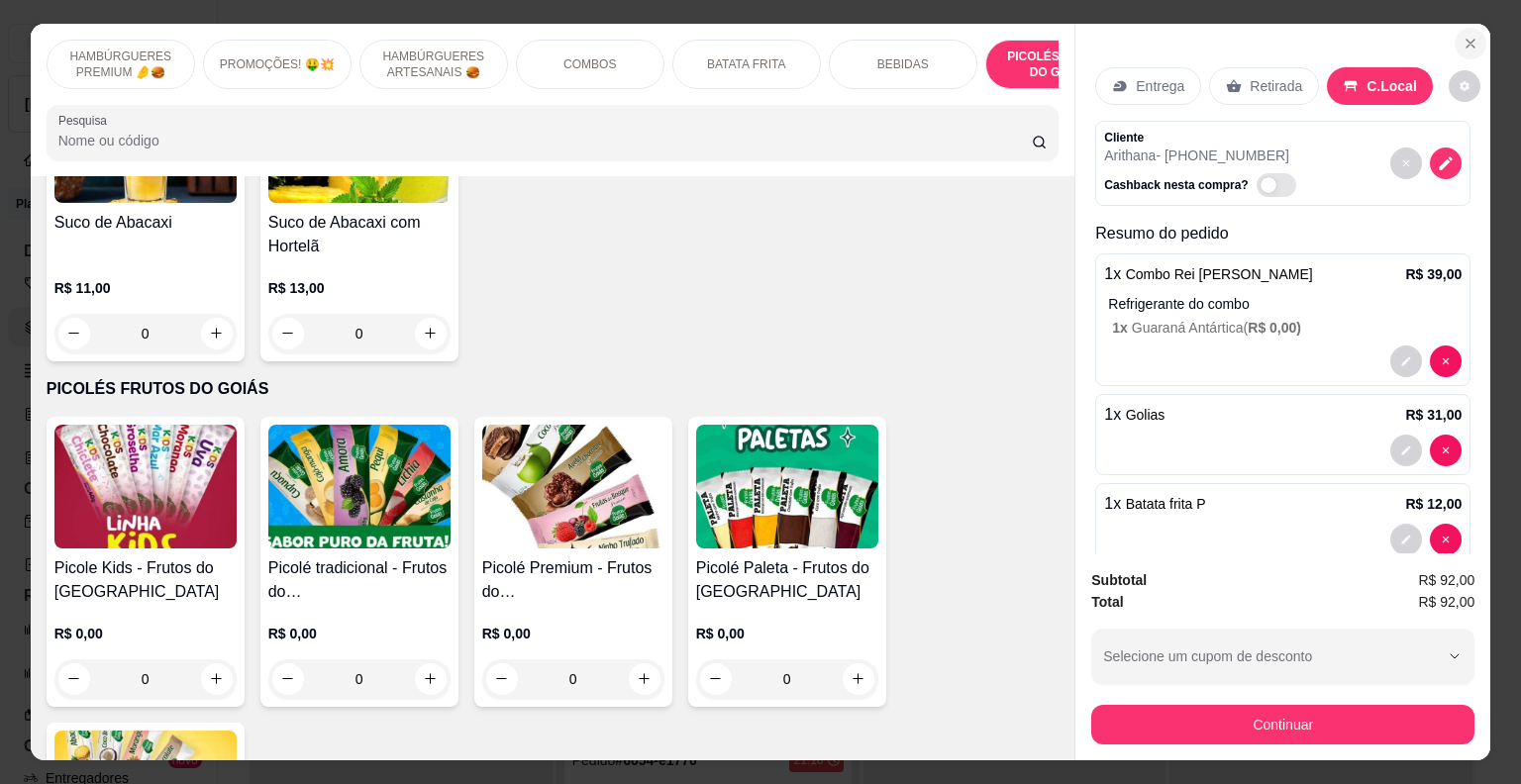 click 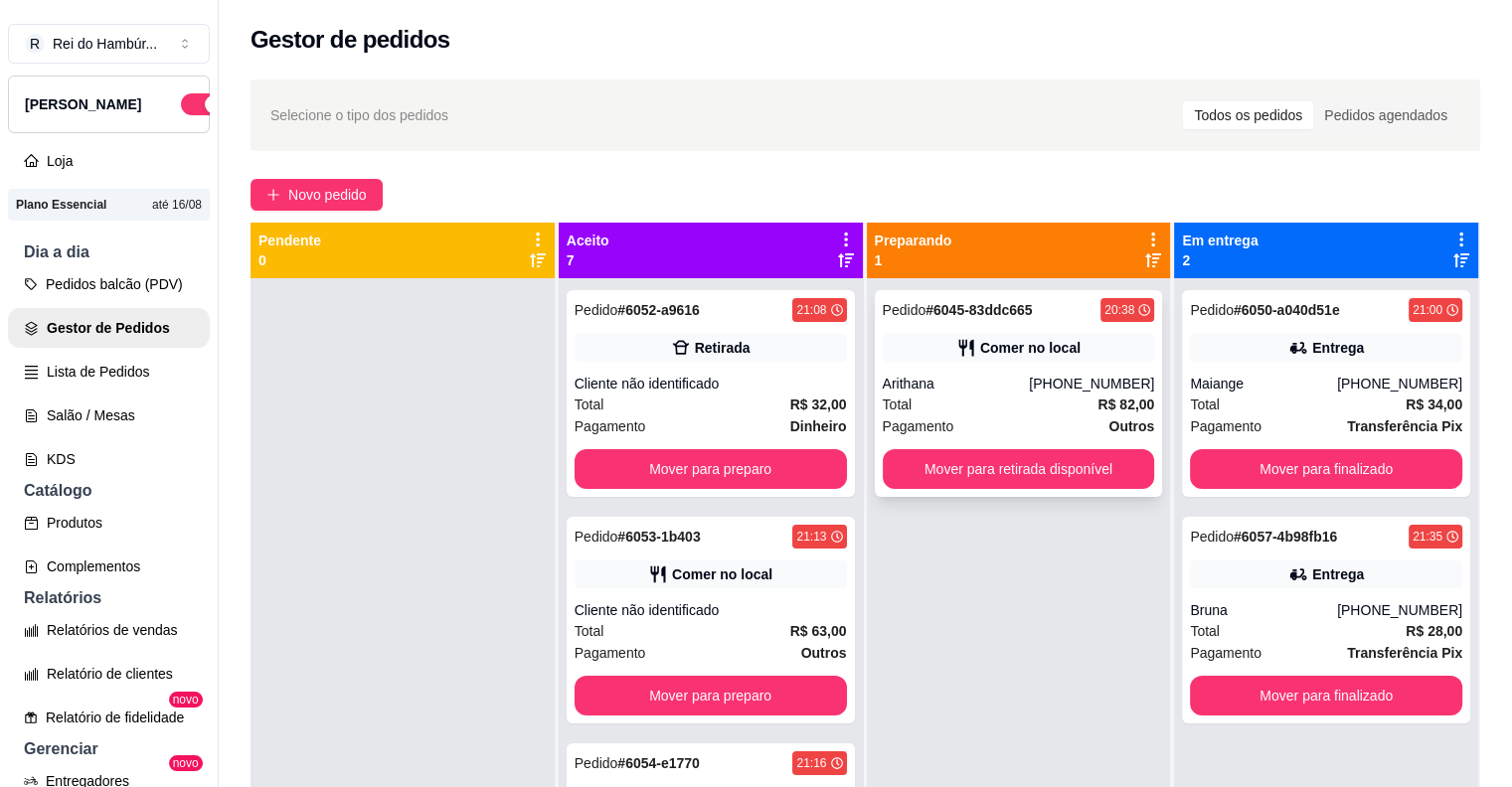 click on "Total R$ 82,00" at bounding box center [1019, 404] 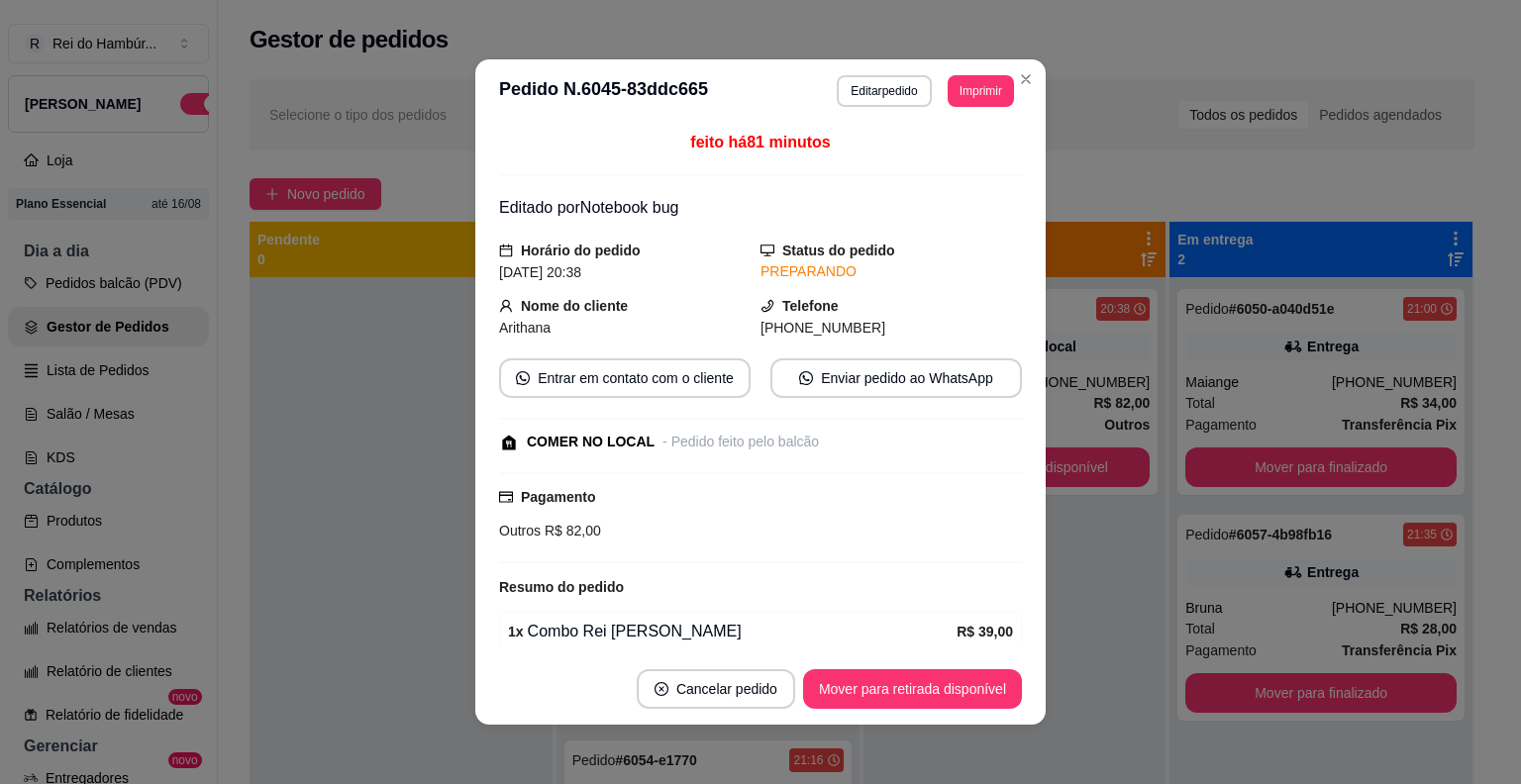 scroll, scrollTop: 4, scrollLeft: 0, axis: vertical 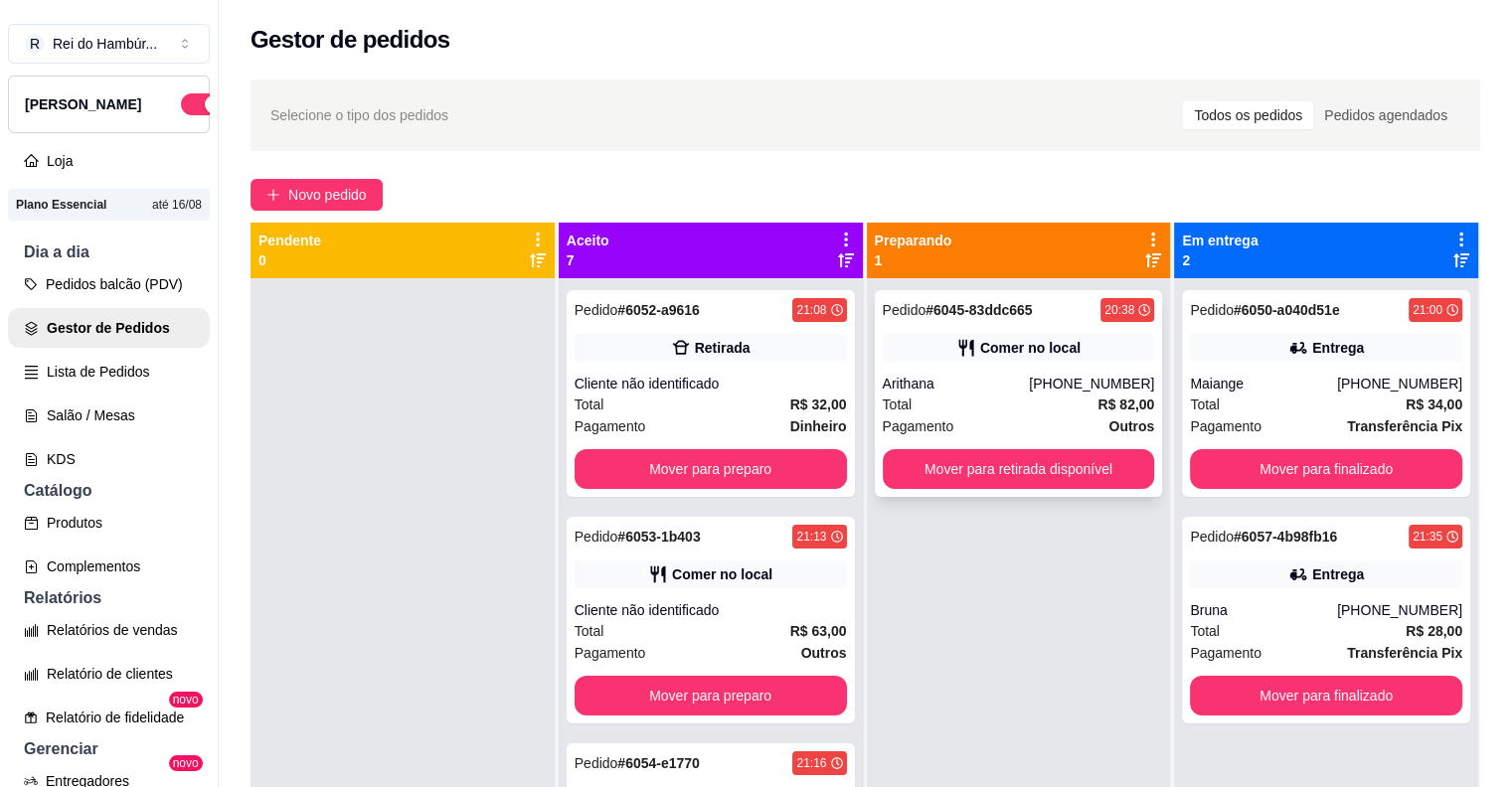 click on "Total R$ 82,00" at bounding box center (1019, 404) 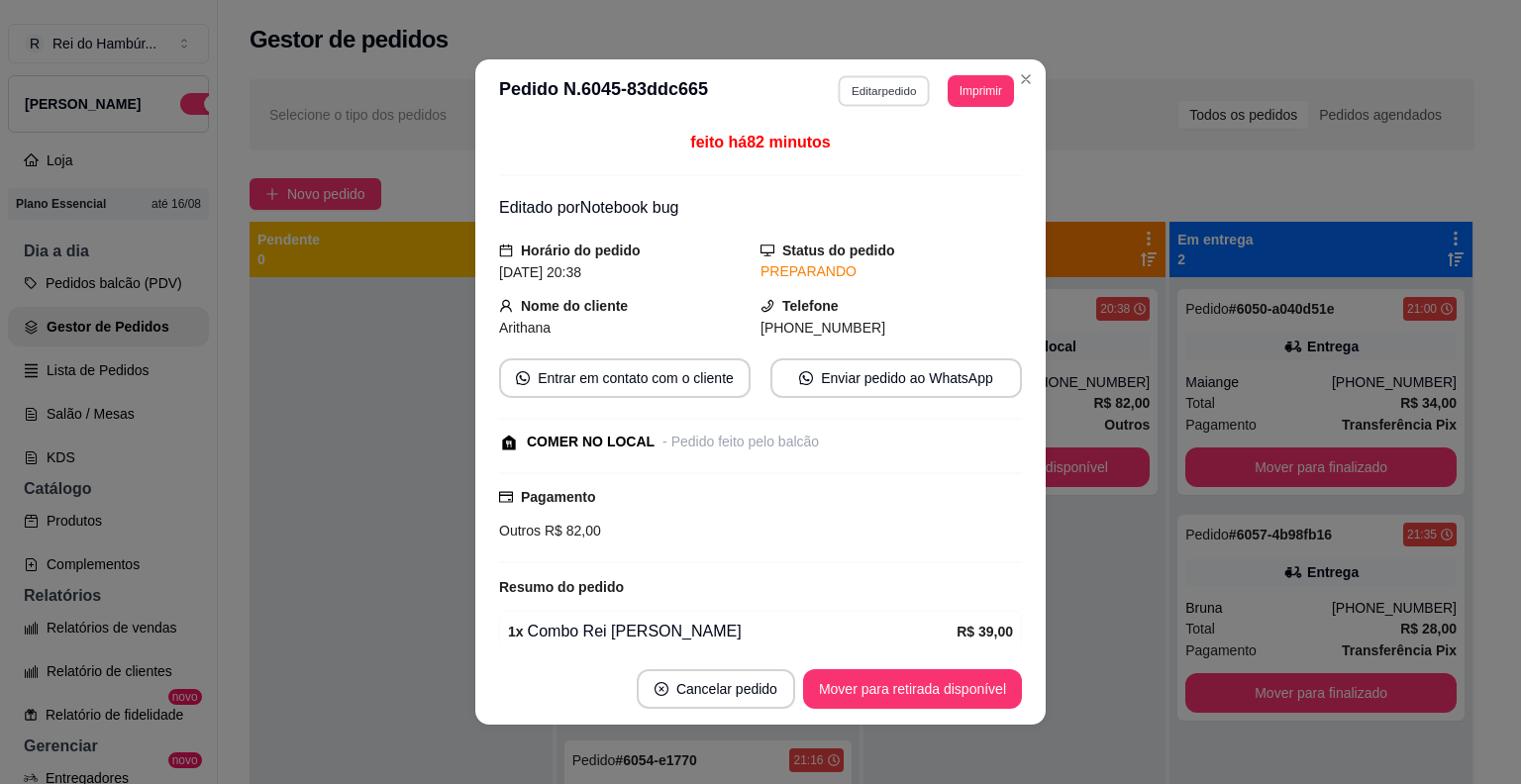 click on "Editar  pedido" at bounding box center [884, 90] 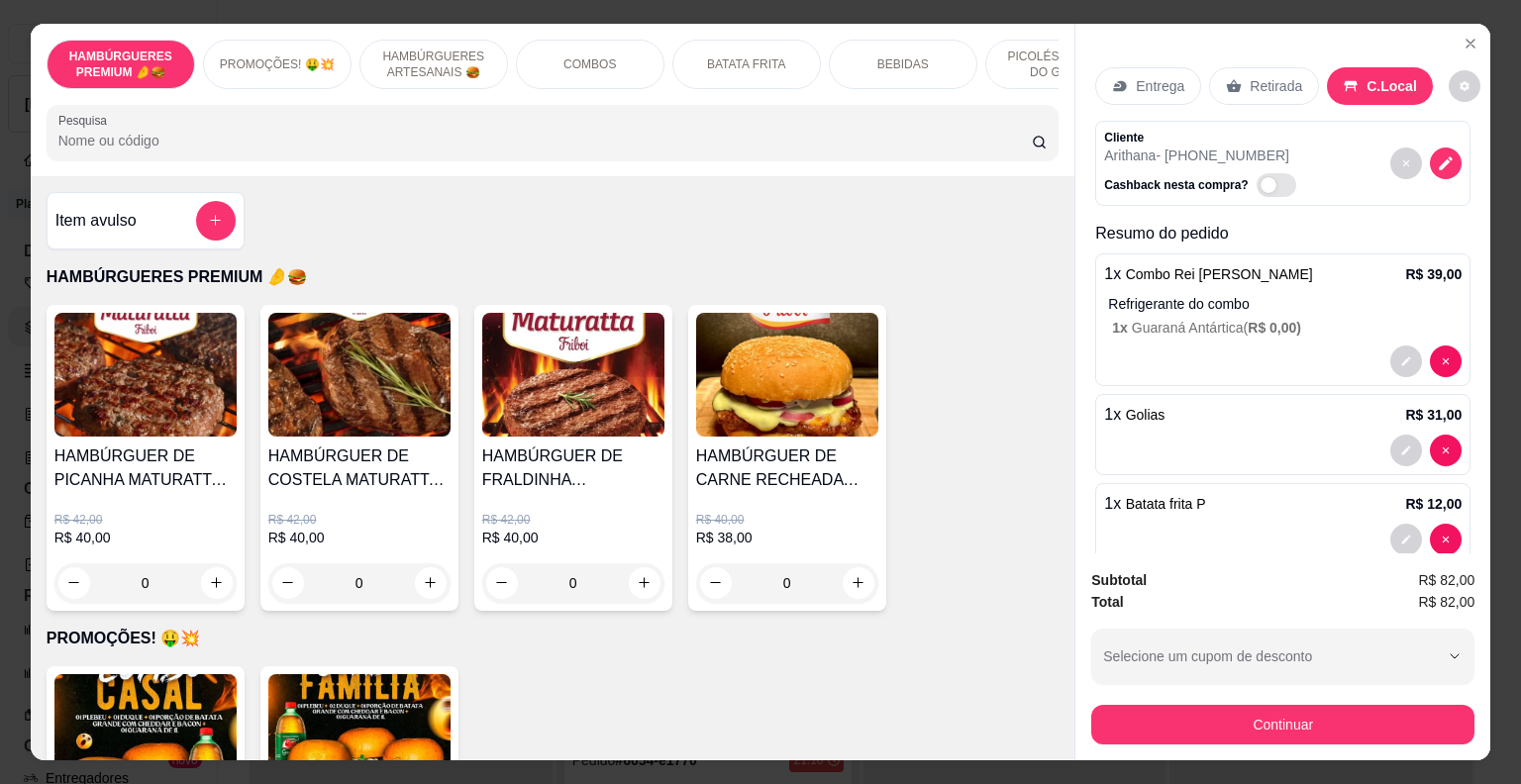 click on "BEBIDAS" at bounding box center [903, 64] 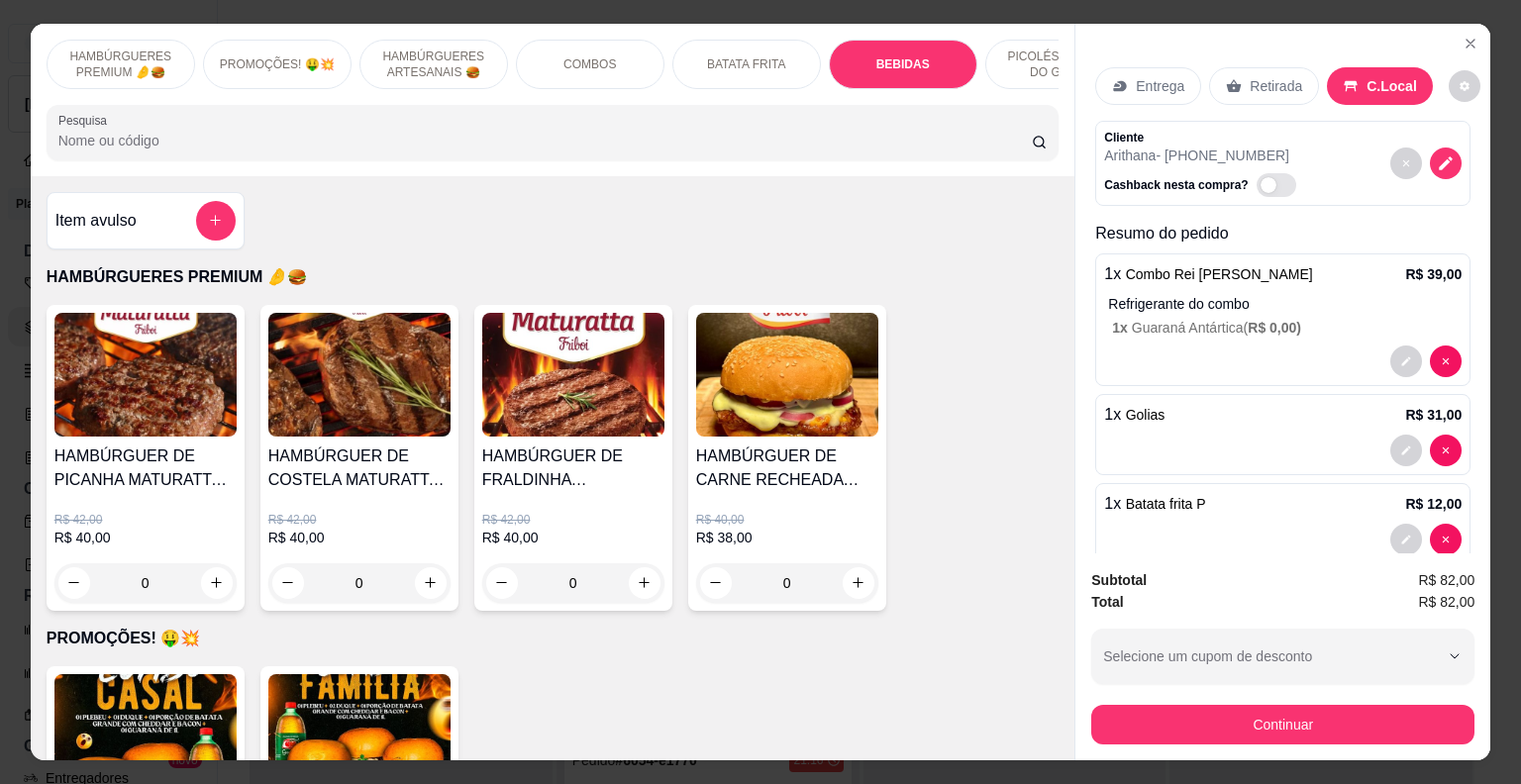 scroll, scrollTop: 2954, scrollLeft: 0, axis: vertical 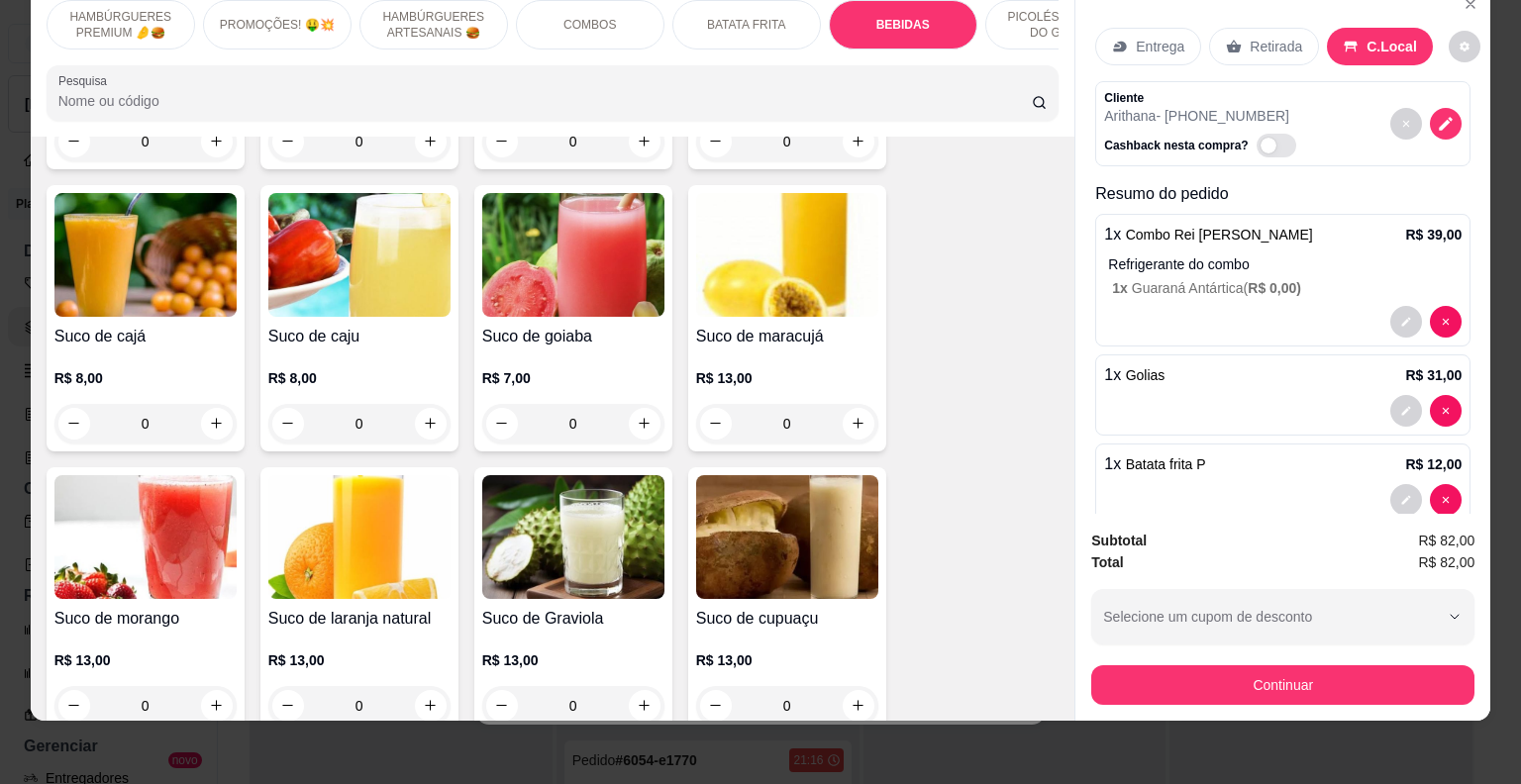 click on "0" at bounding box center (359, 706) 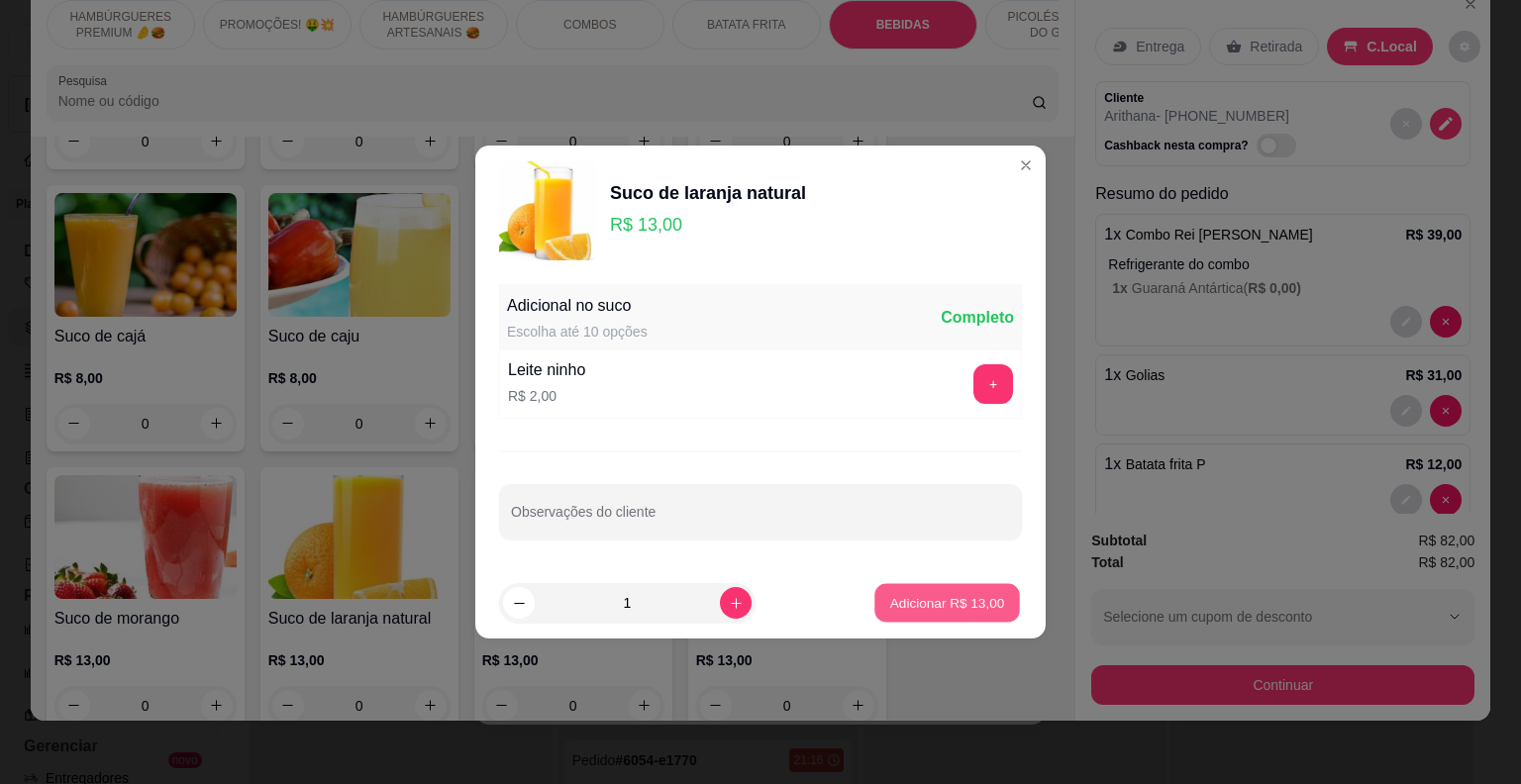 click on "Adicionar   R$ 13,00" at bounding box center [947, 603] 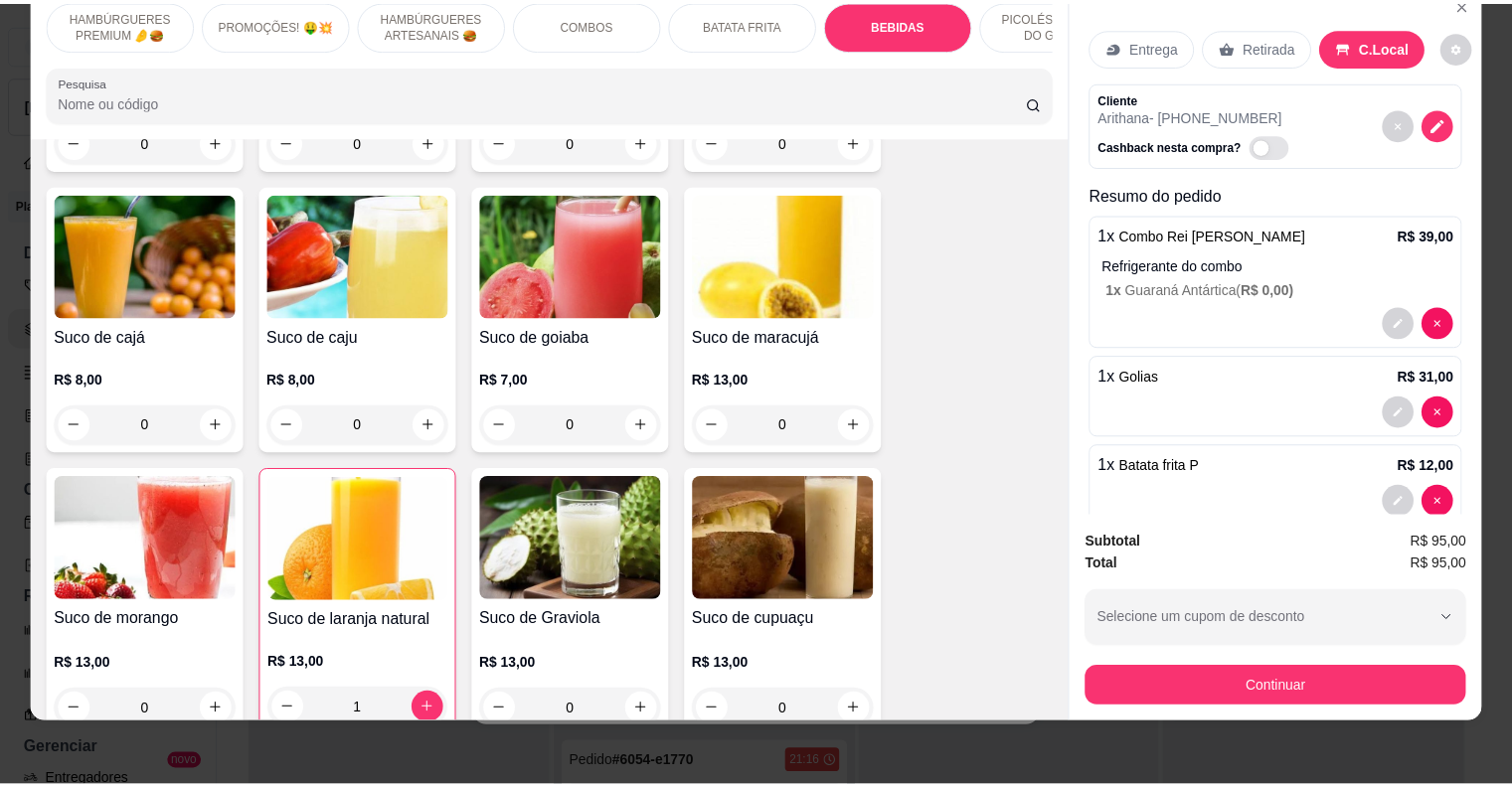 scroll, scrollTop: 0, scrollLeft: 0, axis: both 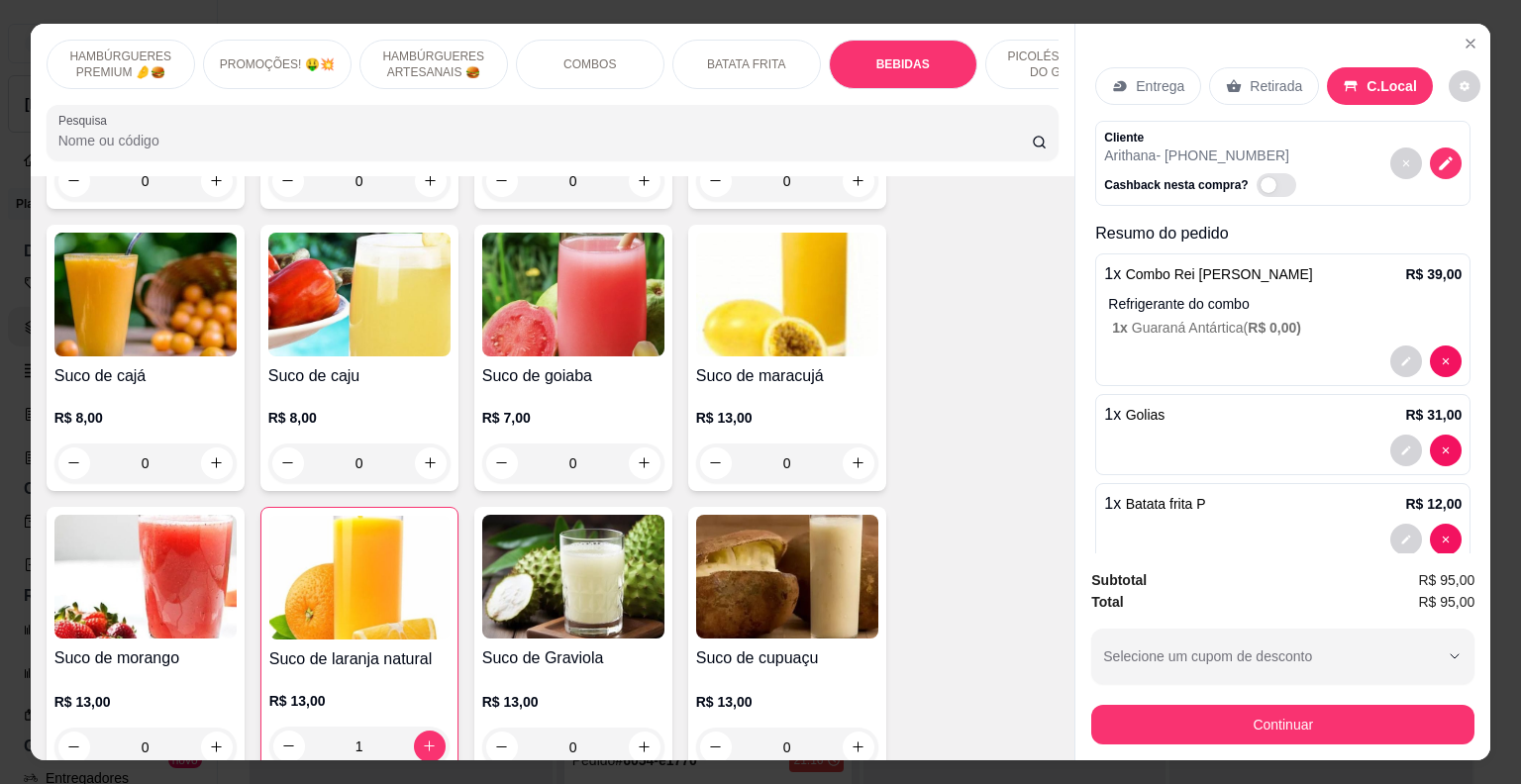 click at bounding box center [1282, 539] 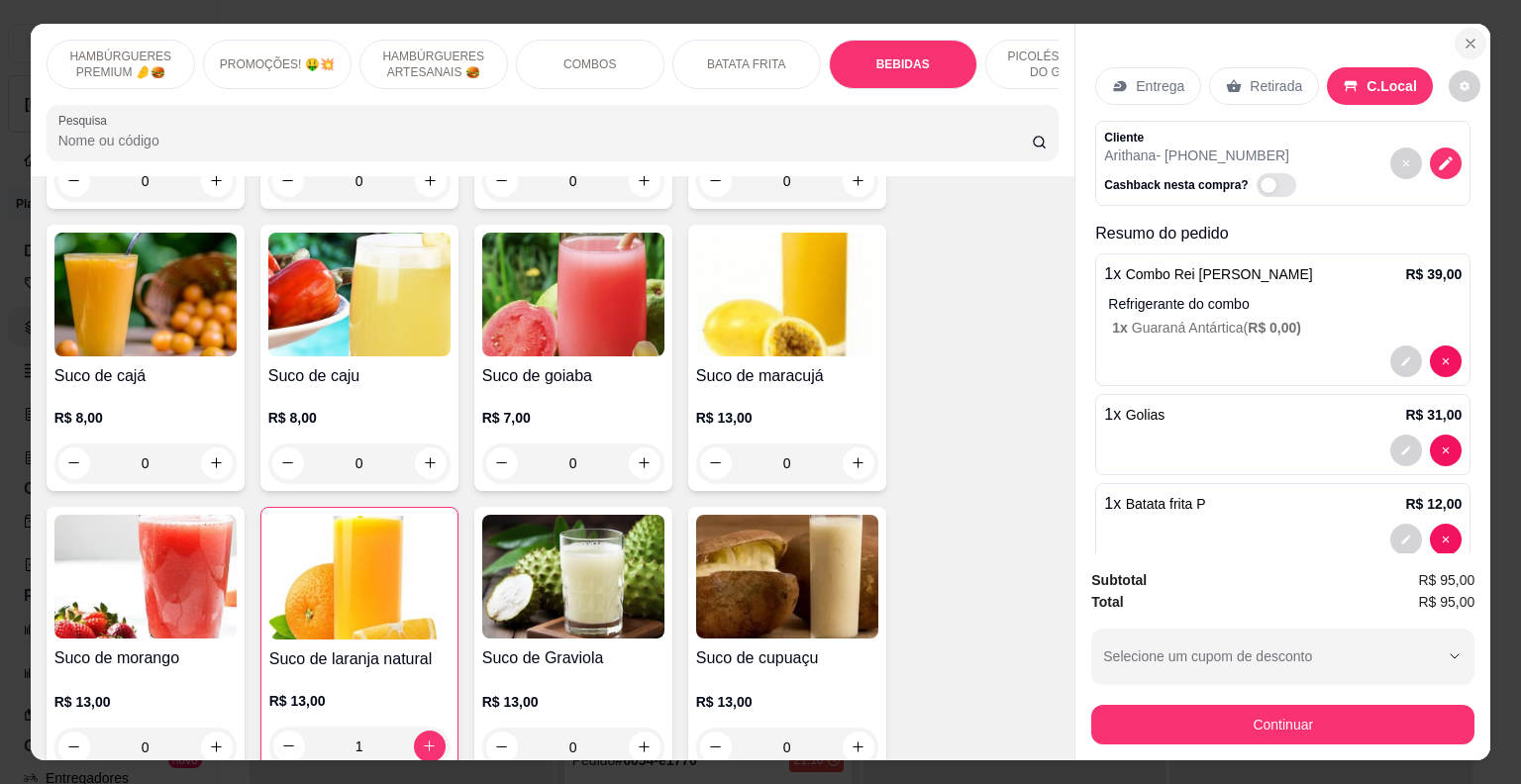 click 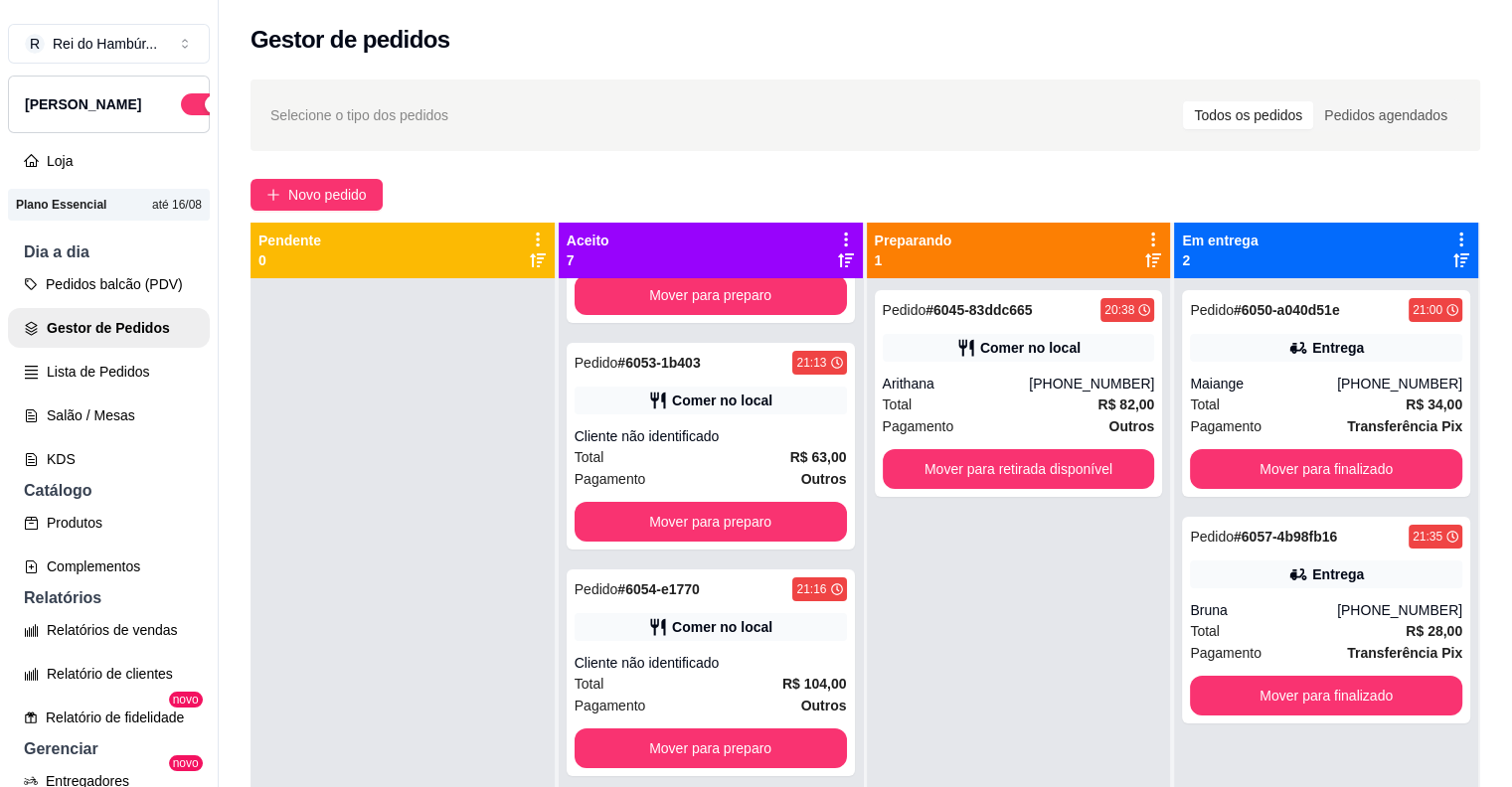 scroll, scrollTop: 298, scrollLeft: 0, axis: vertical 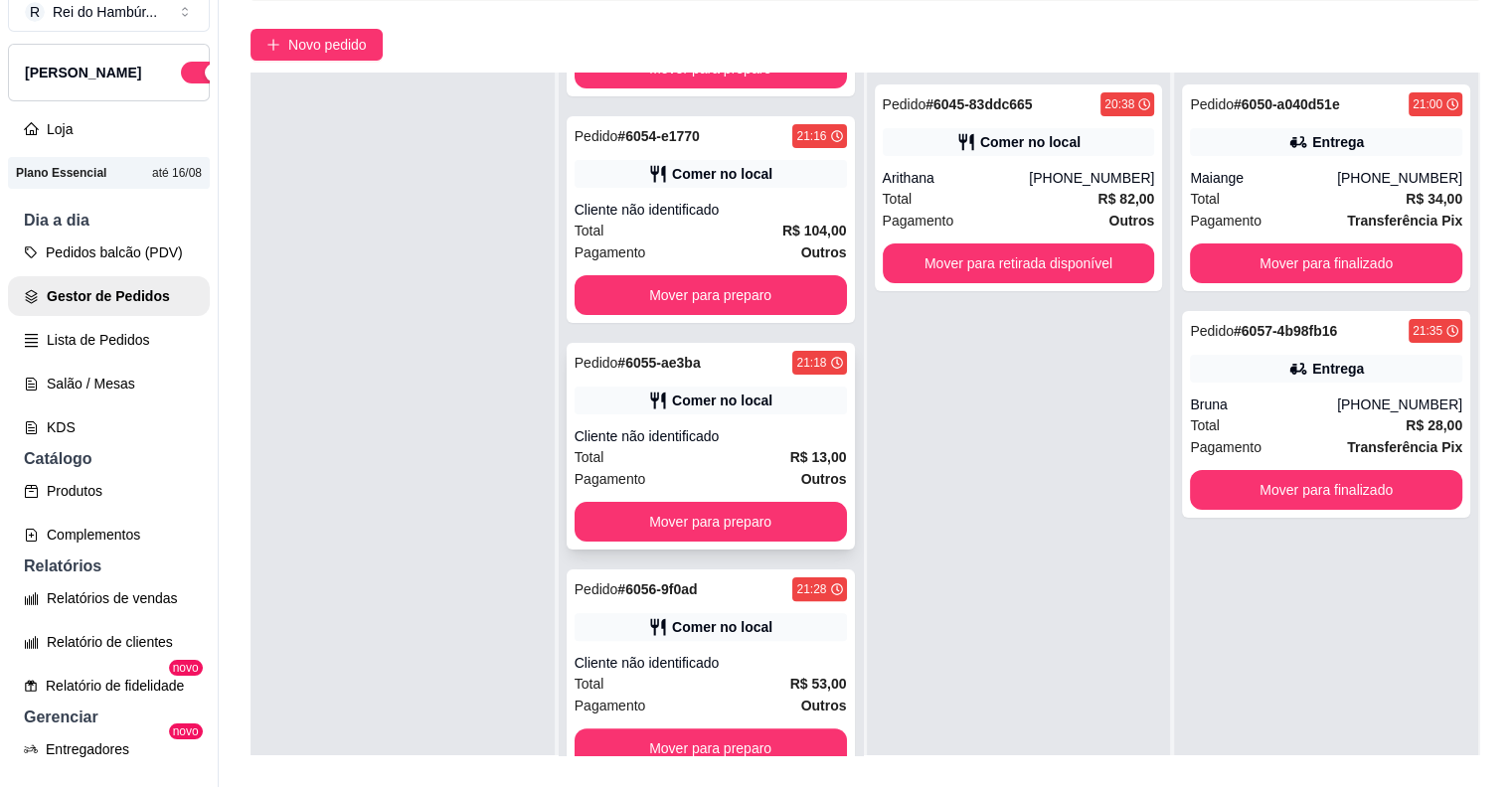 click on "Comer no local" at bounding box center [722, 400] 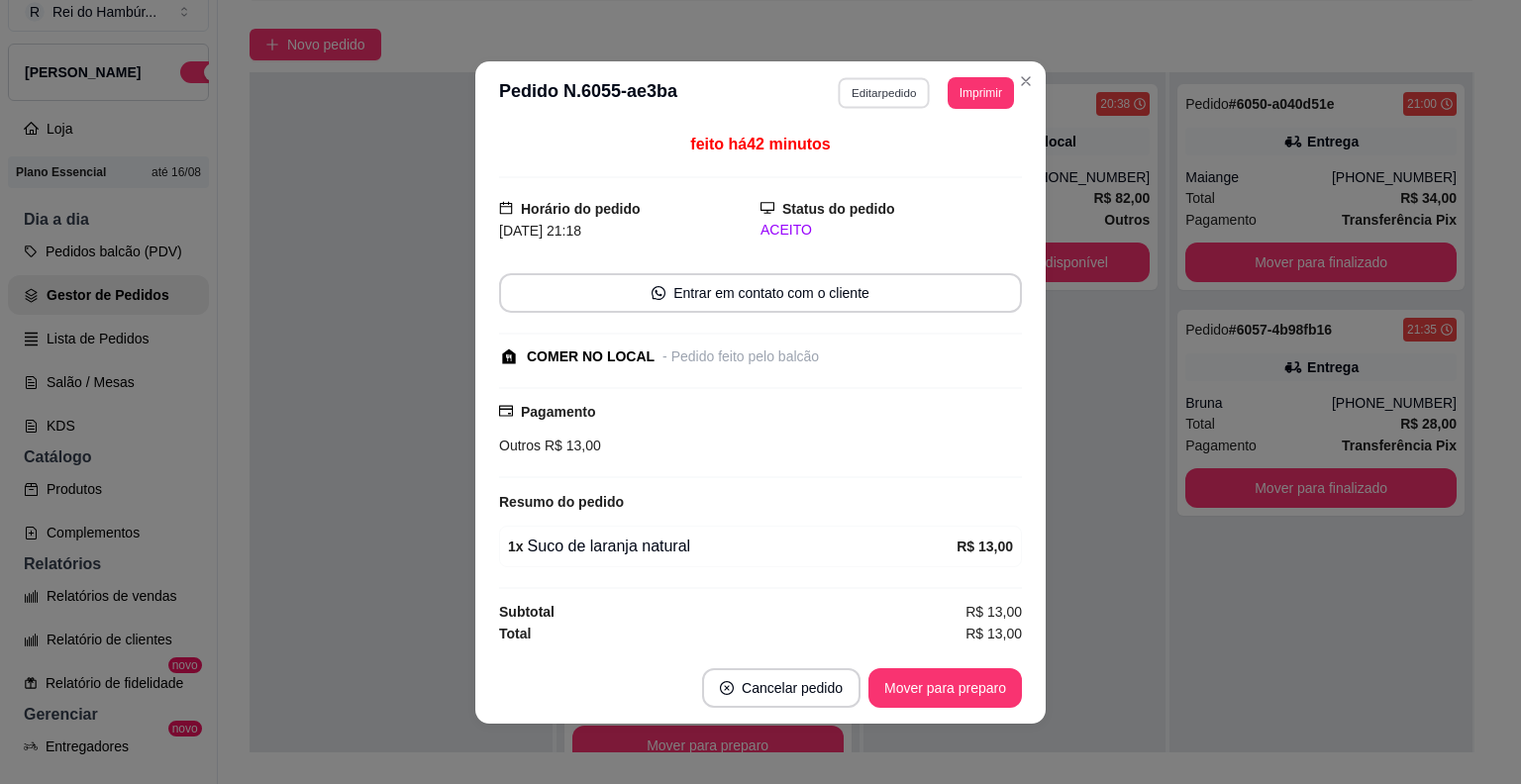 click on "Editar  pedido" at bounding box center [884, 92] 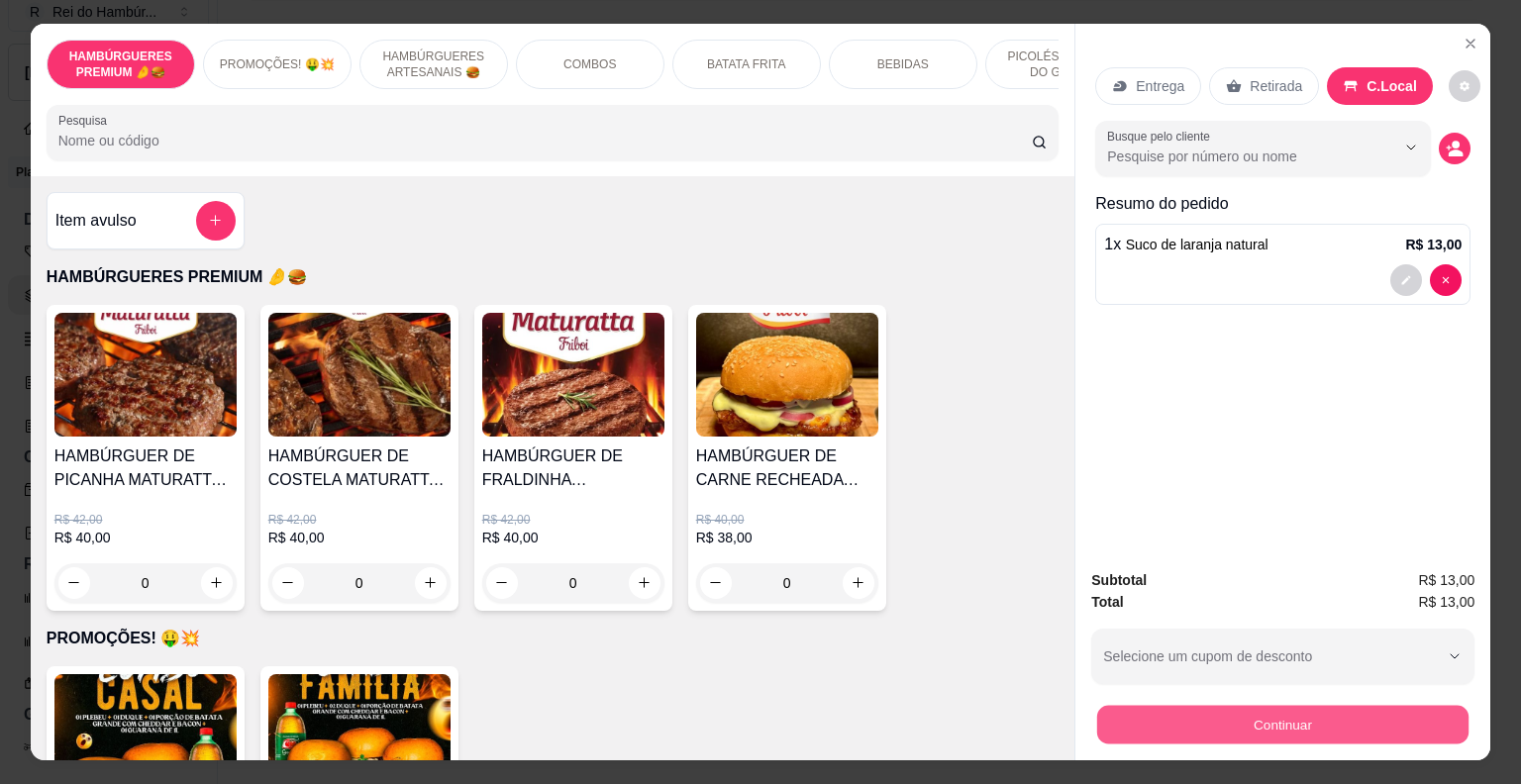 click on "Continuar" at bounding box center [1282, 725] 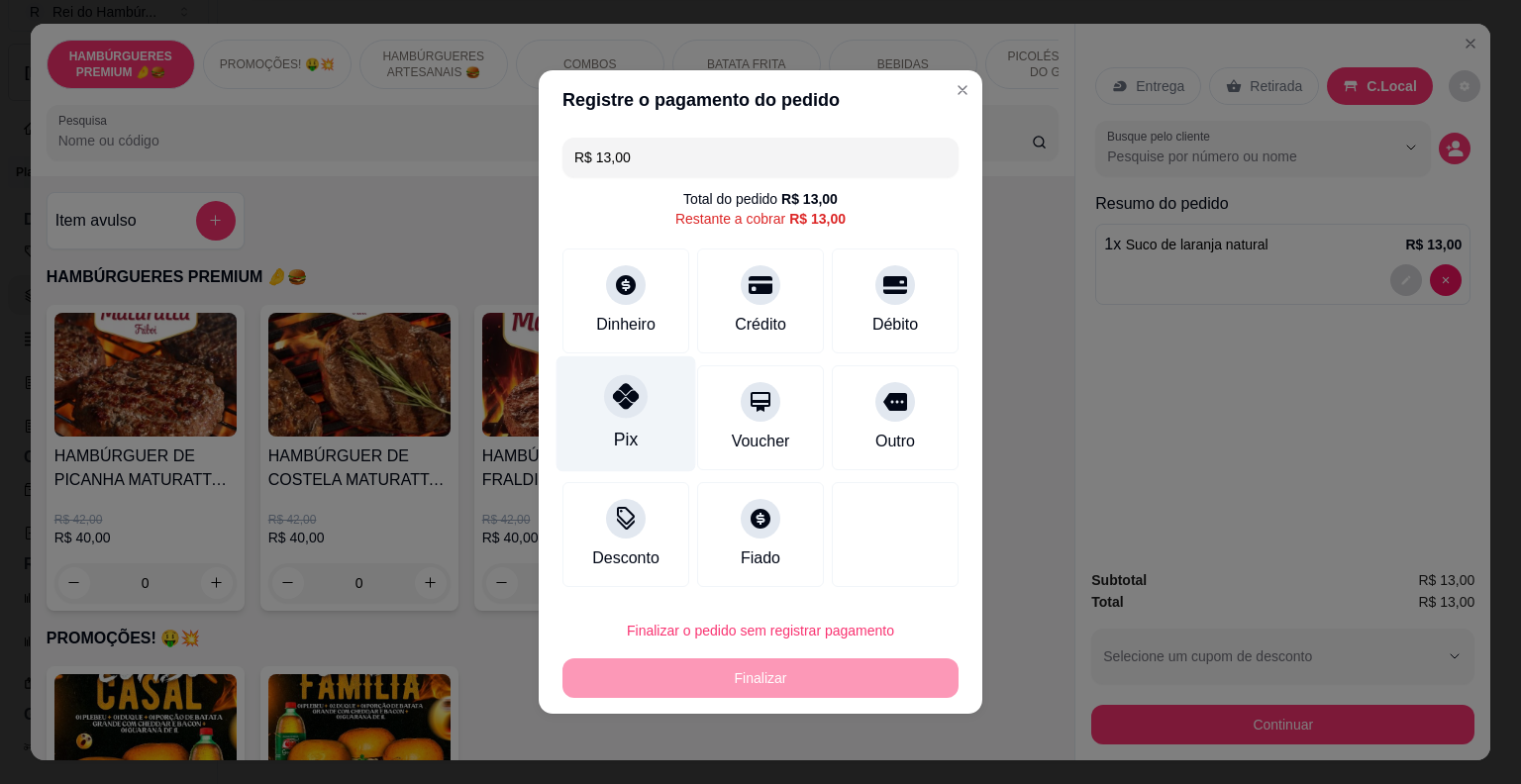 click 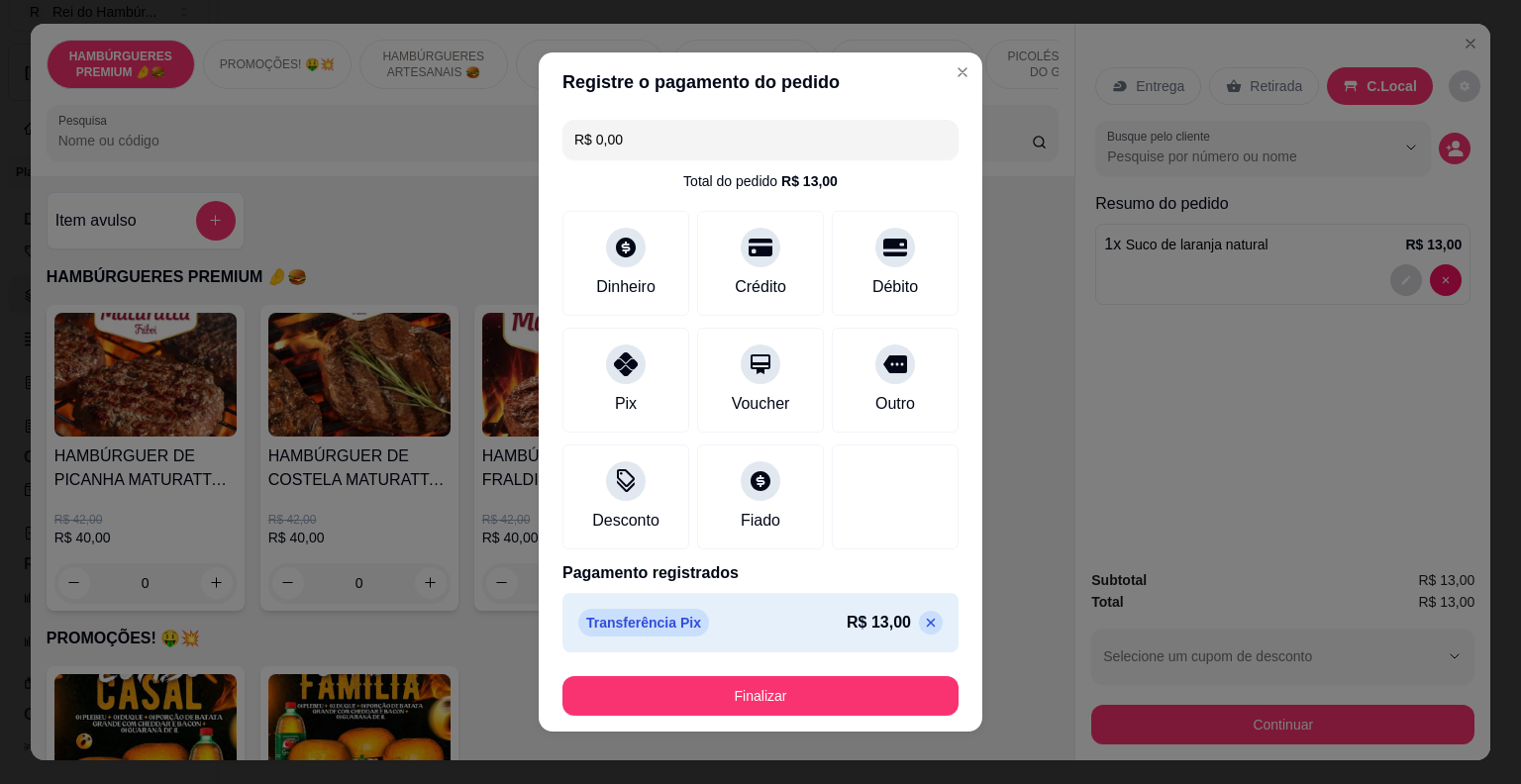 click on "Registre o pagamento do pedido" at bounding box center [760, 82] 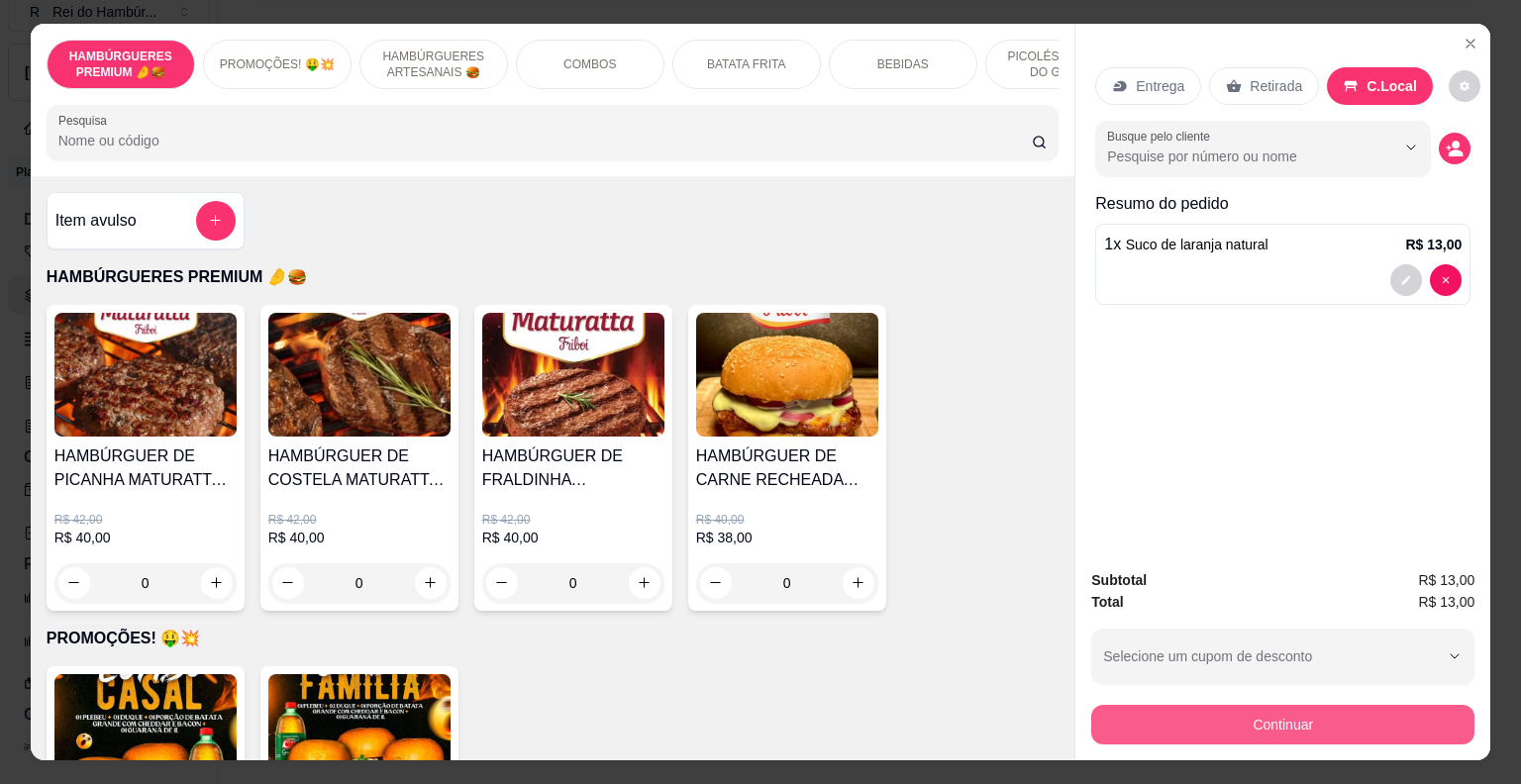 click on "Continuar" at bounding box center (1282, 725) 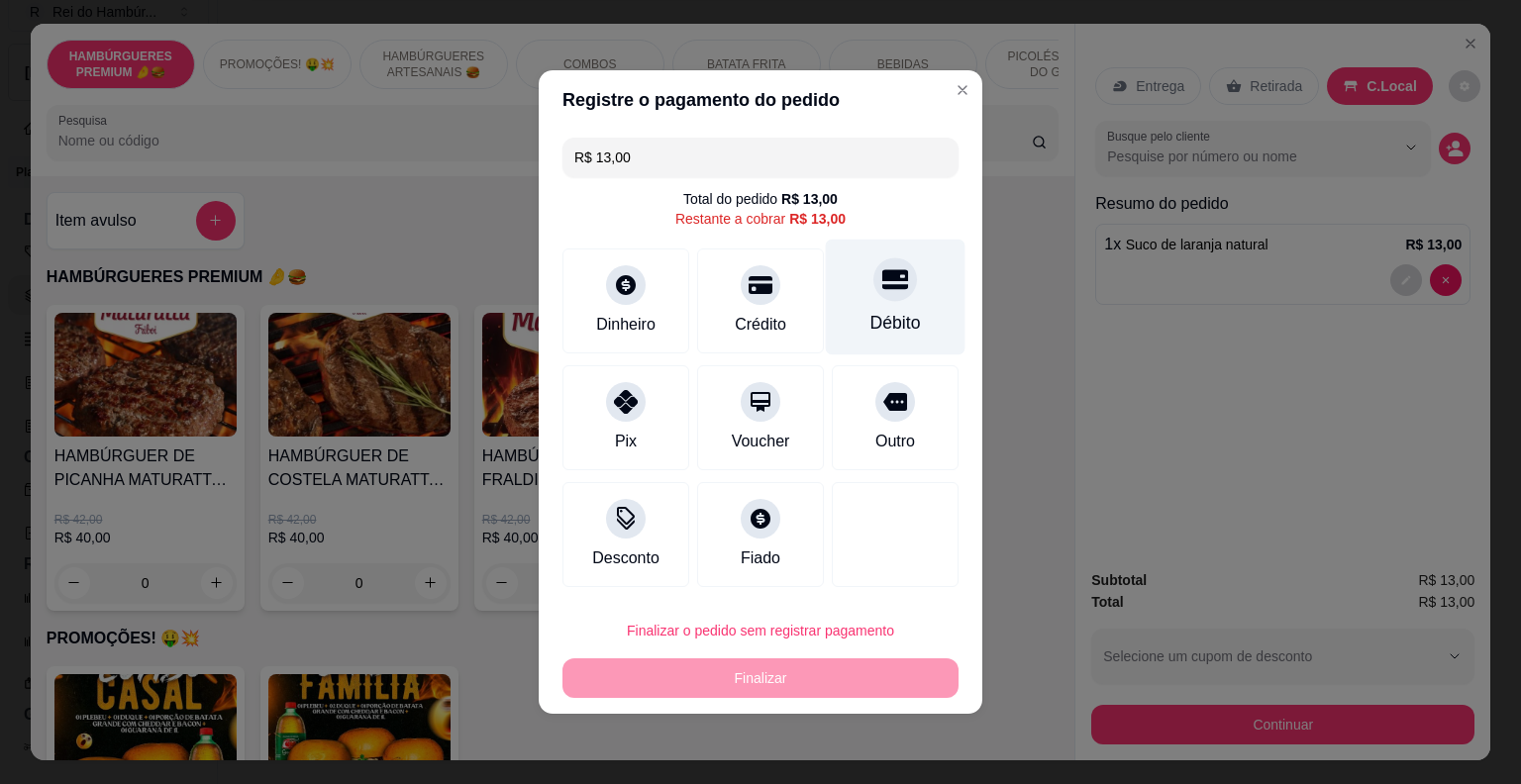 click on "Débito" at bounding box center (895, 323) 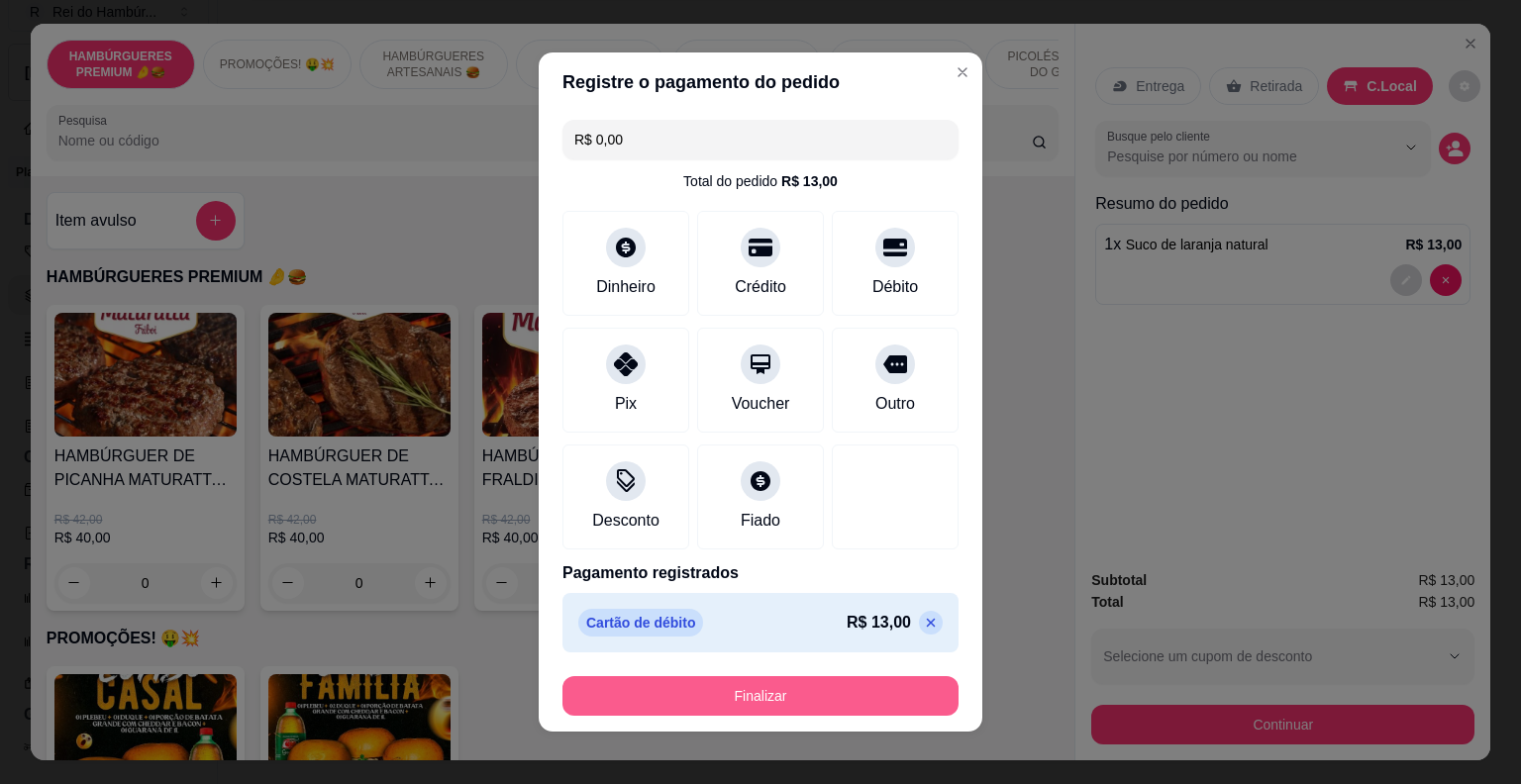 click on "Finalizar" at bounding box center (760, 696) 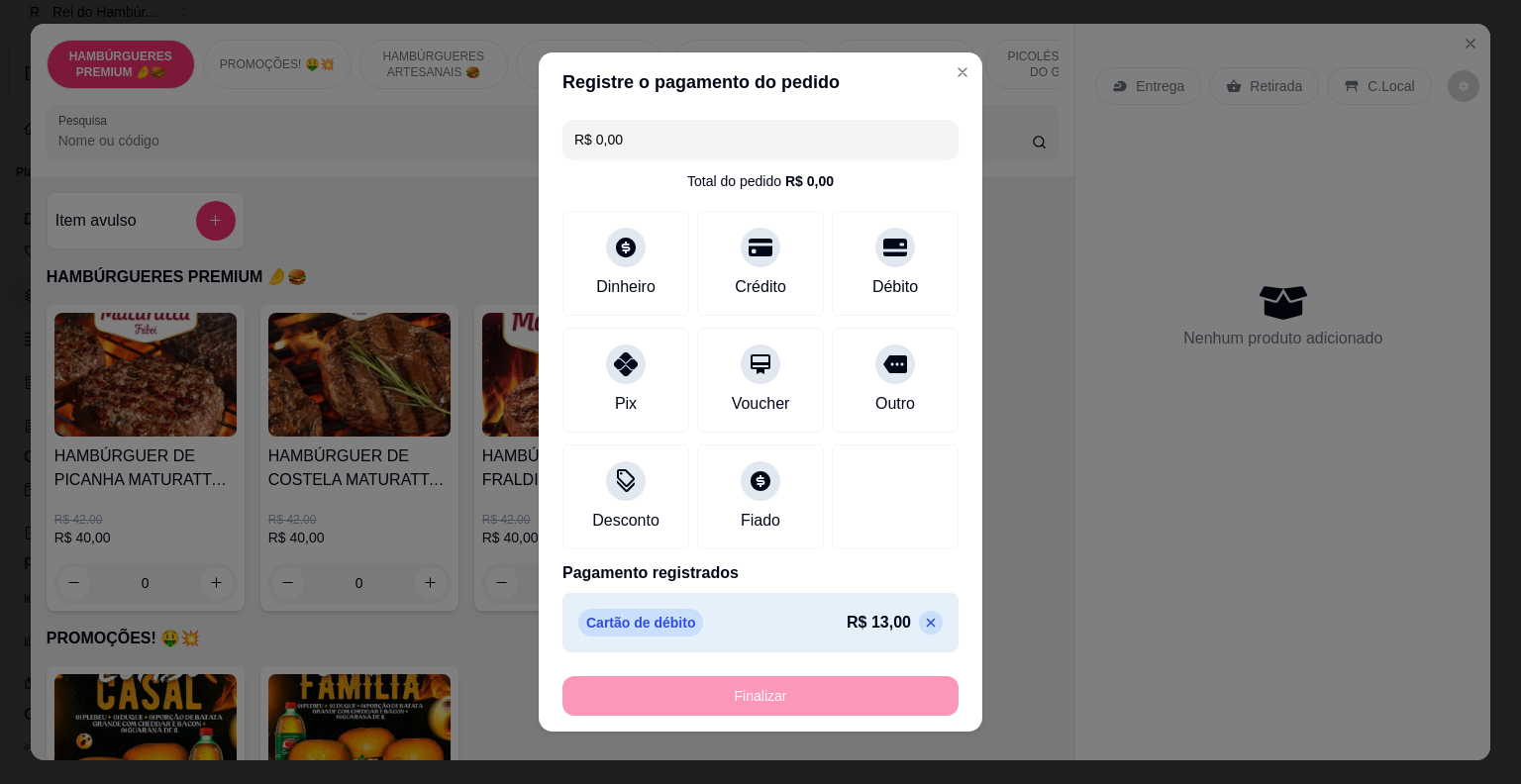 type on "0" 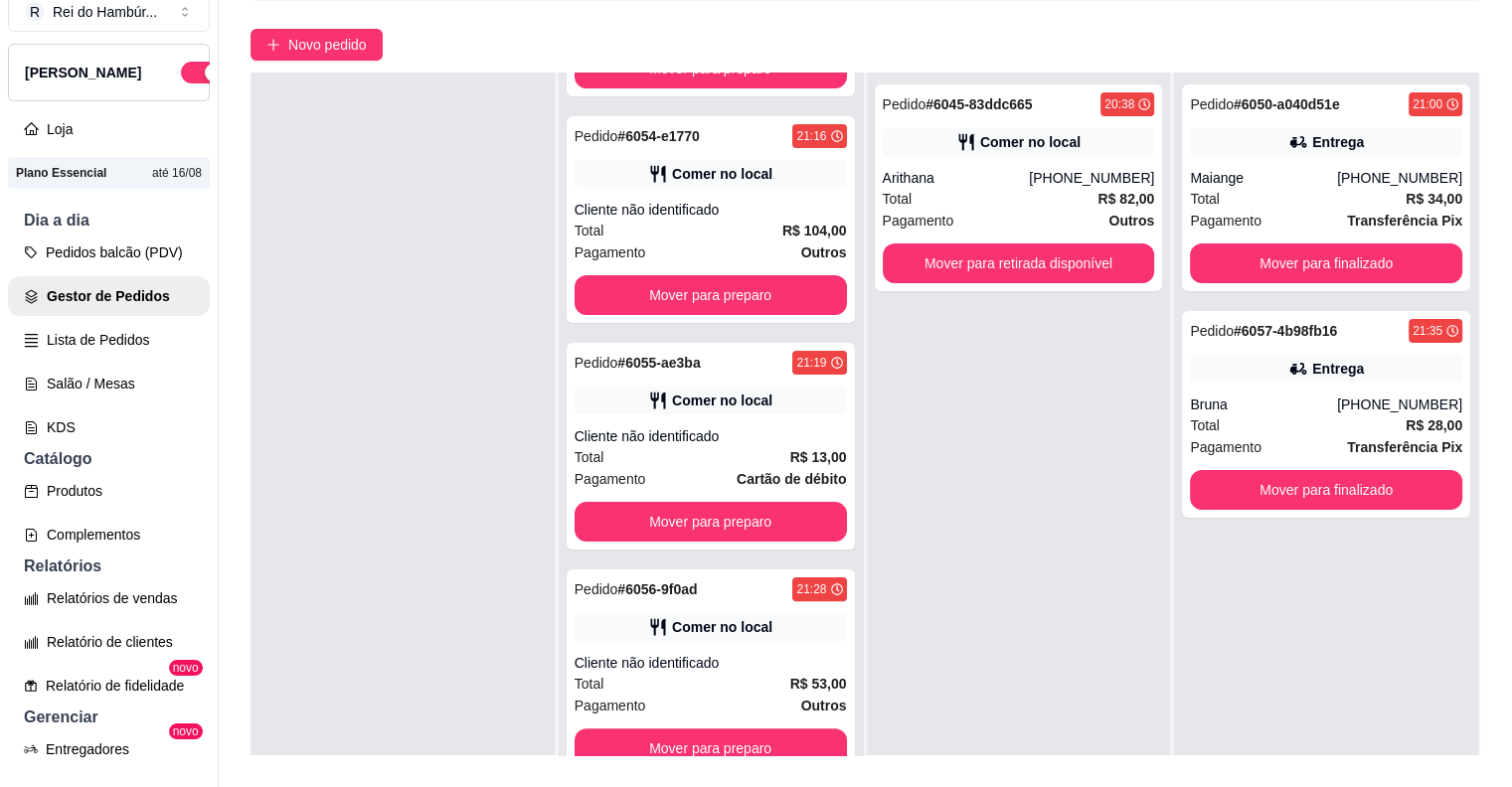 drag, startPoint x: 1008, startPoint y: 498, endPoint x: 867, endPoint y: 487, distance: 141.42843 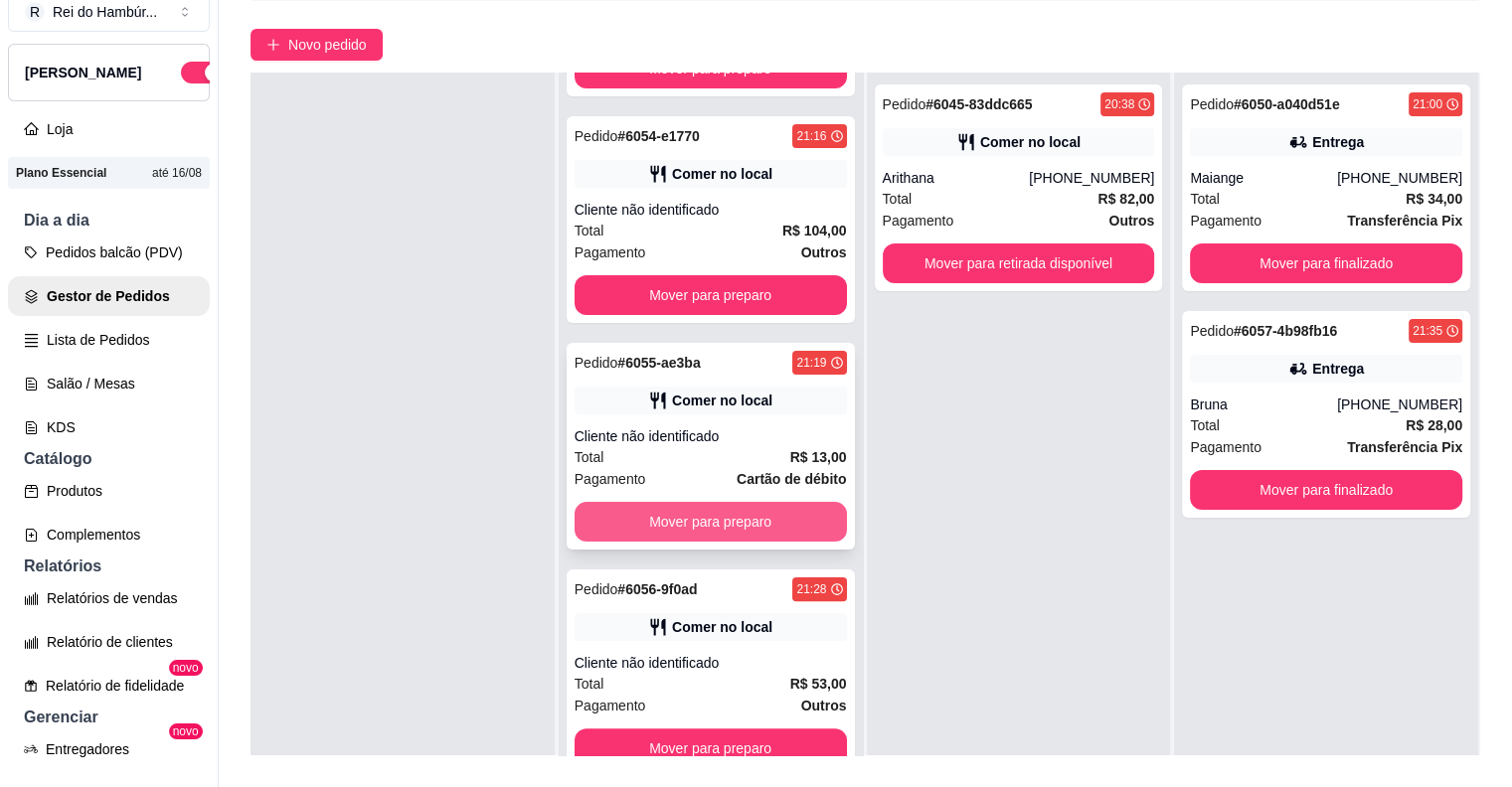 click on "Mover para preparo" at bounding box center [711, 522] 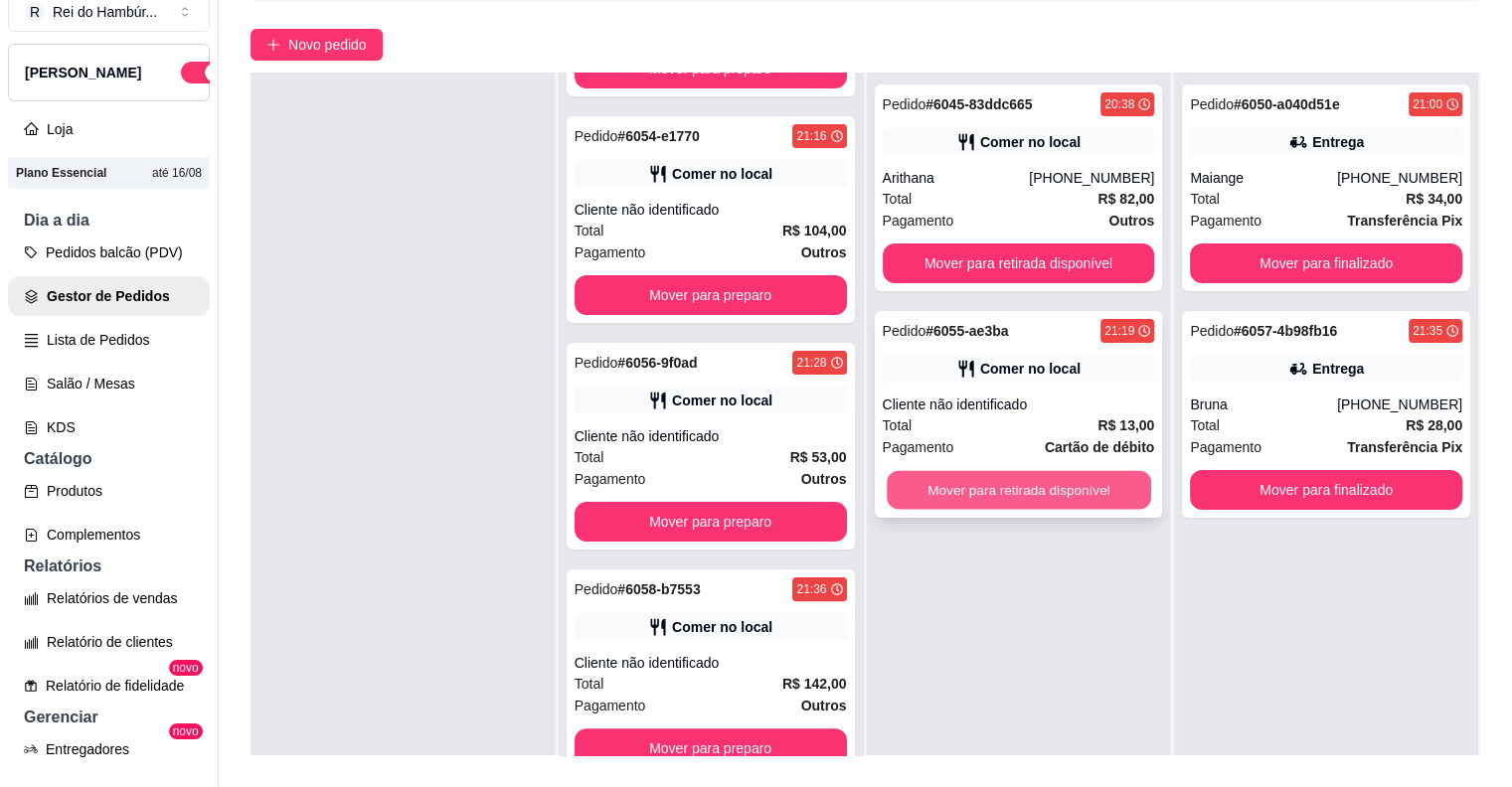 click on "Mover para retirada disponível" at bounding box center (1019, 490) 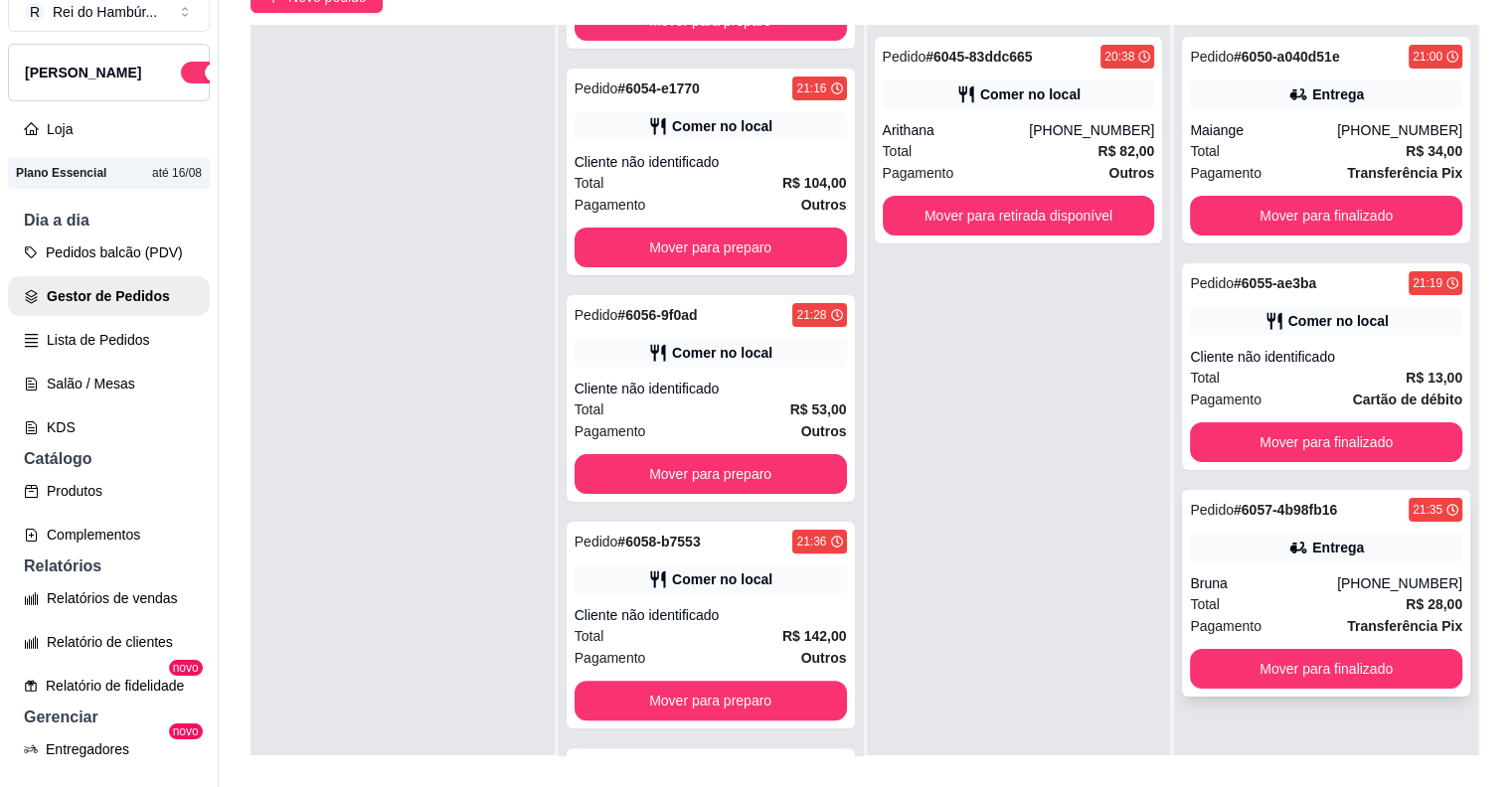 scroll, scrollTop: 317, scrollLeft: 0, axis: vertical 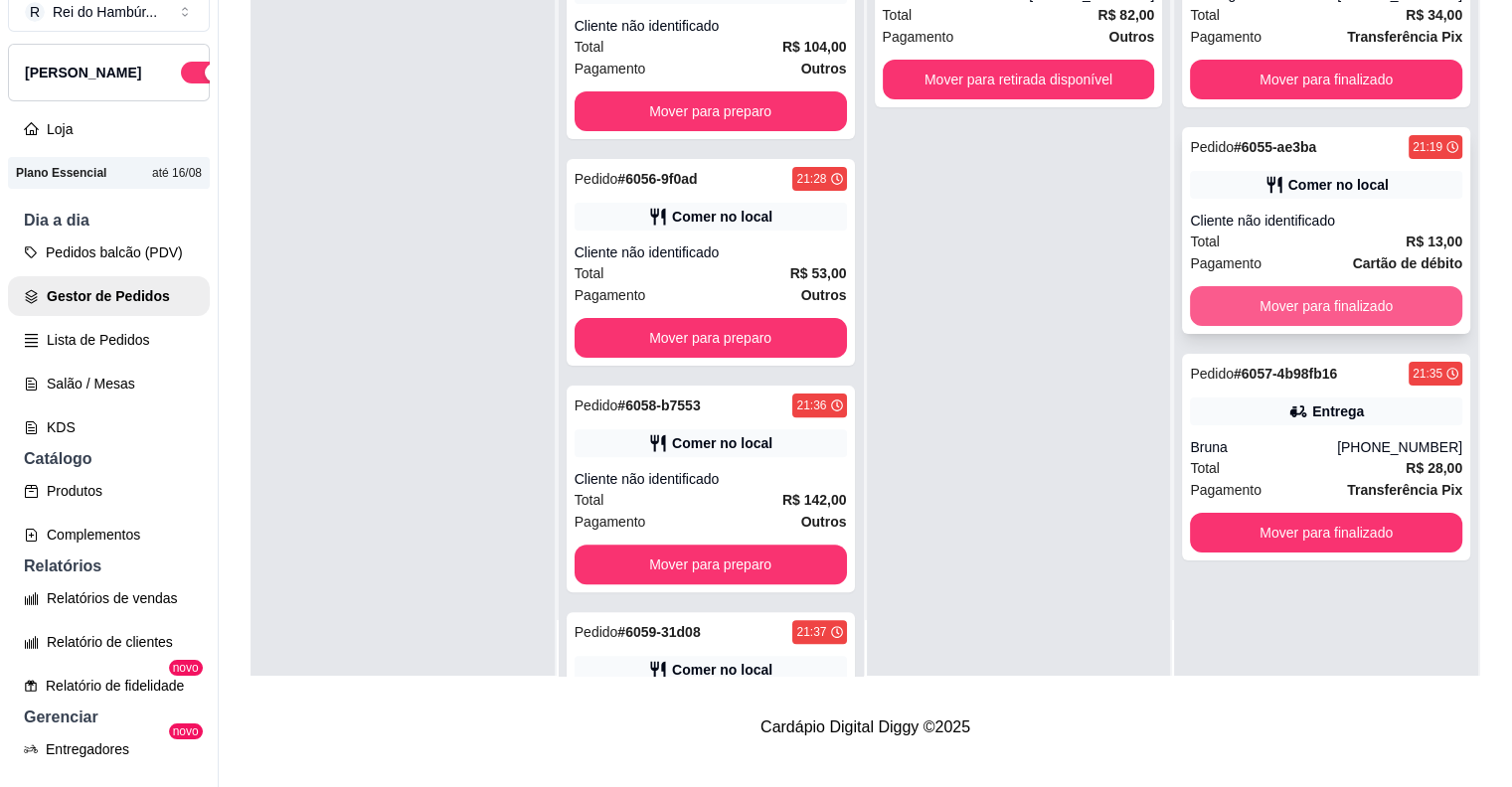 click on "Mover para finalizado" at bounding box center (1326, 306) 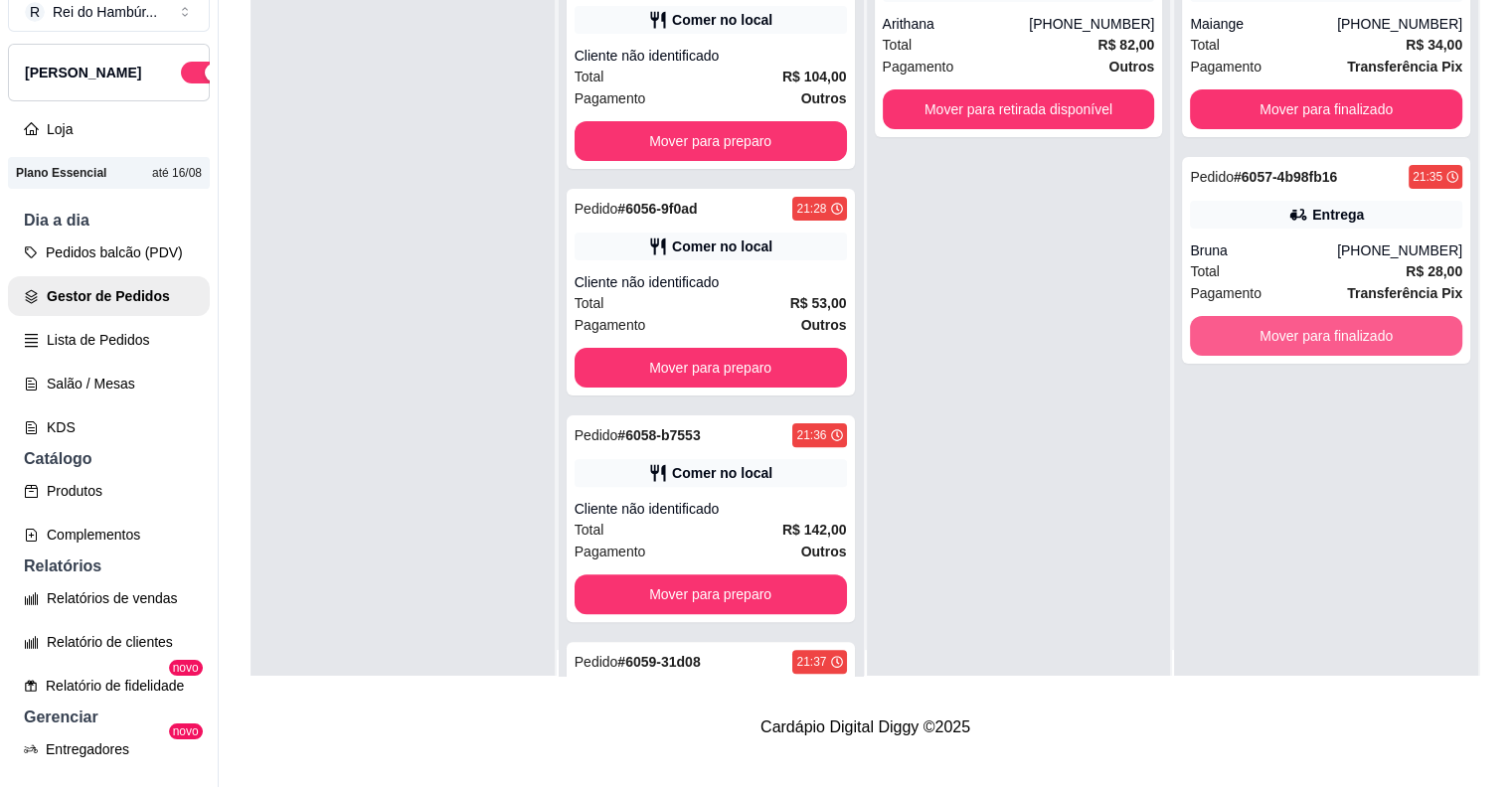 scroll, scrollTop: 0, scrollLeft: 0, axis: both 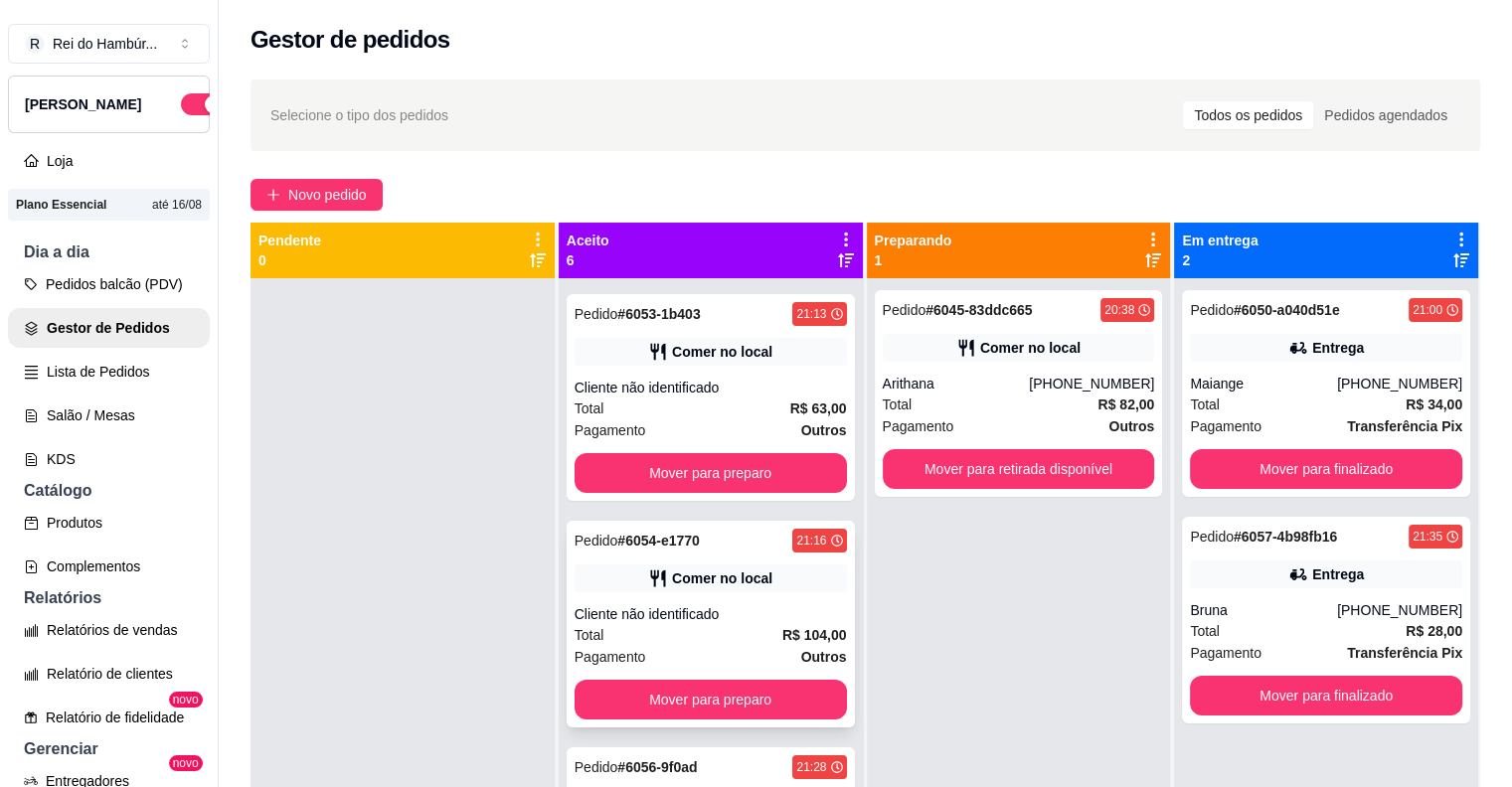 click on "Comer no local" at bounding box center (722, 578) 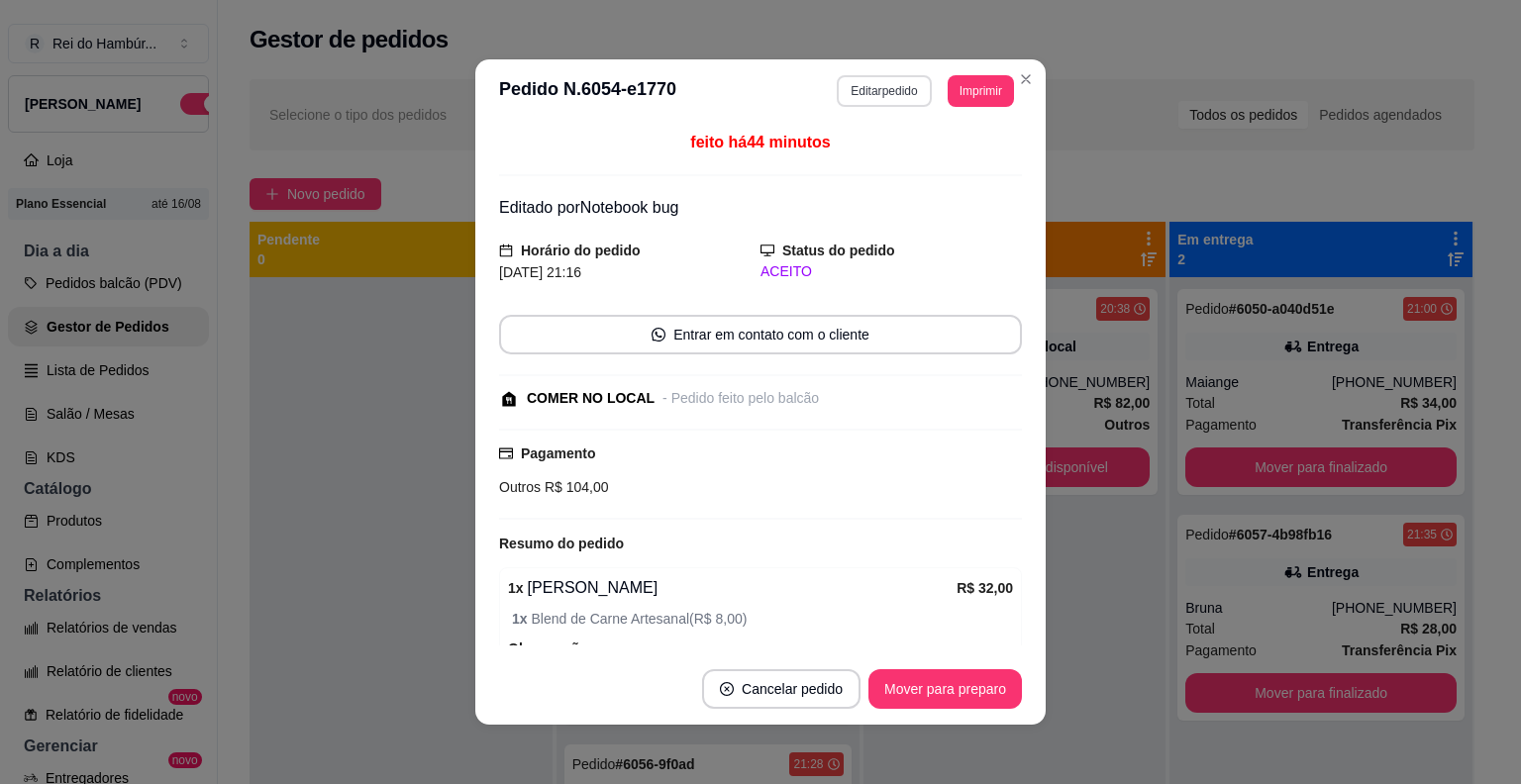 click on "Editar  pedido" at bounding box center (883, 91) 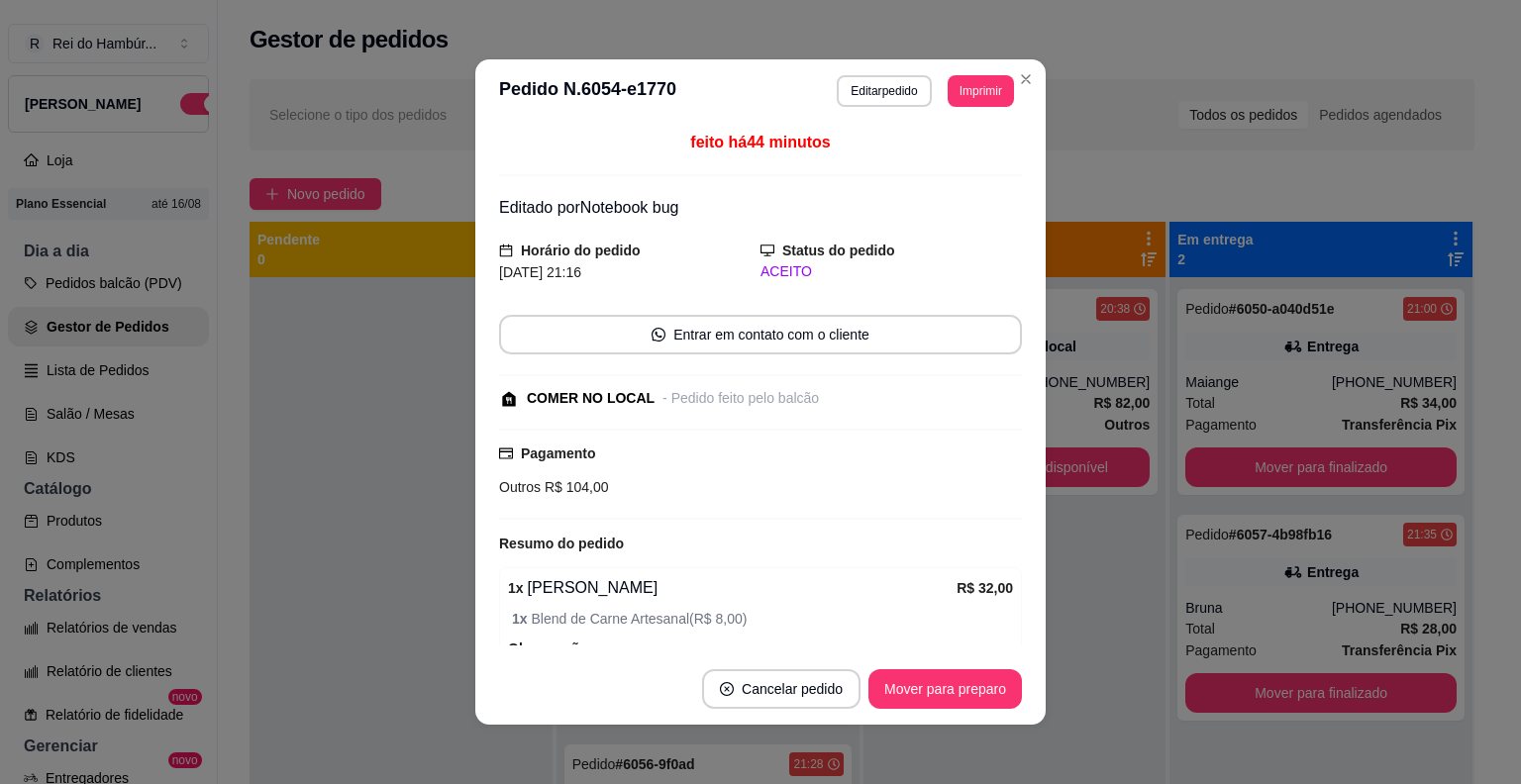 click on "Continuar" at bounding box center [1282, 725] 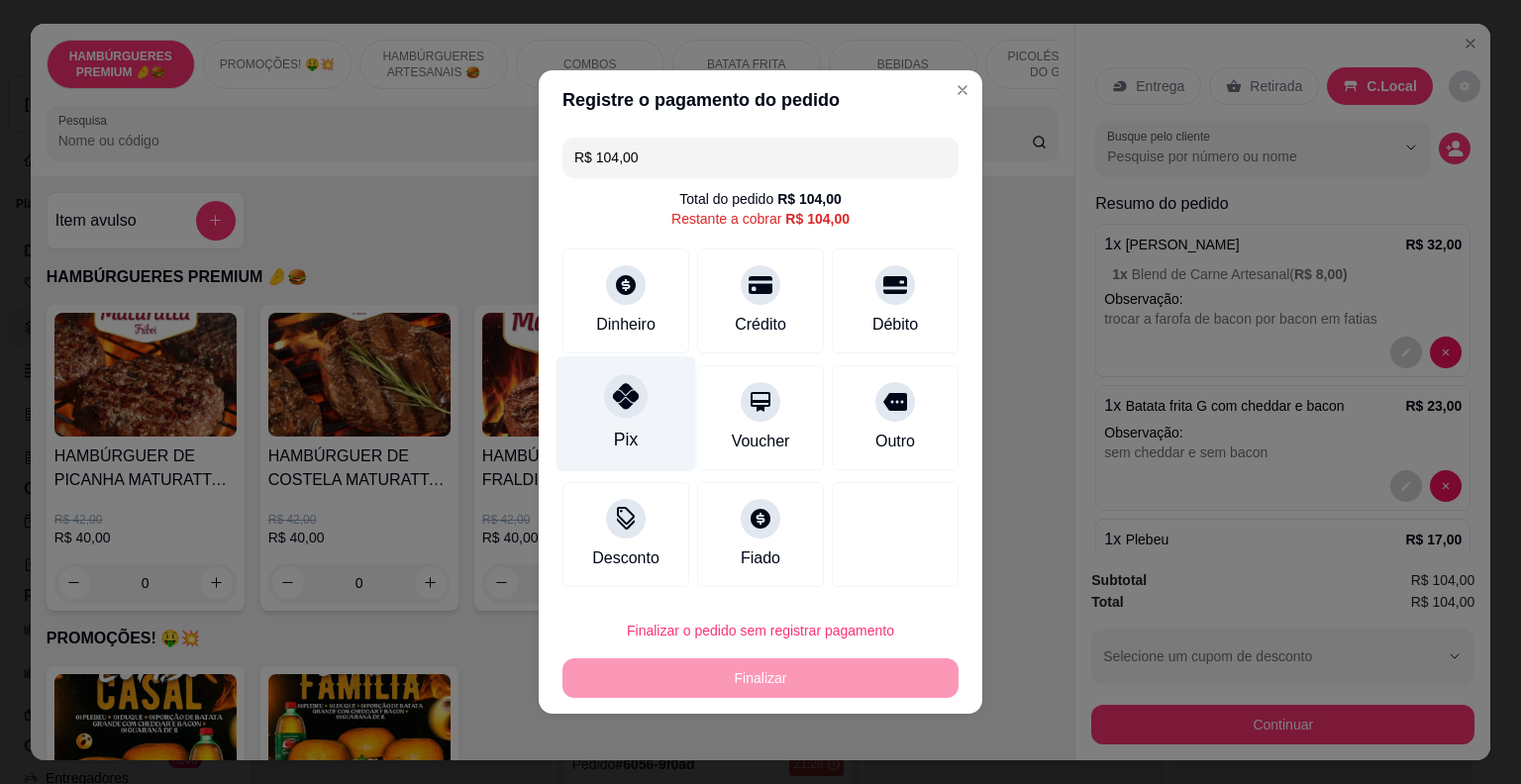 click on "Pix" at bounding box center (626, 414) 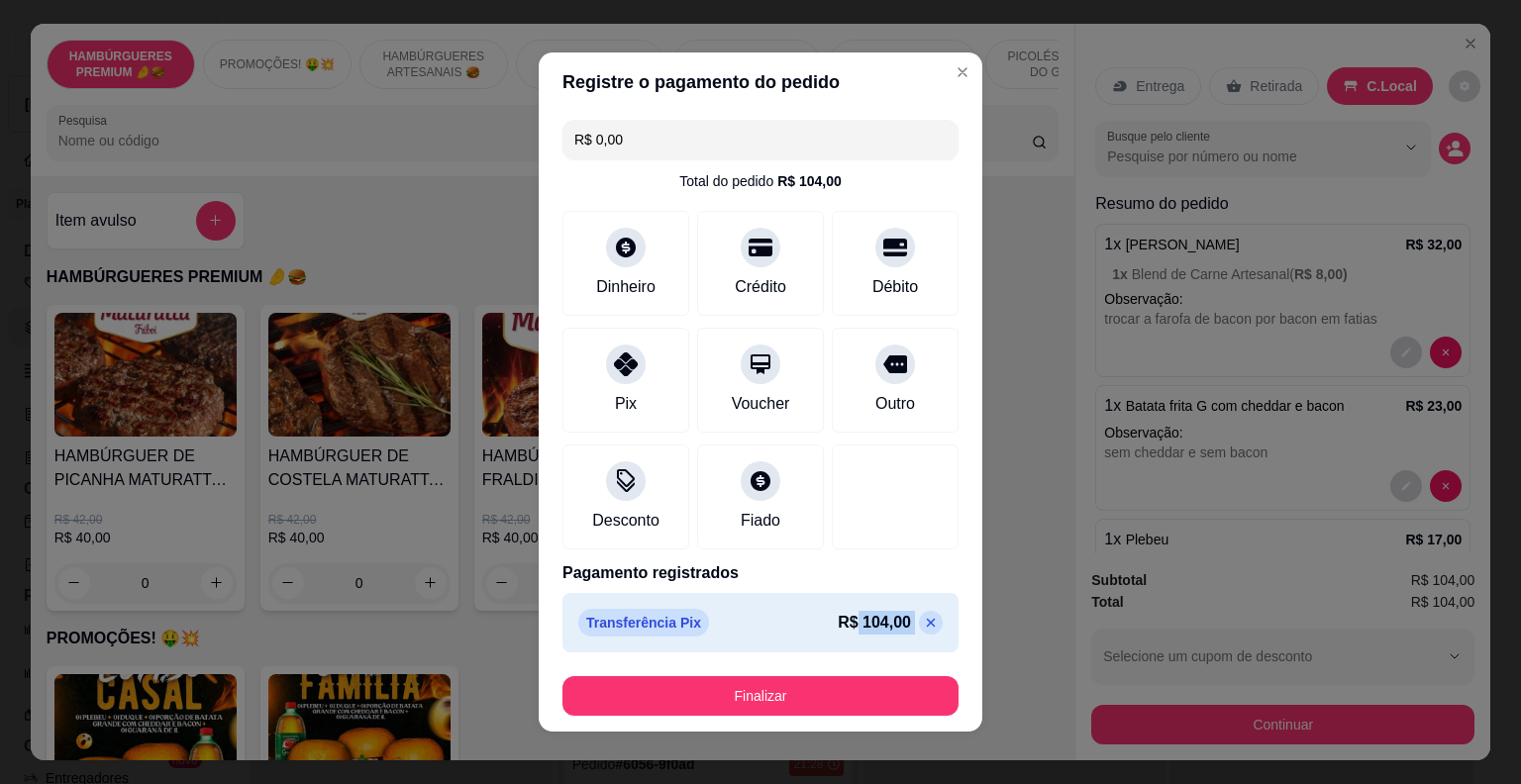 drag, startPoint x: 839, startPoint y: 658, endPoint x: 842, endPoint y: 673, distance: 15.297059 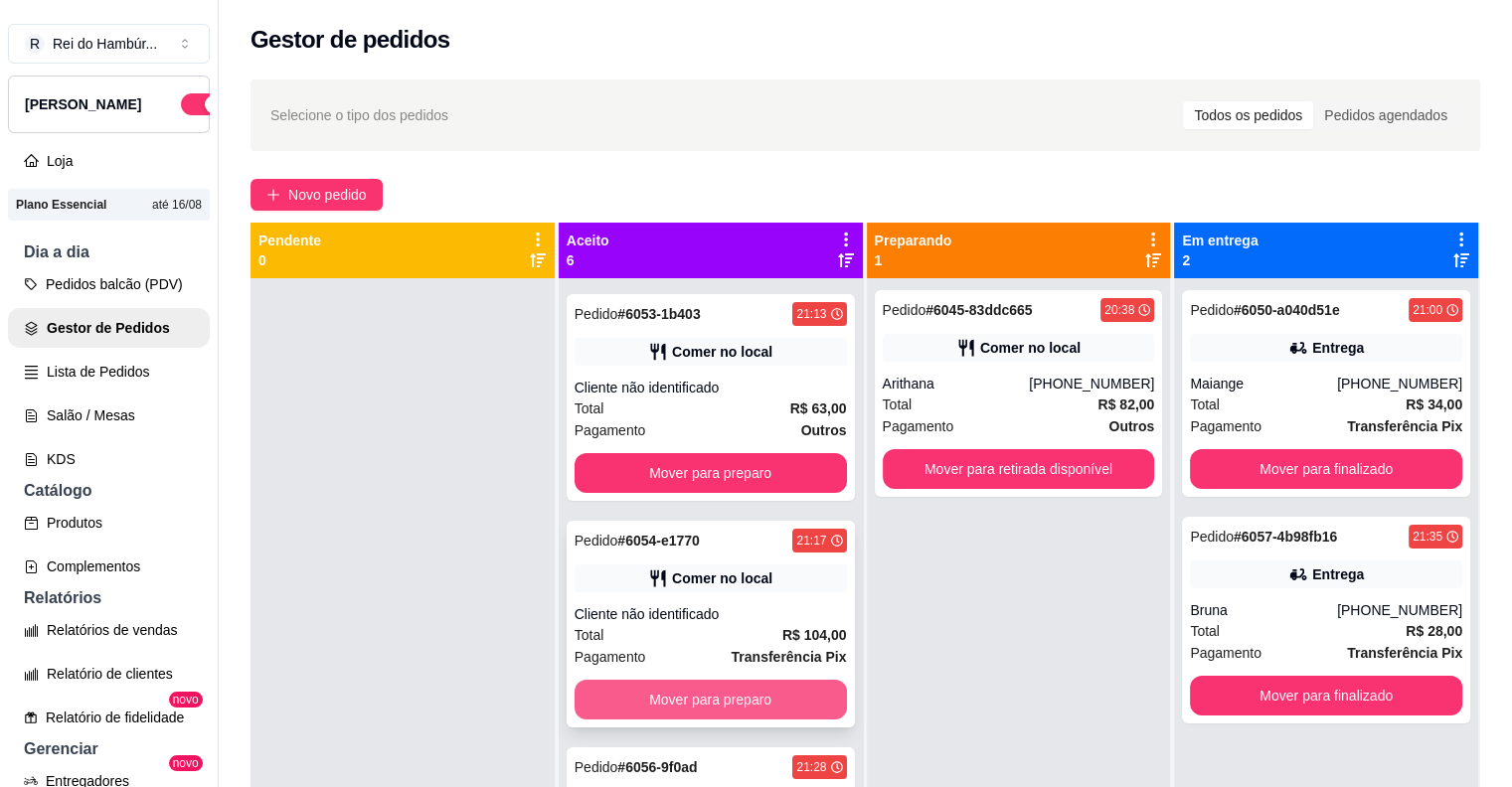 click on "Mover para preparo" at bounding box center (711, 700) 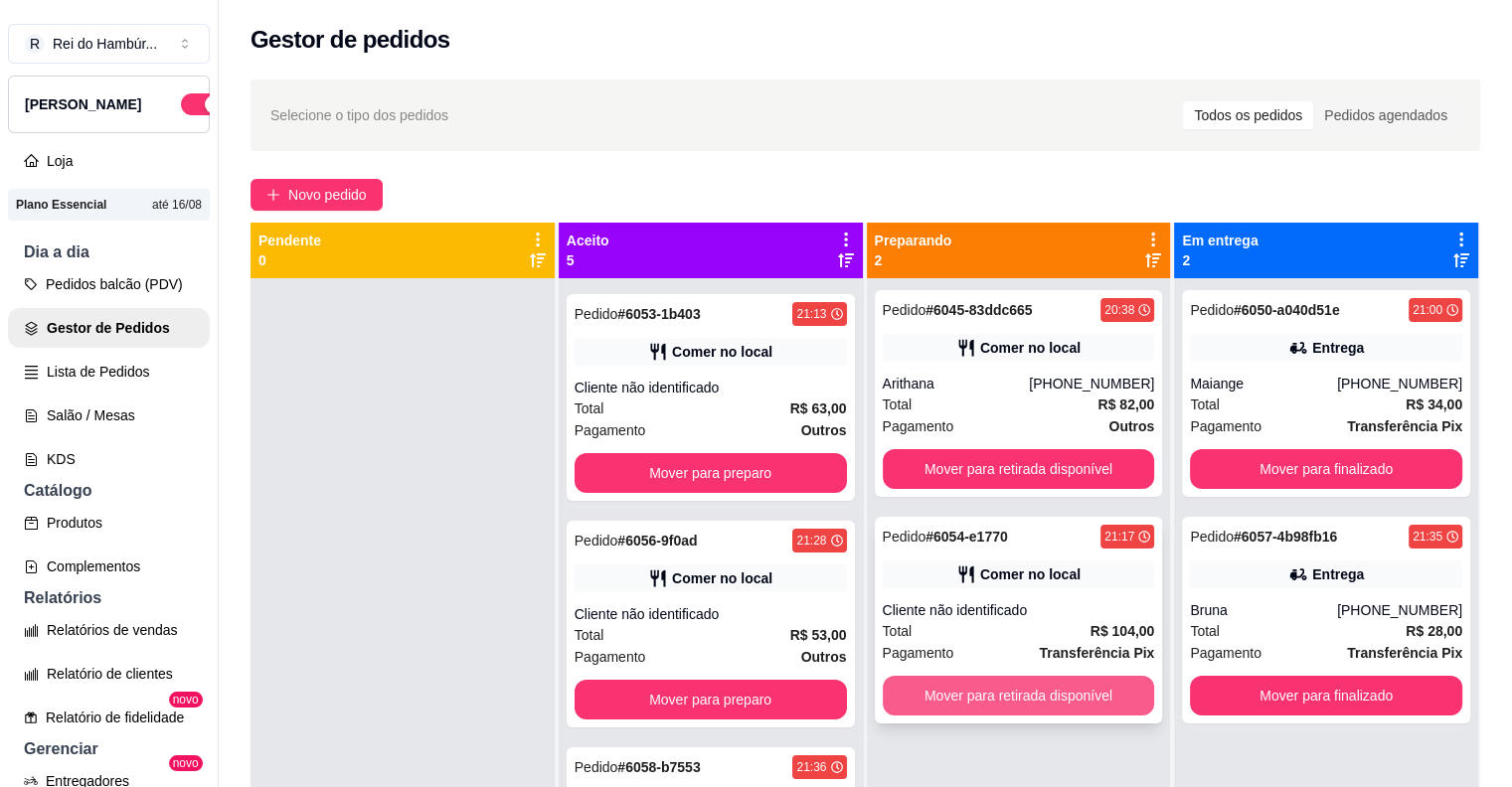 click on "Mover para retirada disponível" at bounding box center (1019, 696) 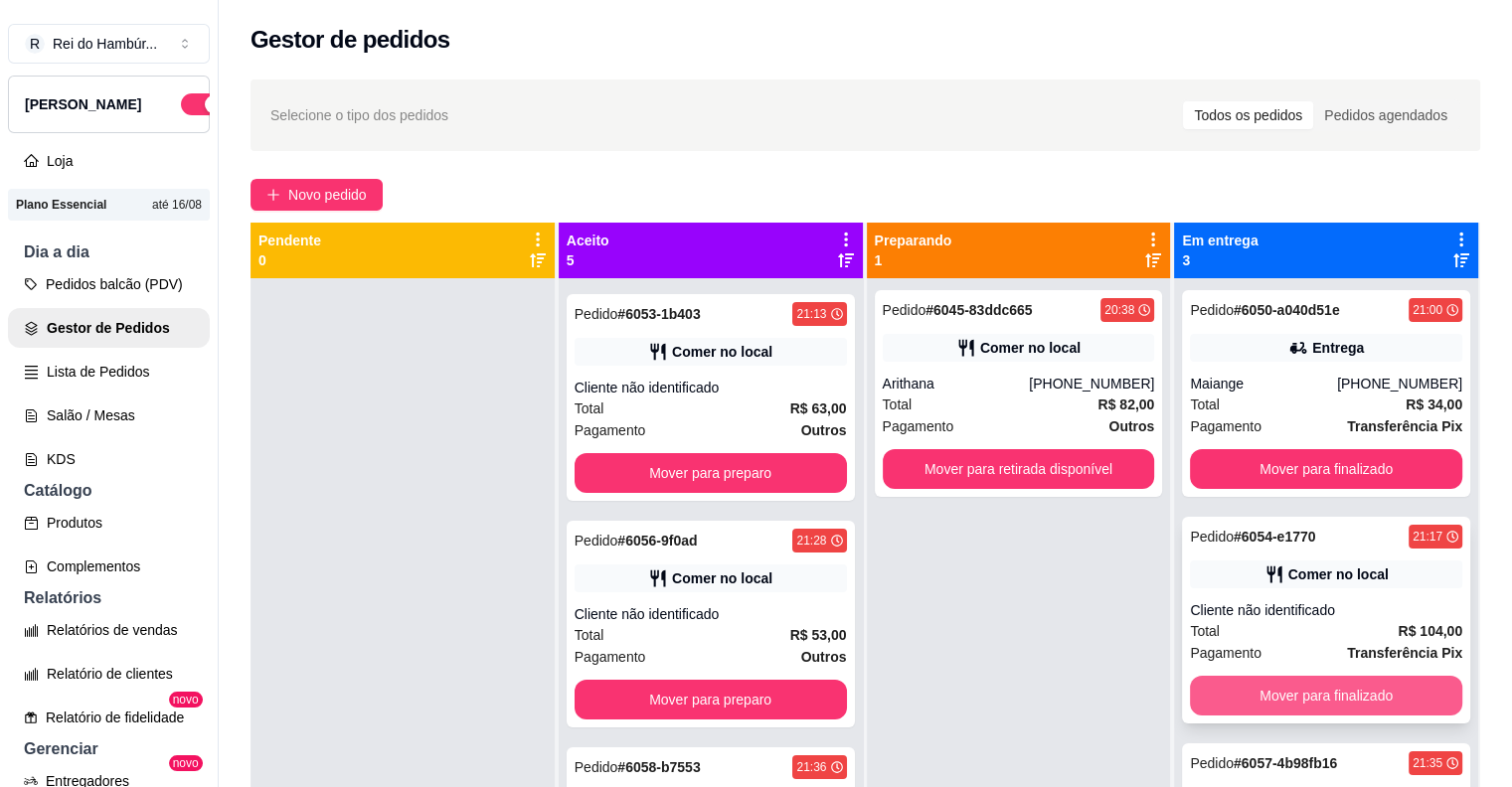 click on "Mover para finalizado" at bounding box center [1326, 696] 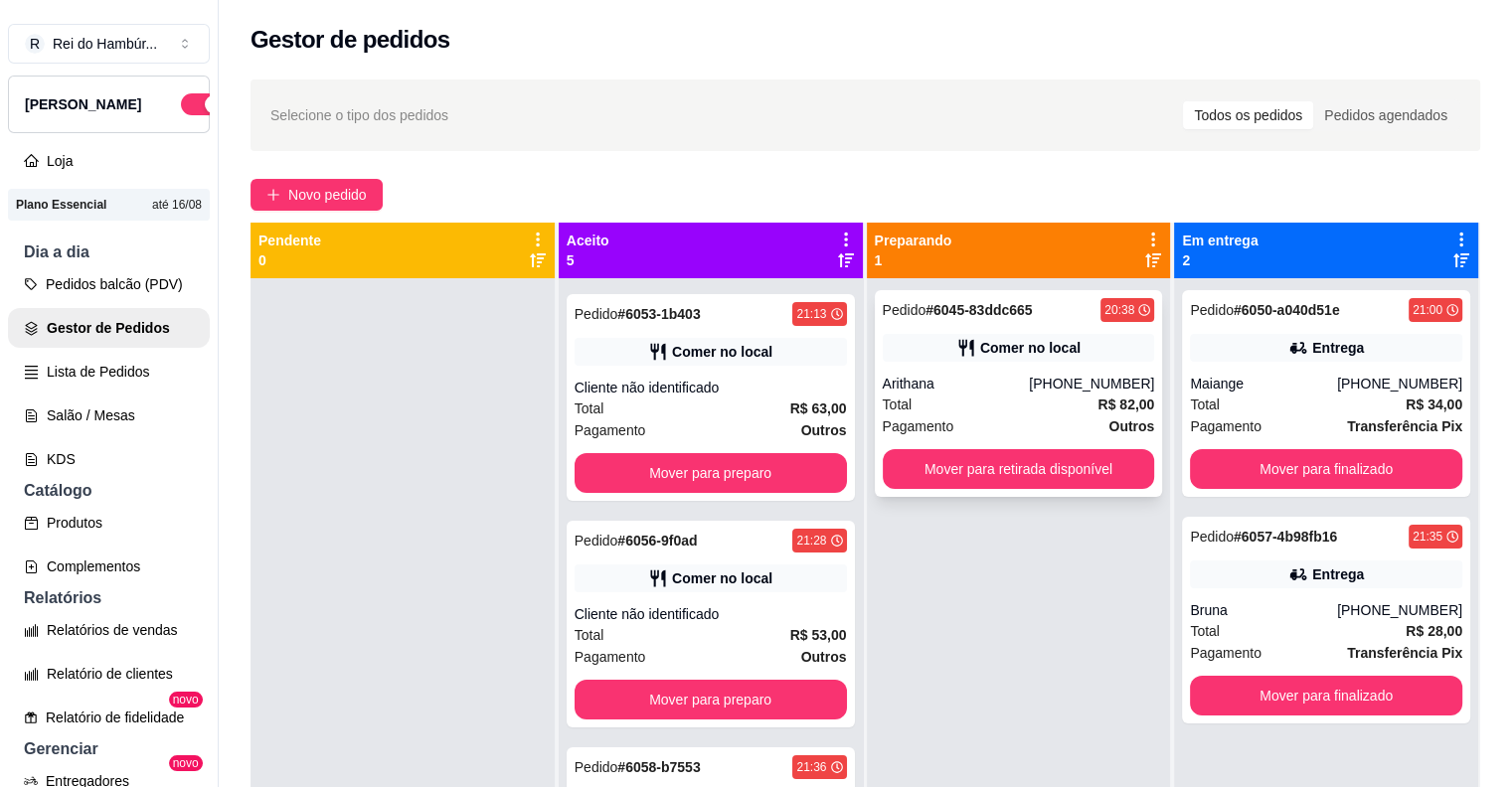 click on "[PHONE_NUMBER]" at bounding box center (1092, 384) 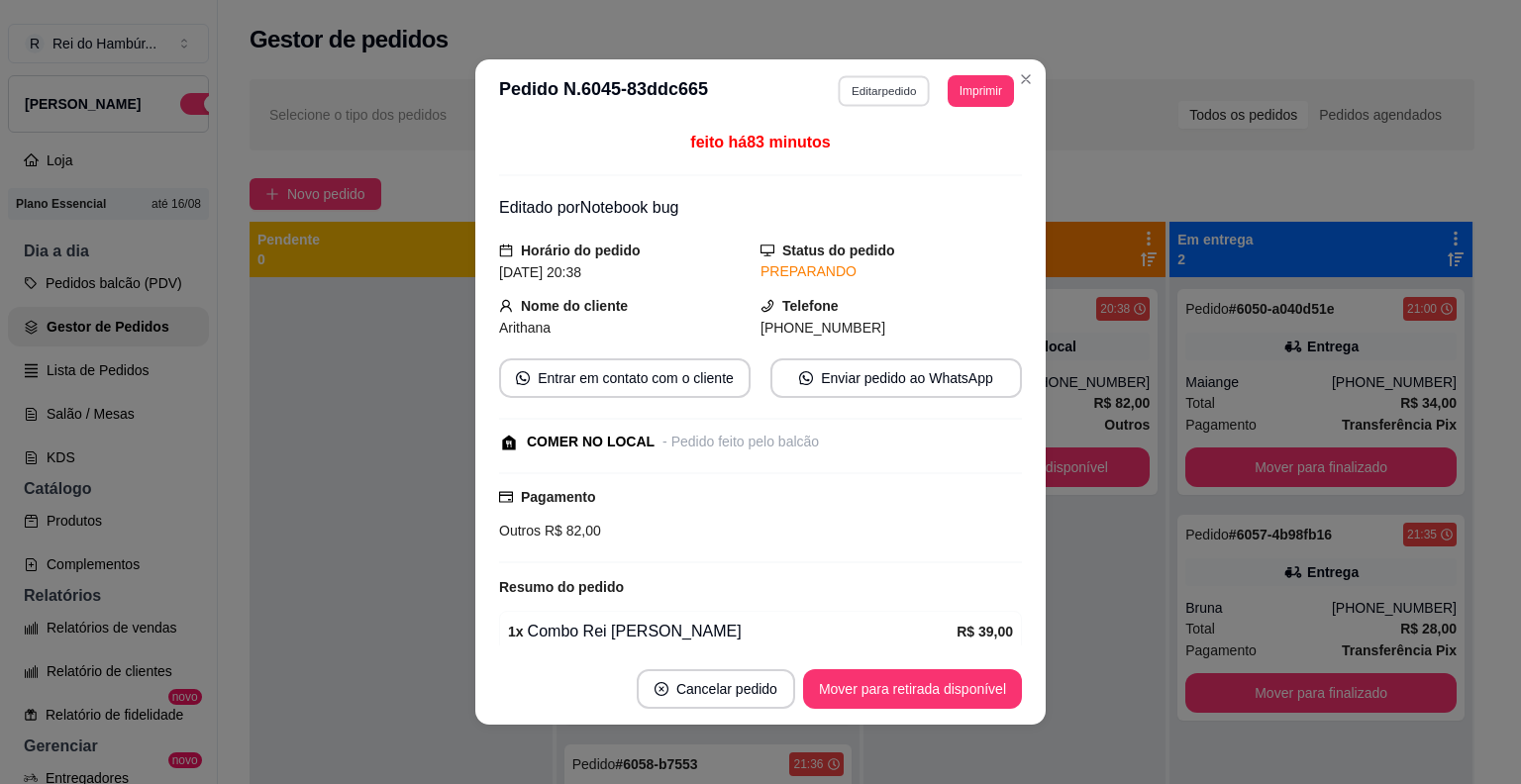 click on "Editar  pedido" at bounding box center (884, 90) 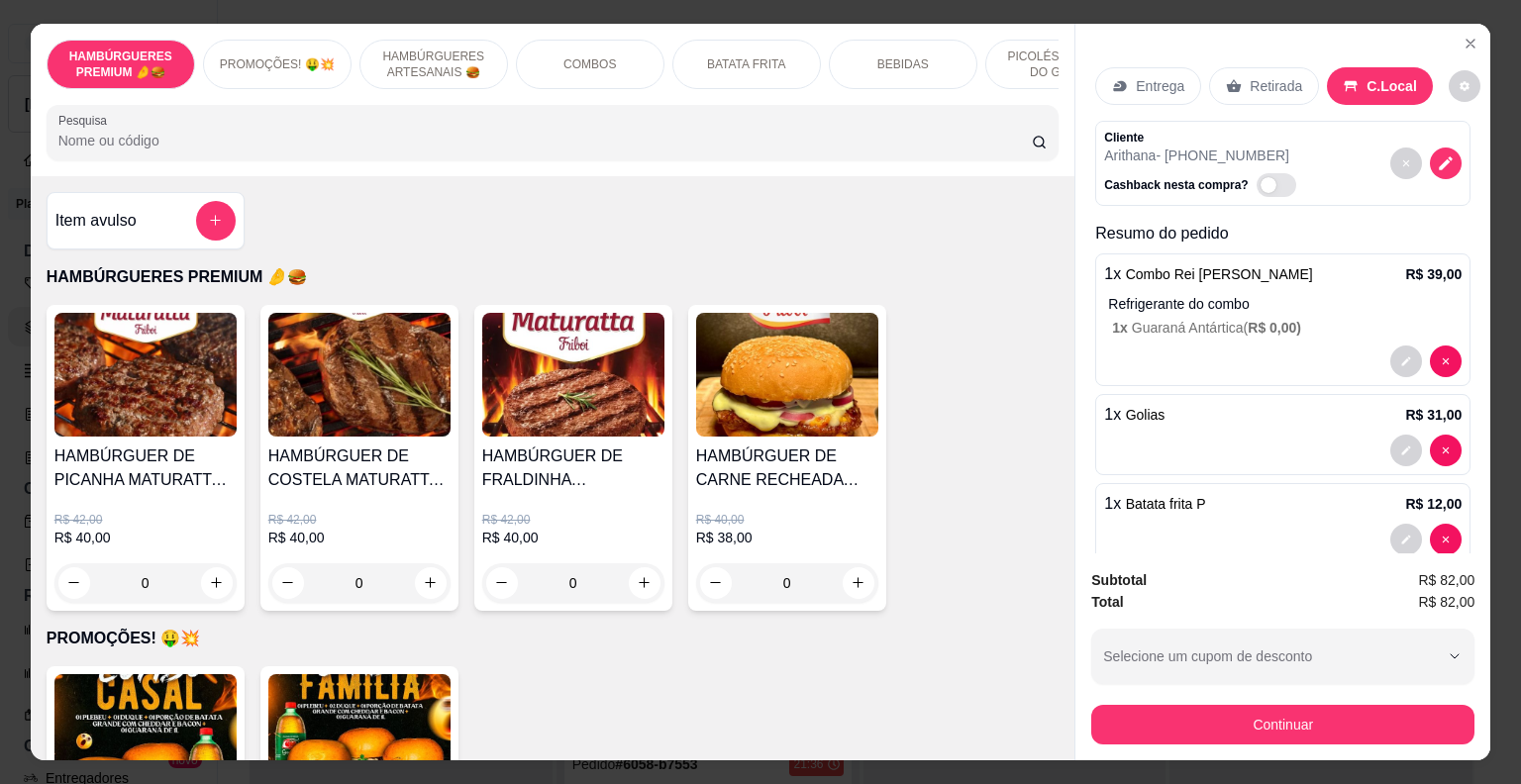 click on "BEBIDAS" at bounding box center [903, 64] 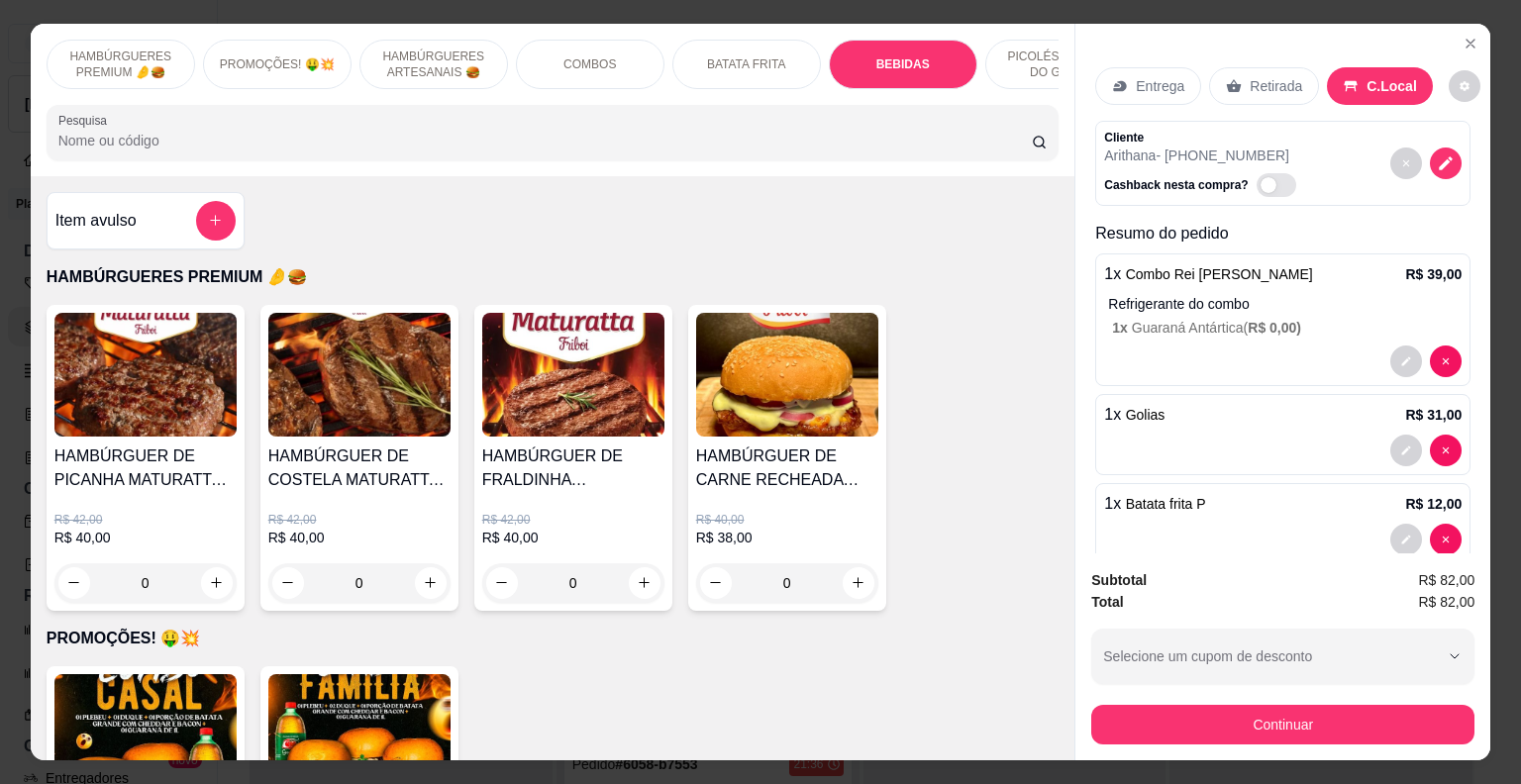 scroll, scrollTop: 2954, scrollLeft: 0, axis: vertical 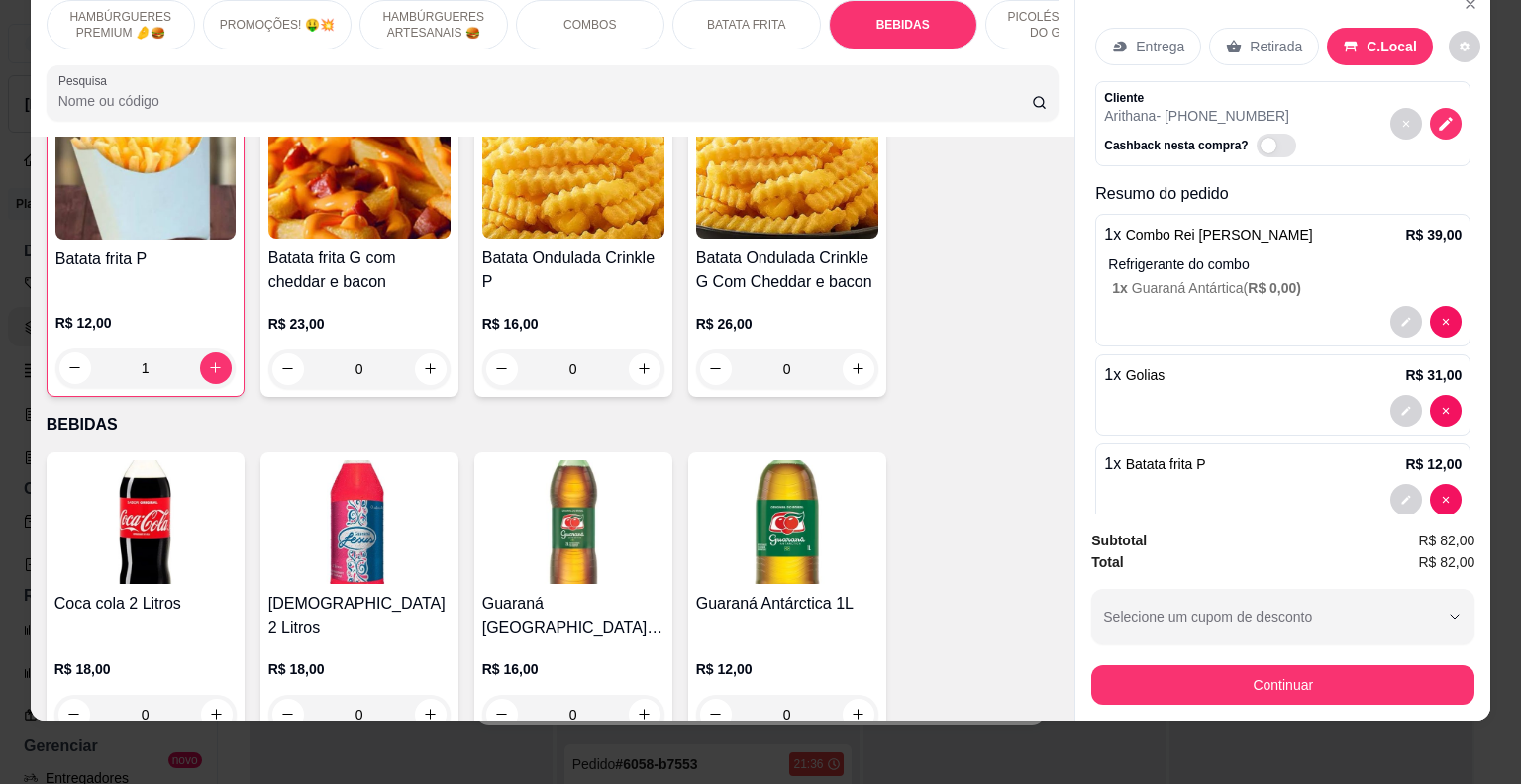 click on "BATATA FRITA" at bounding box center (747, 25) 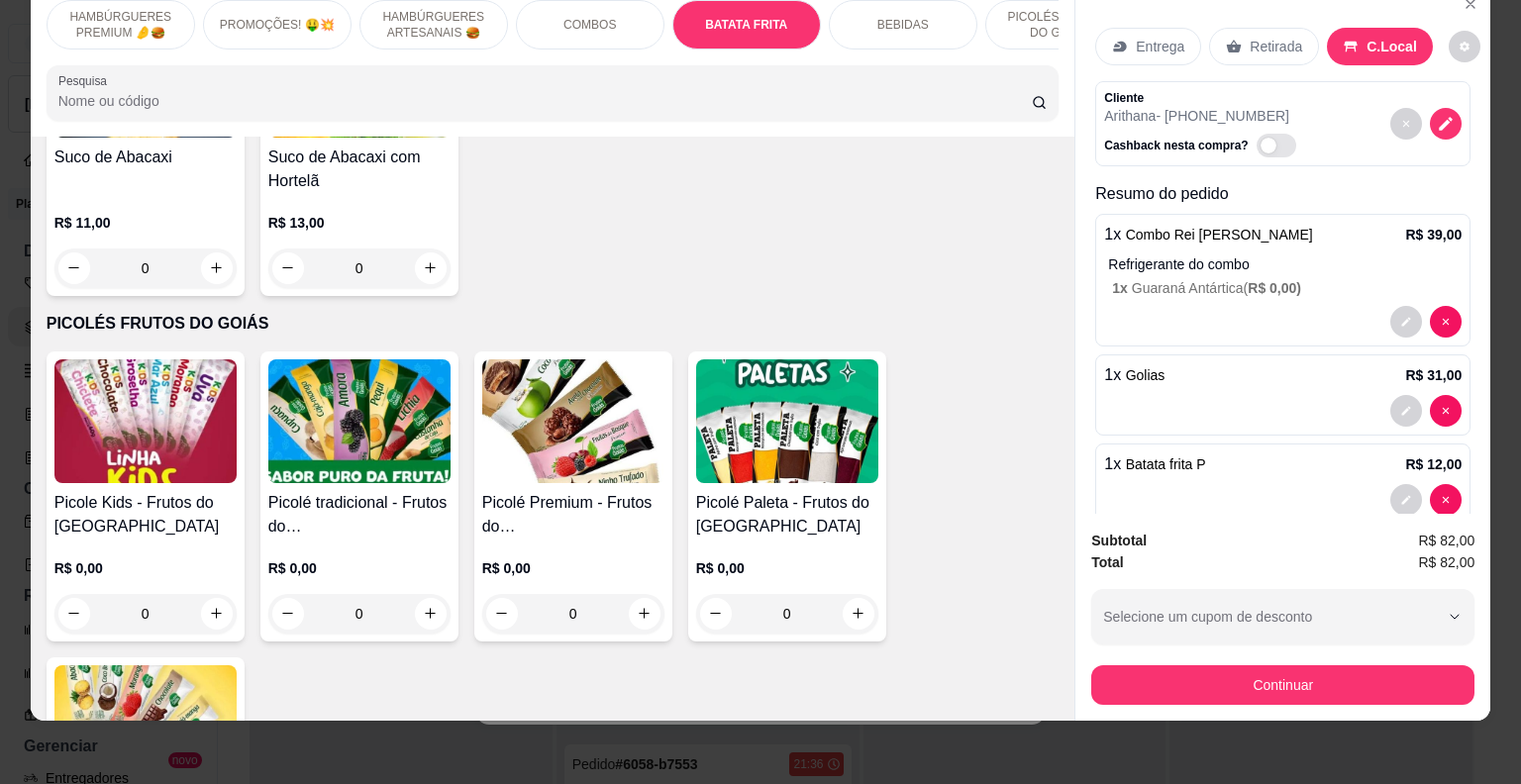 scroll, scrollTop: 5776, scrollLeft: 0, axis: vertical 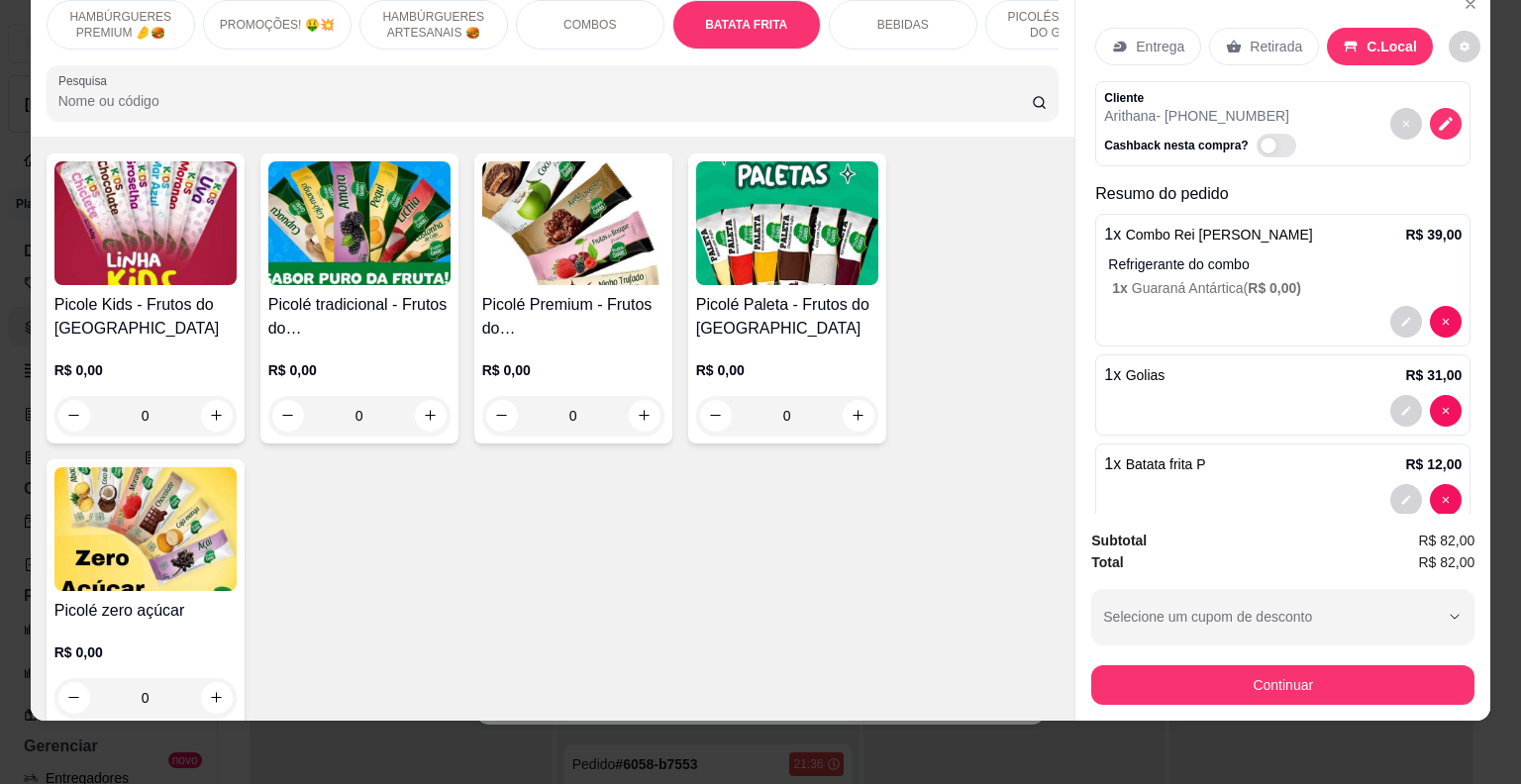 click on "R$ 0,00 0" at bounding box center [146, 388] 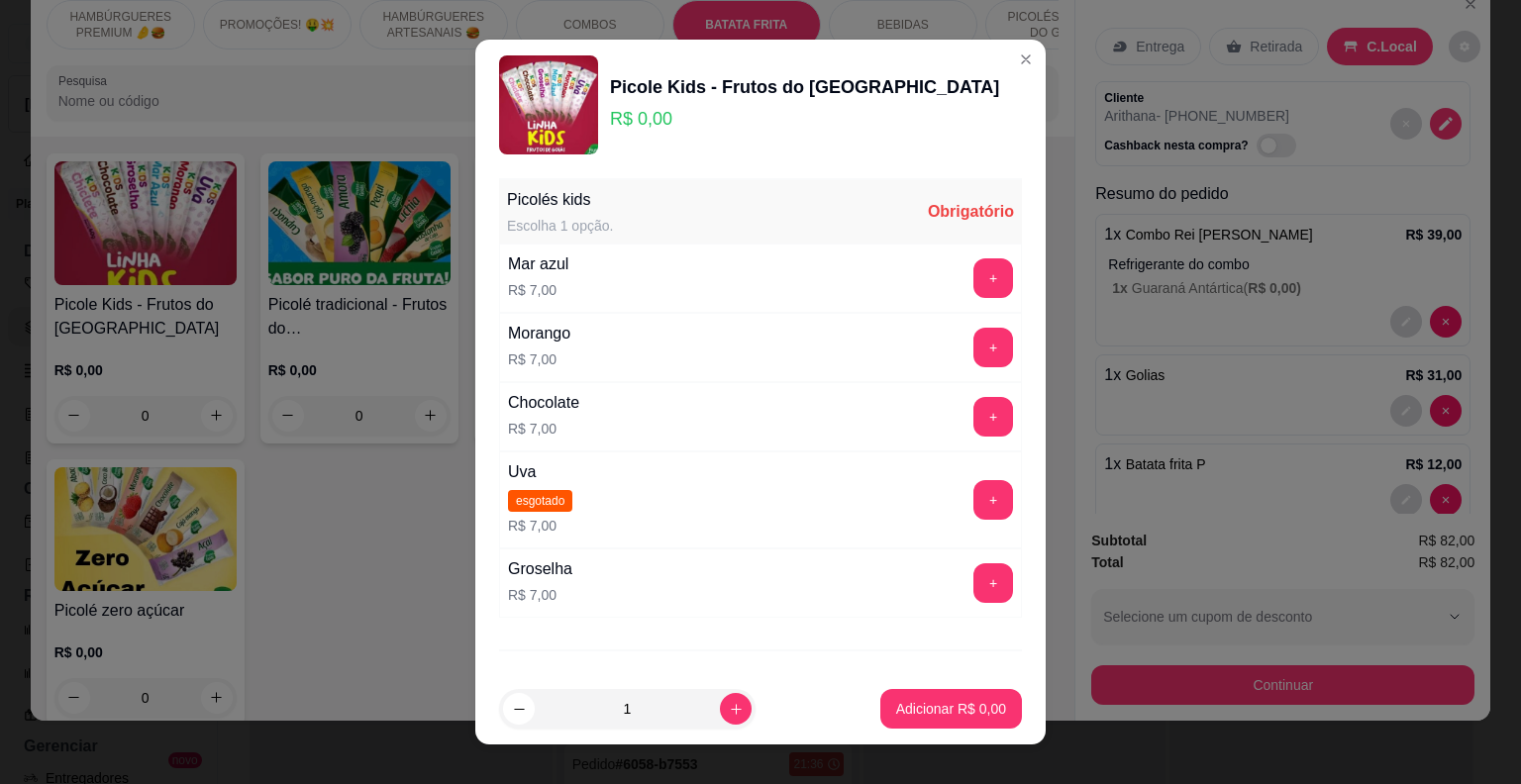 scroll, scrollTop: 24, scrollLeft: 0, axis: vertical 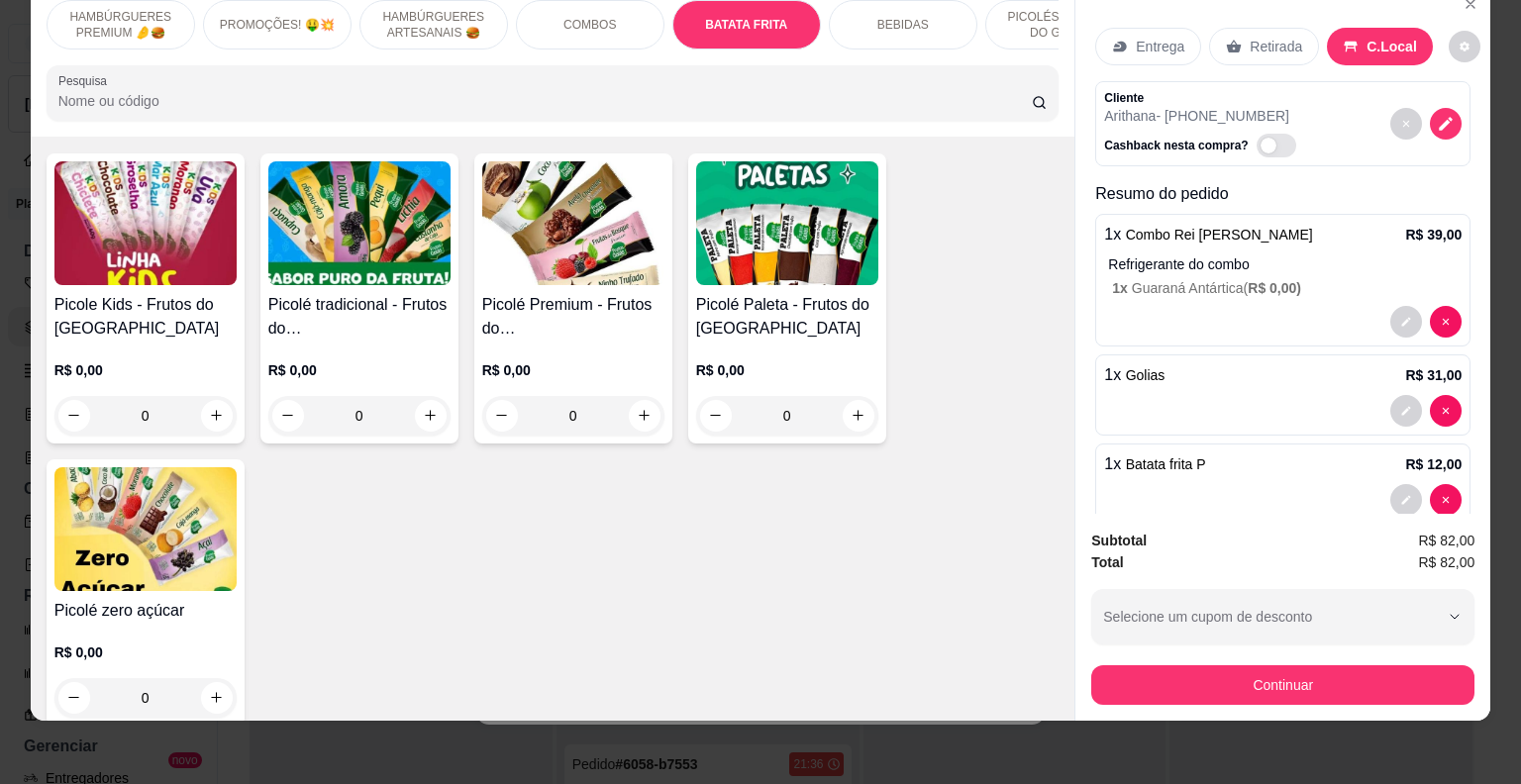 click on "Picolé Premium - Frutos do [GEOGRAPHIC_DATA]" at bounding box center [573, 317] 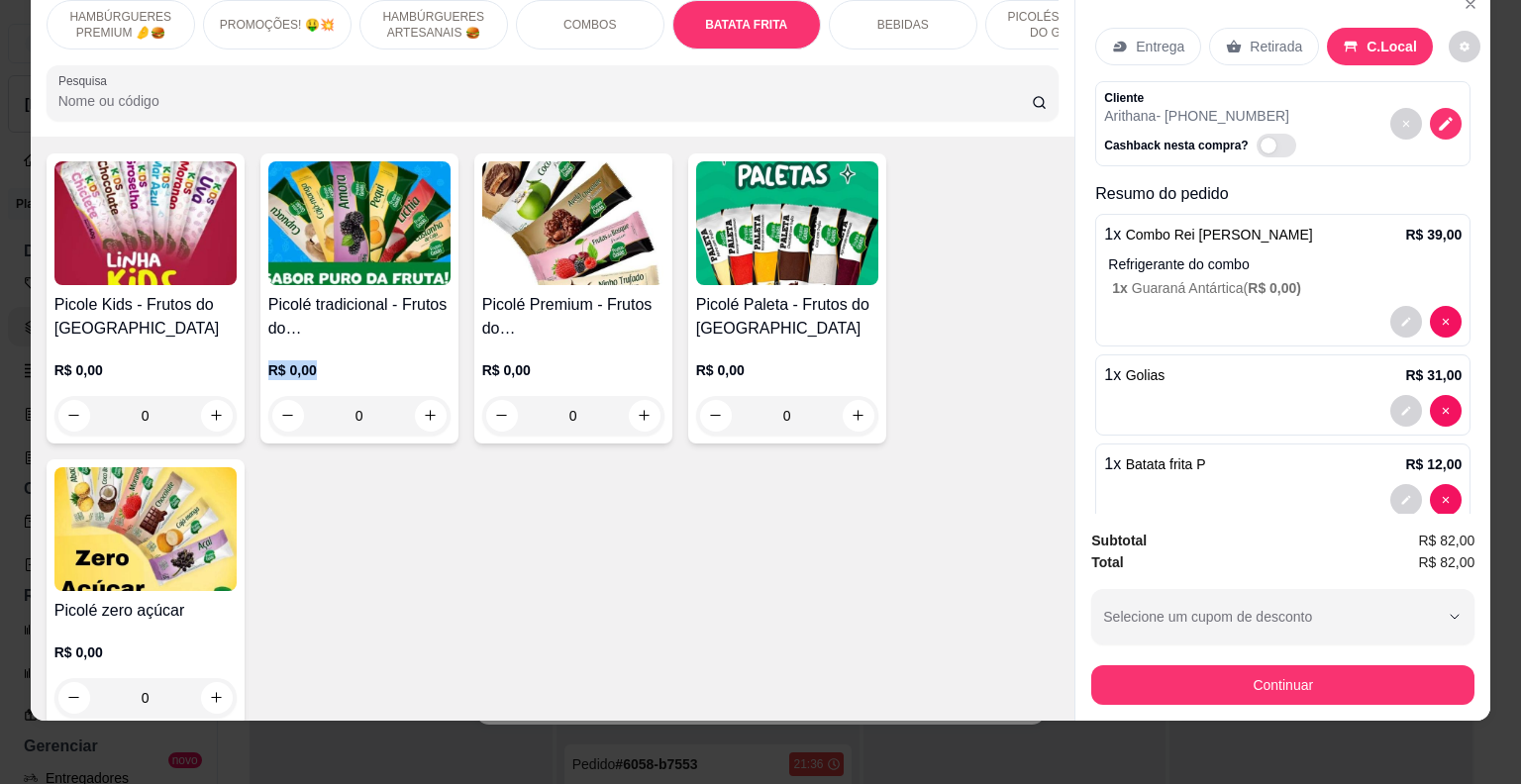 click on "Picolé tradicional - Frutos do Goiás    R$ 0,00 0" at bounding box center (359, 298) 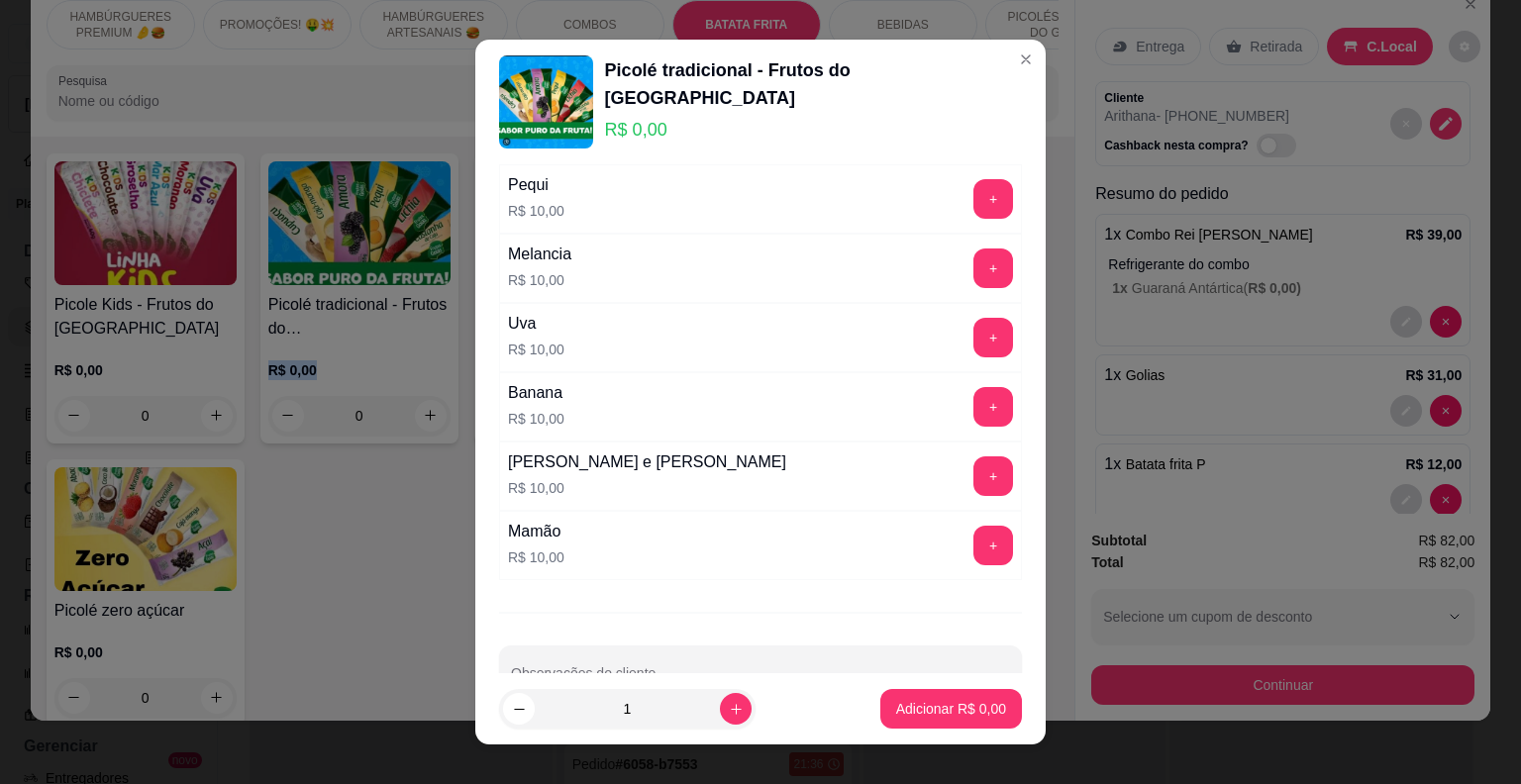 scroll, scrollTop: 543, scrollLeft: 0, axis: vertical 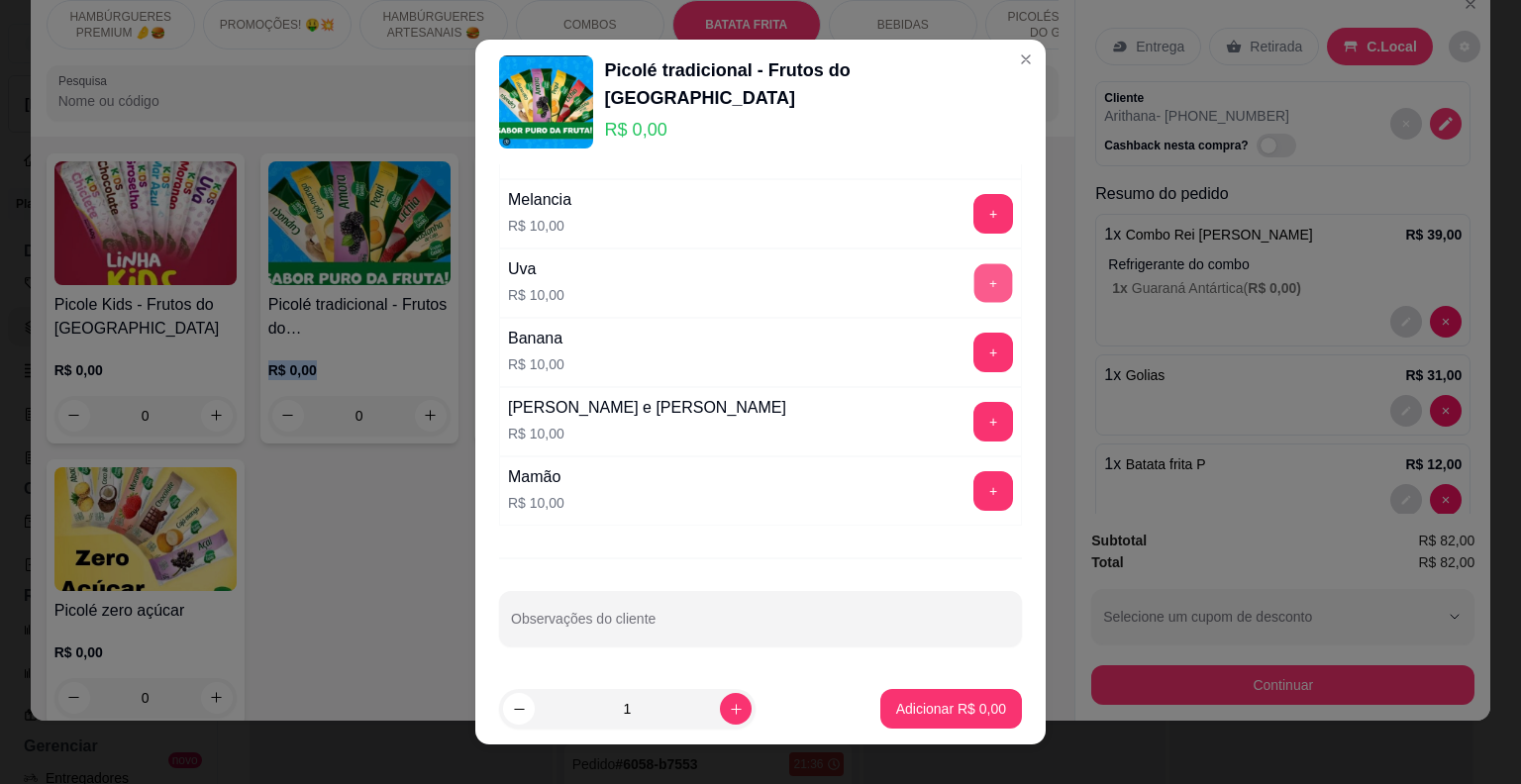 click on "+" at bounding box center [993, 283] 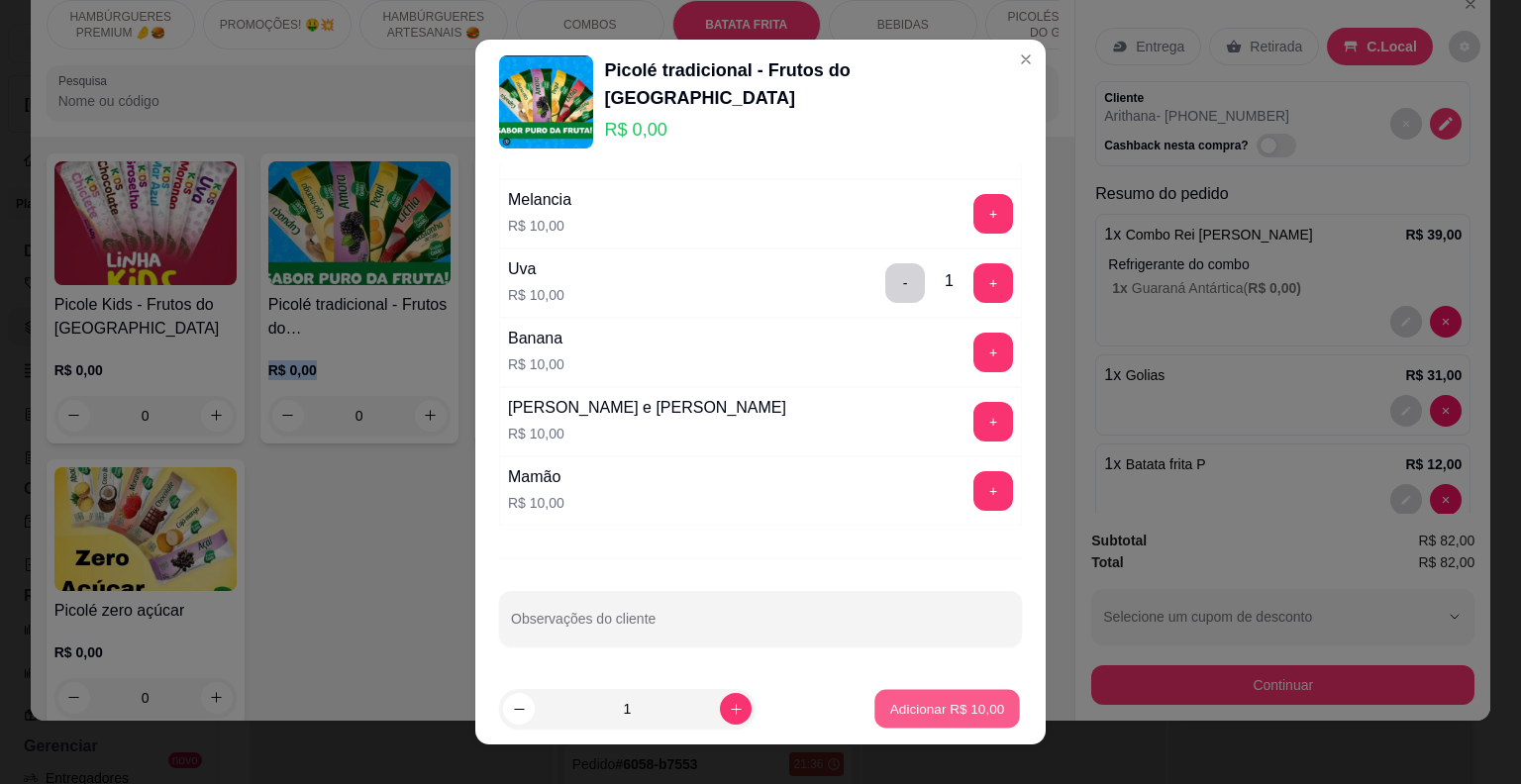 click on "Adicionar   R$ 10,00" at bounding box center (947, 709) 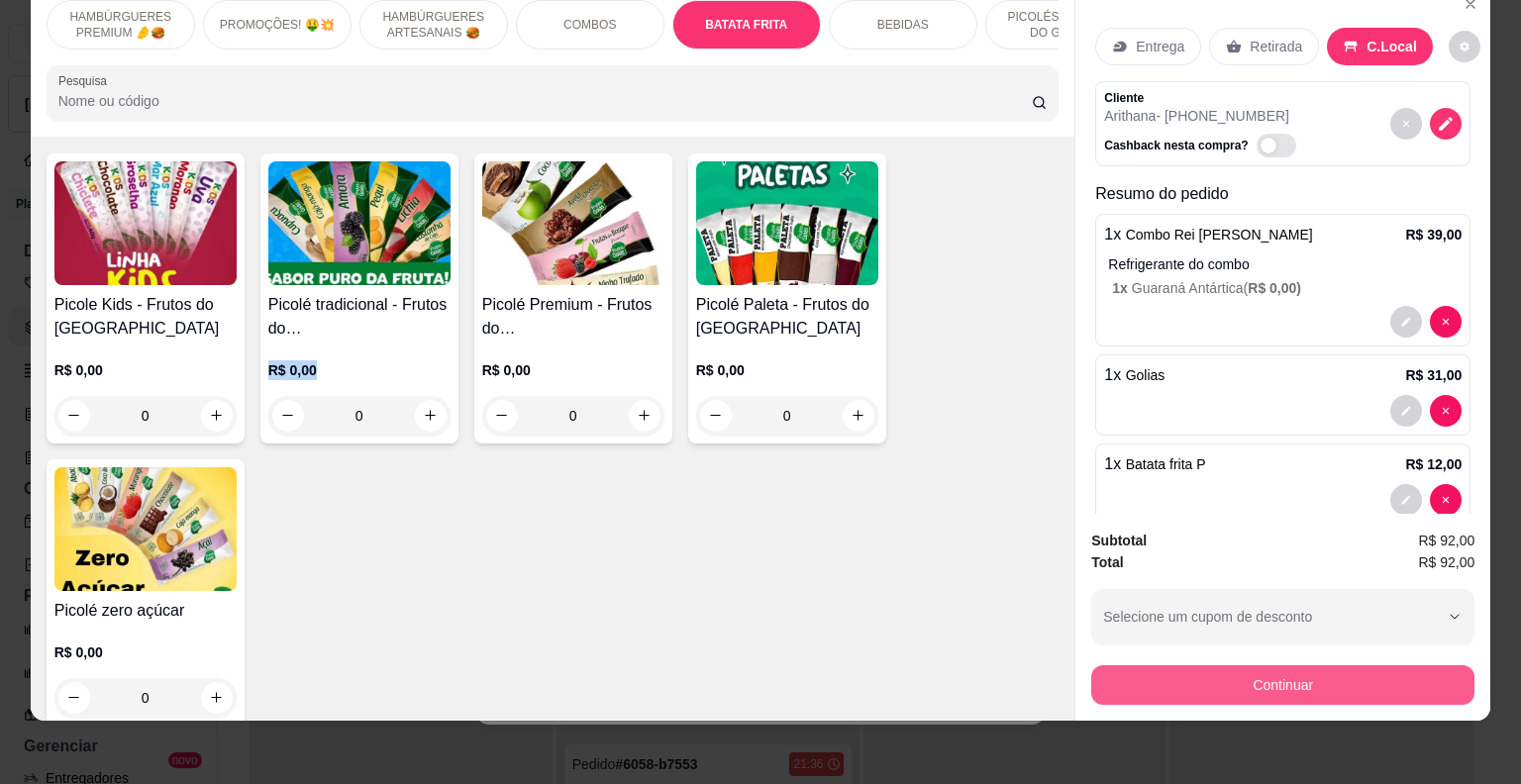 click on "Continuar" at bounding box center (1282, 685) 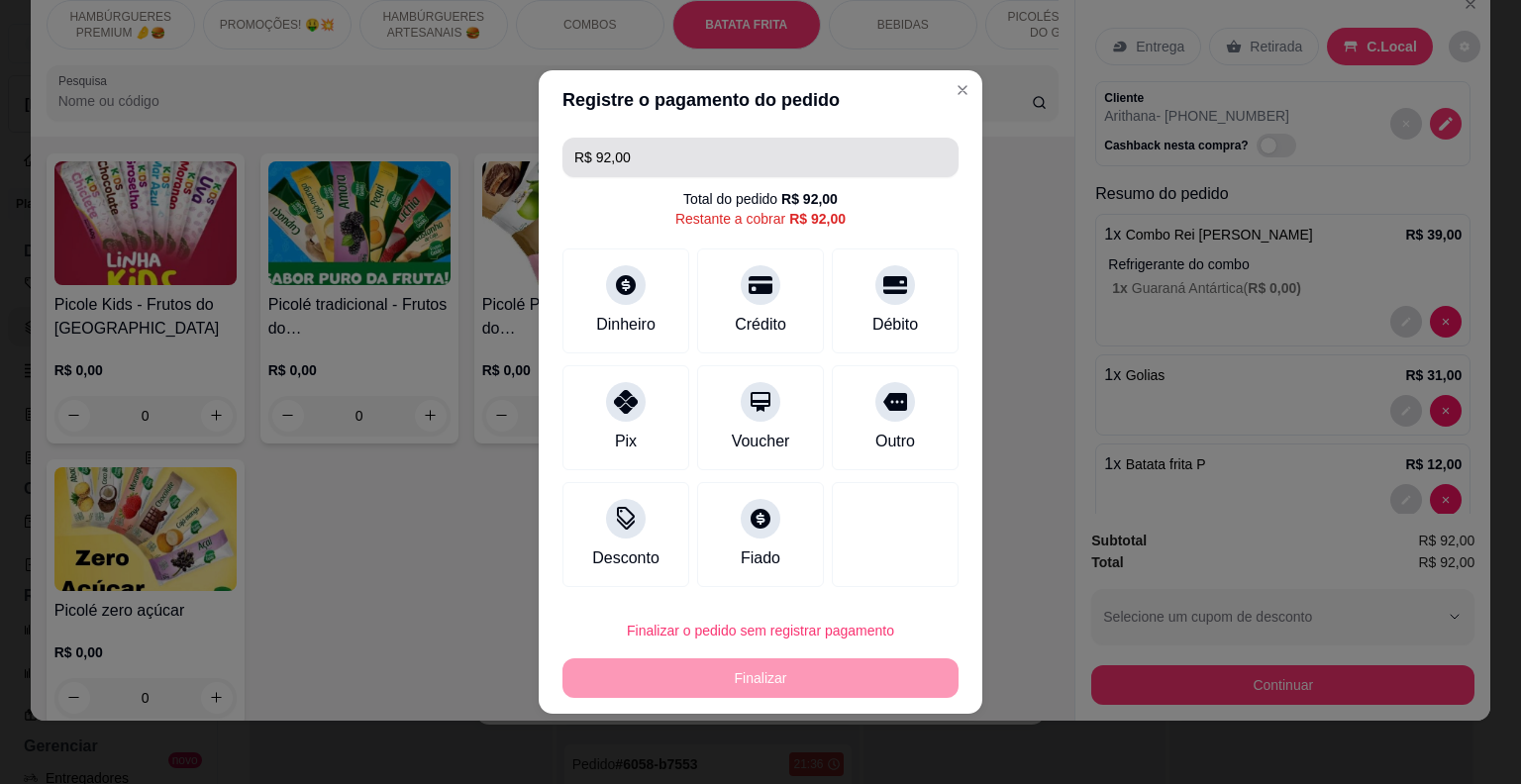 click on "R$ 92,00" at bounding box center [760, 157] 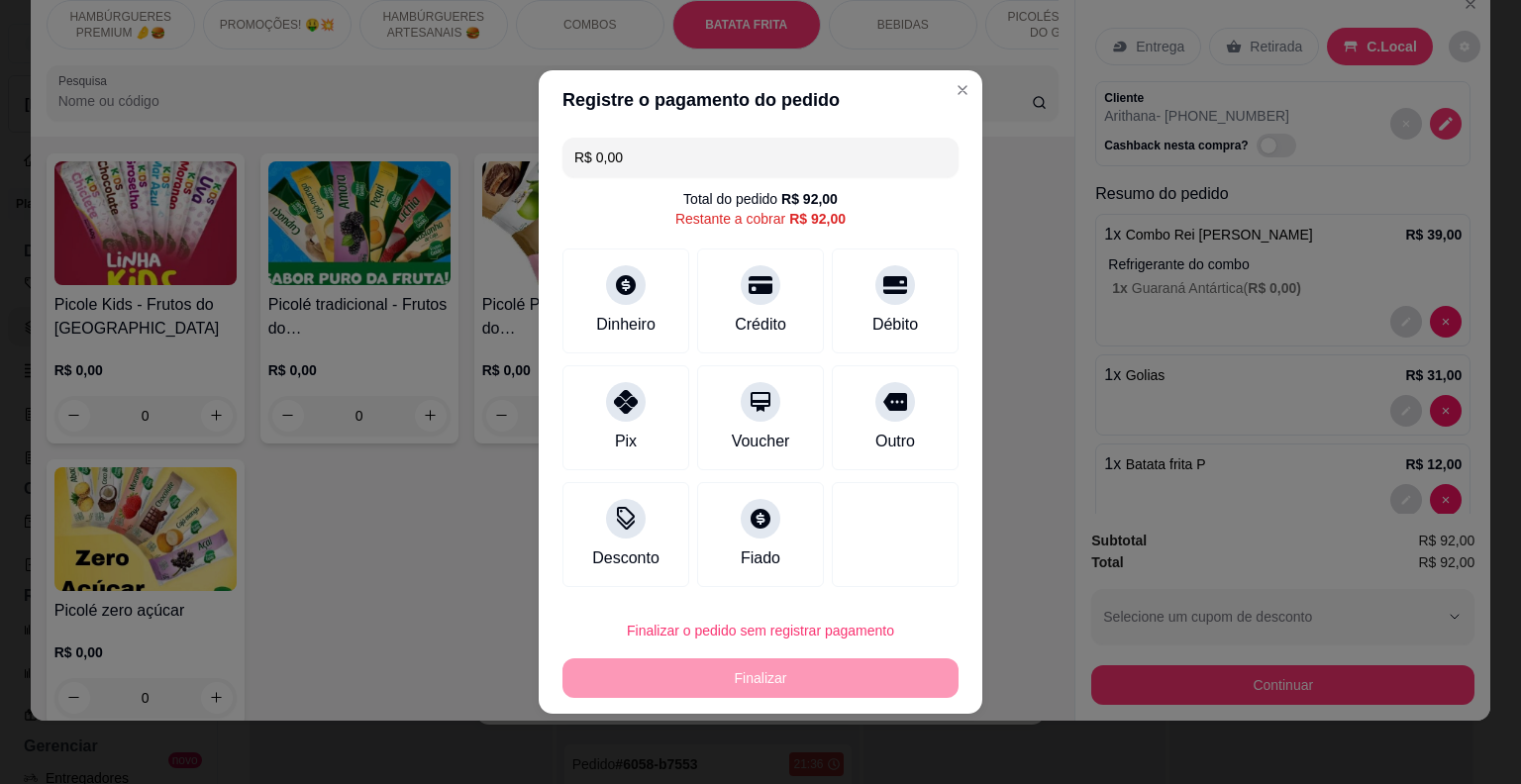 click on "R$ 0,00" at bounding box center [760, 157] 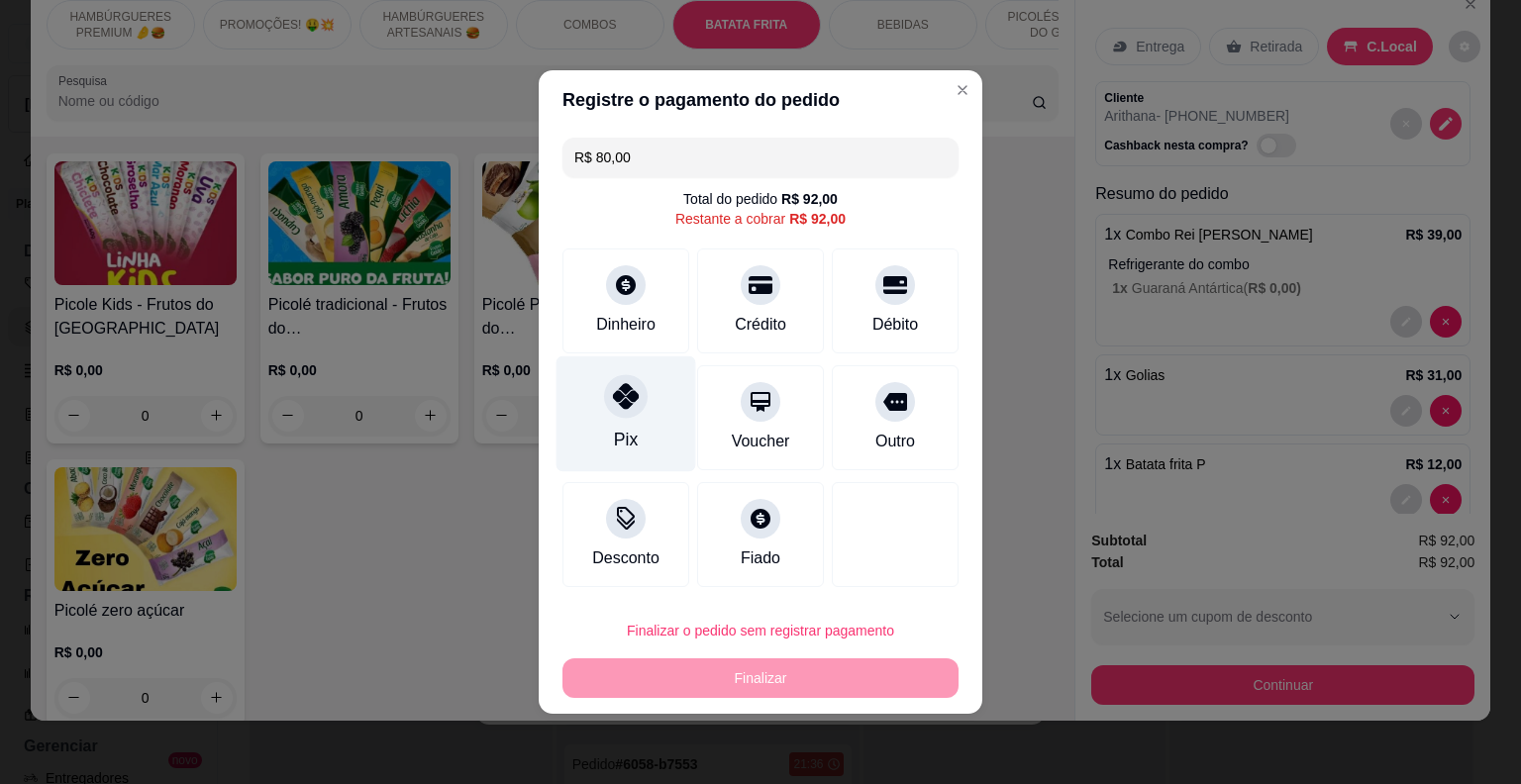 click 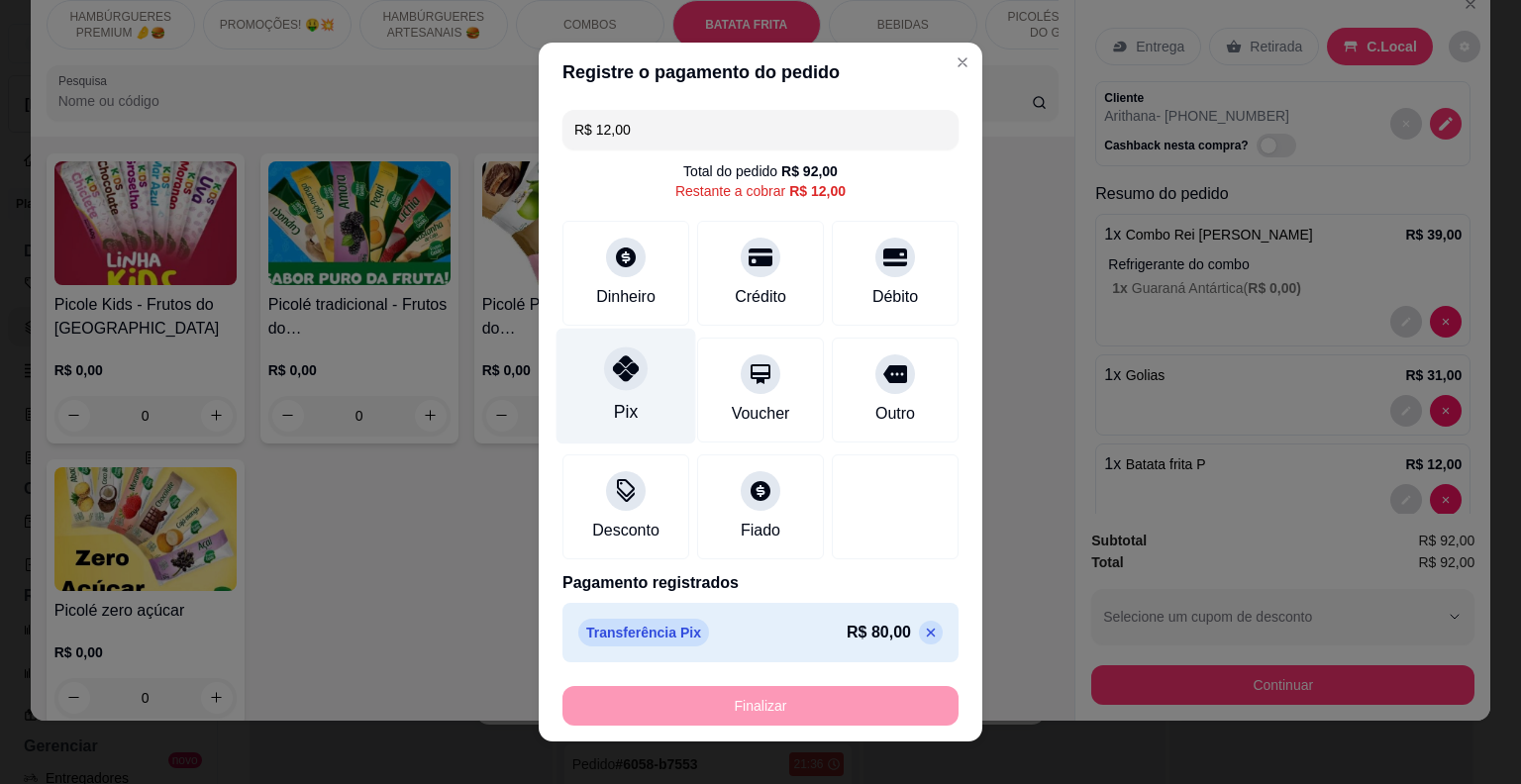 click on "Pix" at bounding box center [626, 386] 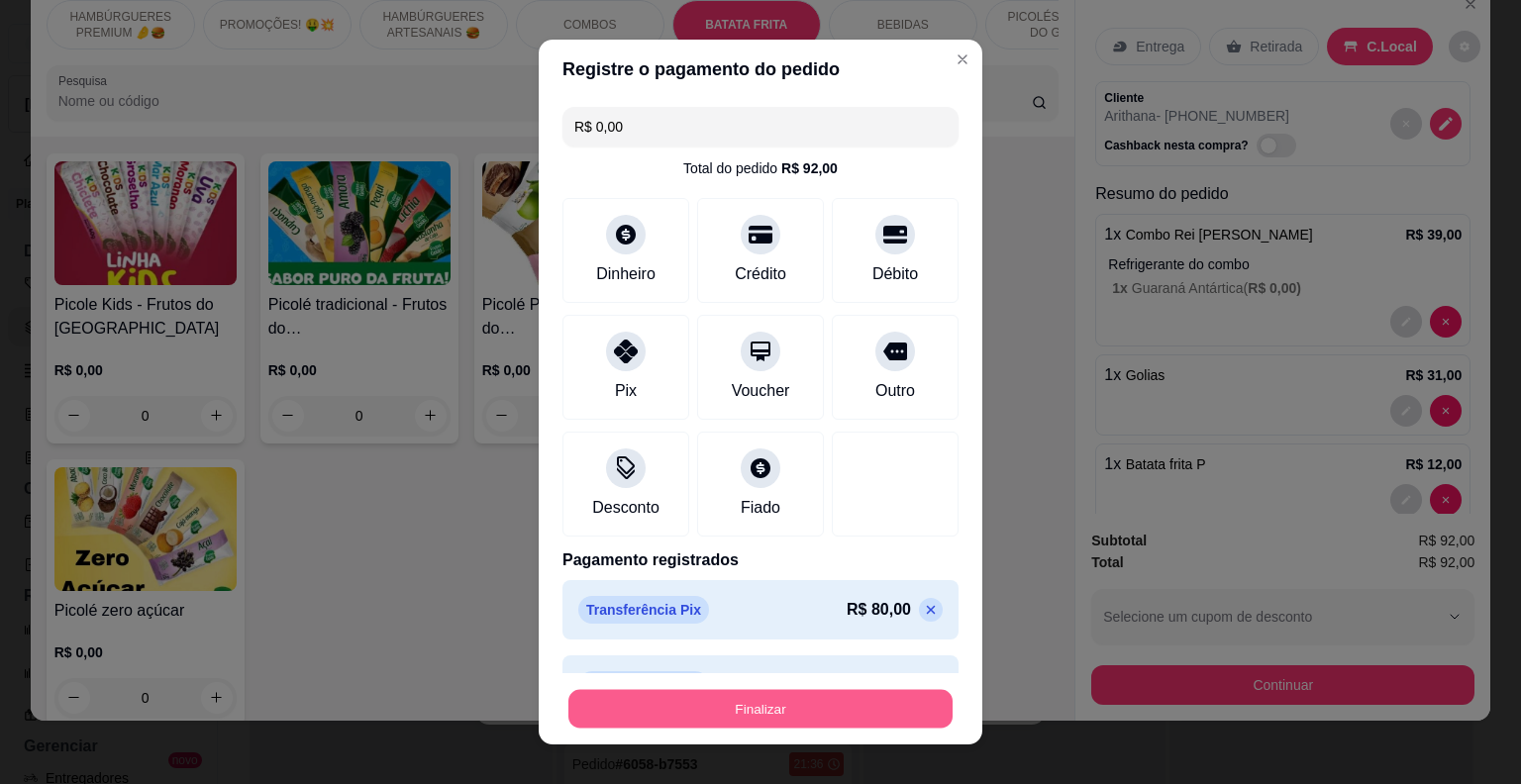click on "Finalizar" at bounding box center (760, 709) 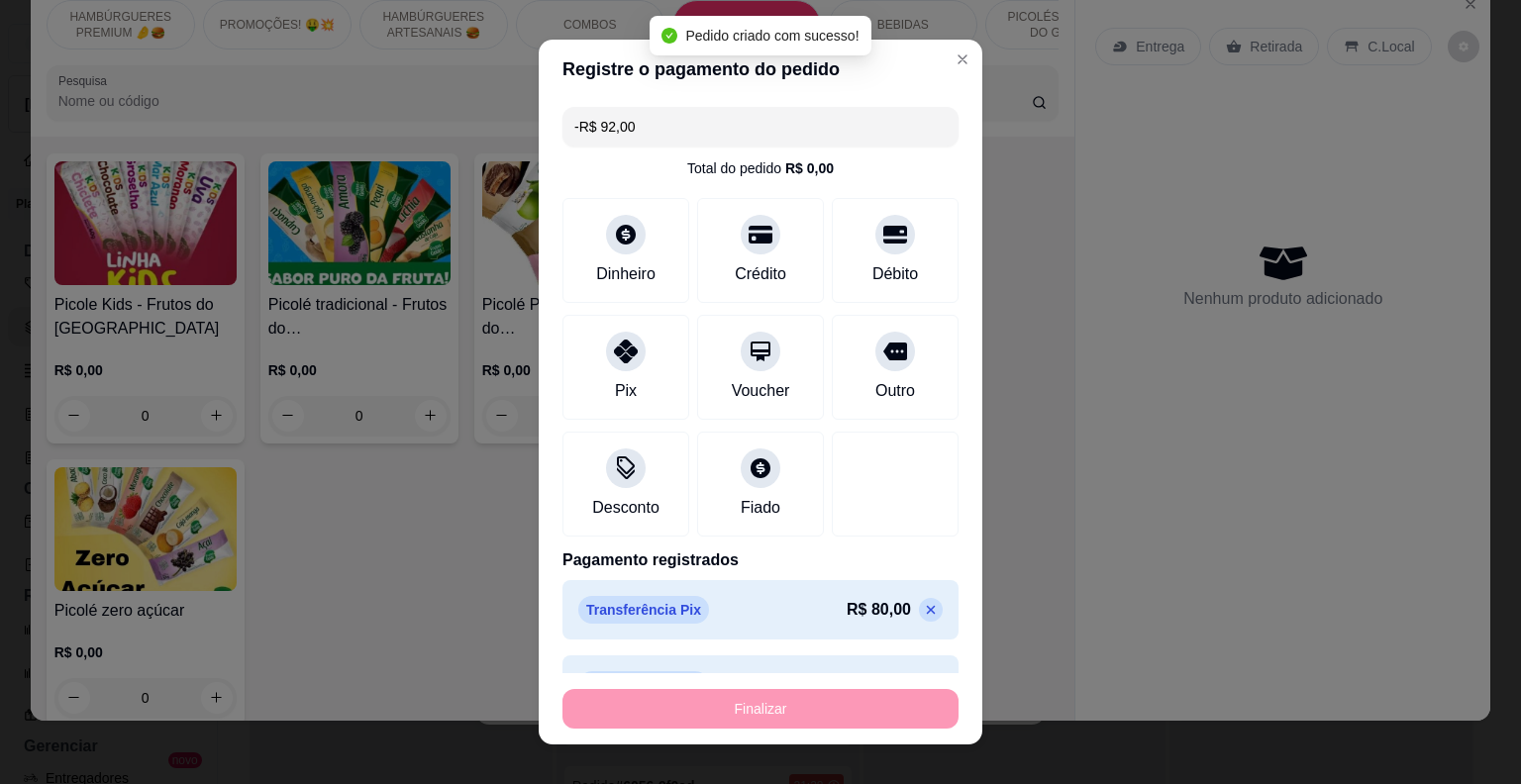 scroll, scrollTop: 469, scrollLeft: 0, axis: vertical 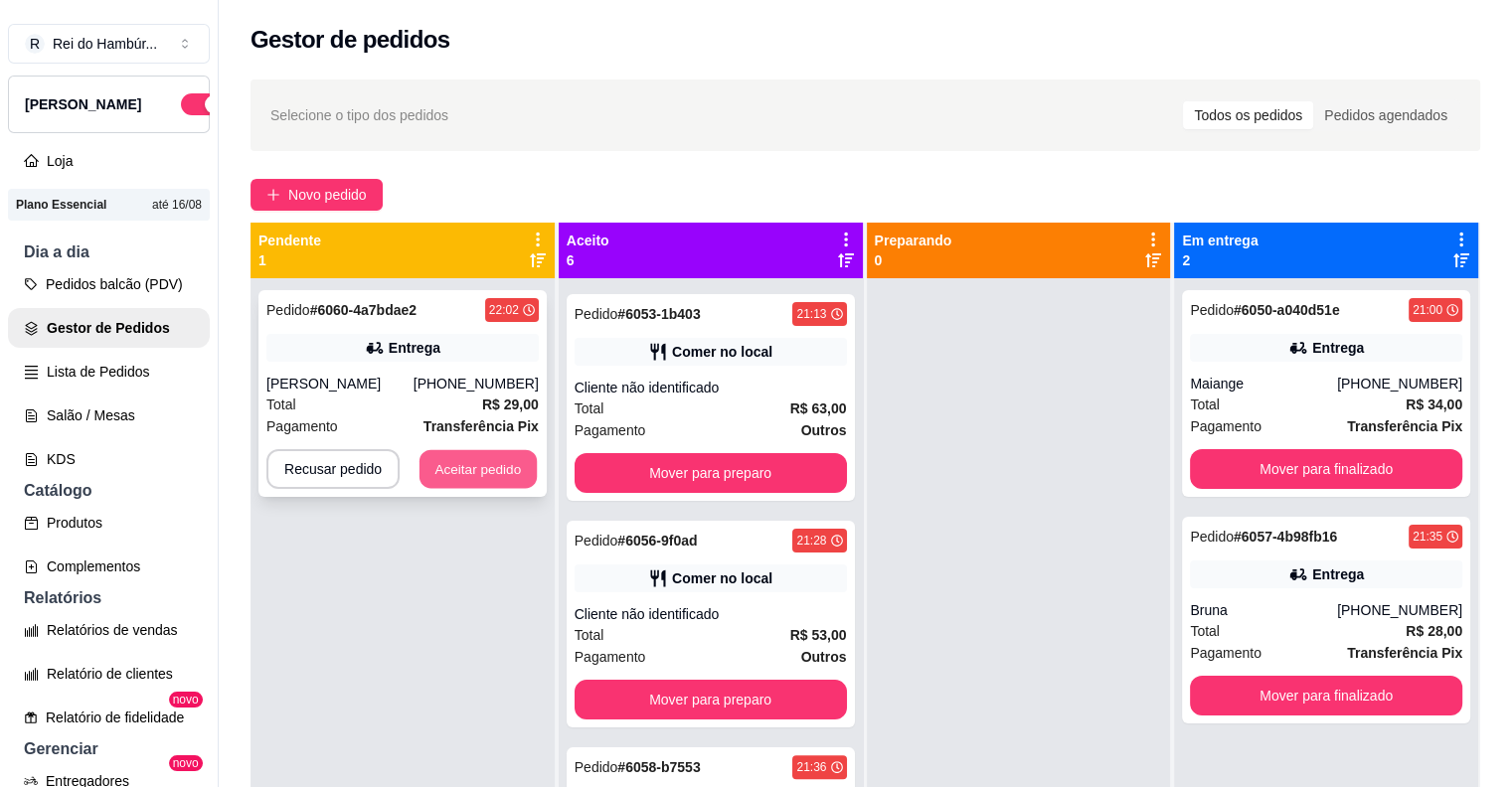 click on "Aceitar pedido" at bounding box center (478, 469) 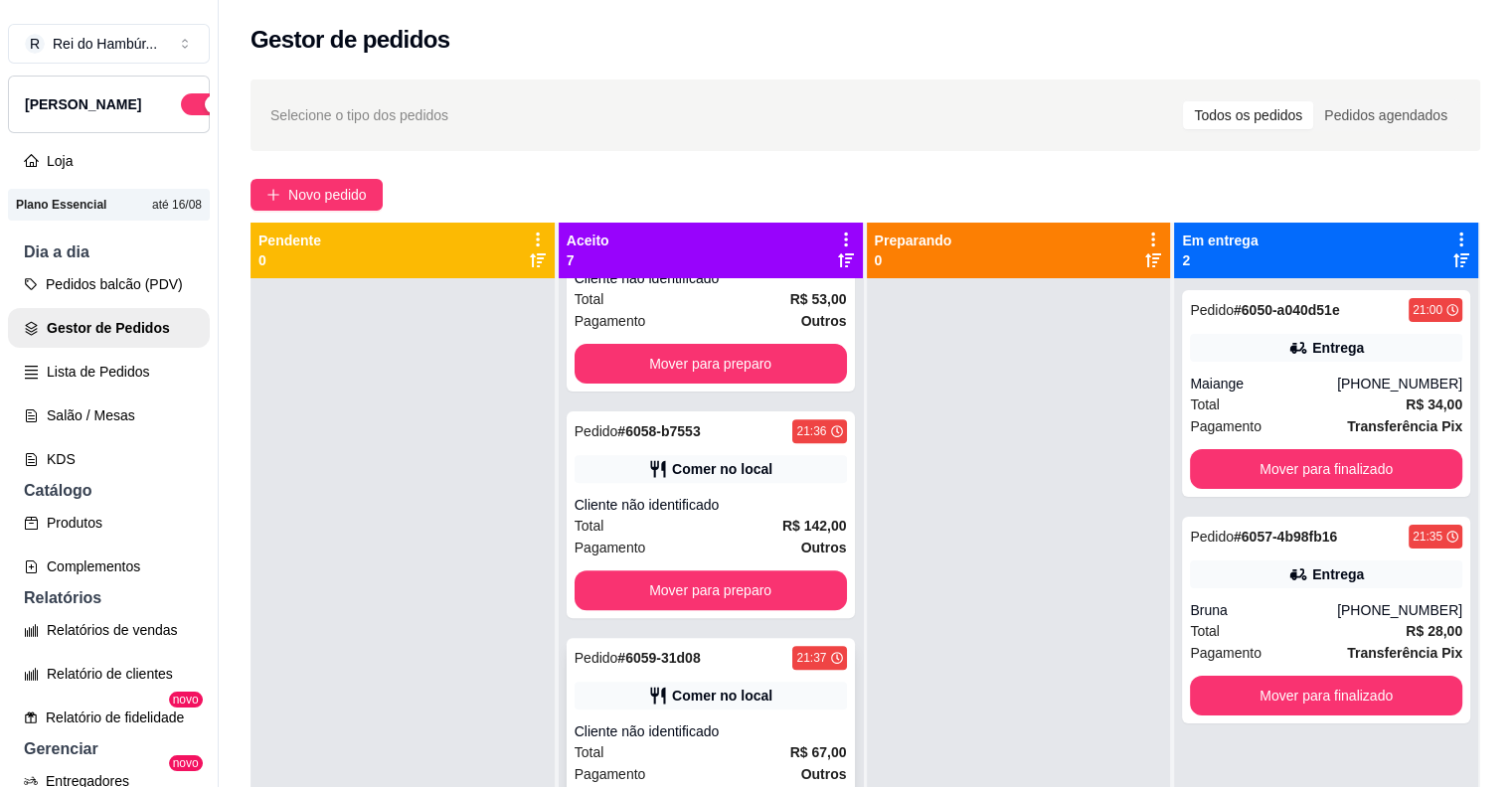 scroll, scrollTop: 841, scrollLeft: 0, axis: vertical 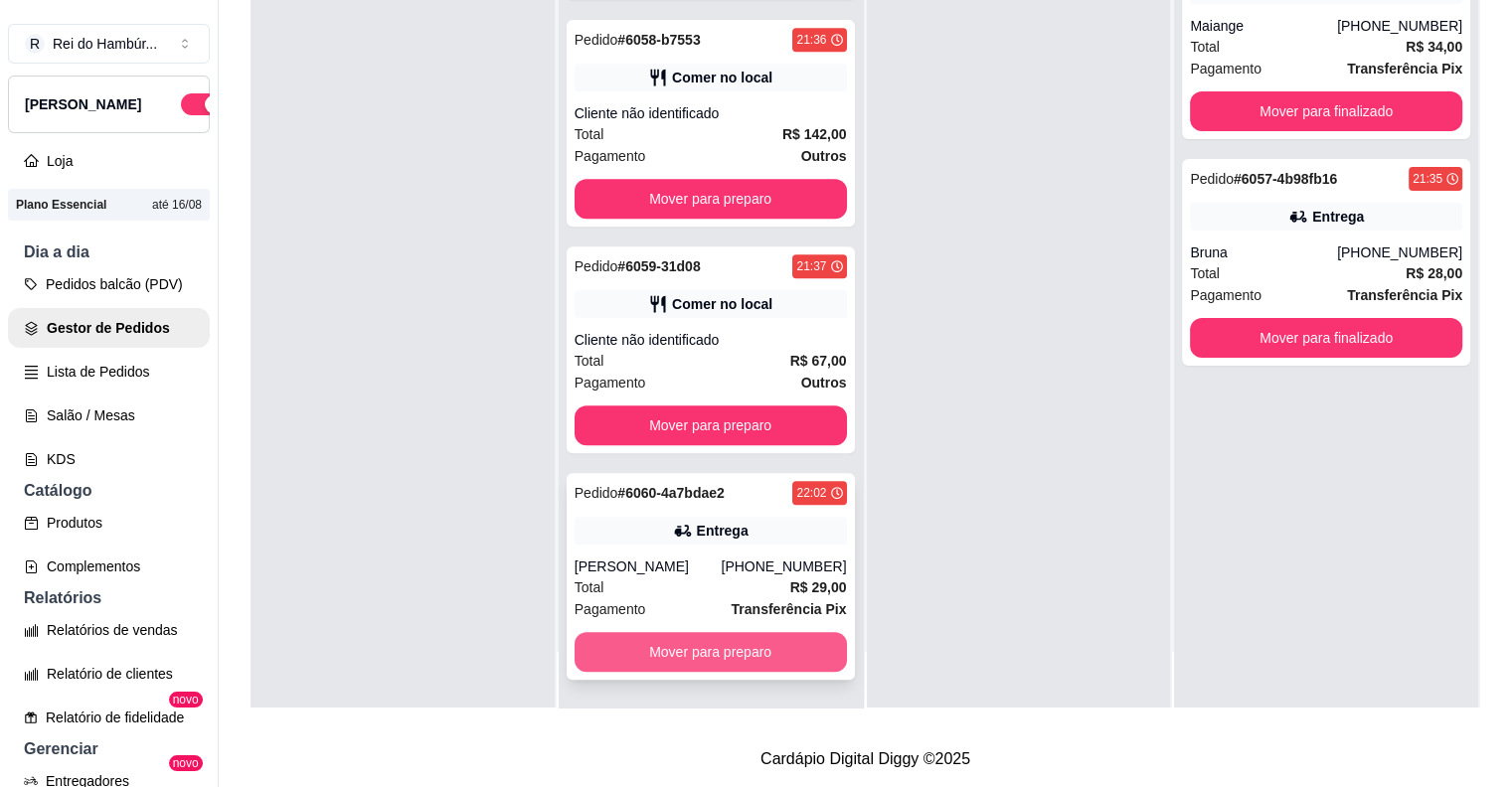 click on "Mover para preparo" at bounding box center [711, 652] 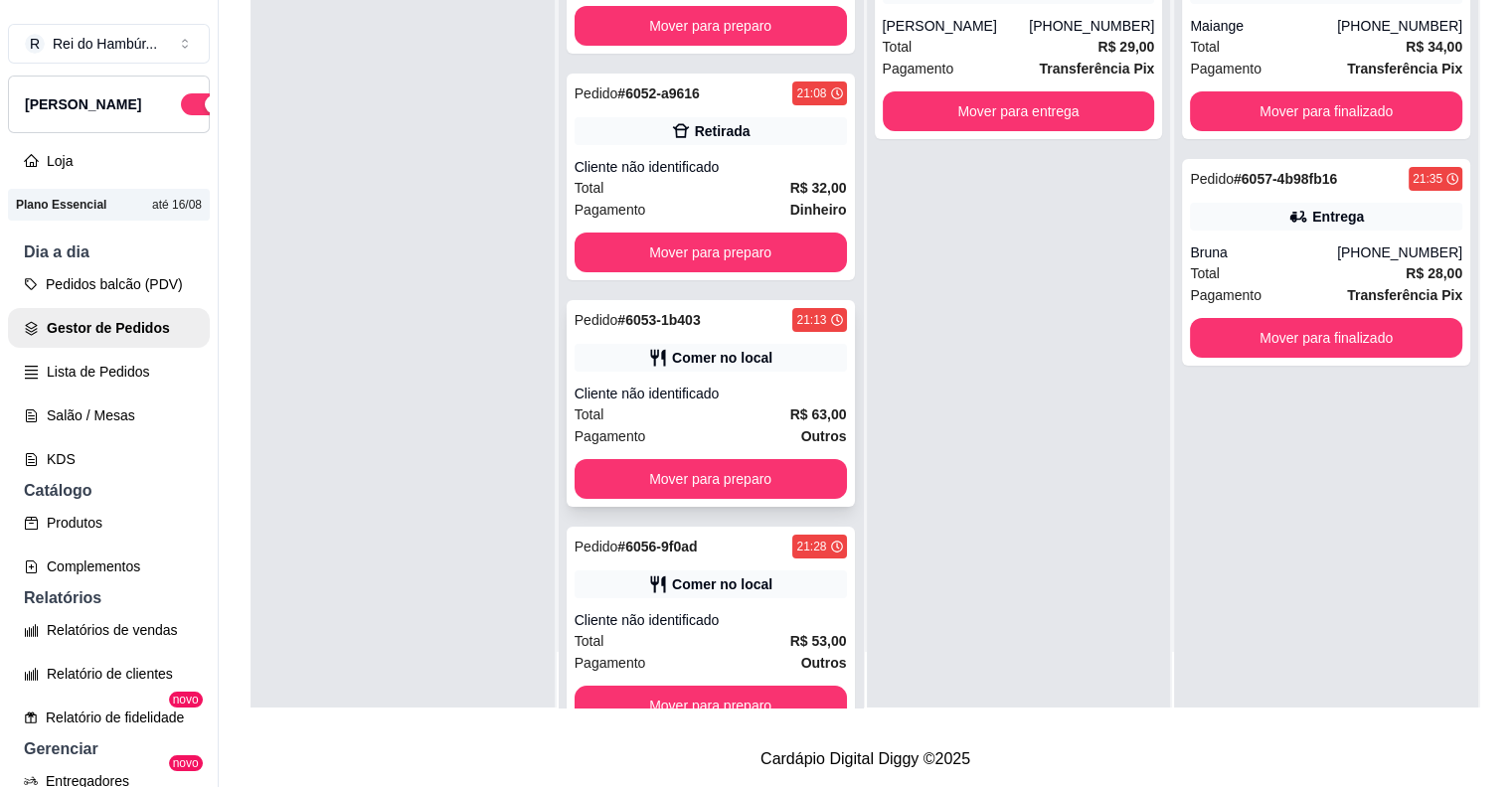 scroll, scrollTop: 0, scrollLeft: 0, axis: both 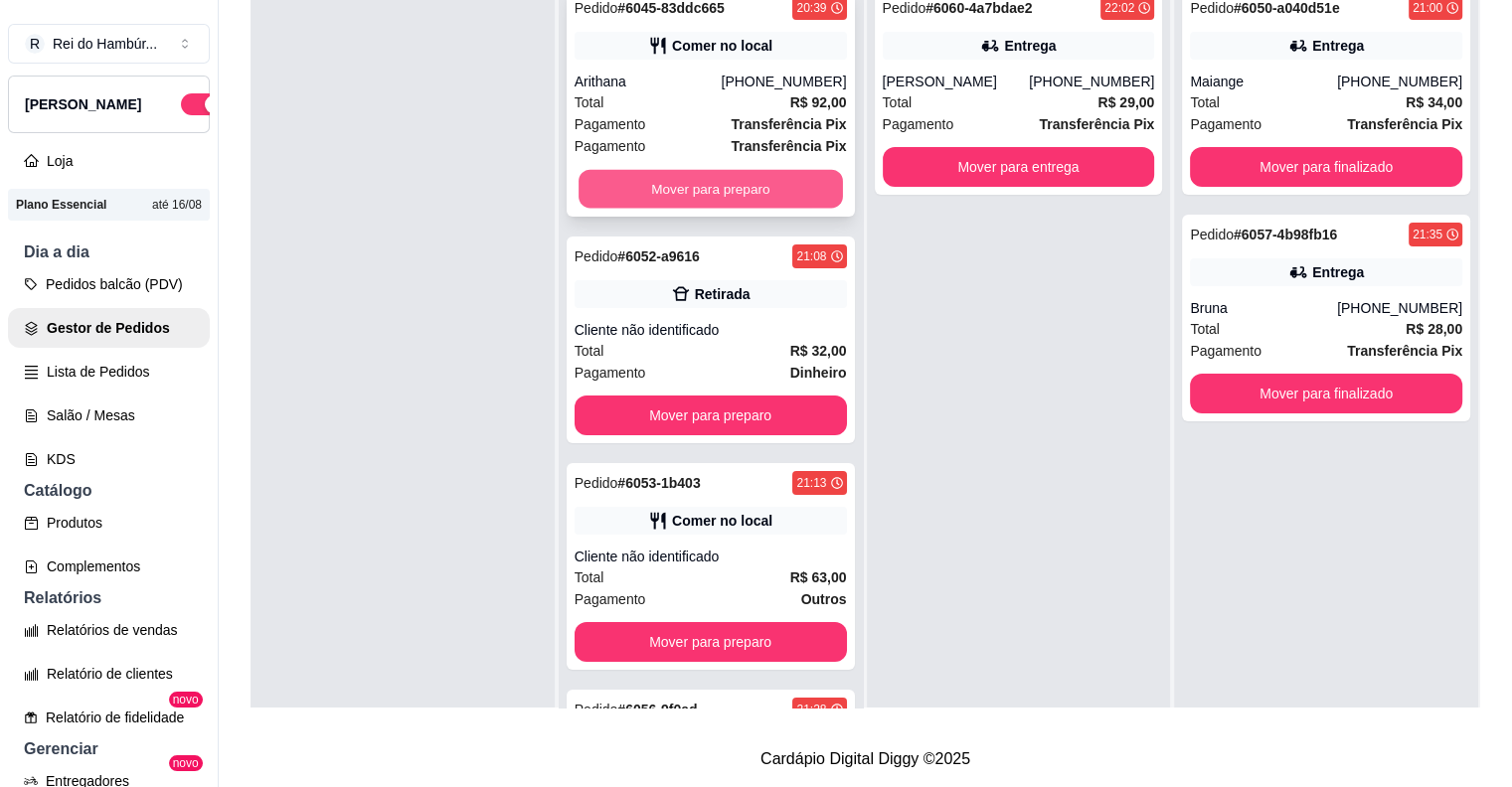 click on "Mover para preparo" at bounding box center [711, 189] 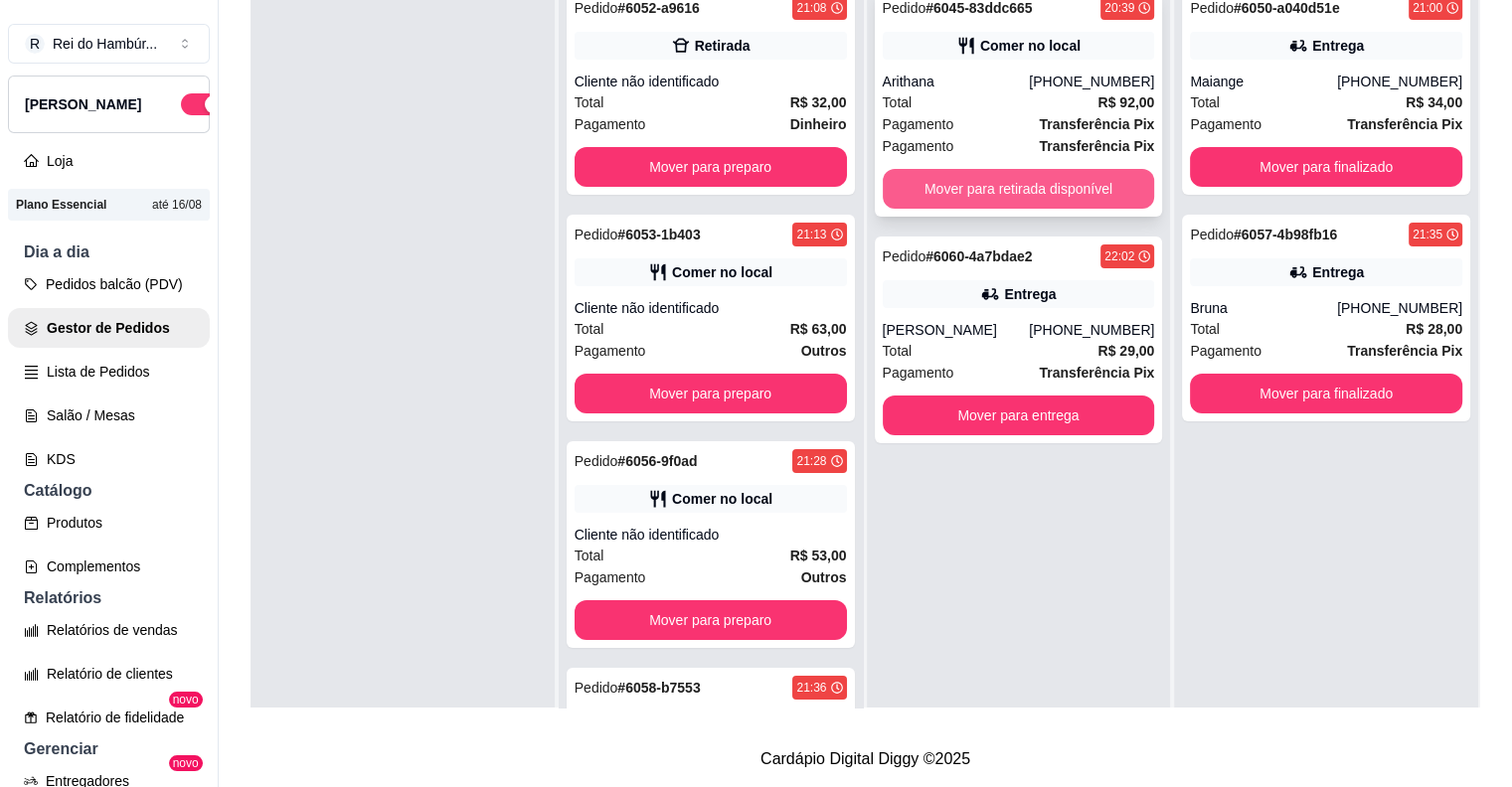 click on "Mover para retirada disponível" at bounding box center (1019, 189) 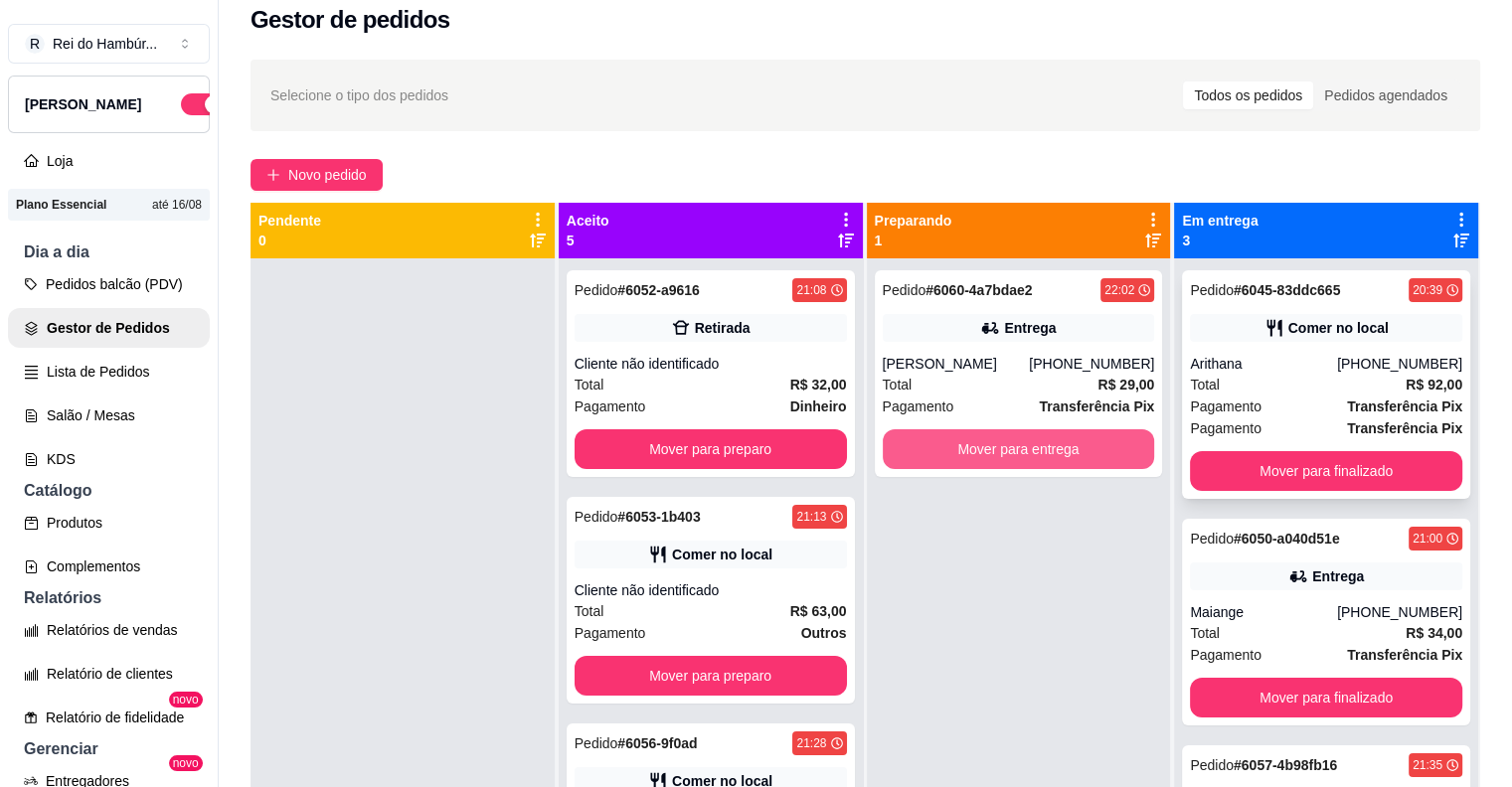 scroll, scrollTop: 19, scrollLeft: 0, axis: vertical 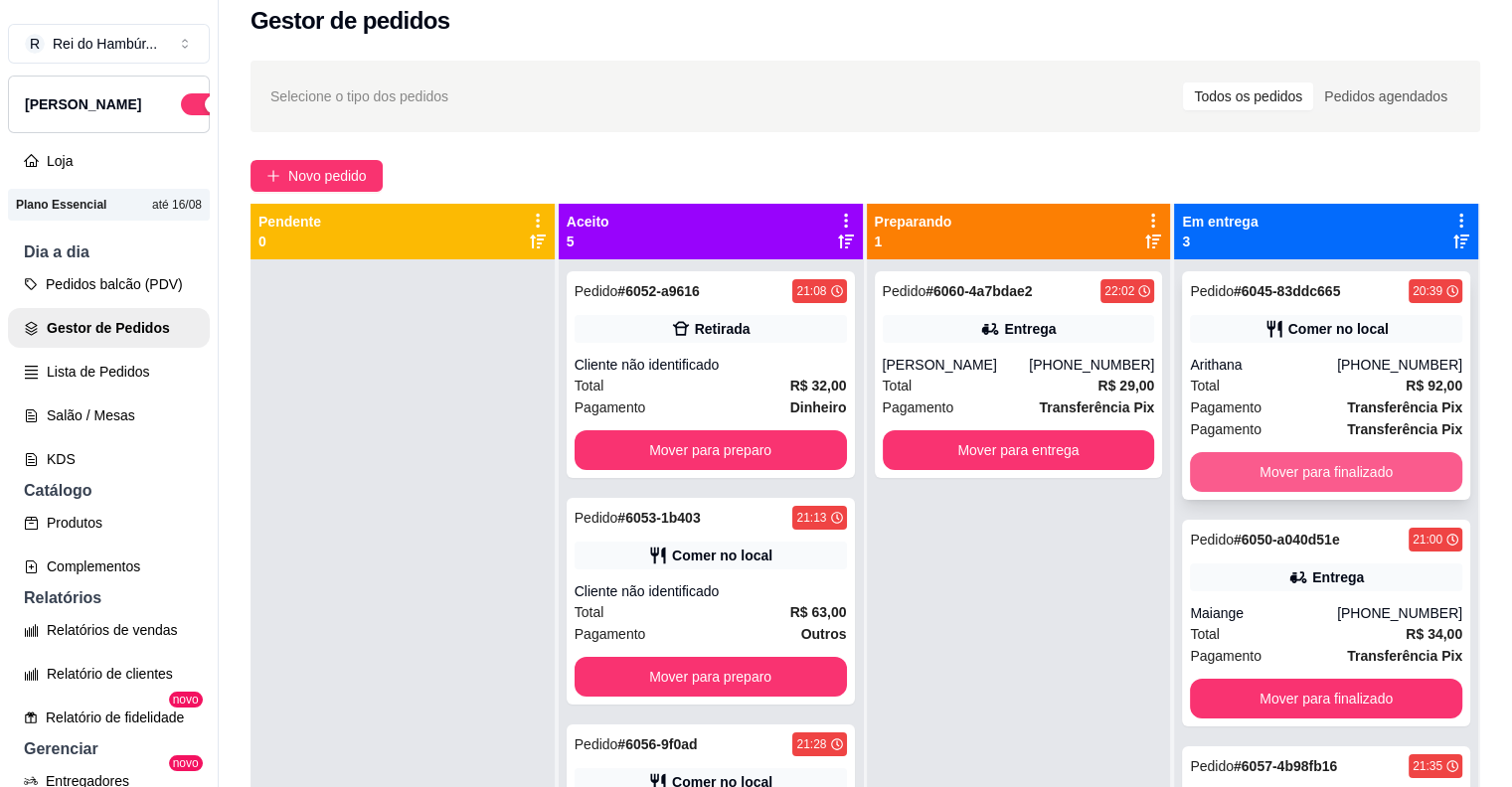 click on "Mover para finalizado" at bounding box center [1326, 472] 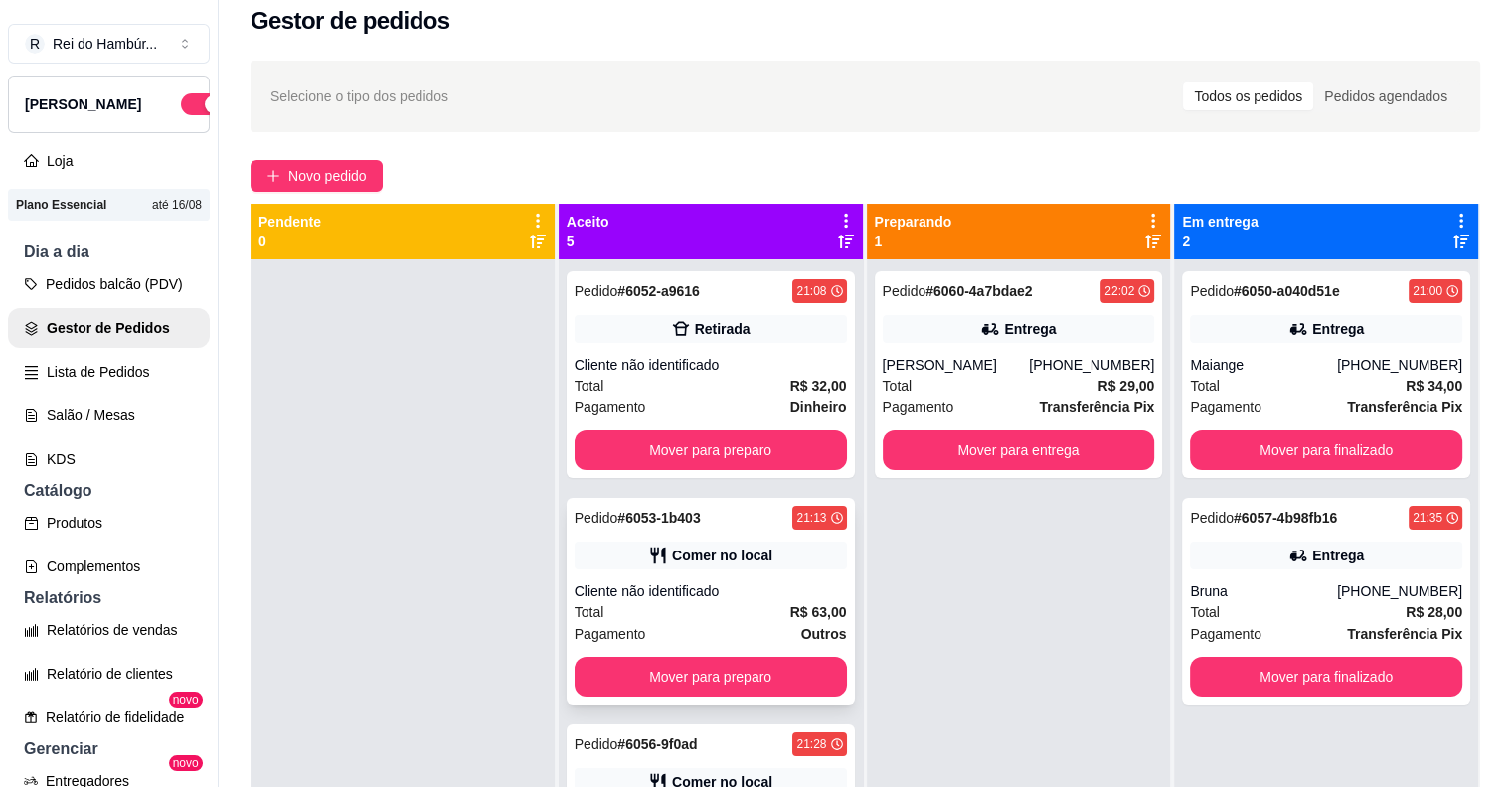 click on "Outros" at bounding box center (824, 634) 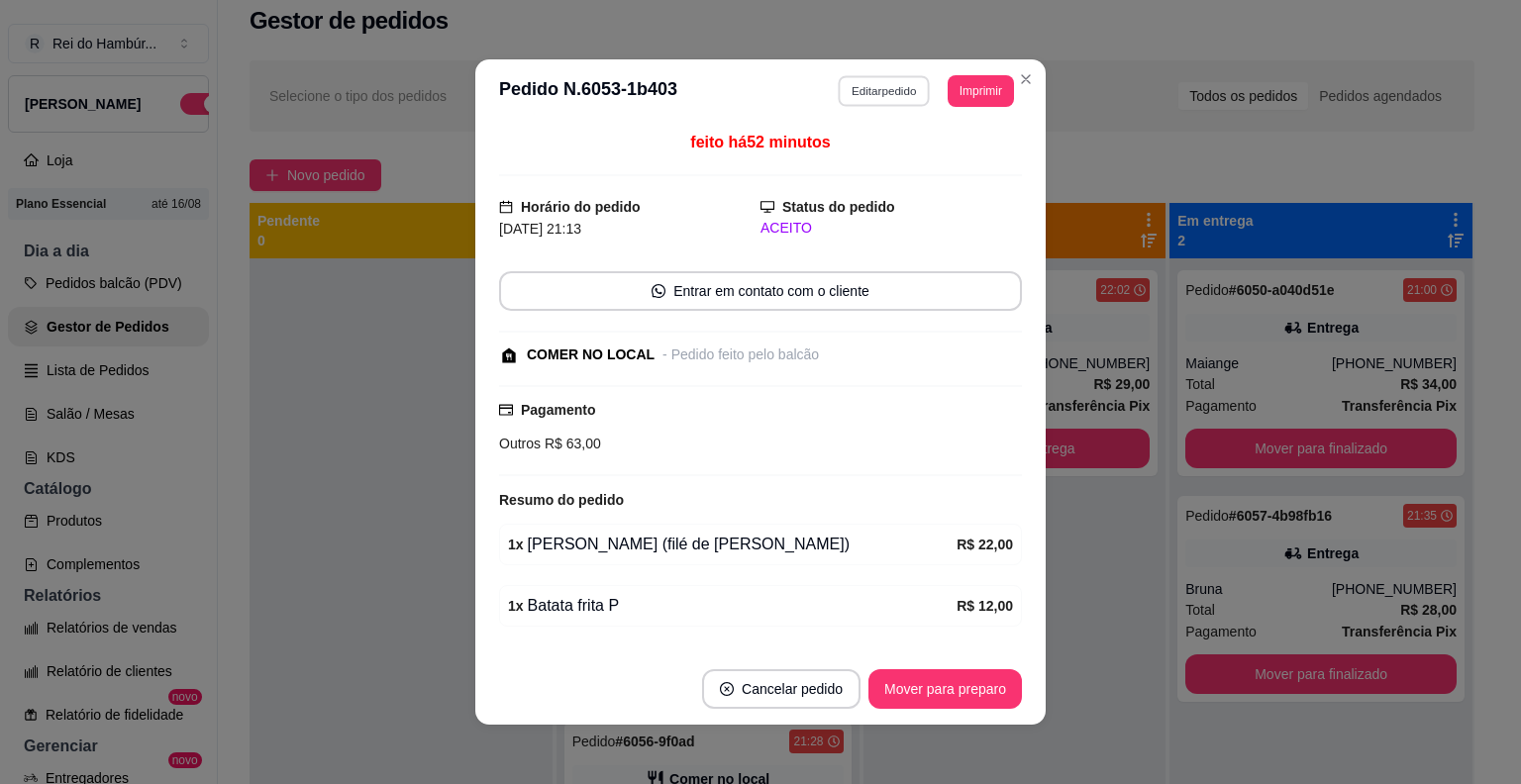 click on "Editar  pedido" at bounding box center (884, 90) 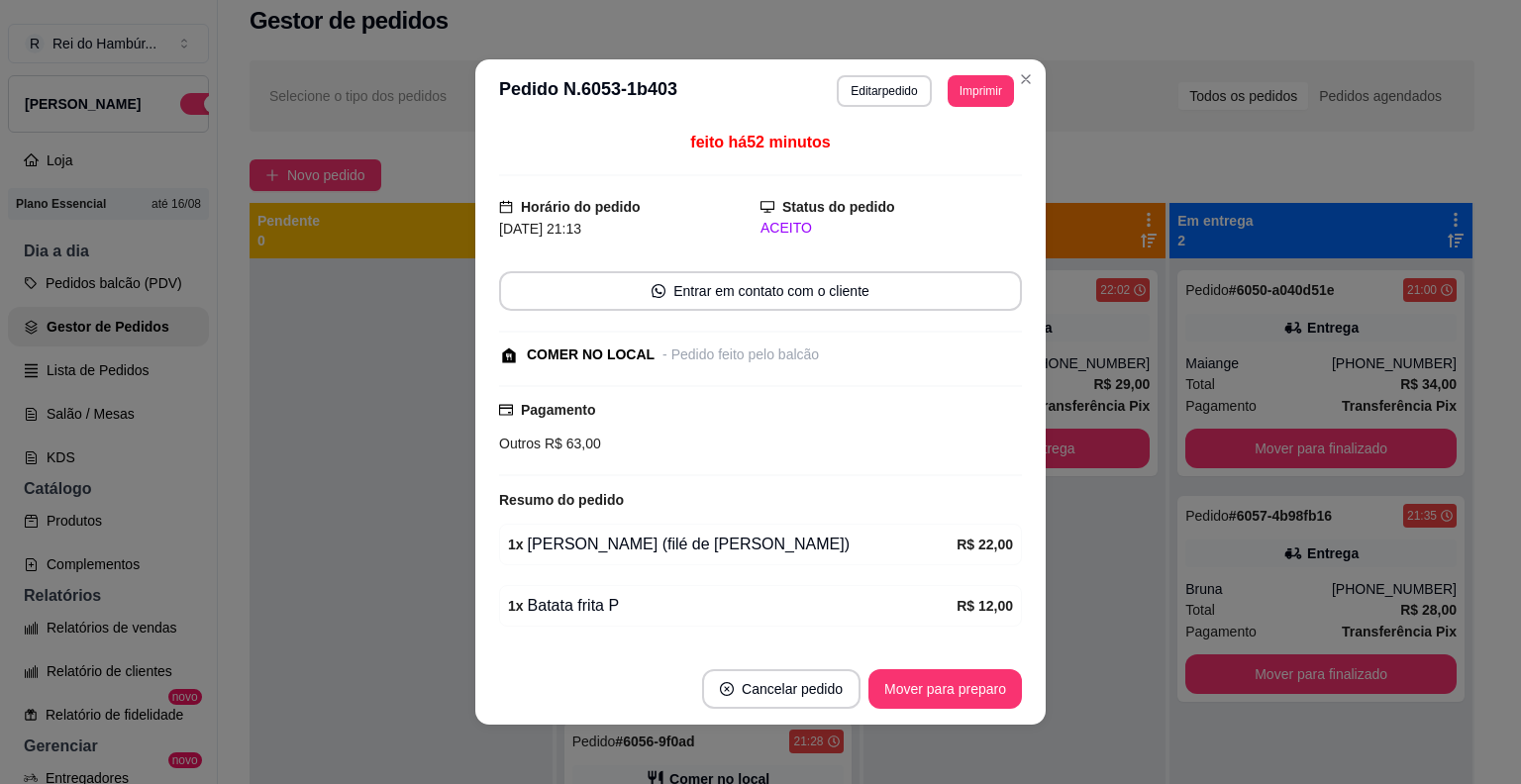 click on "Continuar" at bounding box center (1282, 725) 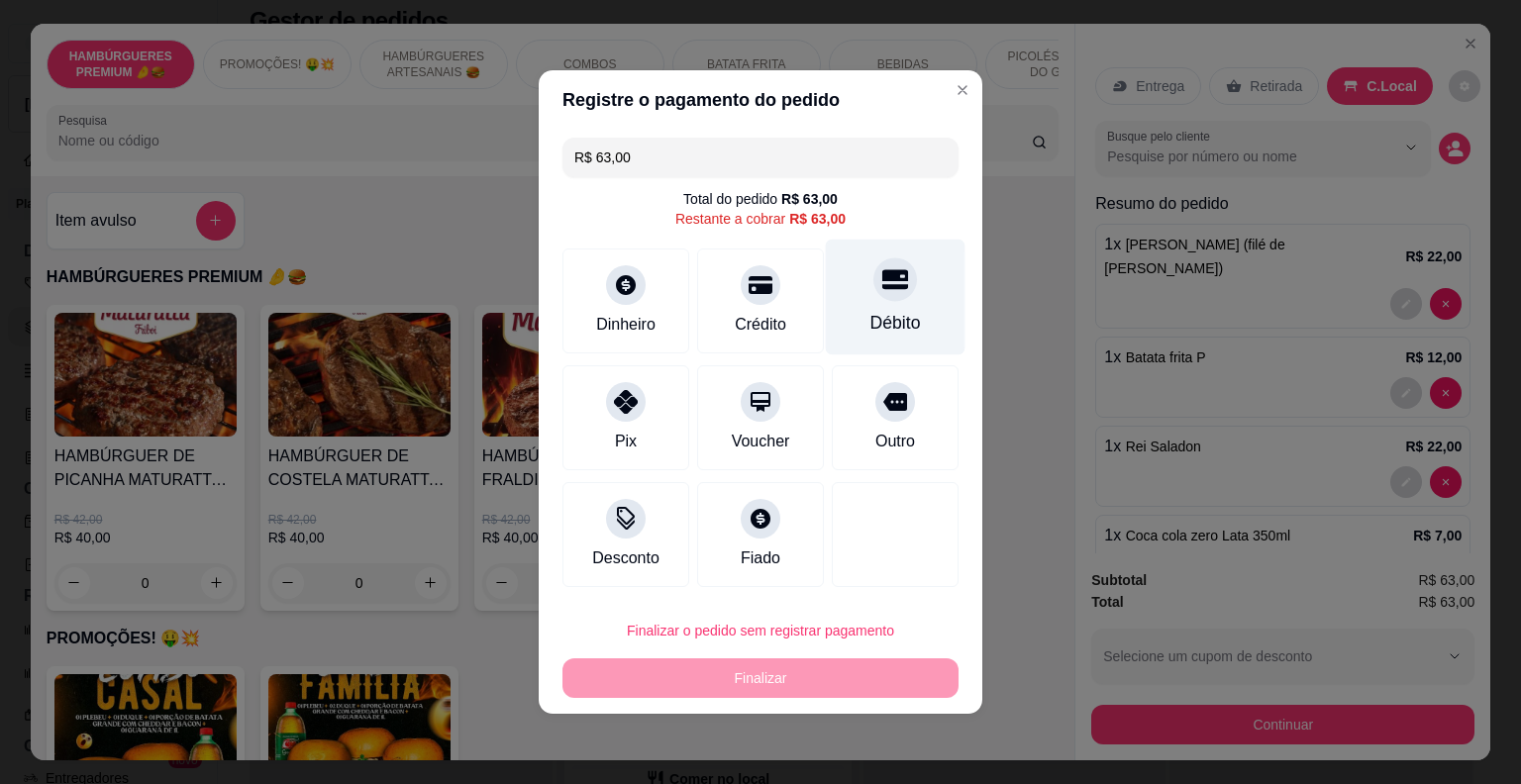 click on "Débito" at bounding box center [895, 297] 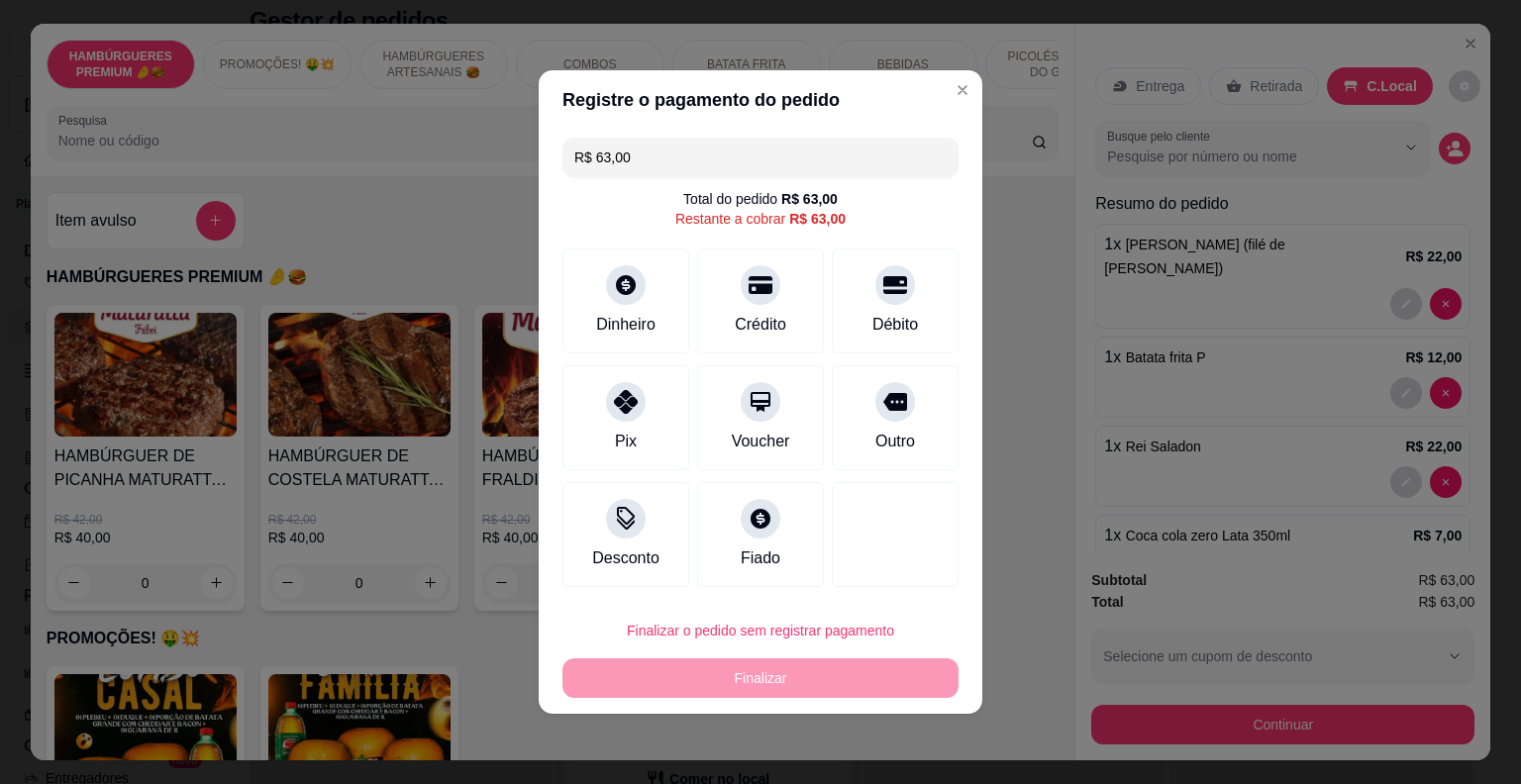 type on "R$ 0,00" 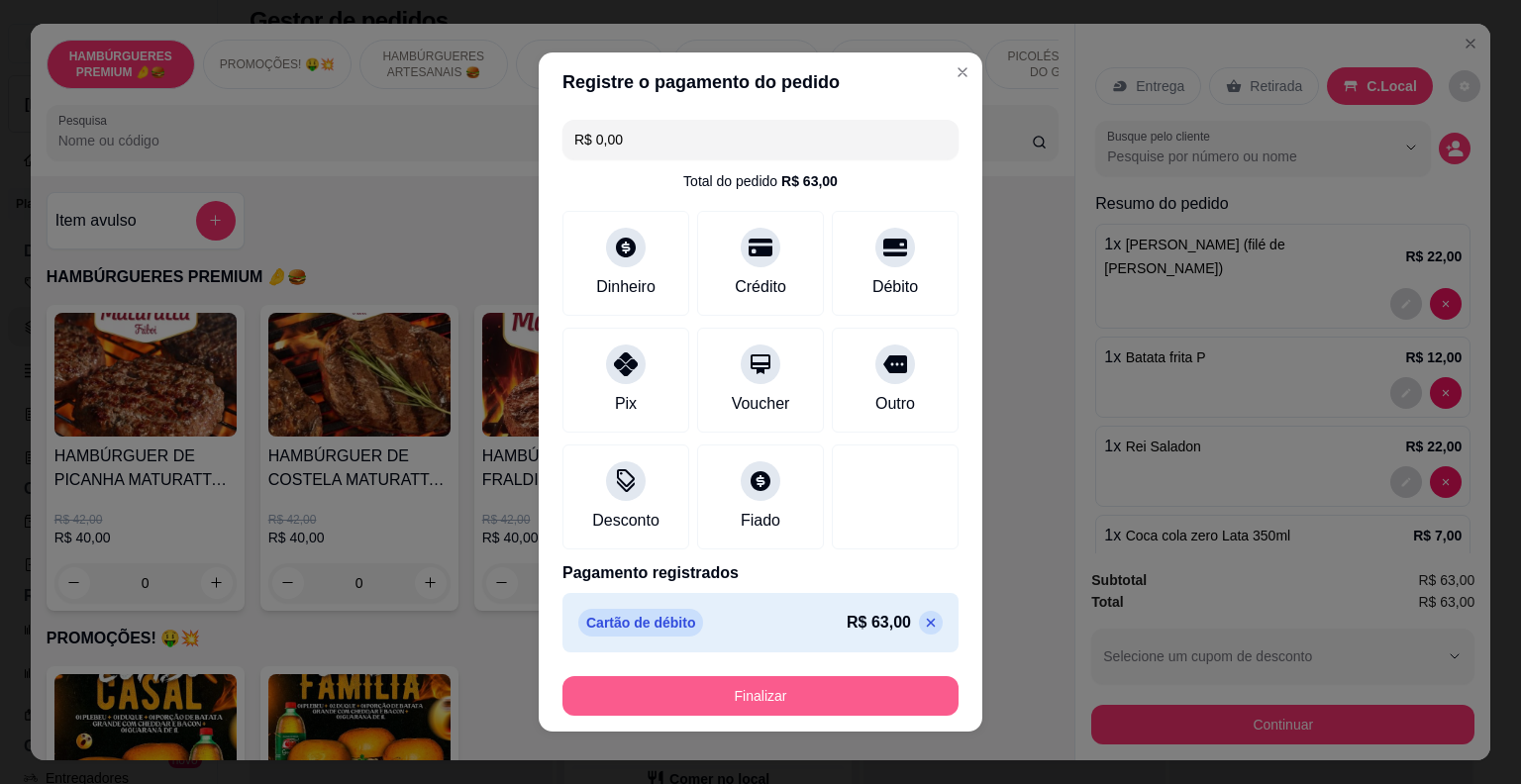 click on "Finalizar" at bounding box center (760, 696) 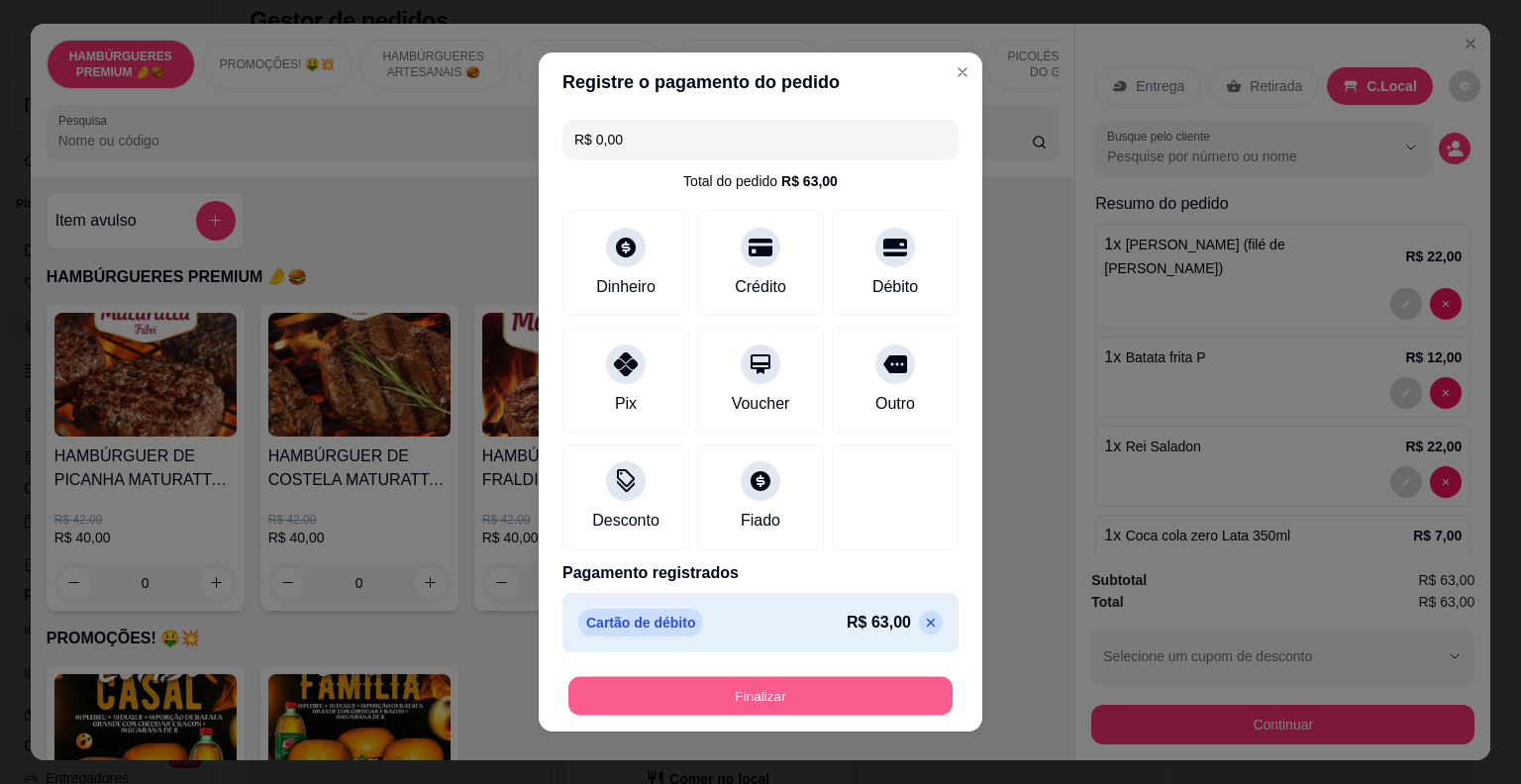 click on "Finalizar" at bounding box center (760, 696) 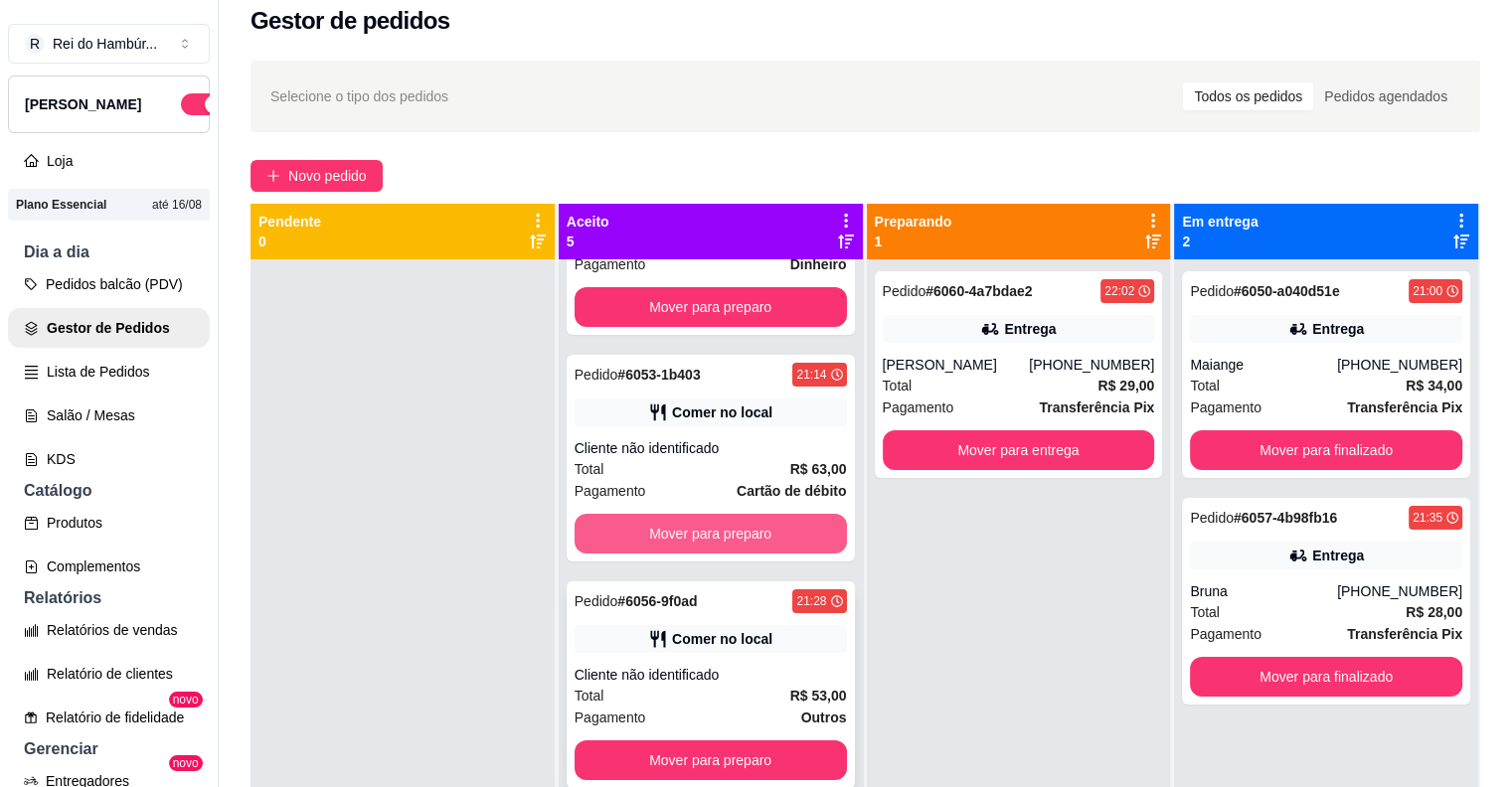 scroll, scrollTop: 298, scrollLeft: 0, axis: vertical 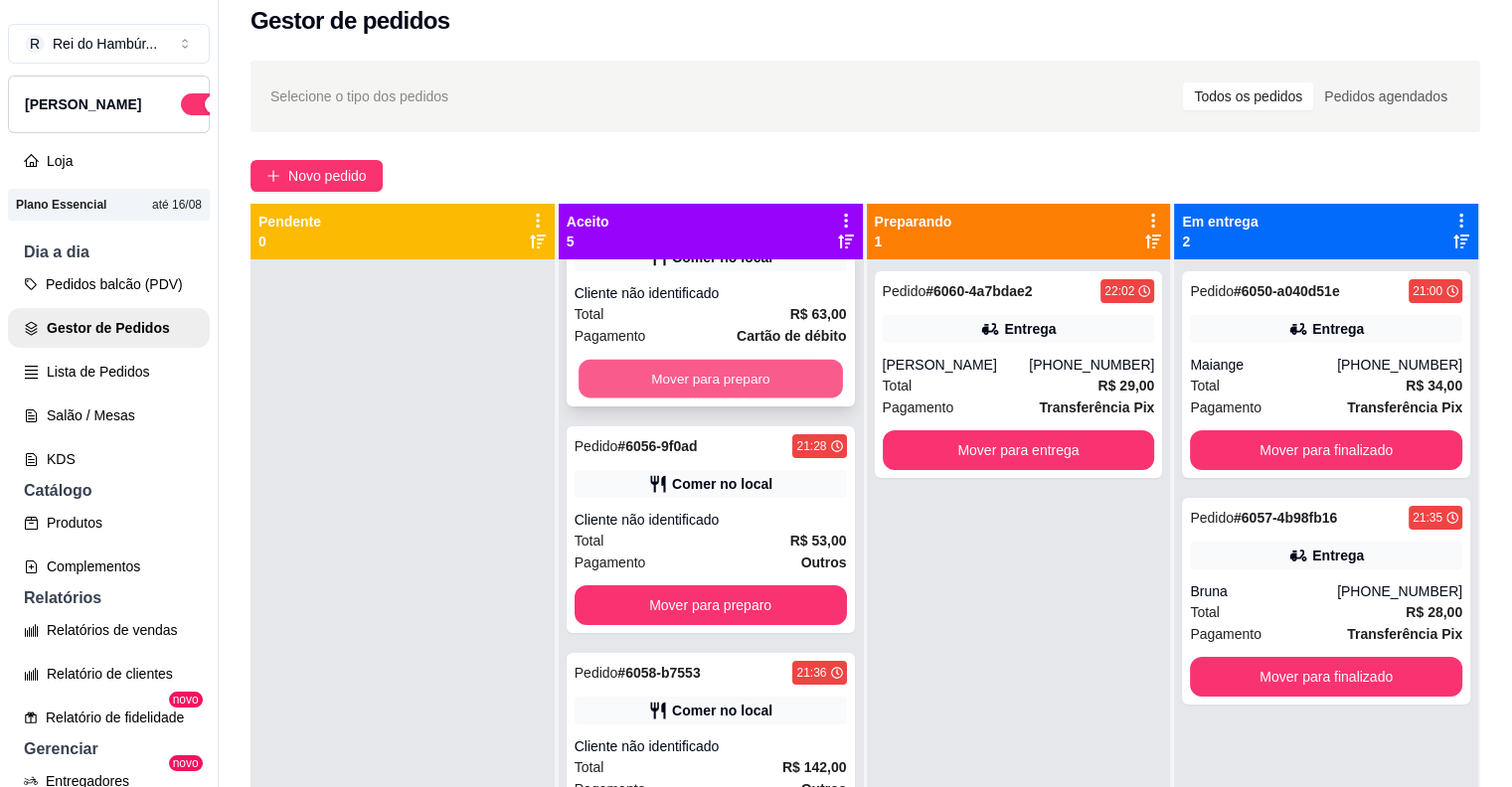 click on "Mover para preparo" at bounding box center [711, 379] 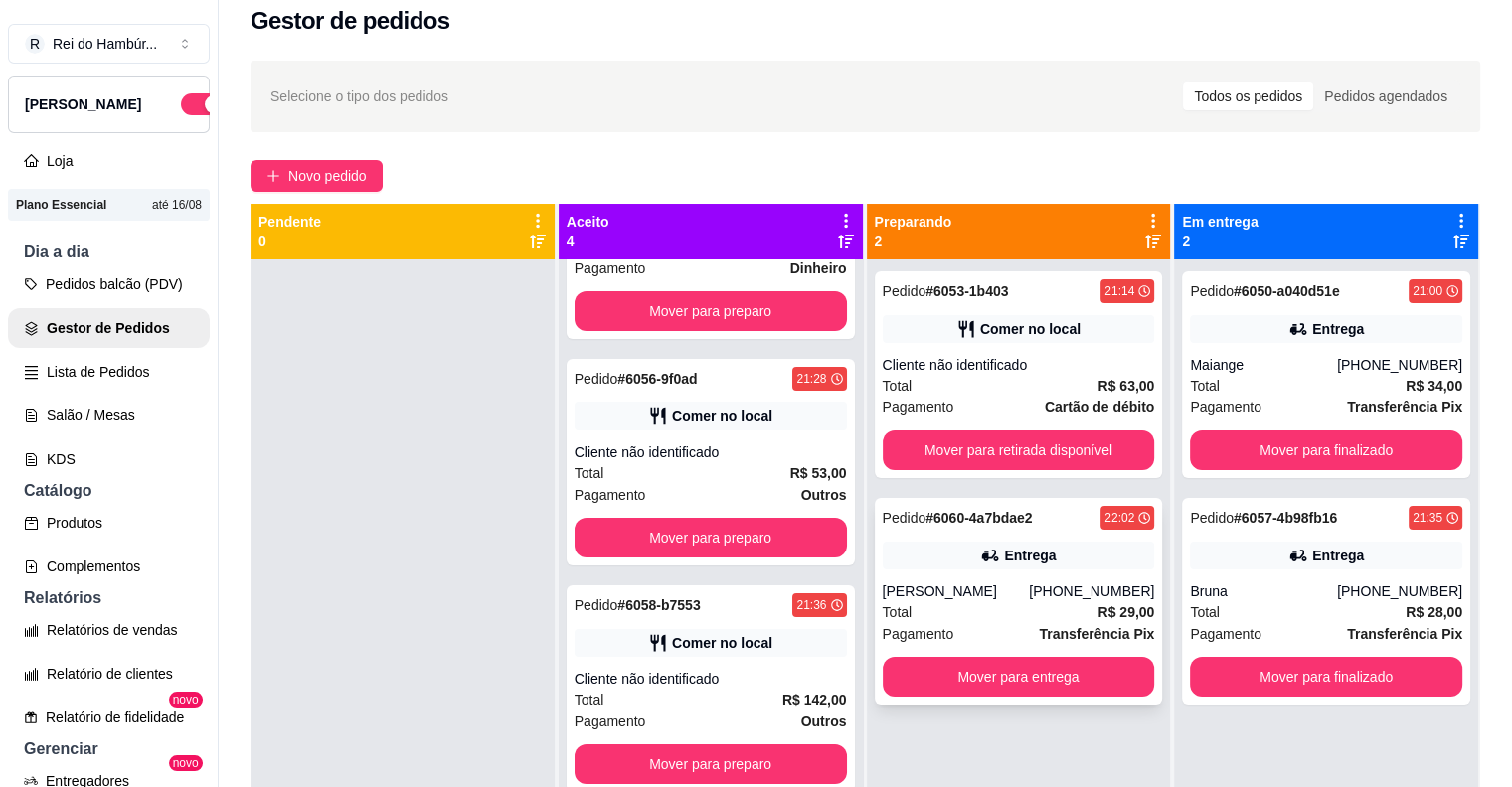 scroll, scrollTop: 72, scrollLeft: 0, axis: vertical 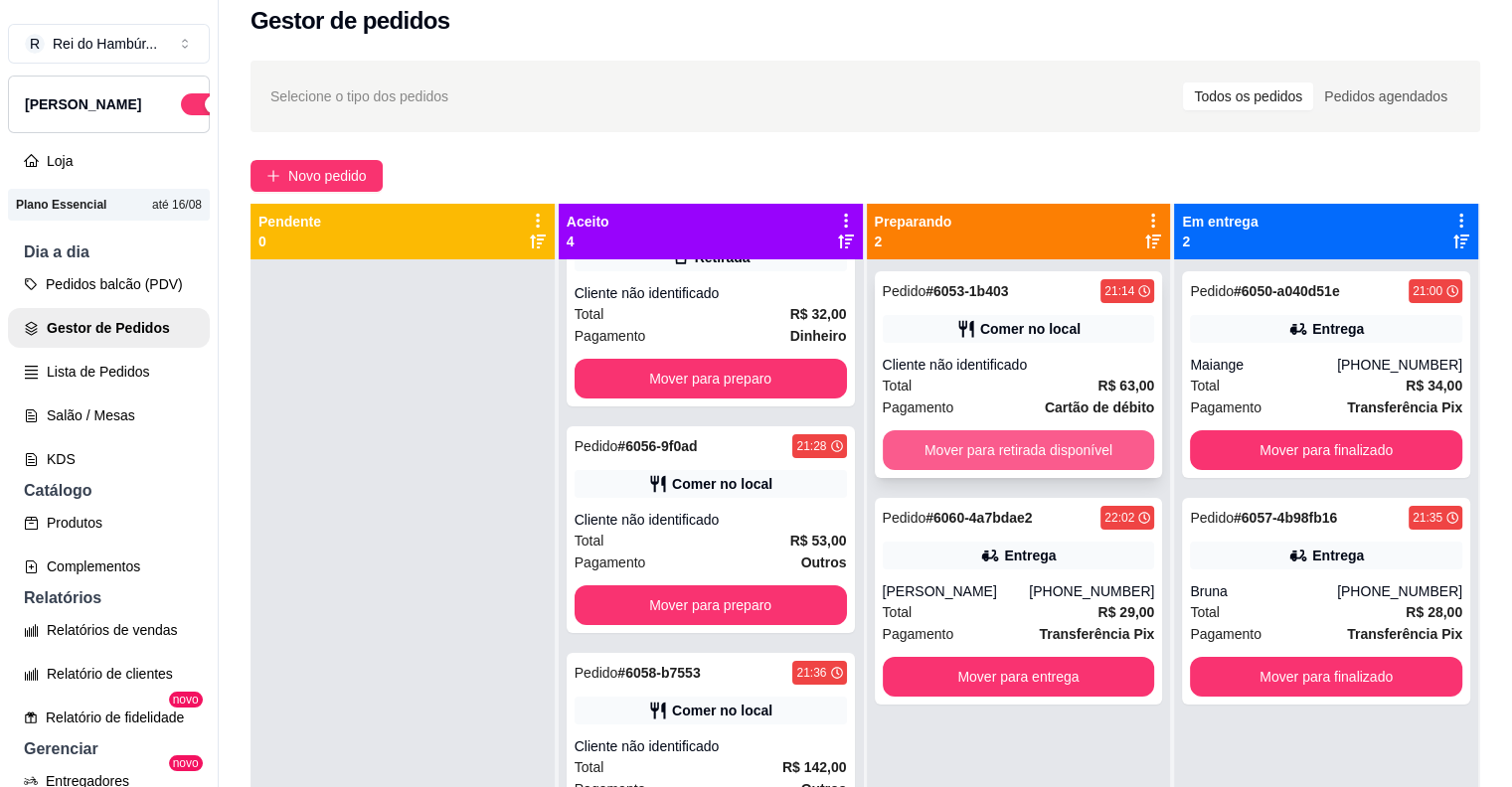 click on "Mover para retirada disponível" at bounding box center [1019, 450] 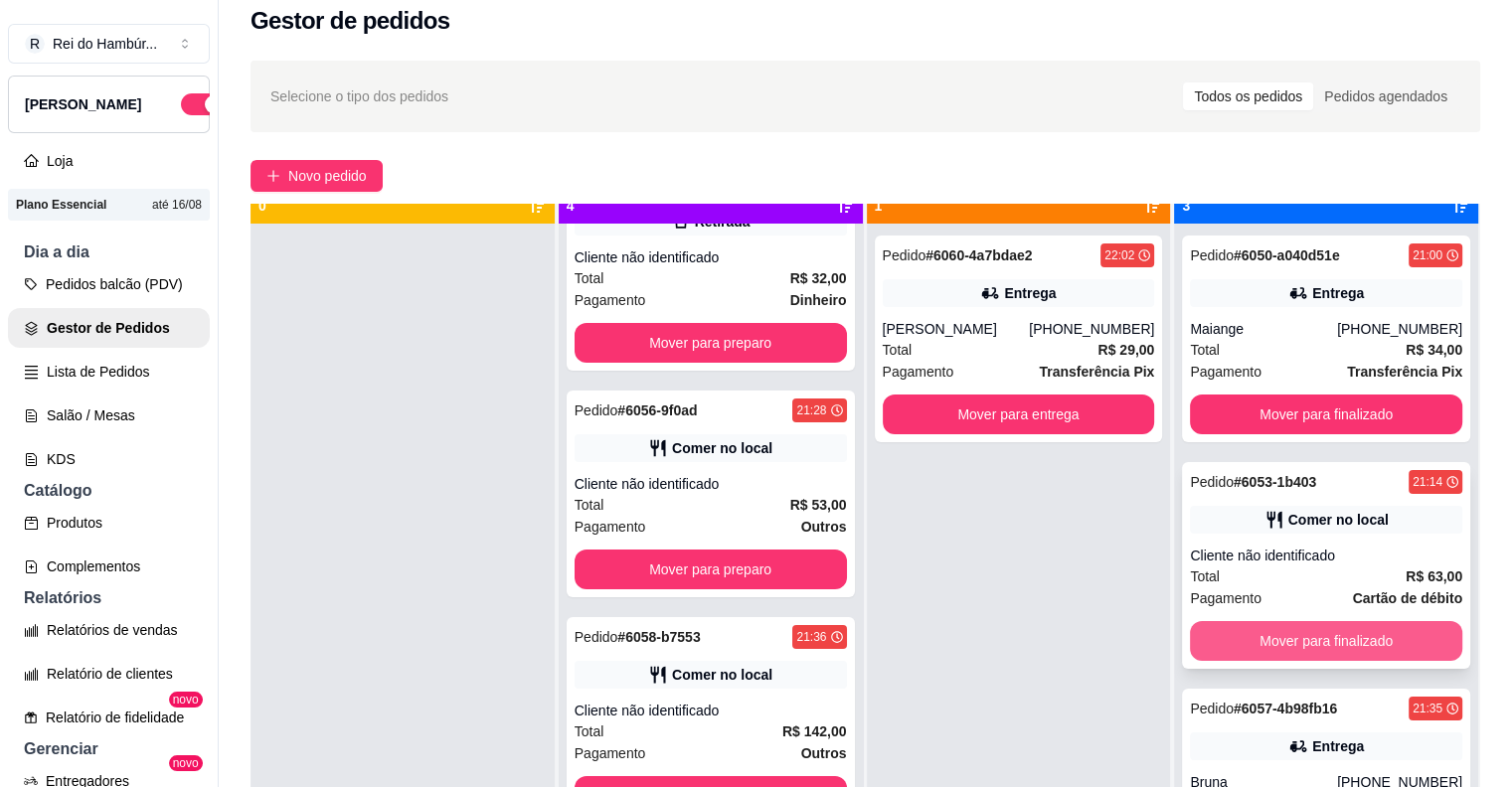 scroll, scrollTop: 56, scrollLeft: 0, axis: vertical 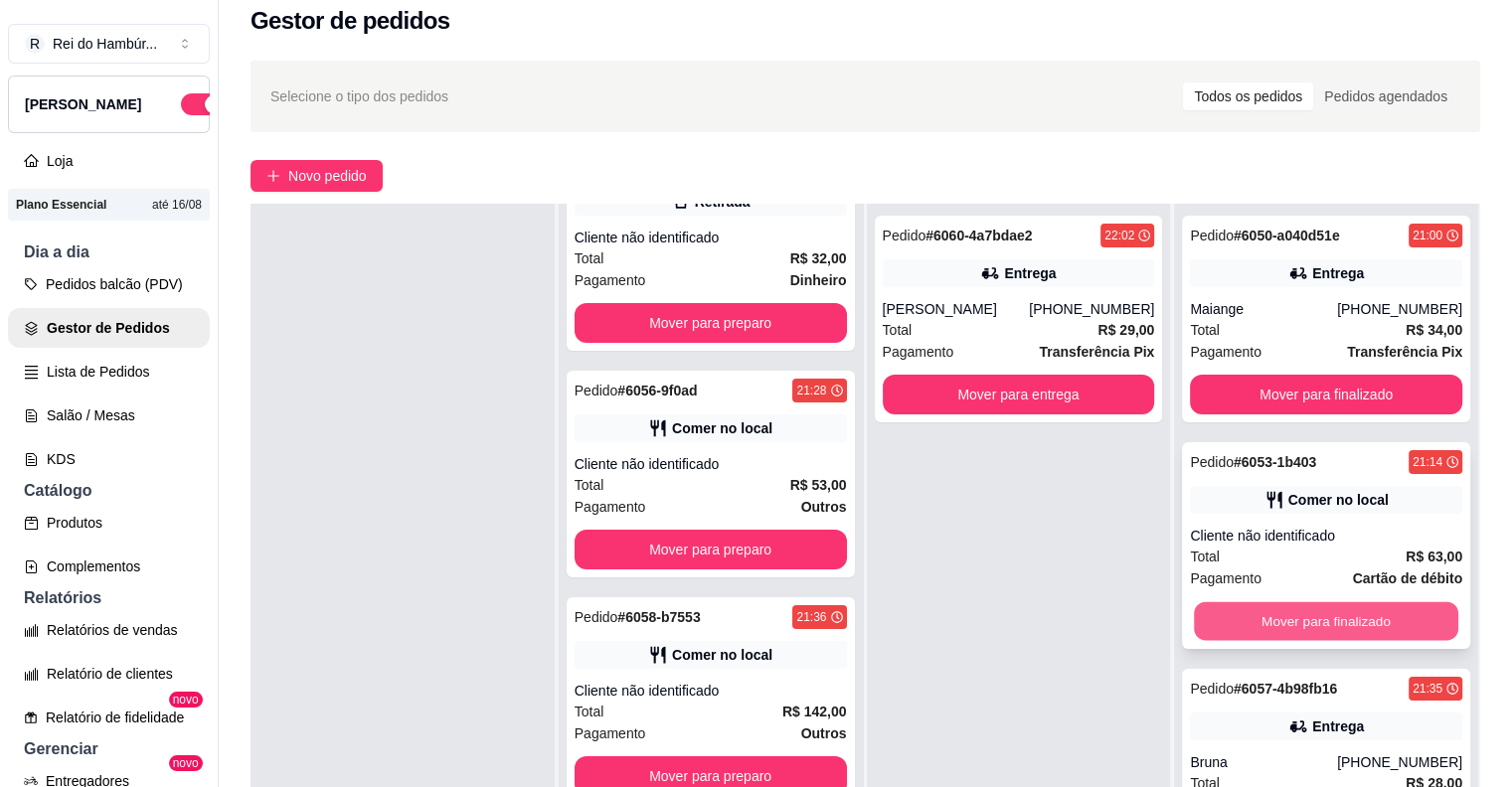 click on "Mover para finalizado" at bounding box center (1326, 621) 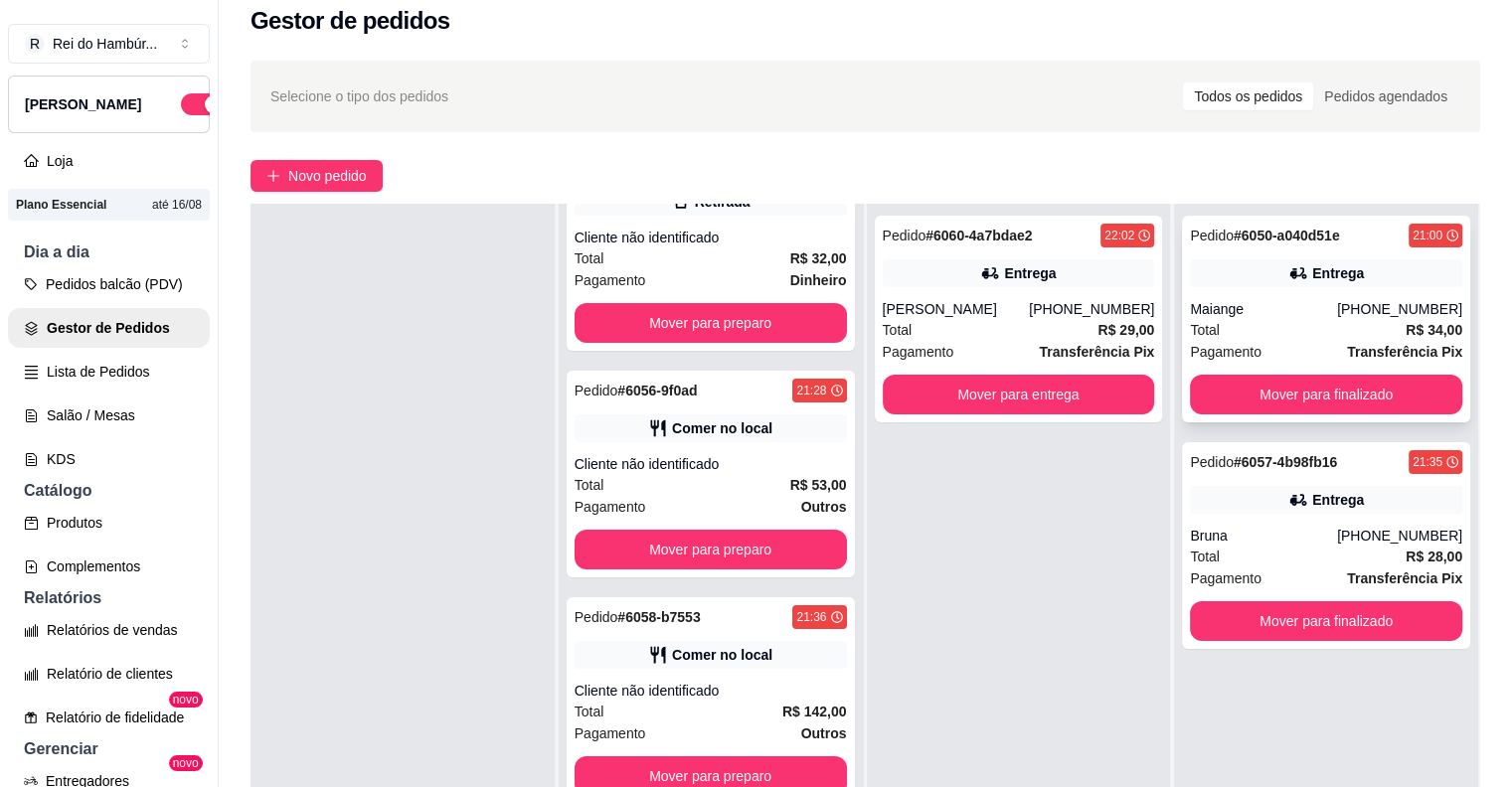 click on "Maiange" at bounding box center (1263, 309) 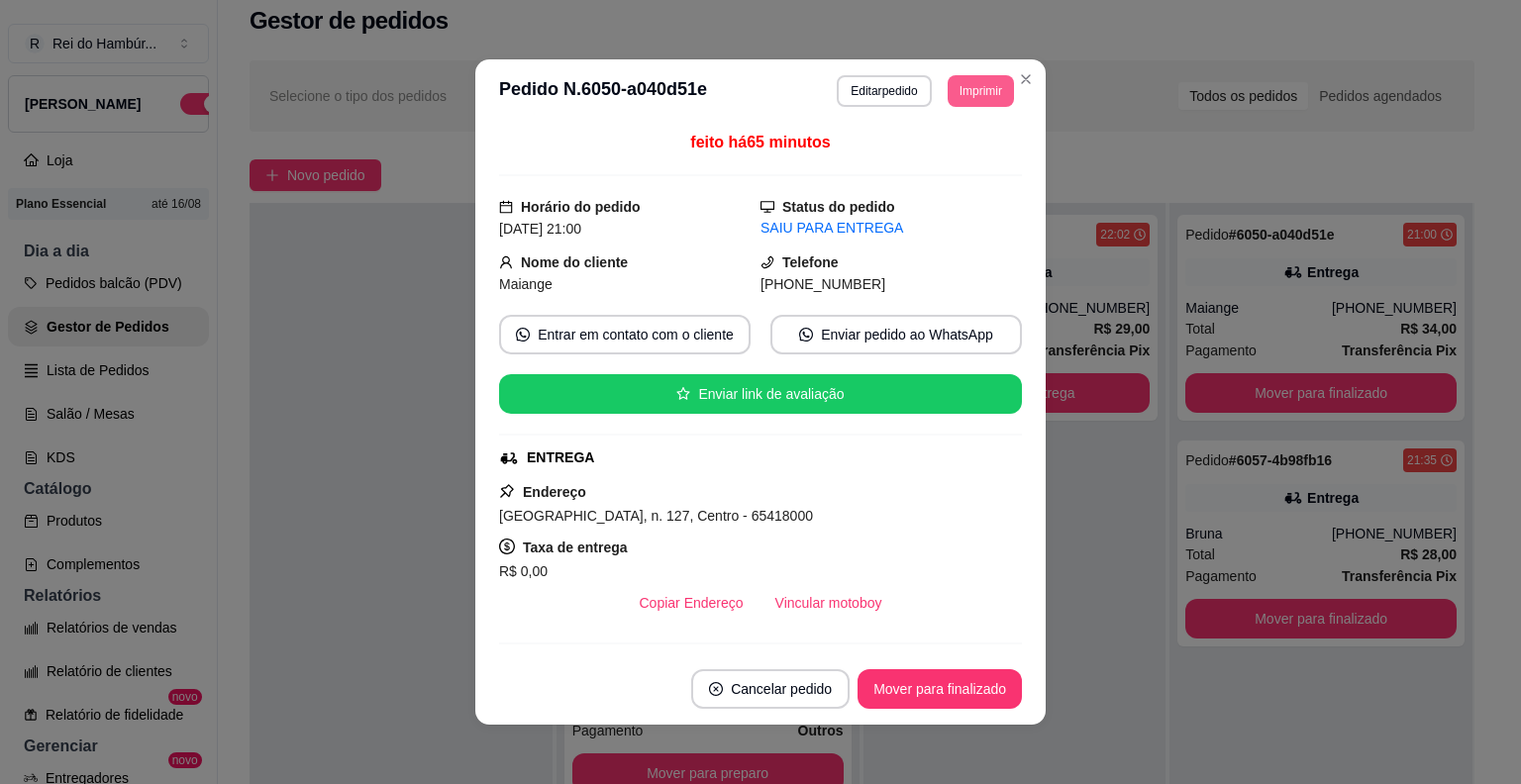 click on "Imprimir" at bounding box center [980, 91] 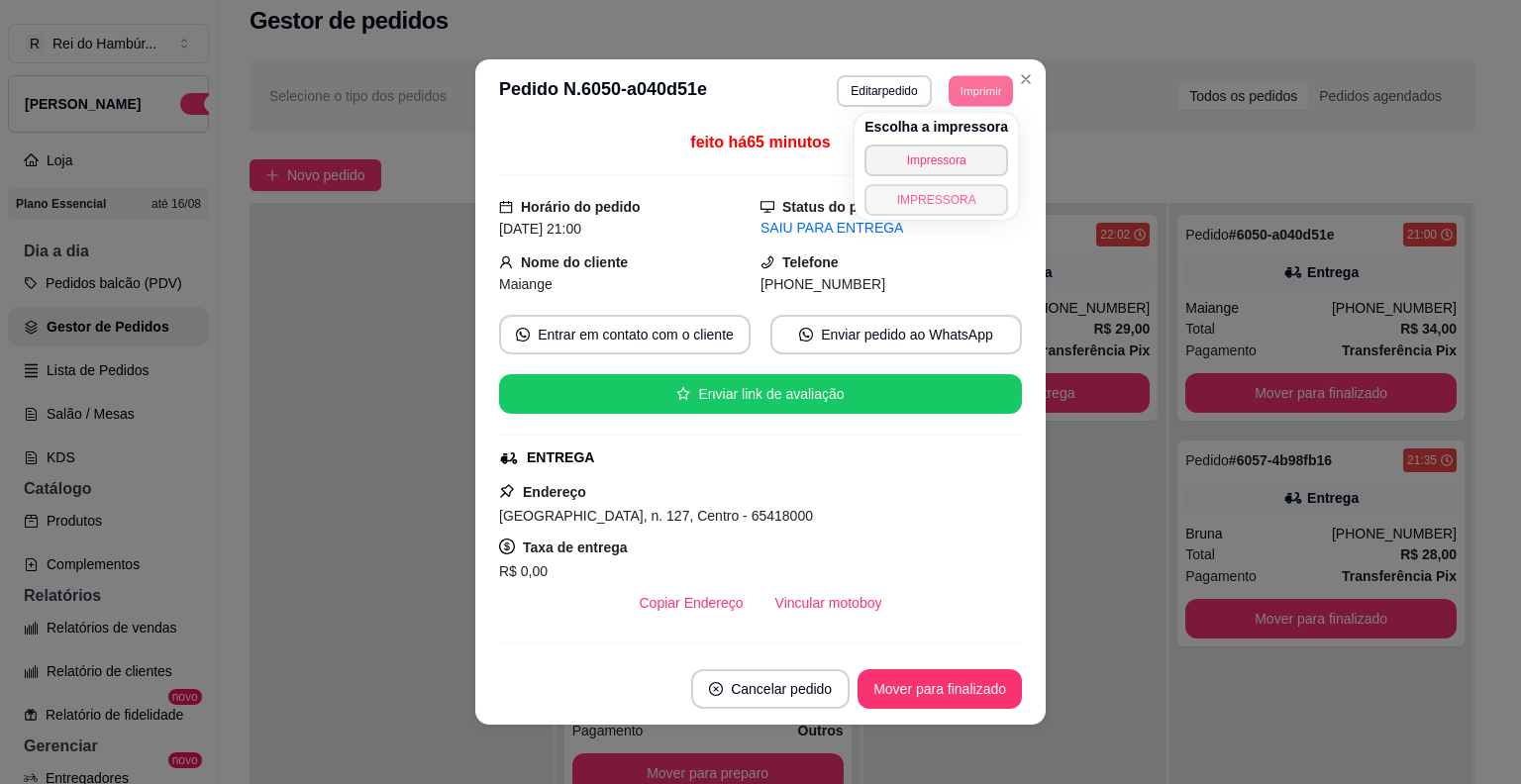 click on "IMPRESSORA" at bounding box center (936, 200) 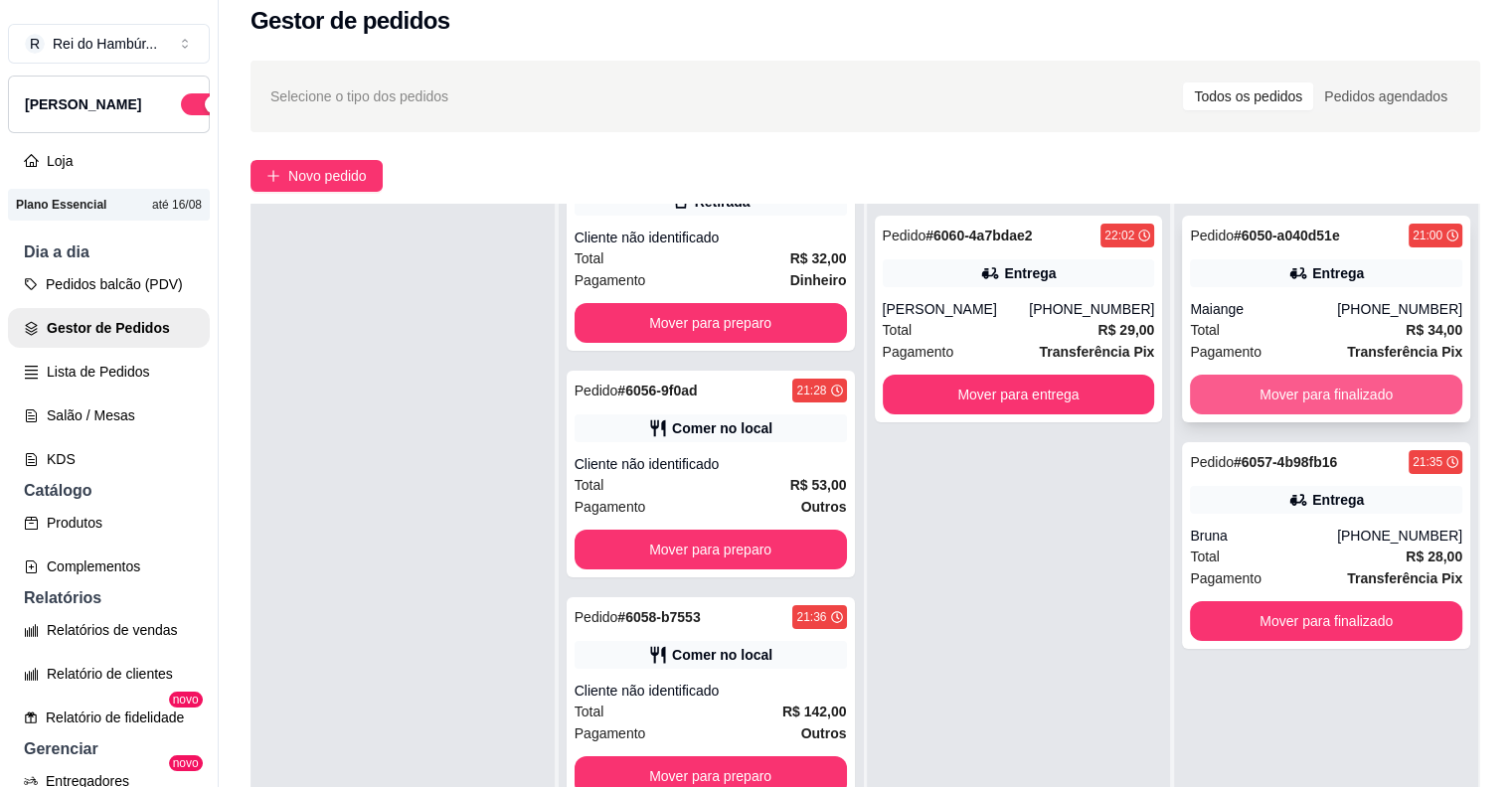 click on "Mover para finalizado" at bounding box center (1326, 394) 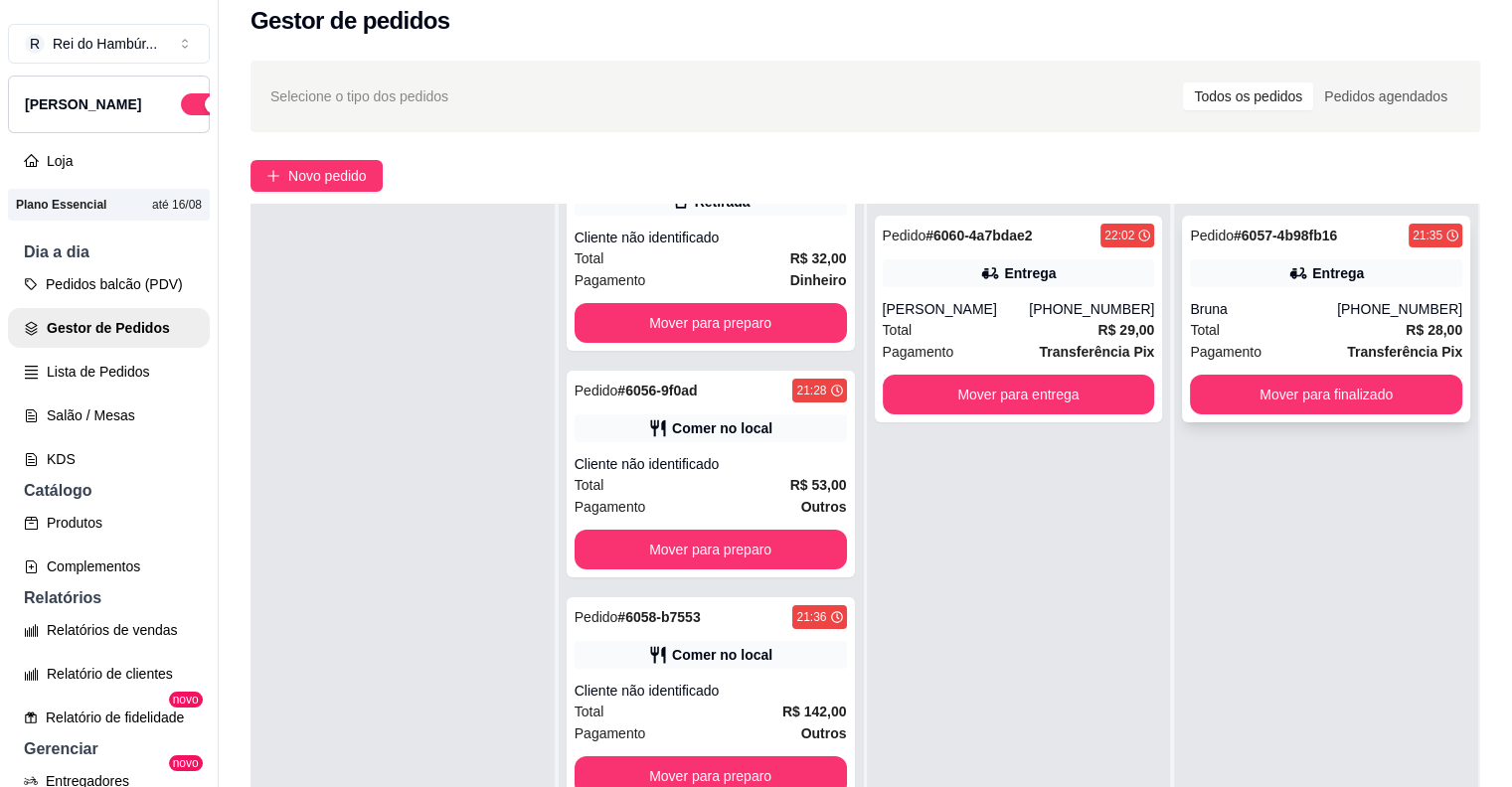 click on "Total R$ 28,00" at bounding box center (1326, 330) 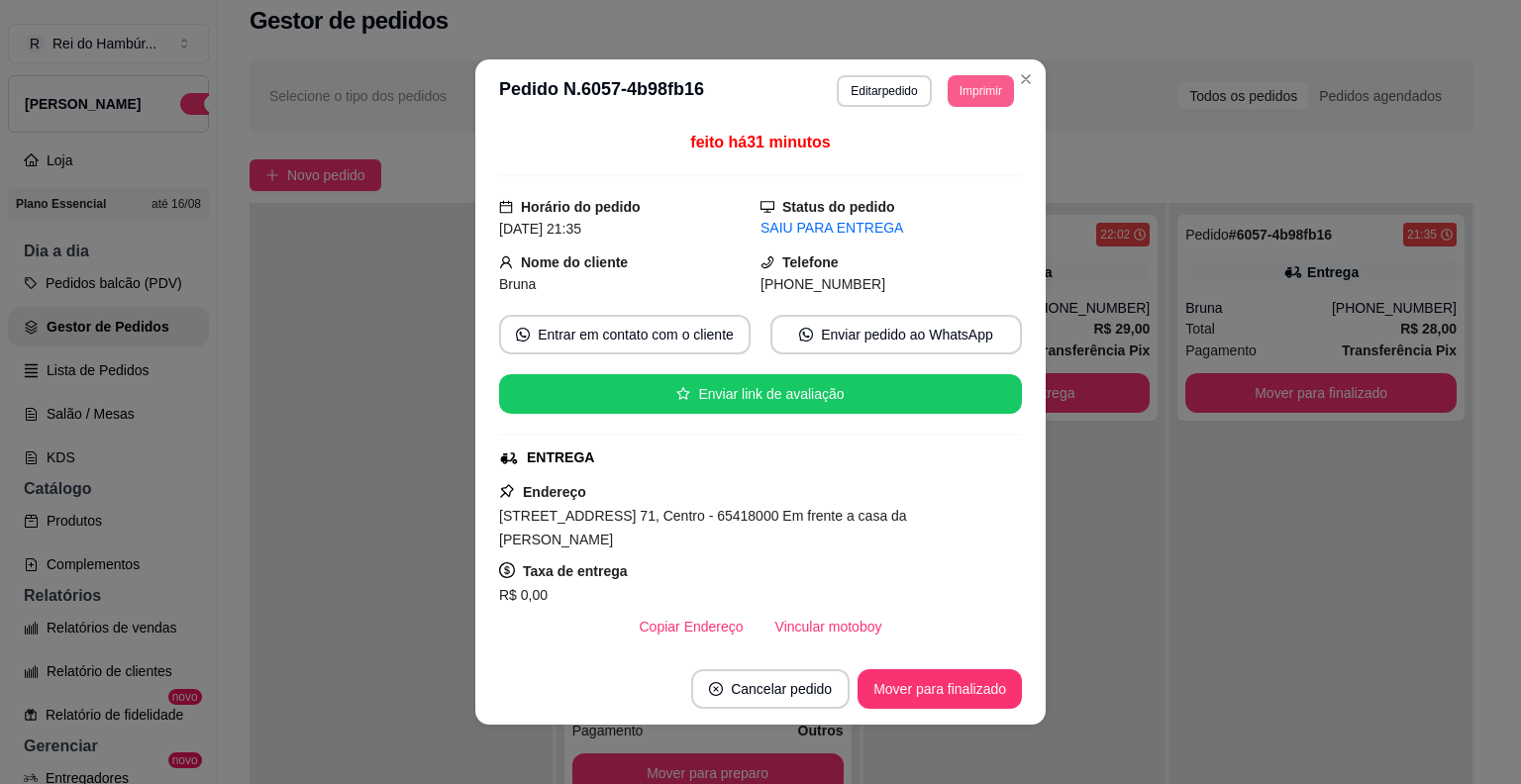click on "Imprimir" at bounding box center (980, 91) 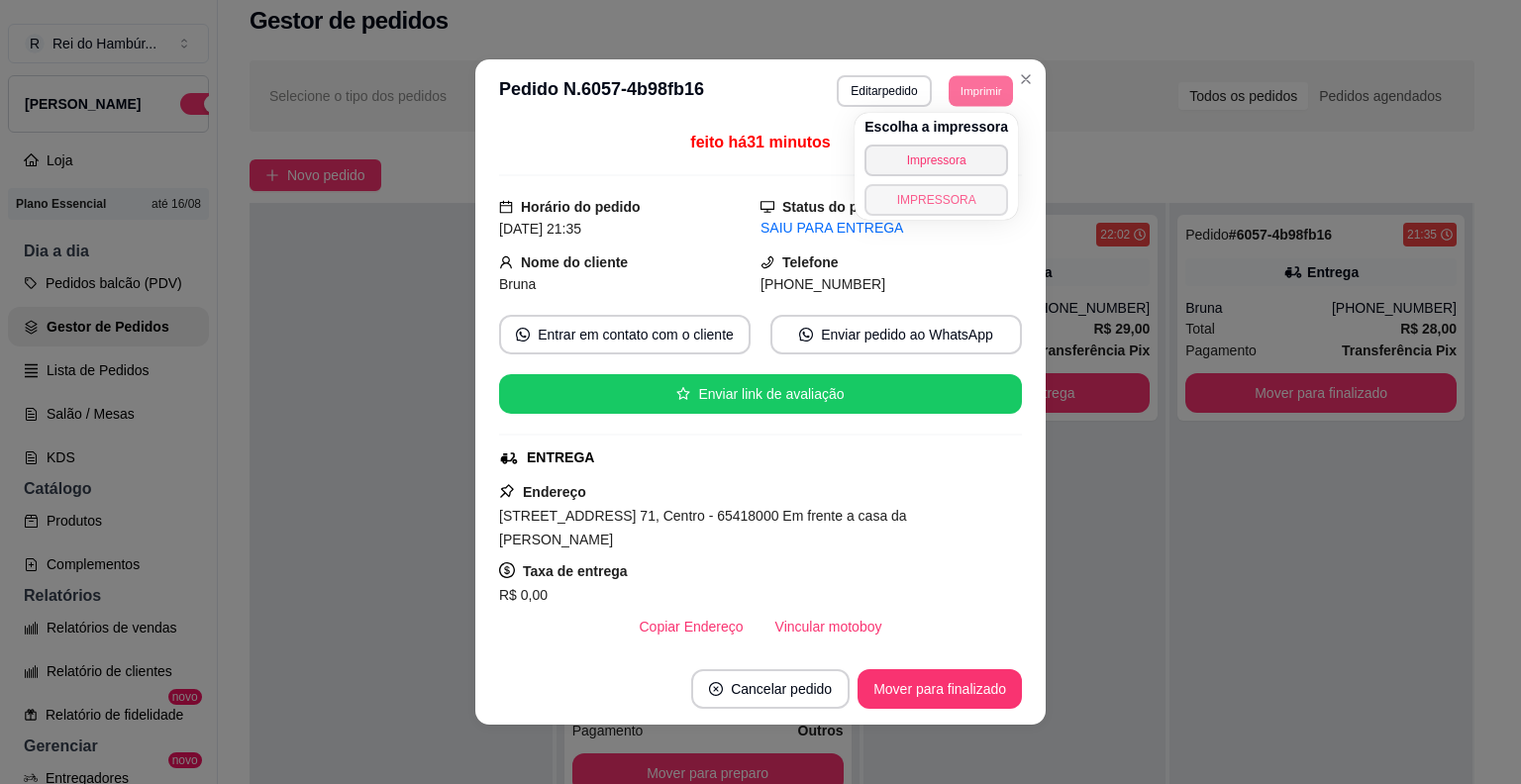 click on "IMPRESSORA" at bounding box center [936, 200] 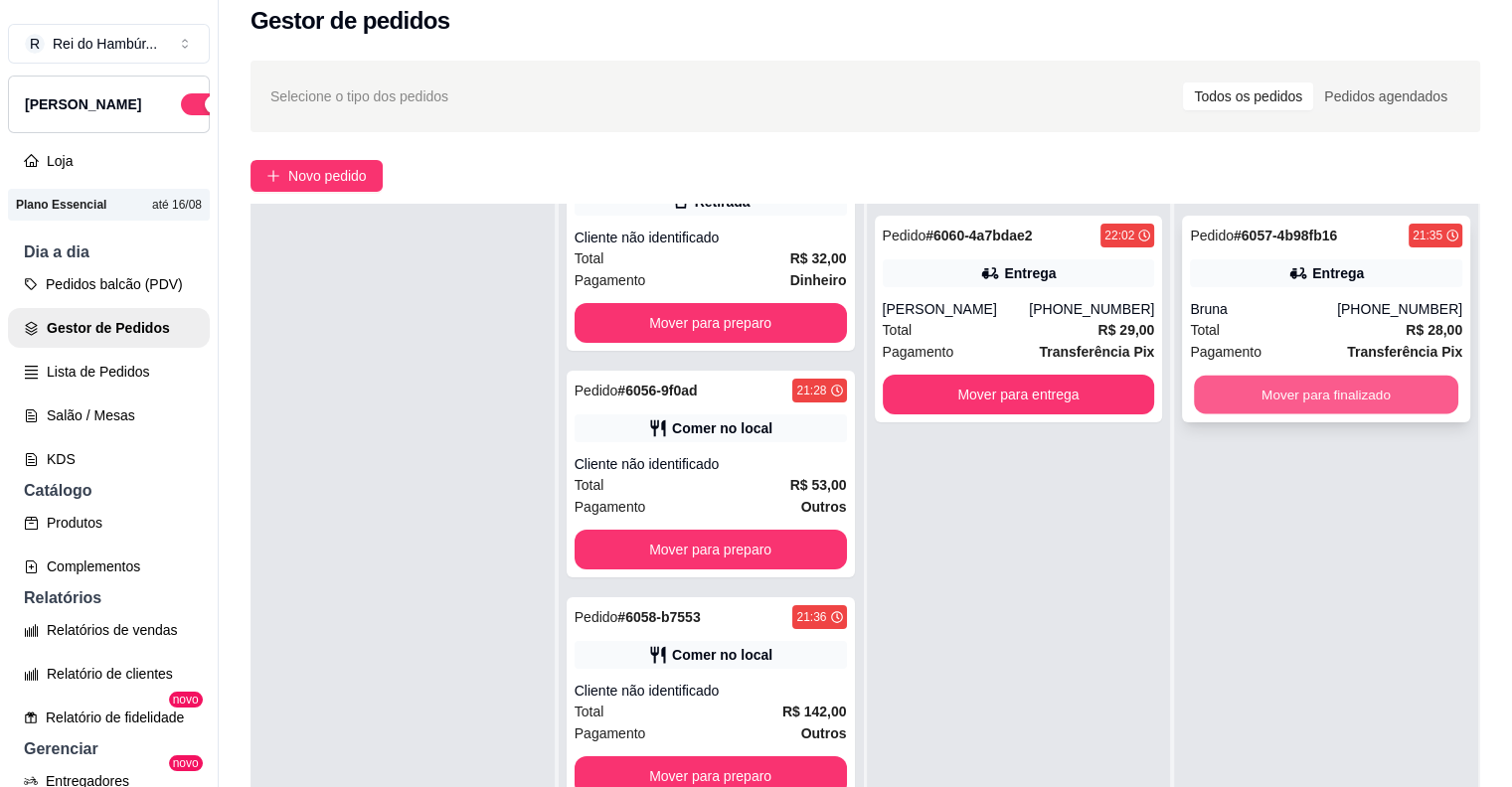 click on "Mover para finalizado" at bounding box center (1326, 394) 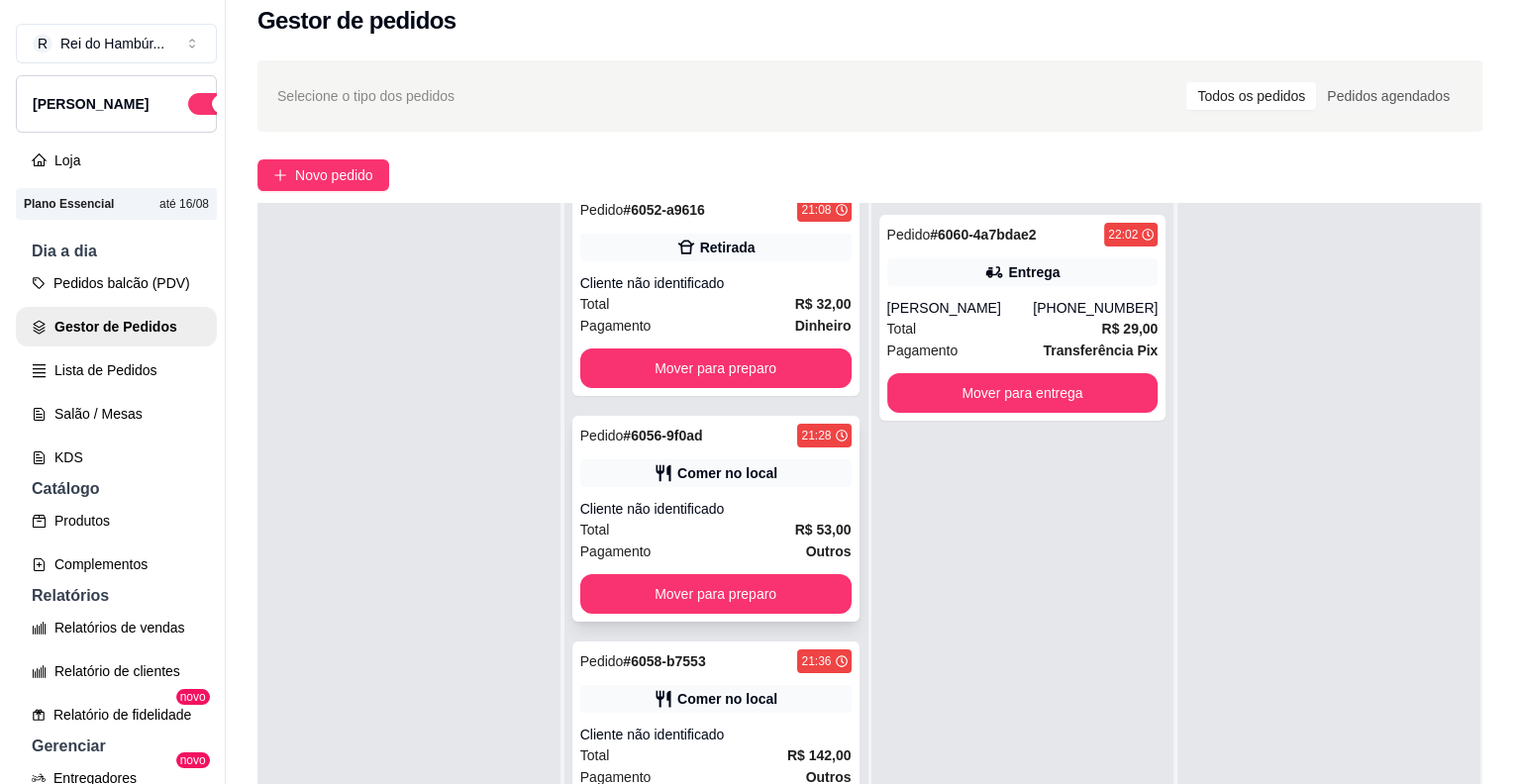 scroll, scrollTop: 0, scrollLeft: 0, axis: both 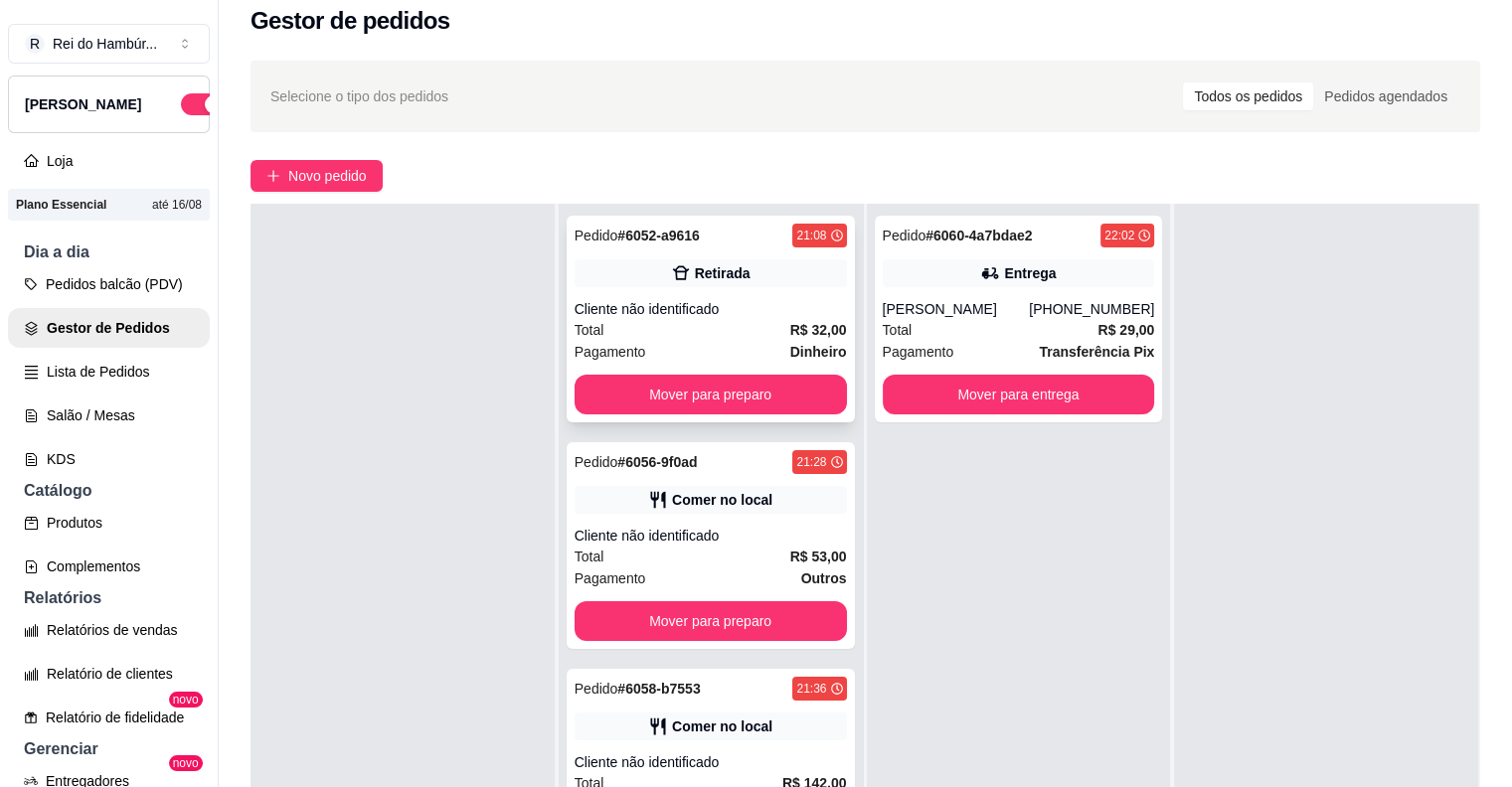 click on "Cliente não identificado" at bounding box center (711, 309) 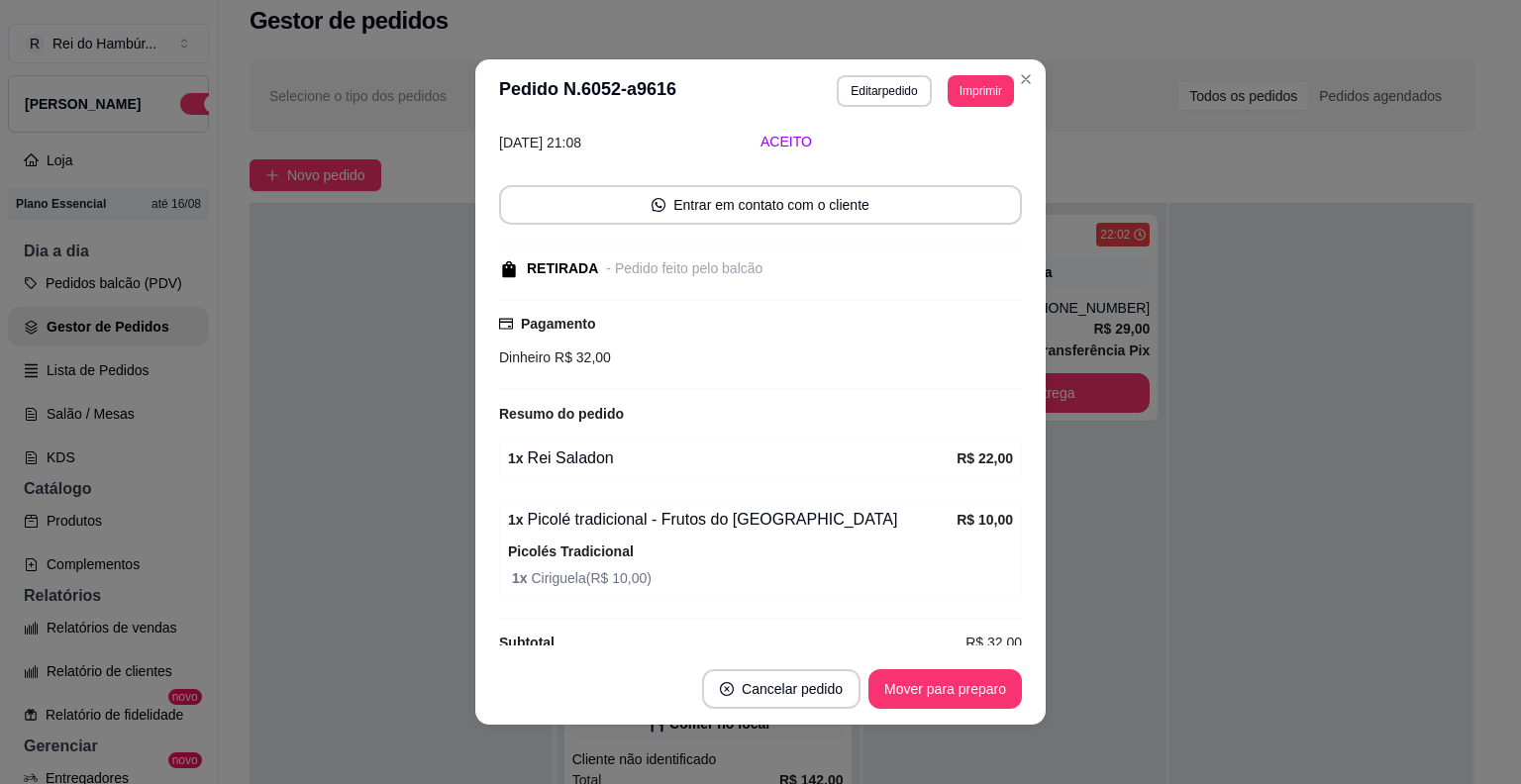scroll, scrollTop: 113, scrollLeft: 0, axis: vertical 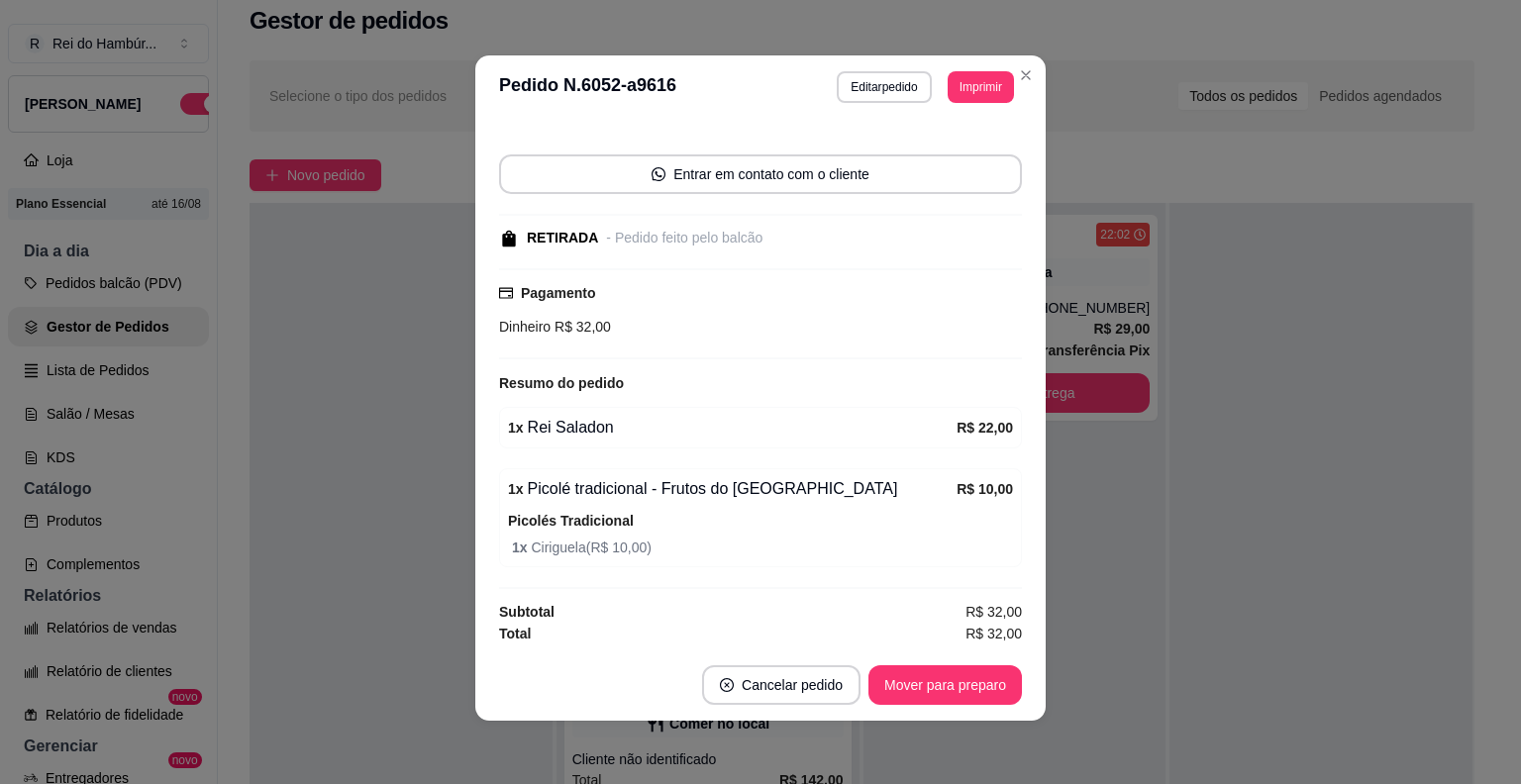 click on "feito há  58   minutos Horário do pedido [DATE] 21:08 Status do pedido ACEITO Entrar em contato com o cliente RETIRADA - Pedido feito pelo balcão Pagamento Dinheiro   R$ 32,00 Resumo do pedido 1 x     Rei Saladon R$ 22,00 1 x     Picolé tradicional - Frutos do Goiás  R$ 10,00 Picolés Tradicional   1 x   Ciriguela  ( R$ 10,00 ) Subtotal R$ 32,00 Total R$ 32,00" at bounding box center (760, 384) 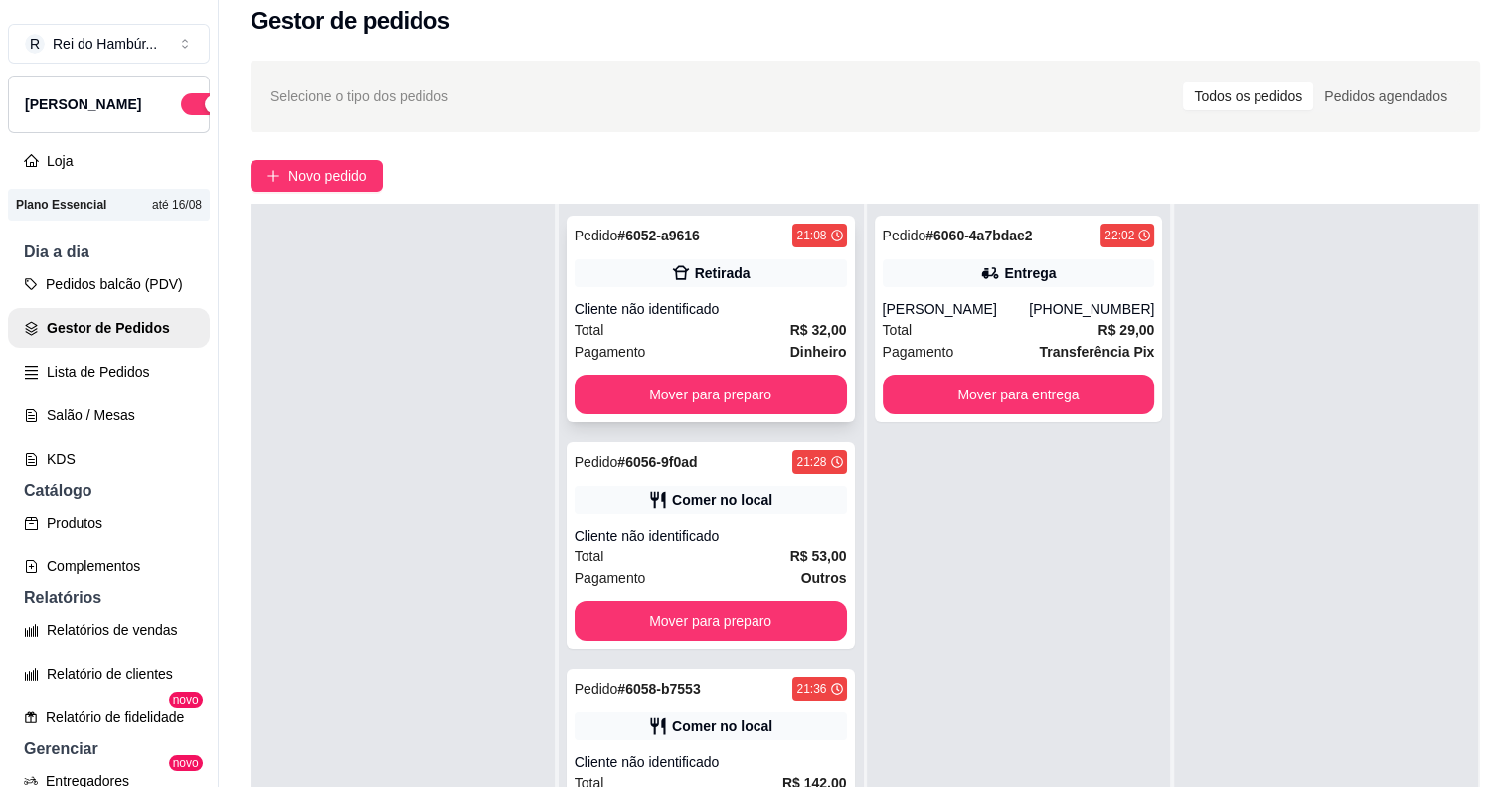 click on "Cliente não identificado" at bounding box center [711, 309] 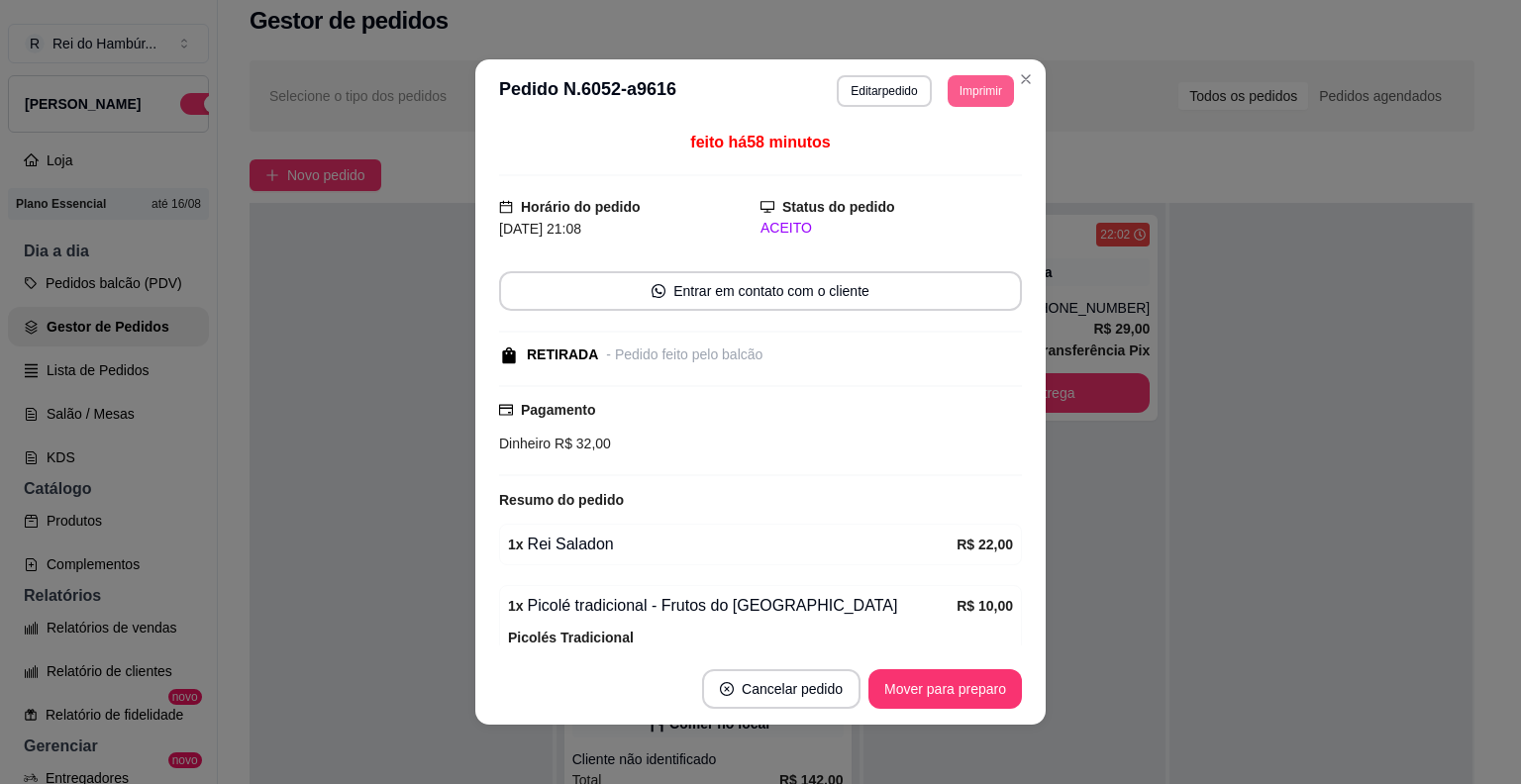 click on "Imprimir" at bounding box center [980, 91] 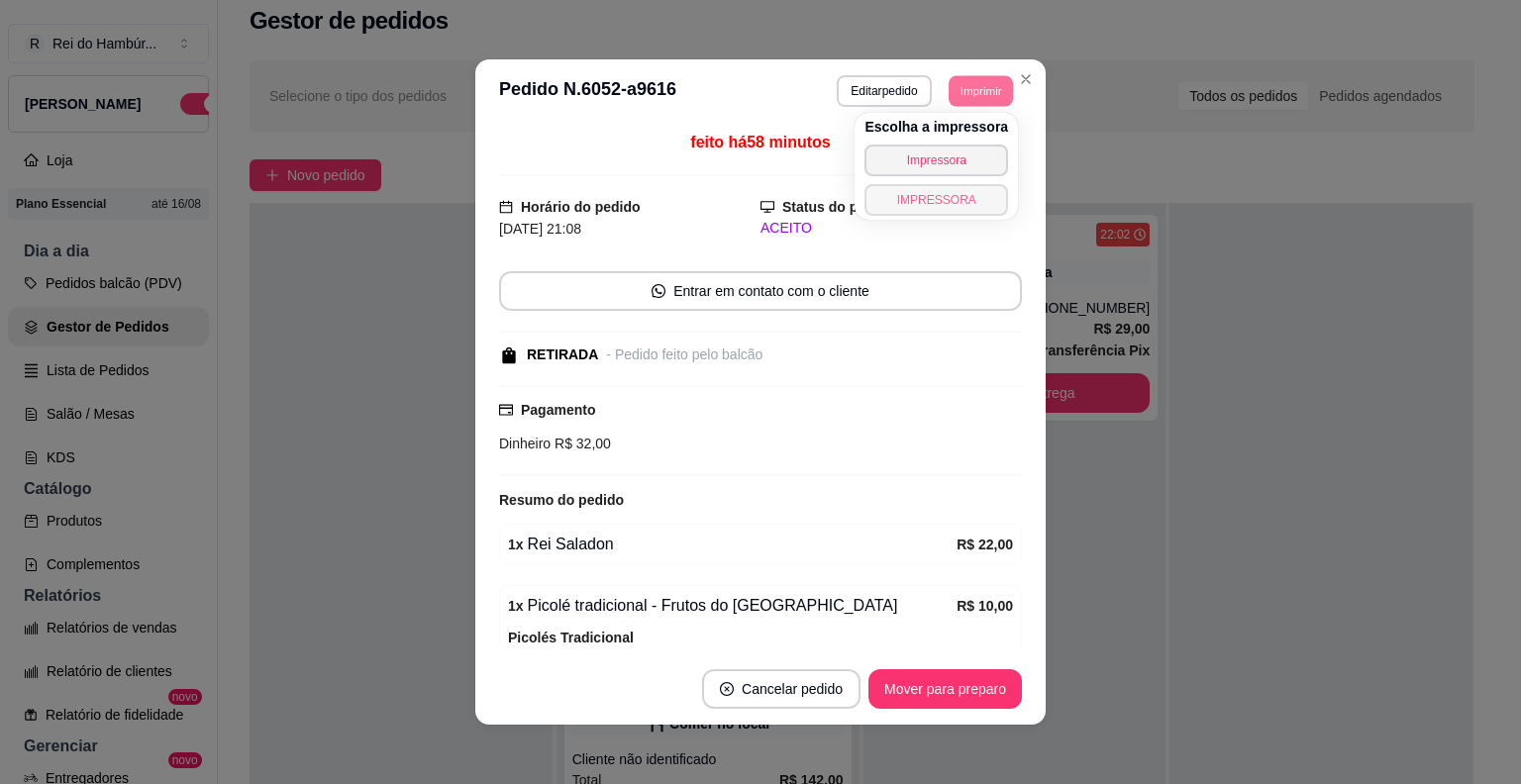 click on "IMPRESSORA" at bounding box center (936, 200) 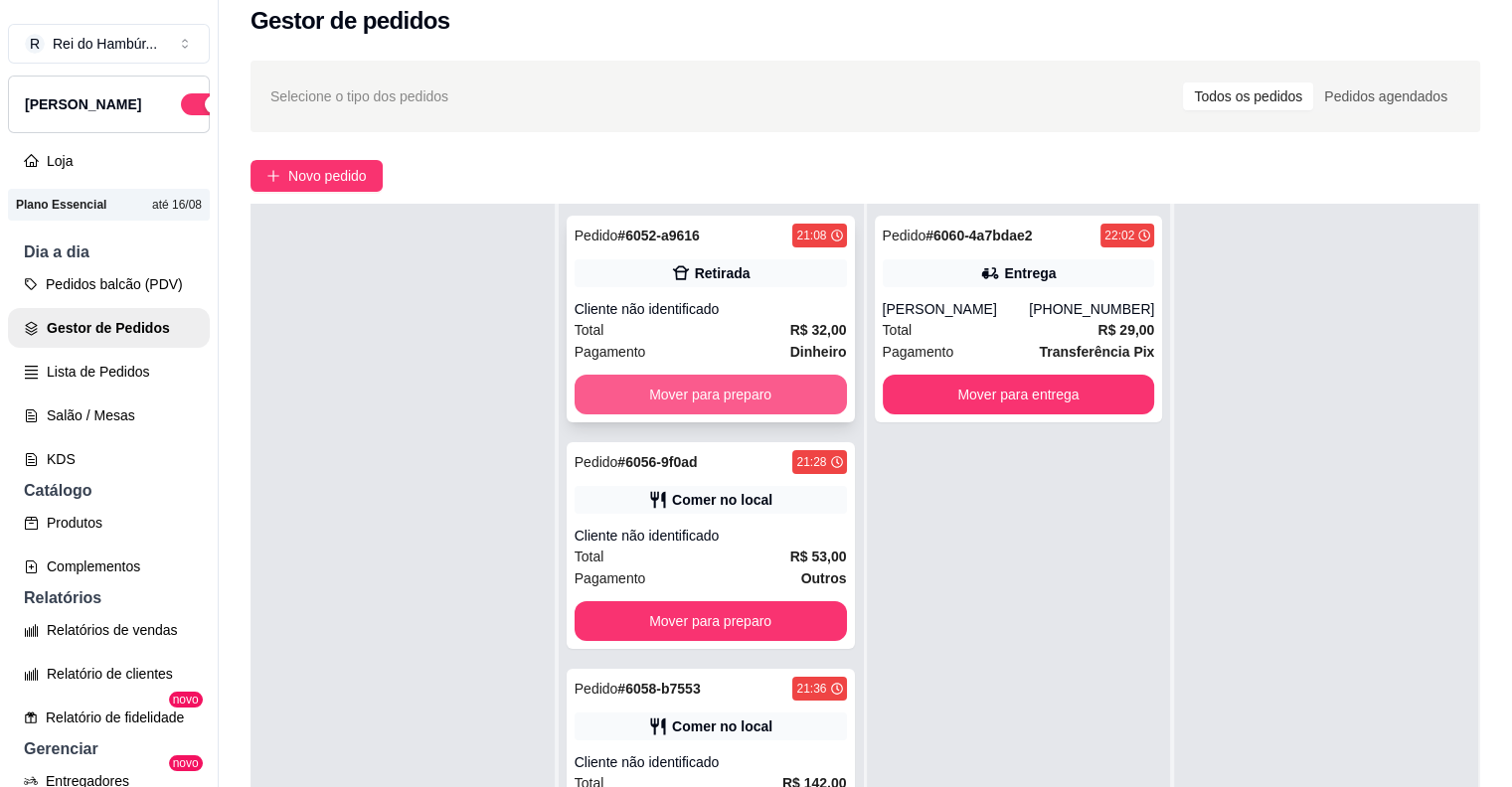 click on "Mover para preparo" at bounding box center [711, 394] 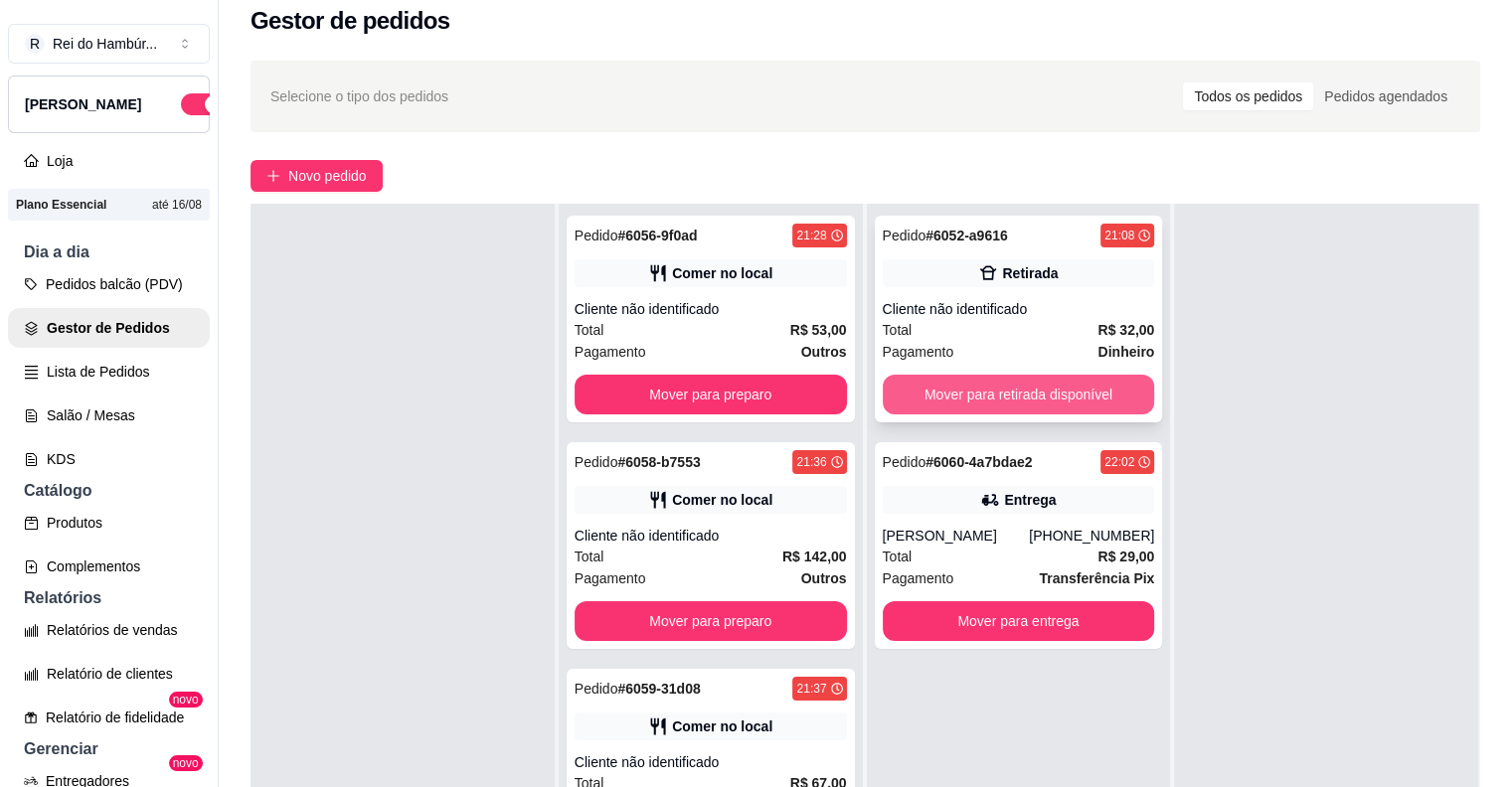 click on "Mover para retirada disponível" at bounding box center (1019, 394) 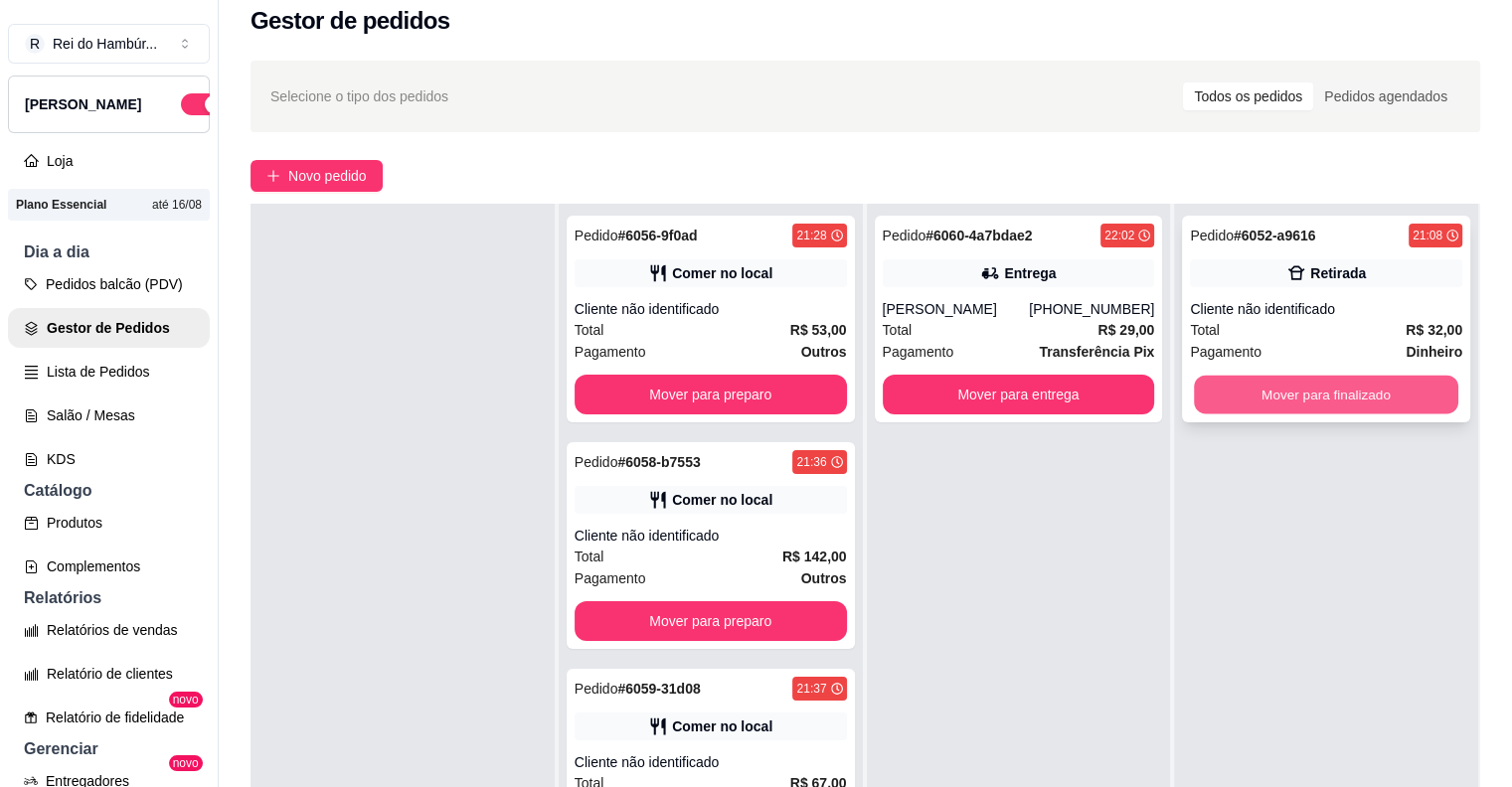 click on "Mover para finalizado" at bounding box center (1326, 394) 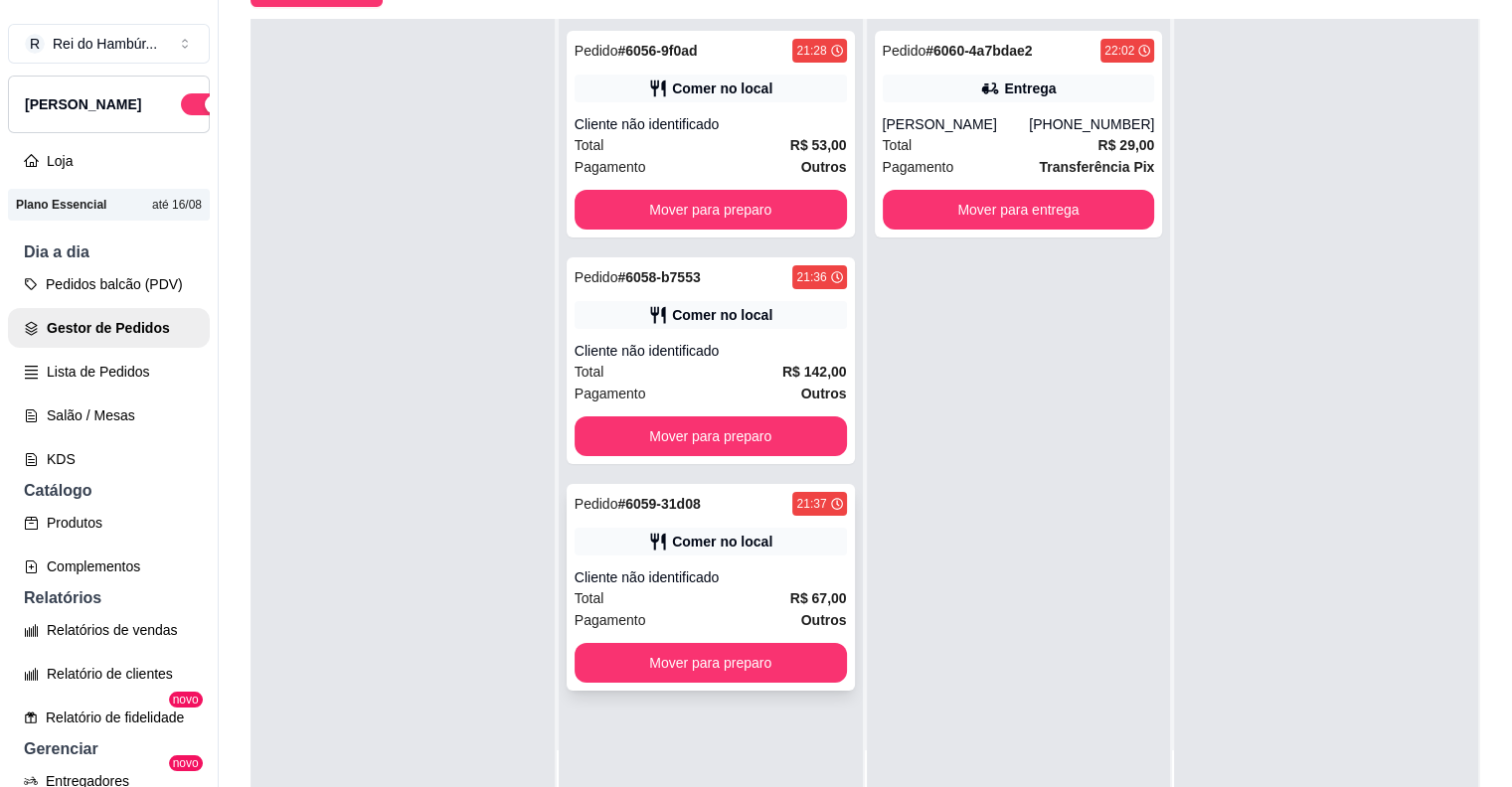 scroll, scrollTop: 317, scrollLeft: 0, axis: vertical 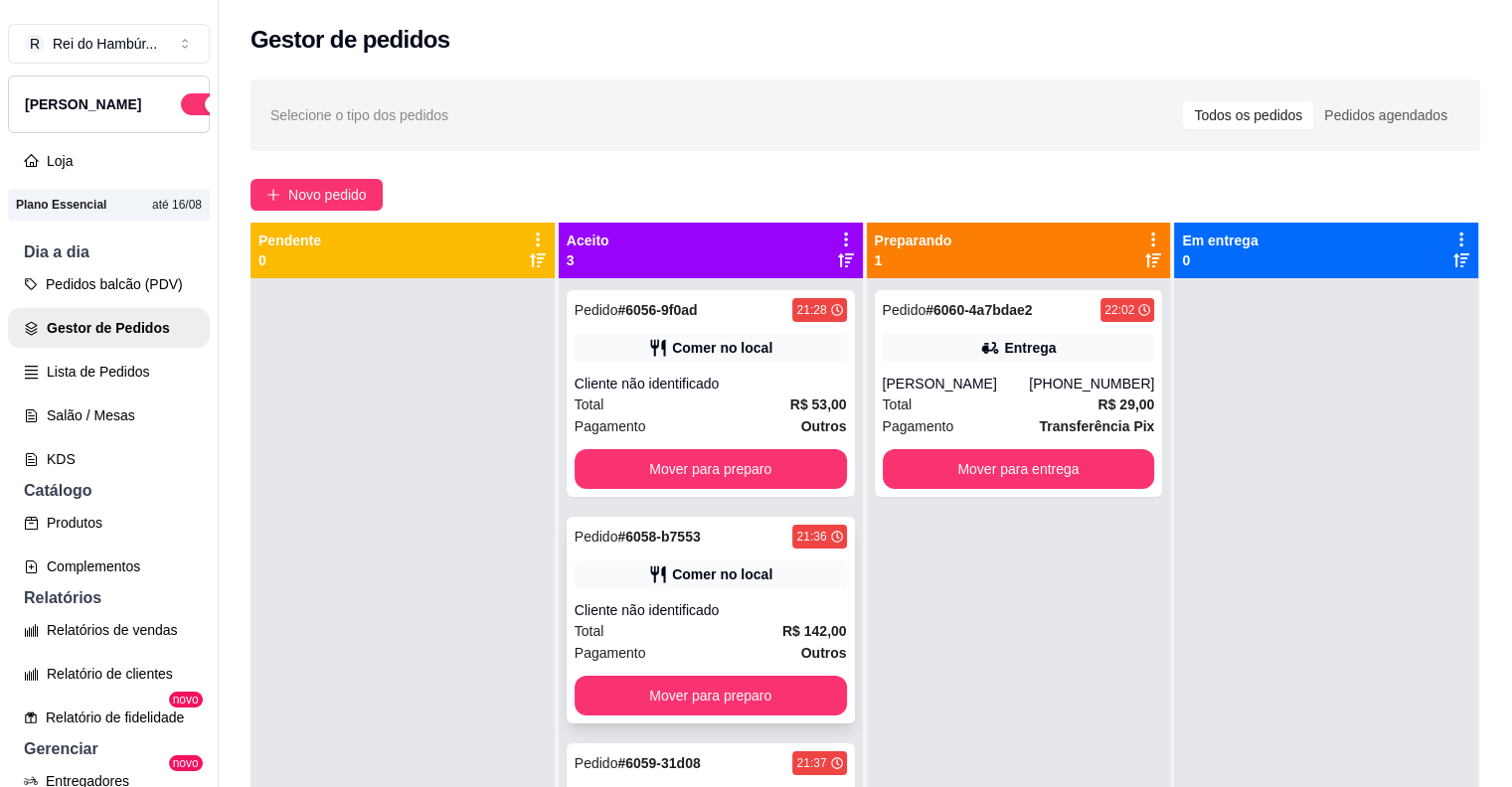 click on "Comer no local" at bounding box center (711, 574) 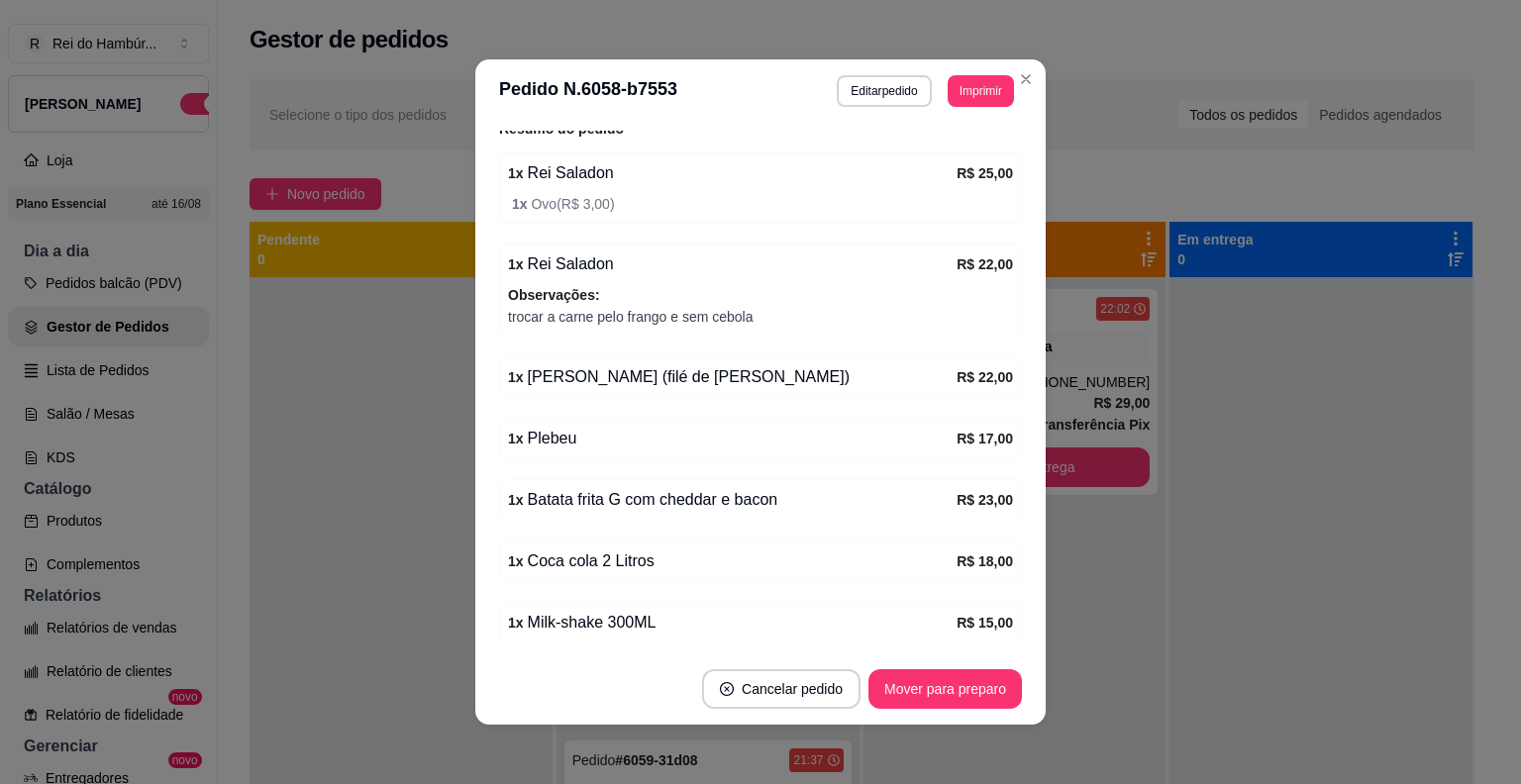 scroll, scrollTop: 471, scrollLeft: 0, axis: vertical 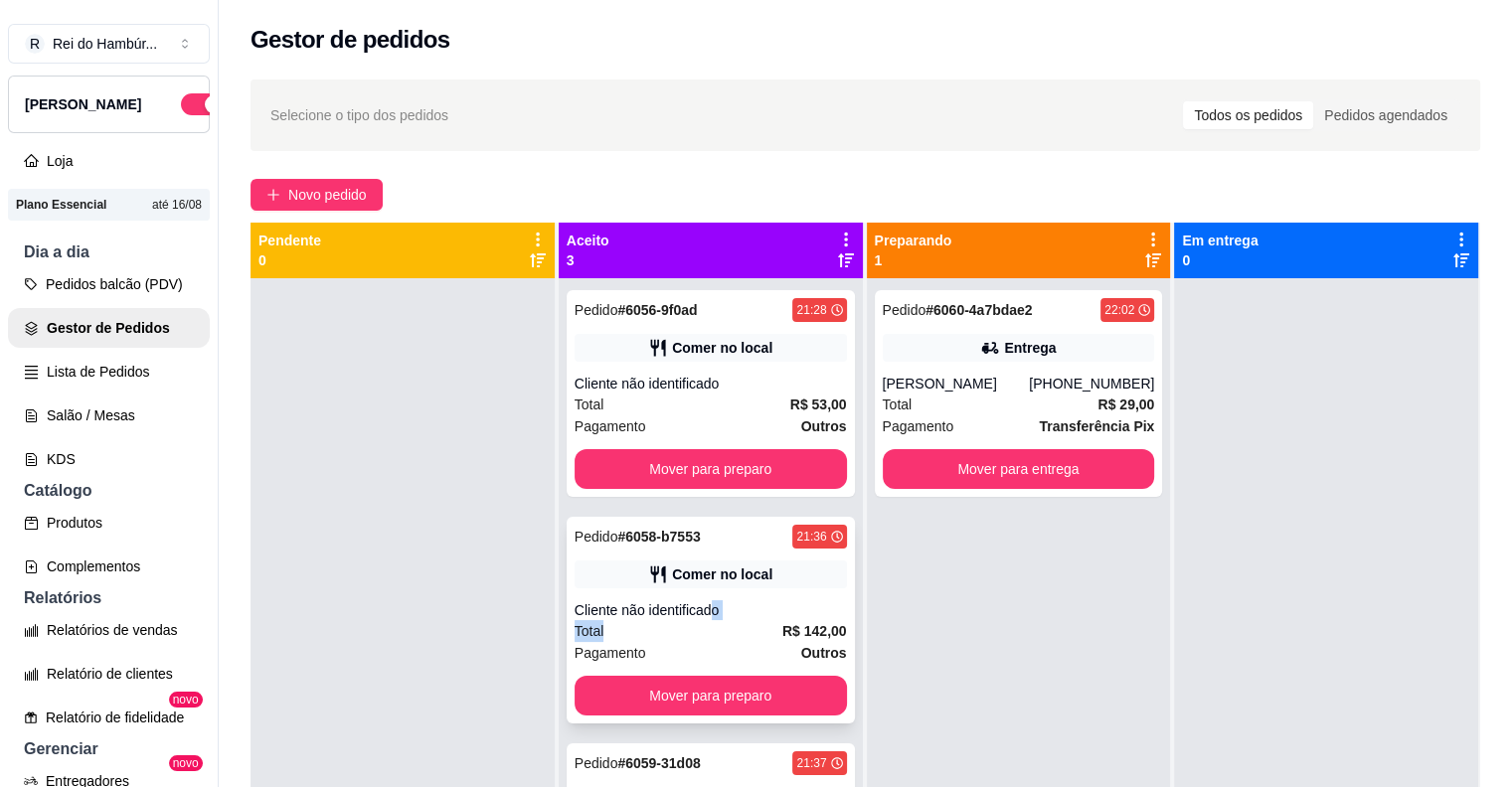 click on "Pedido  # 6058-b7553 21:36 Comer no local Cliente não identificado Total R$ 142,00 Pagamento Outros Mover para preparo" at bounding box center (711, 620) 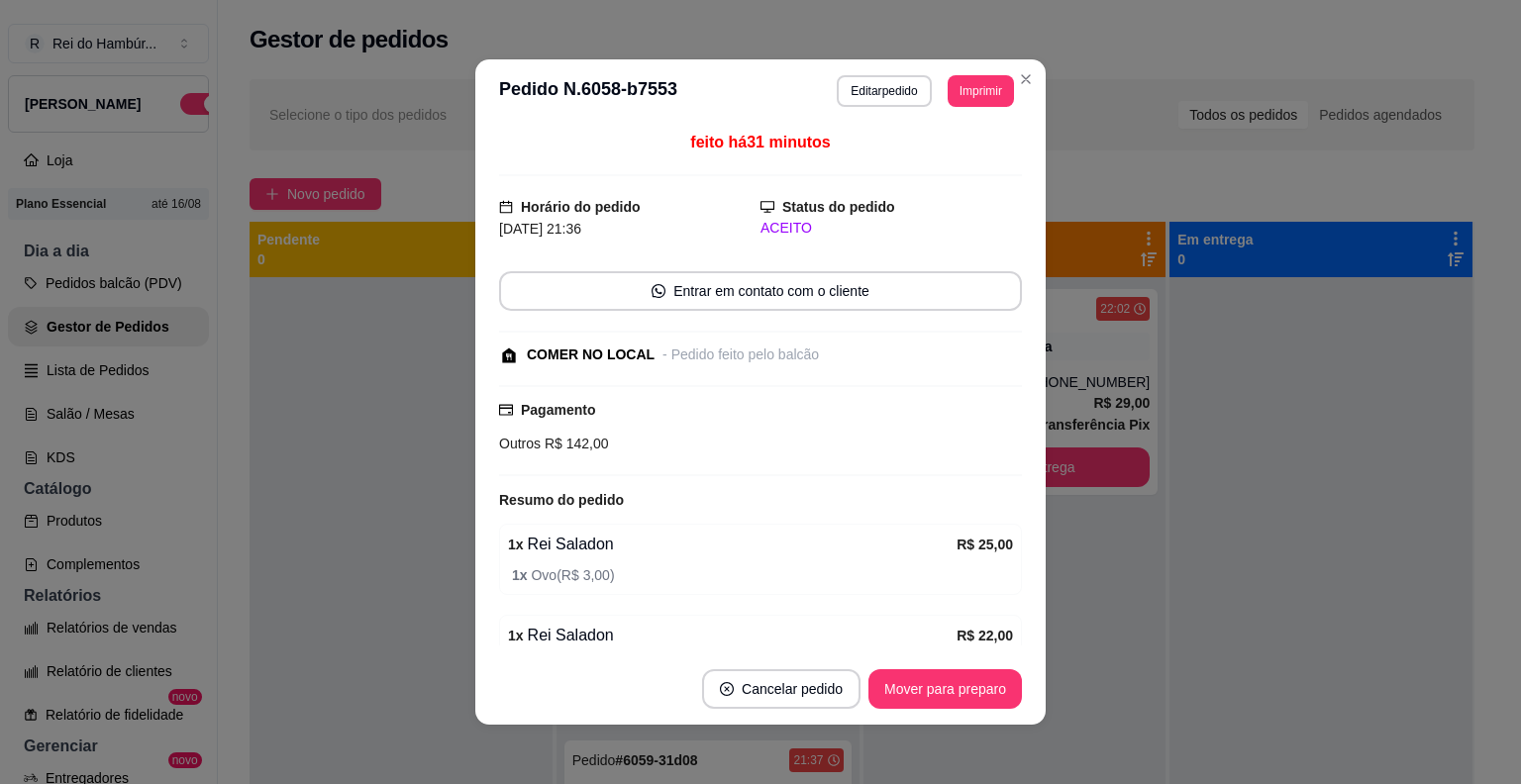 scroll, scrollTop: 4, scrollLeft: 0, axis: vertical 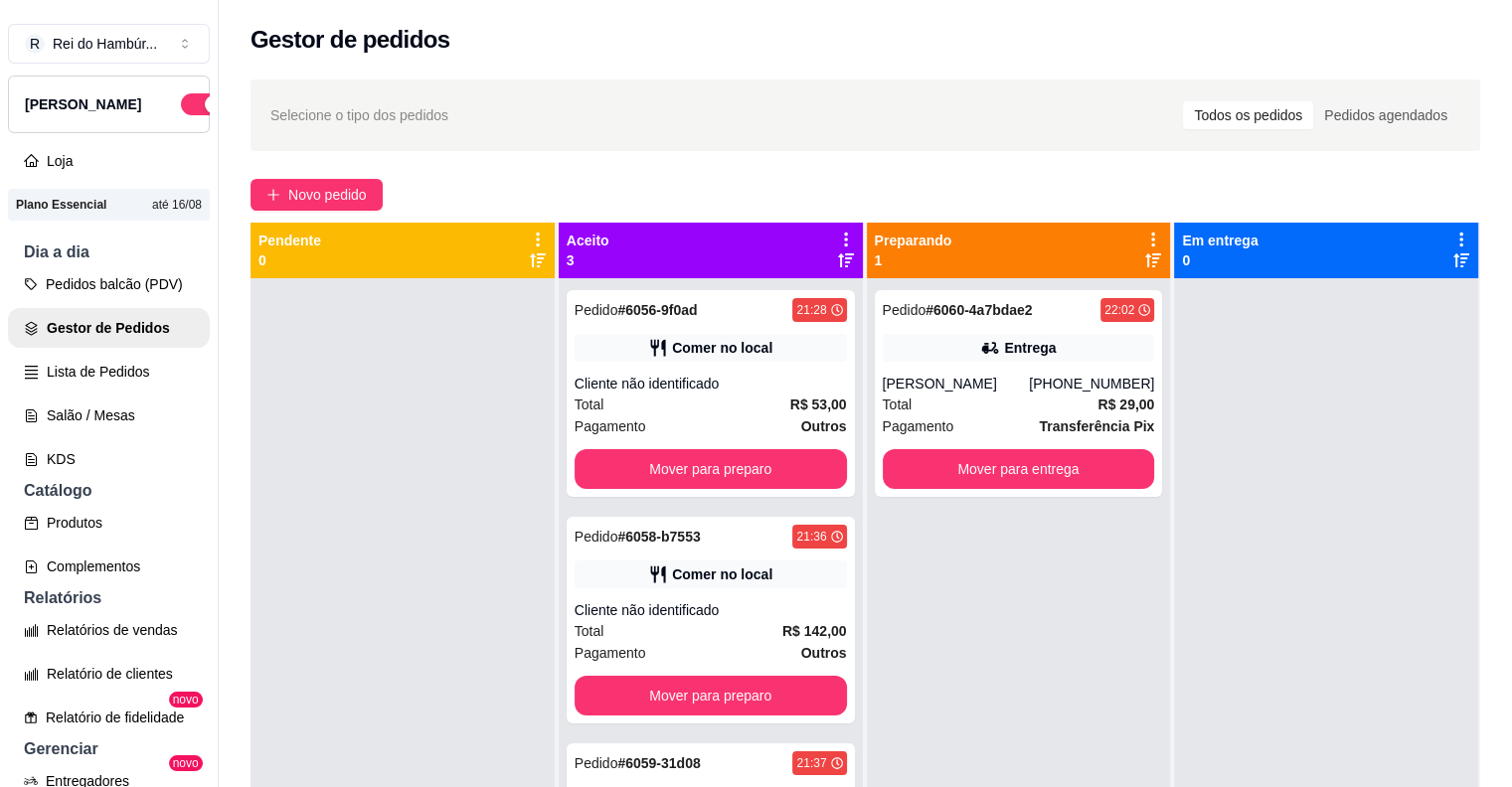 drag, startPoint x: 344, startPoint y: 326, endPoint x: 344, endPoint y: 339, distance: 13 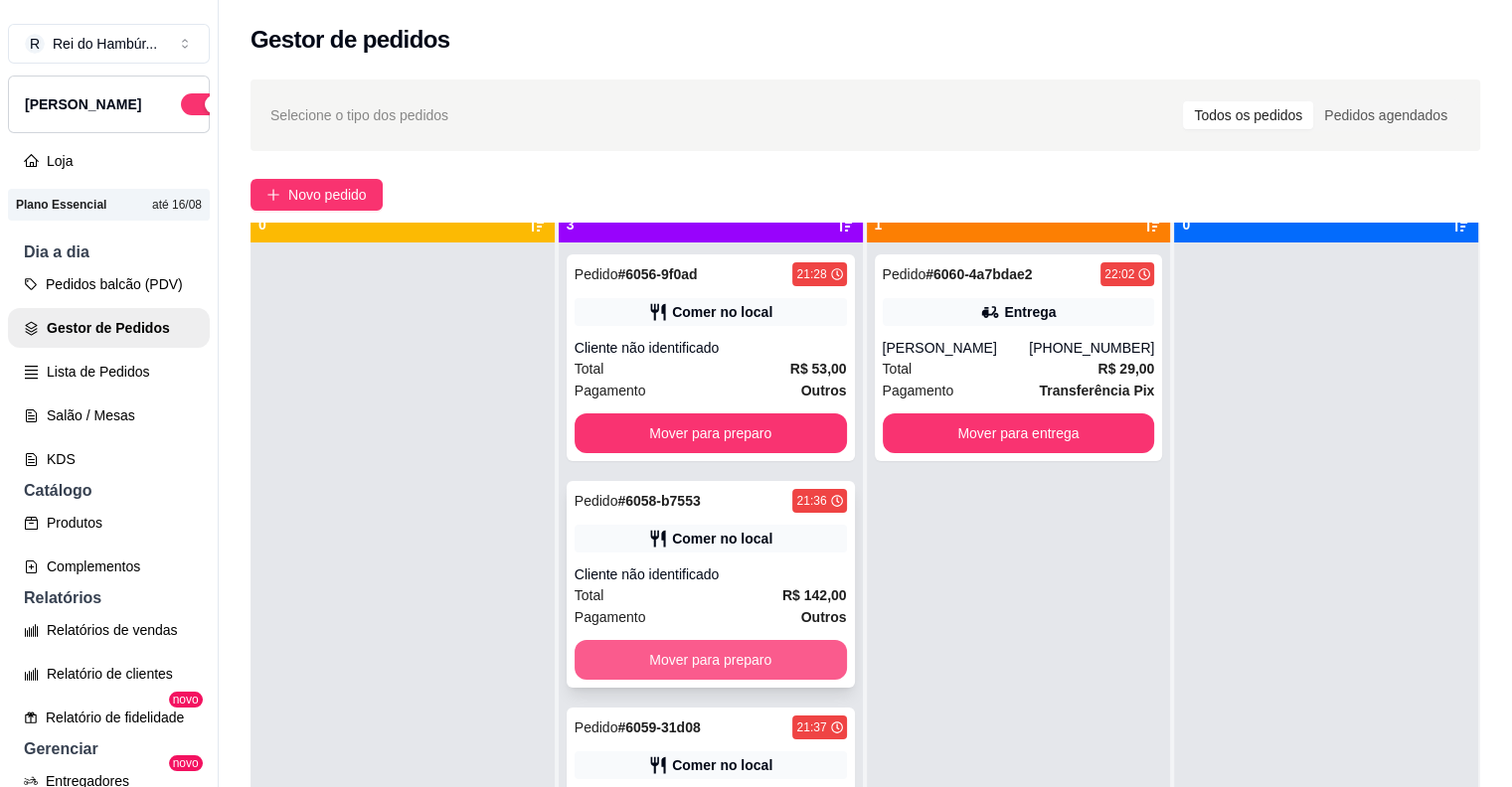 scroll, scrollTop: 56, scrollLeft: 0, axis: vertical 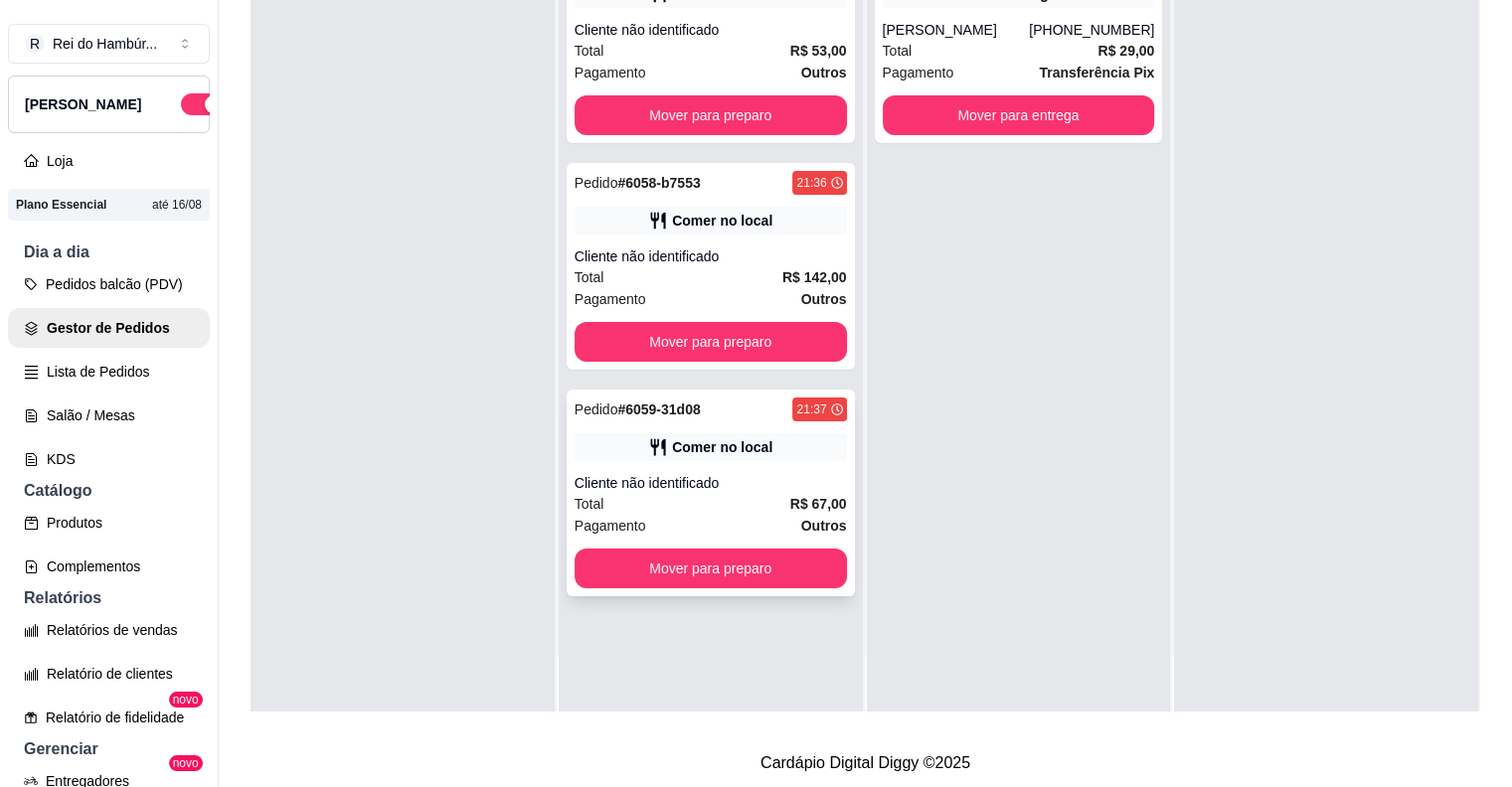 click on "Pagamento Outros" at bounding box center [711, 526] 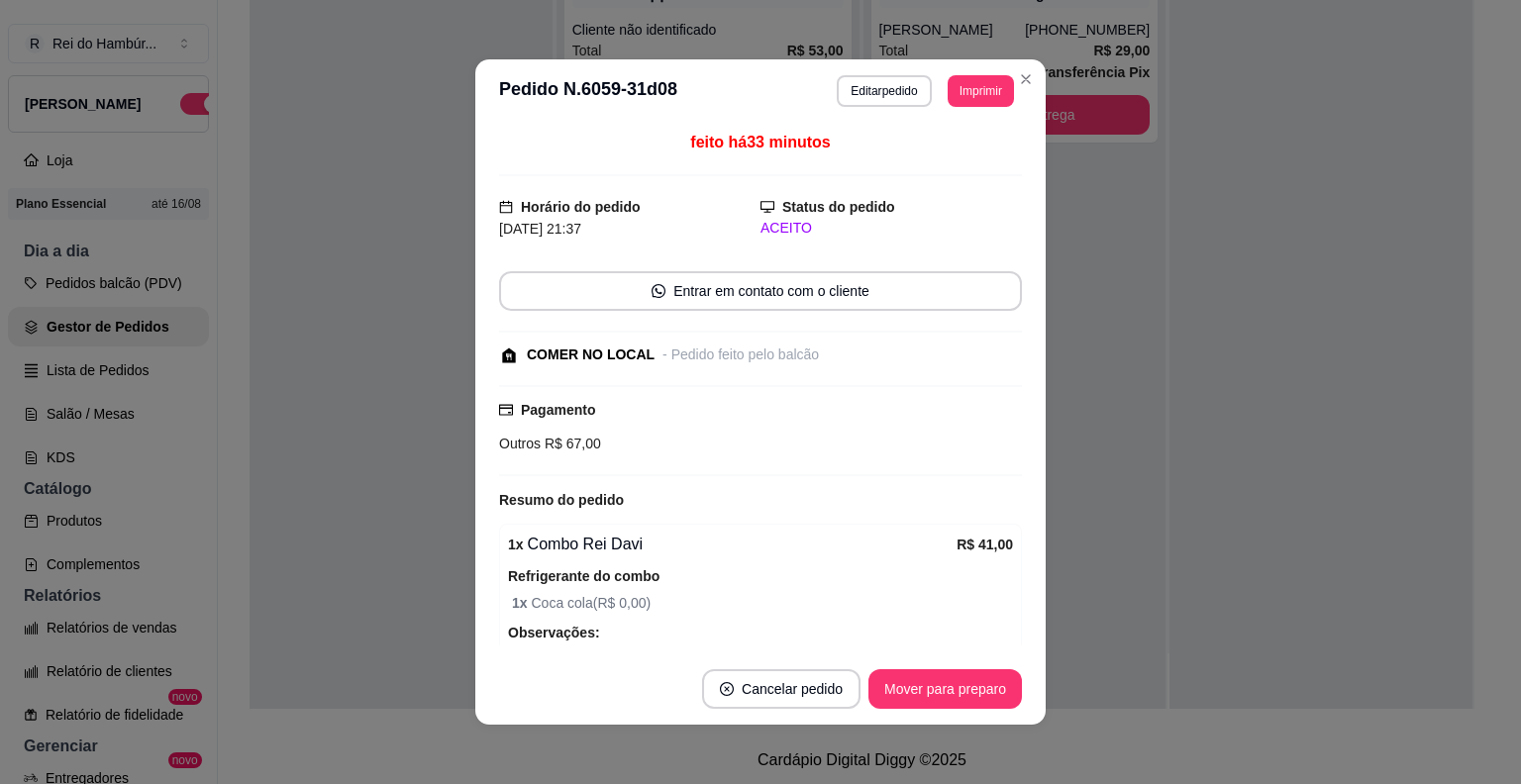 scroll, scrollTop: 164, scrollLeft: 0, axis: vertical 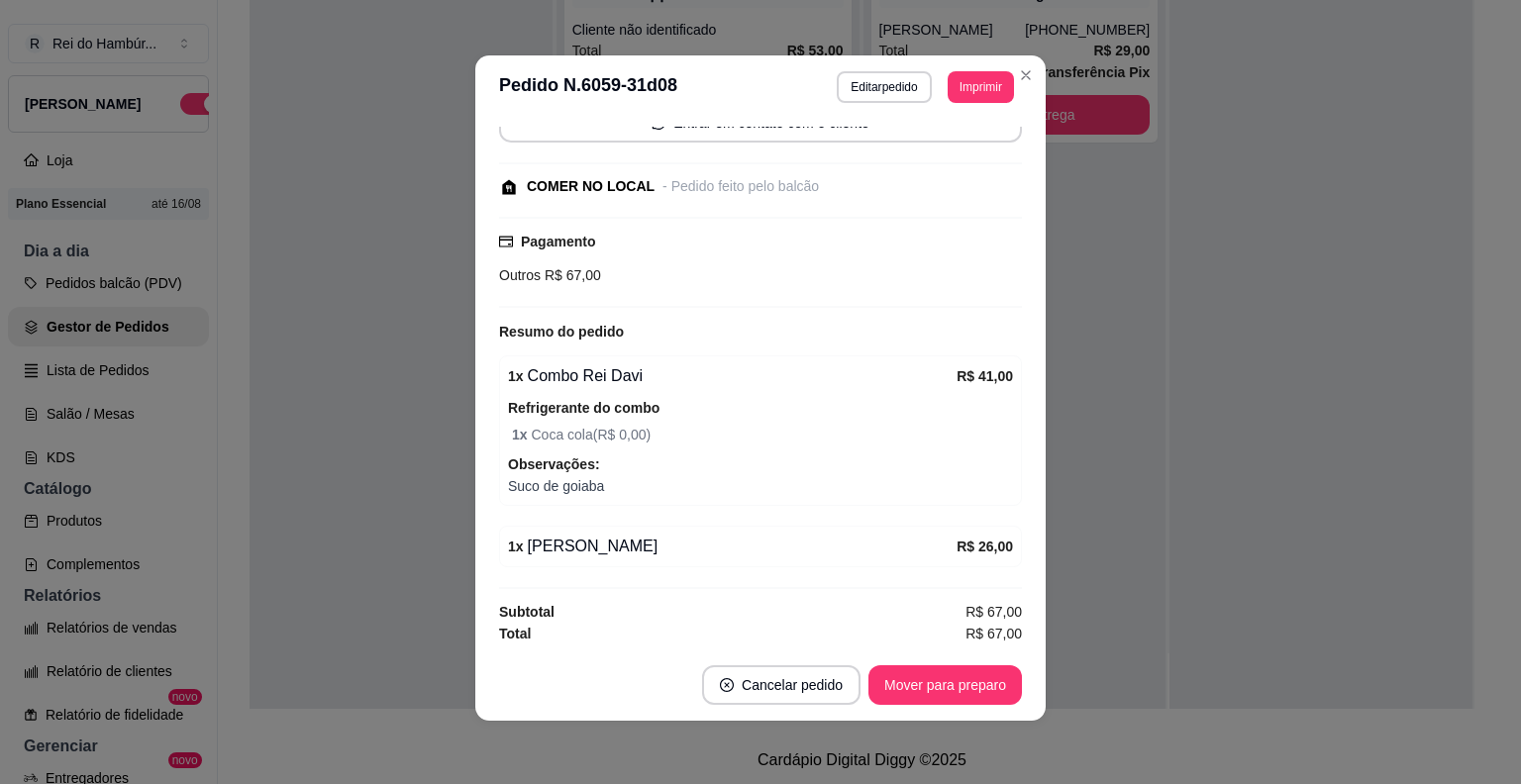 click on "feito há  33   minutos Horário do pedido [DATE] 21:37 Status do pedido ACEITO Entrar em contato com o cliente COMER NO LOCAL - Pedido feito pelo balcão Pagamento Outros   R$ 67,00 Resumo do pedido 1 x     Combo Rei Davi  R$ 41,00 Refrigerante do combo    1 x   Coca cola   ( R$ 0,00 ) Observações: Suco de goiaba  1 x     Rei Davi  R$ 26,00 Subtotal R$ 67,00 Total R$ 67,00" at bounding box center [760, 384] 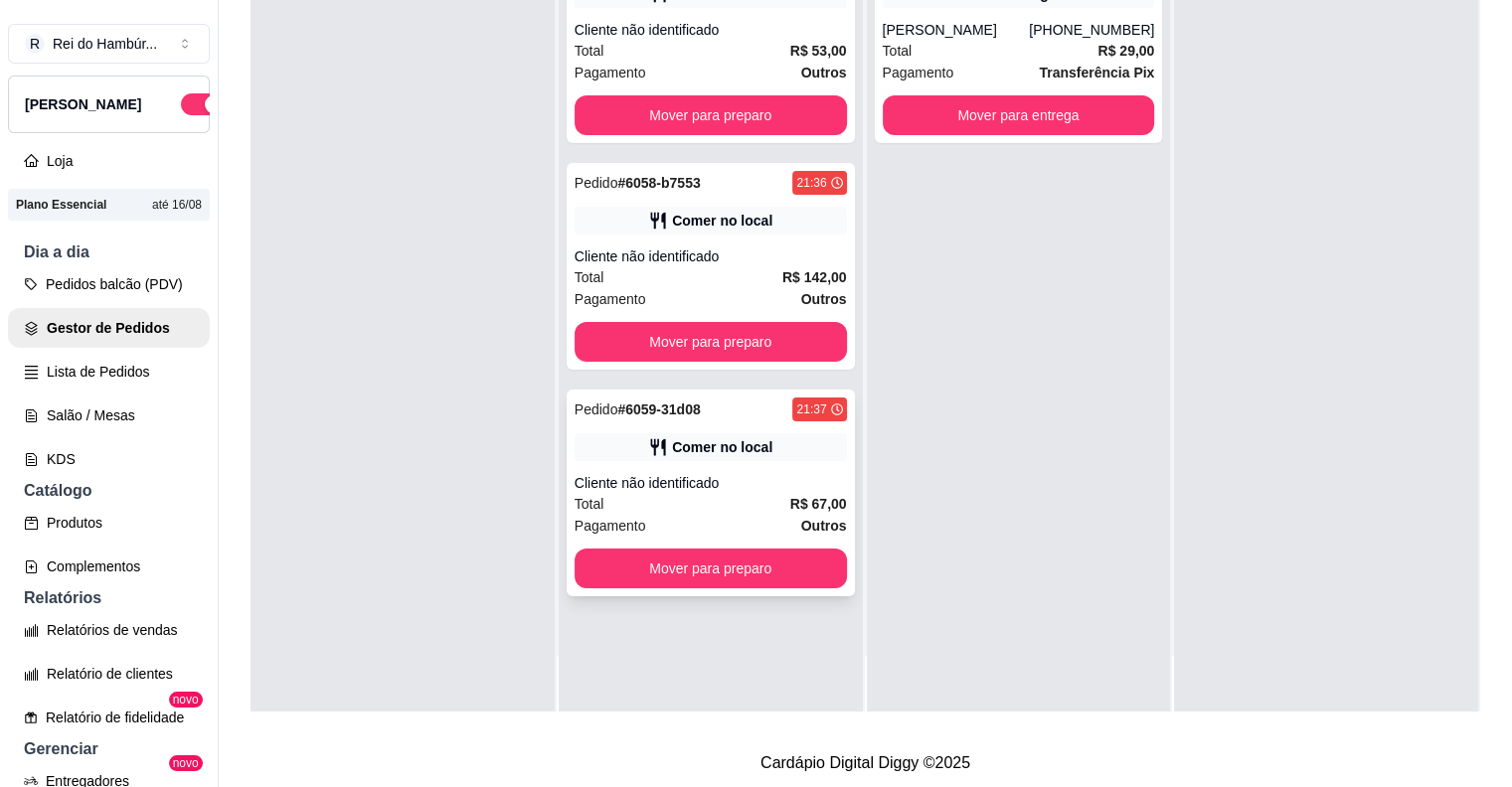 scroll, scrollTop: 0, scrollLeft: 0, axis: both 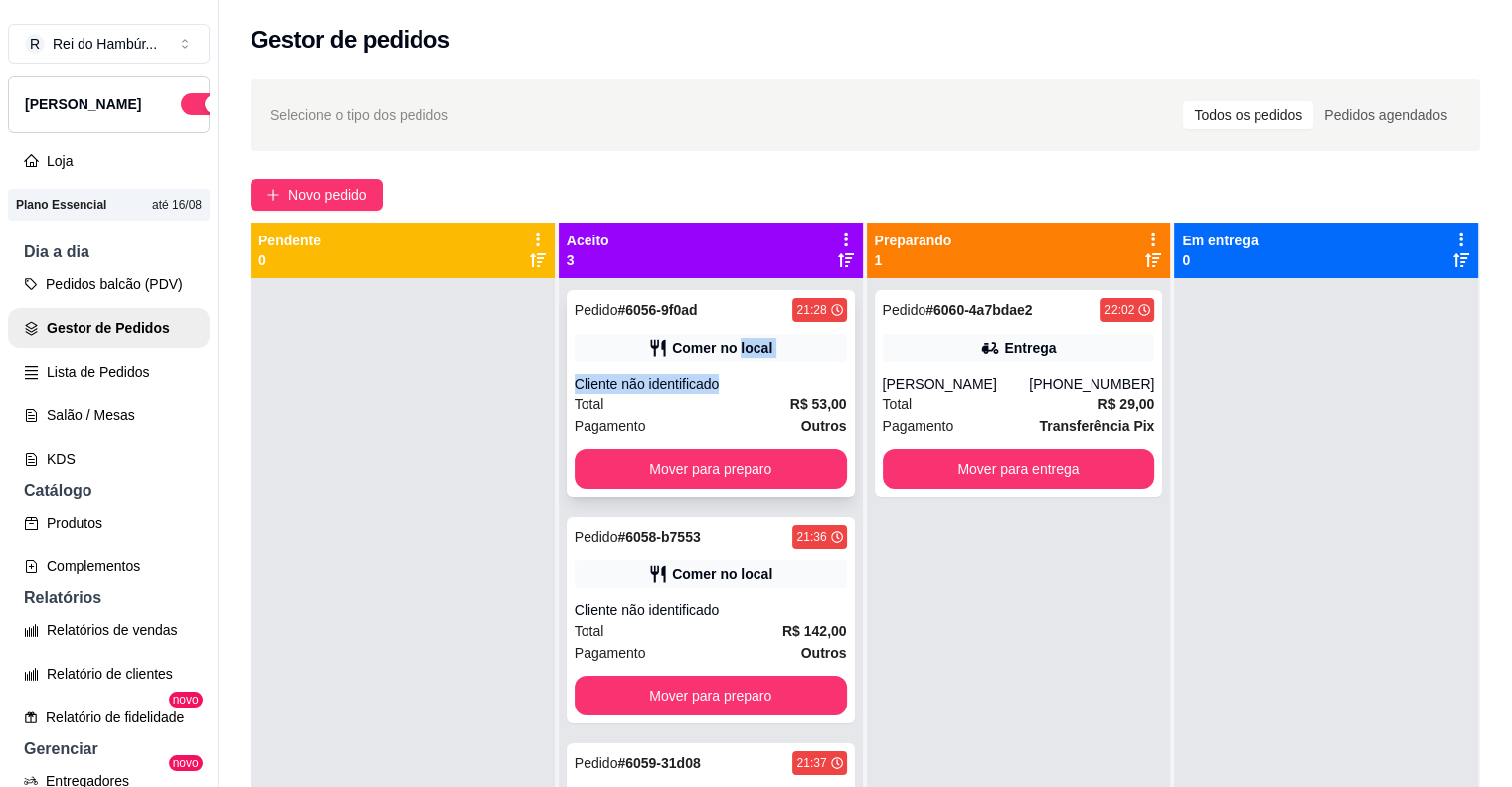 drag, startPoint x: 731, startPoint y: 353, endPoint x: 731, endPoint y: 366, distance: 13 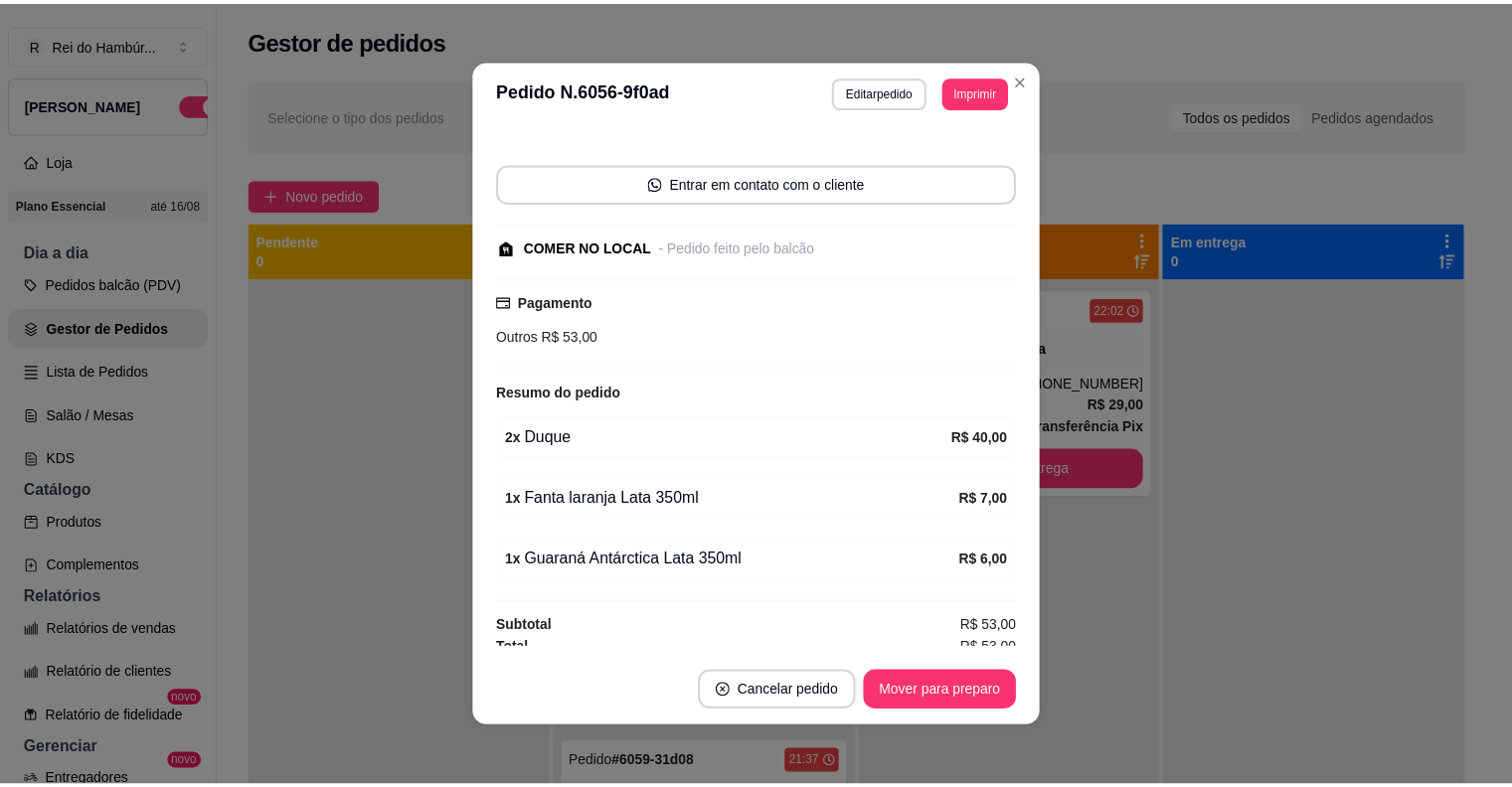 scroll, scrollTop: 116, scrollLeft: 0, axis: vertical 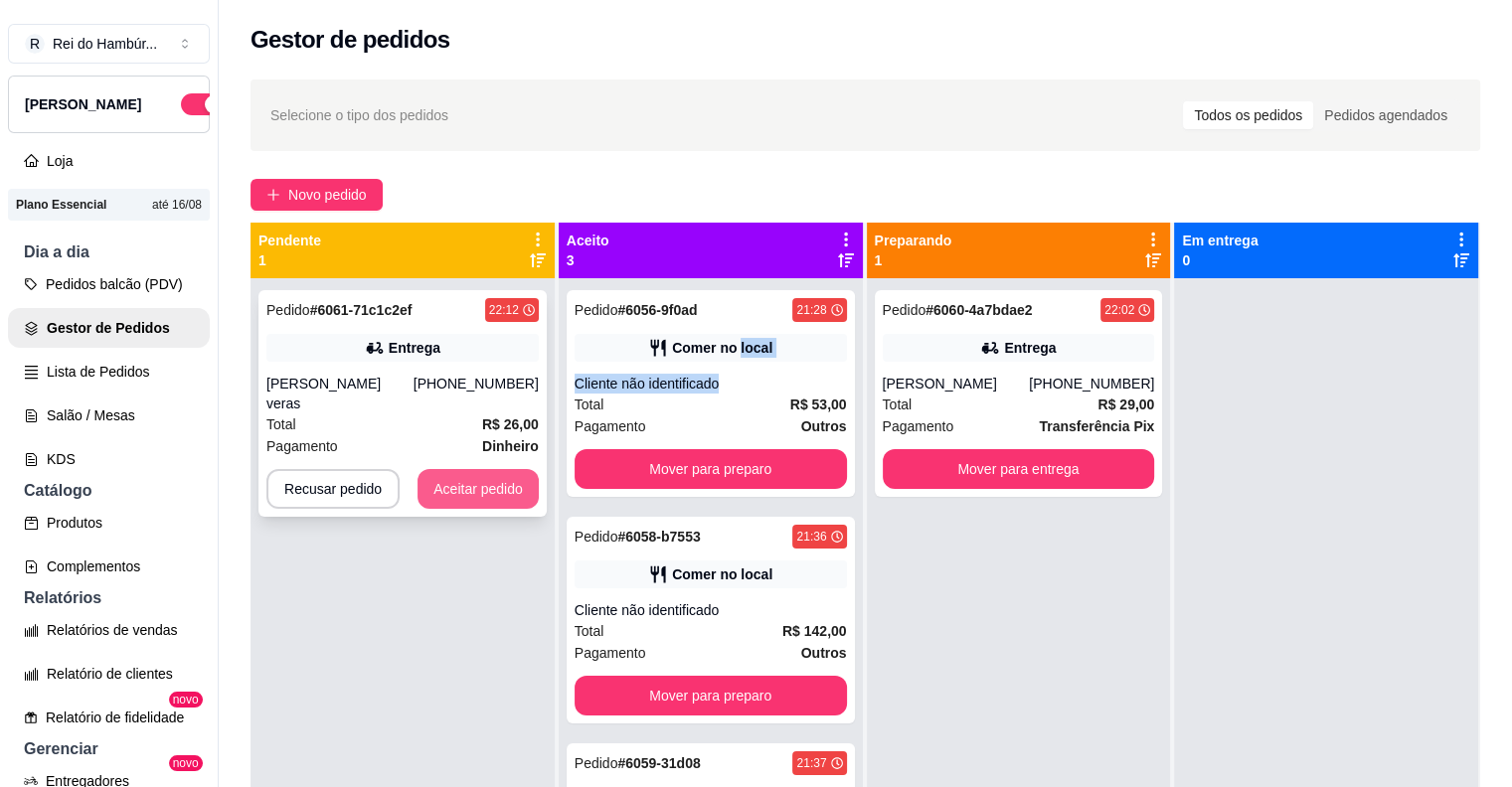 click on "Aceitar pedido" at bounding box center [478, 489] 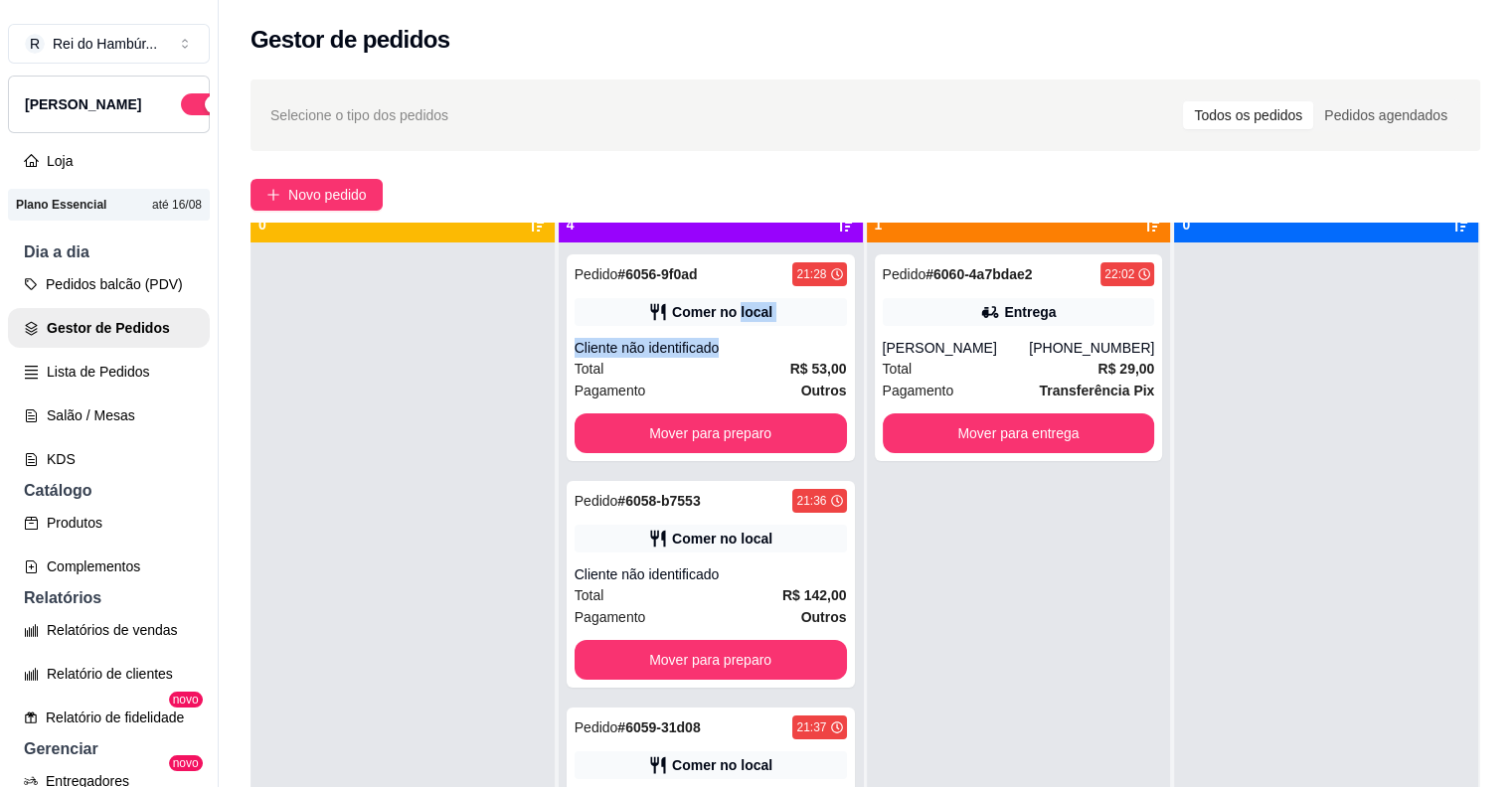 scroll, scrollTop: 56, scrollLeft: 0, axis: vertical 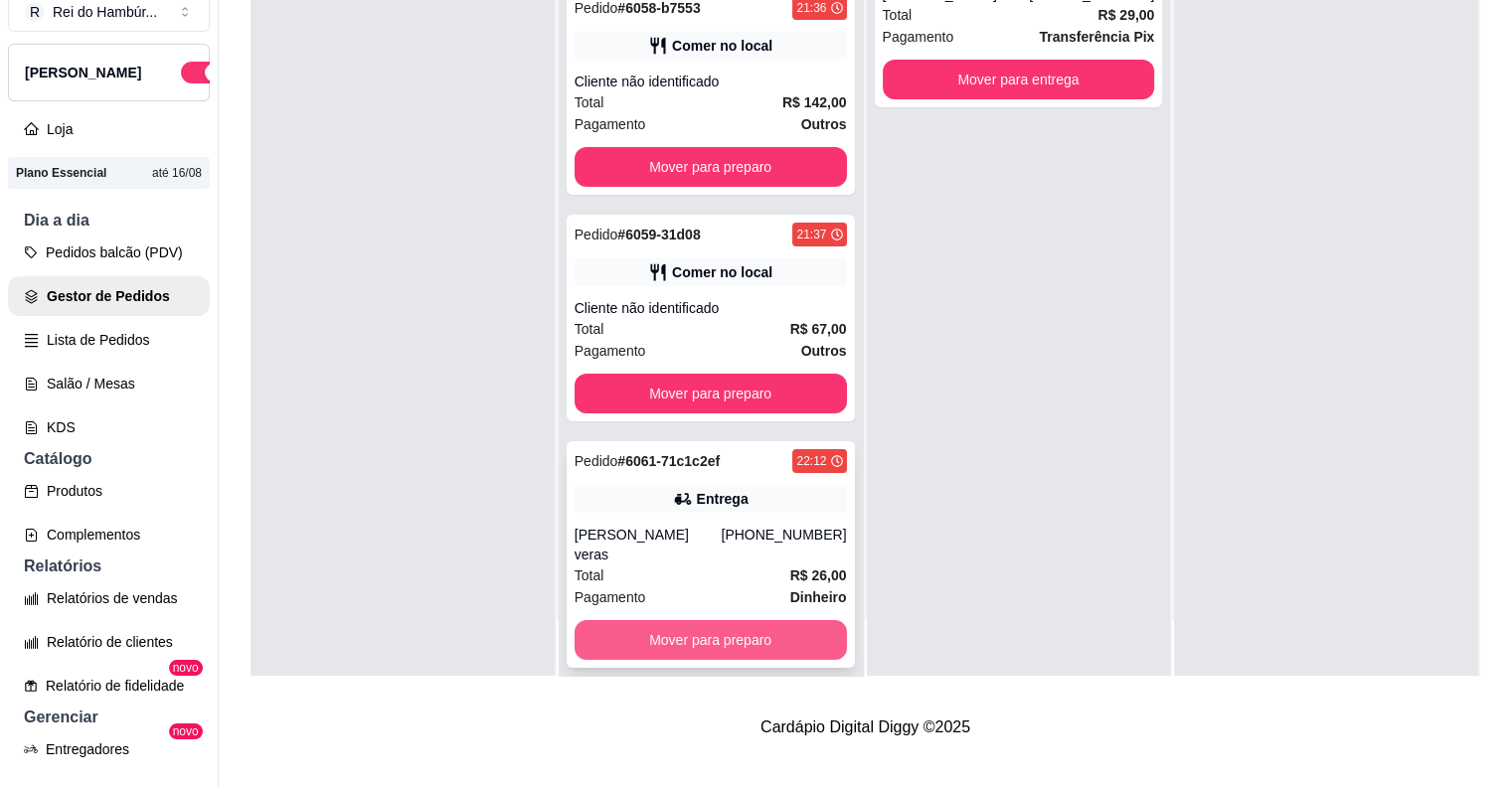 click on "Mover para preparo" at bounding box center (711, 640) 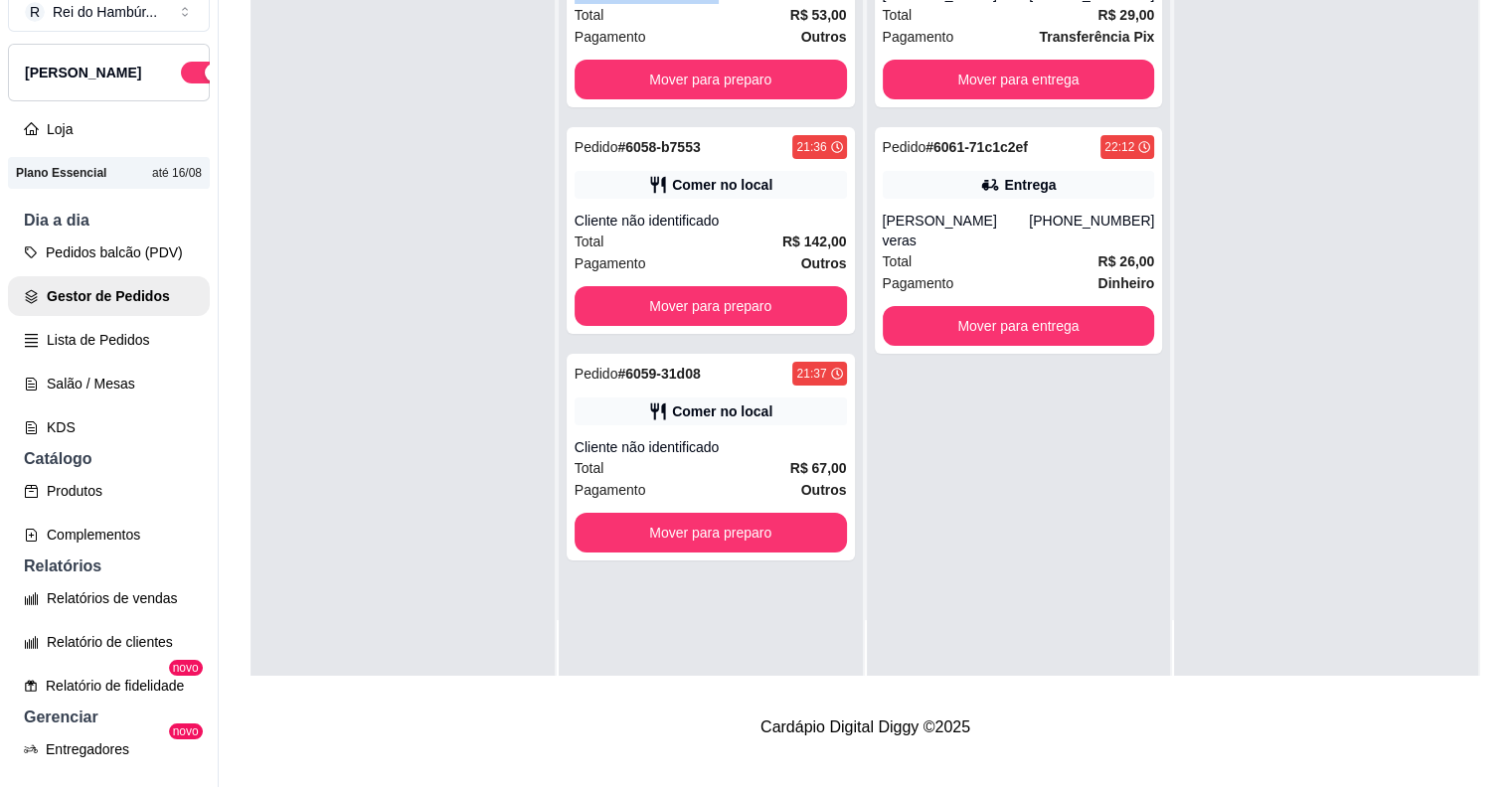 scroll, scrollTop: 0, scrollLeft: 0, axis: both 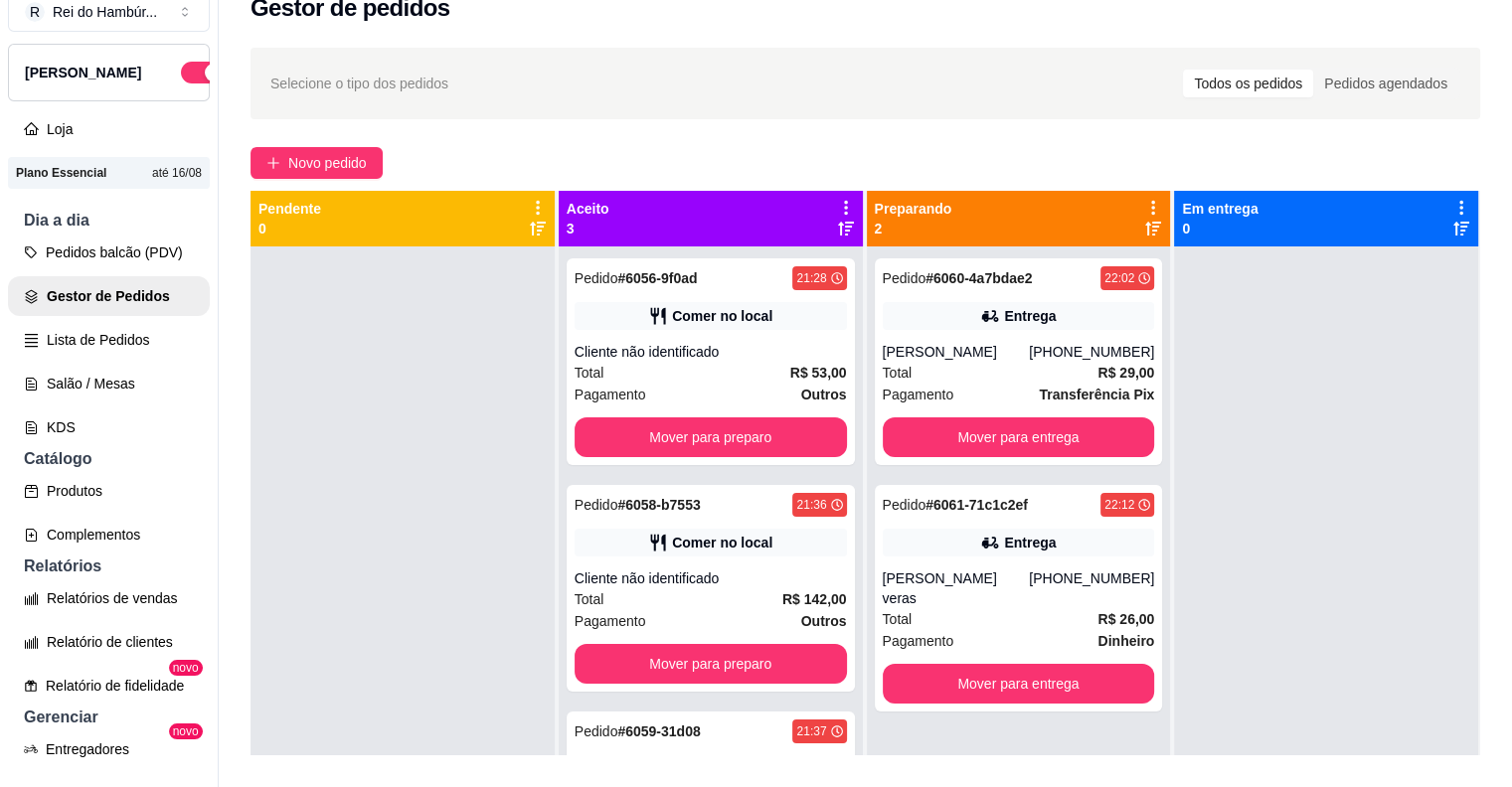 click at bounding box center (403, 640) 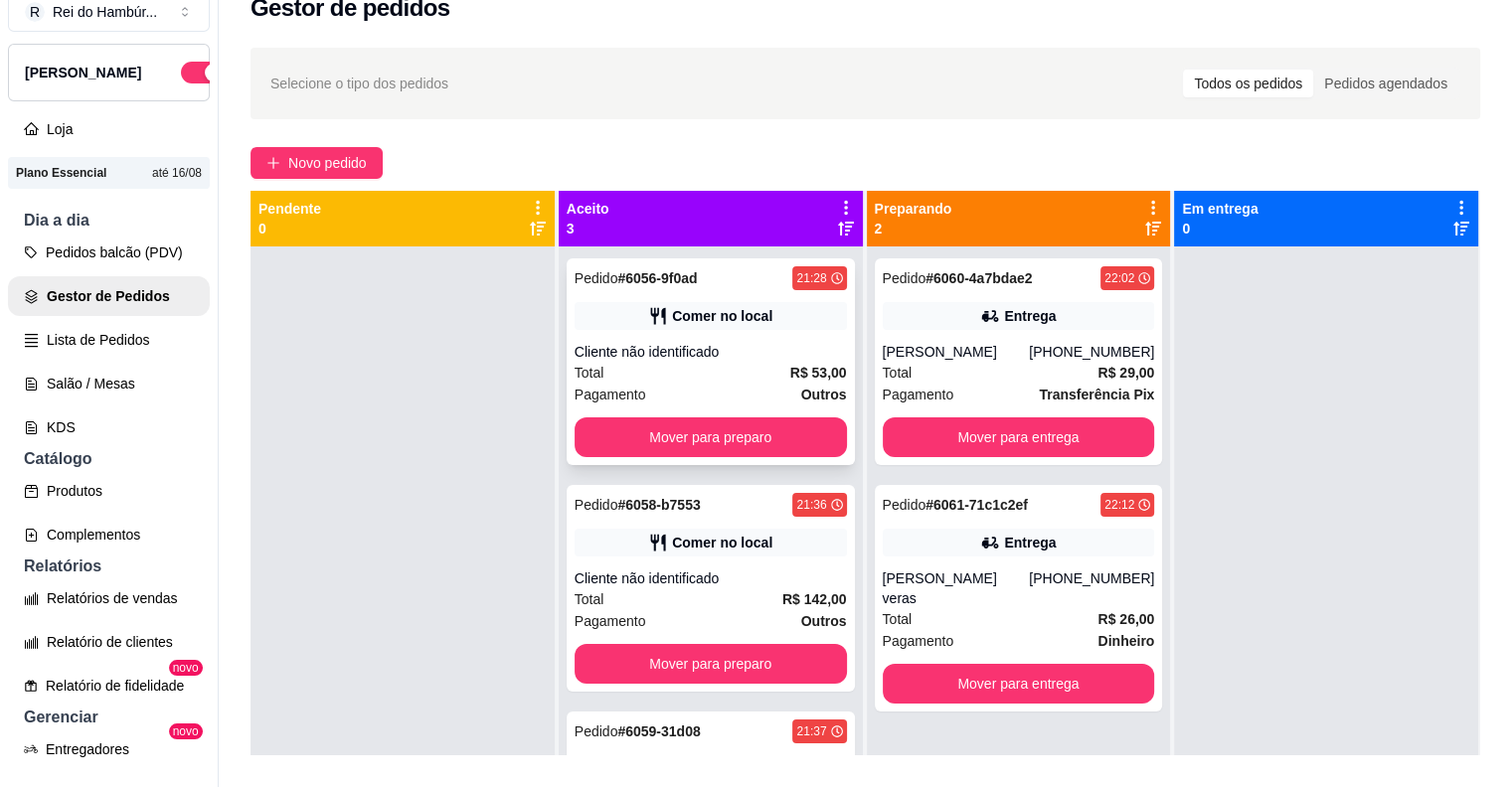 click on "Pedido  # 6056-9f0ad 21:28 Comer no local Cliente não identificado Total R$ 53,00 Pagamento Outros Mover para preparo" at bounding box center (711, 362) 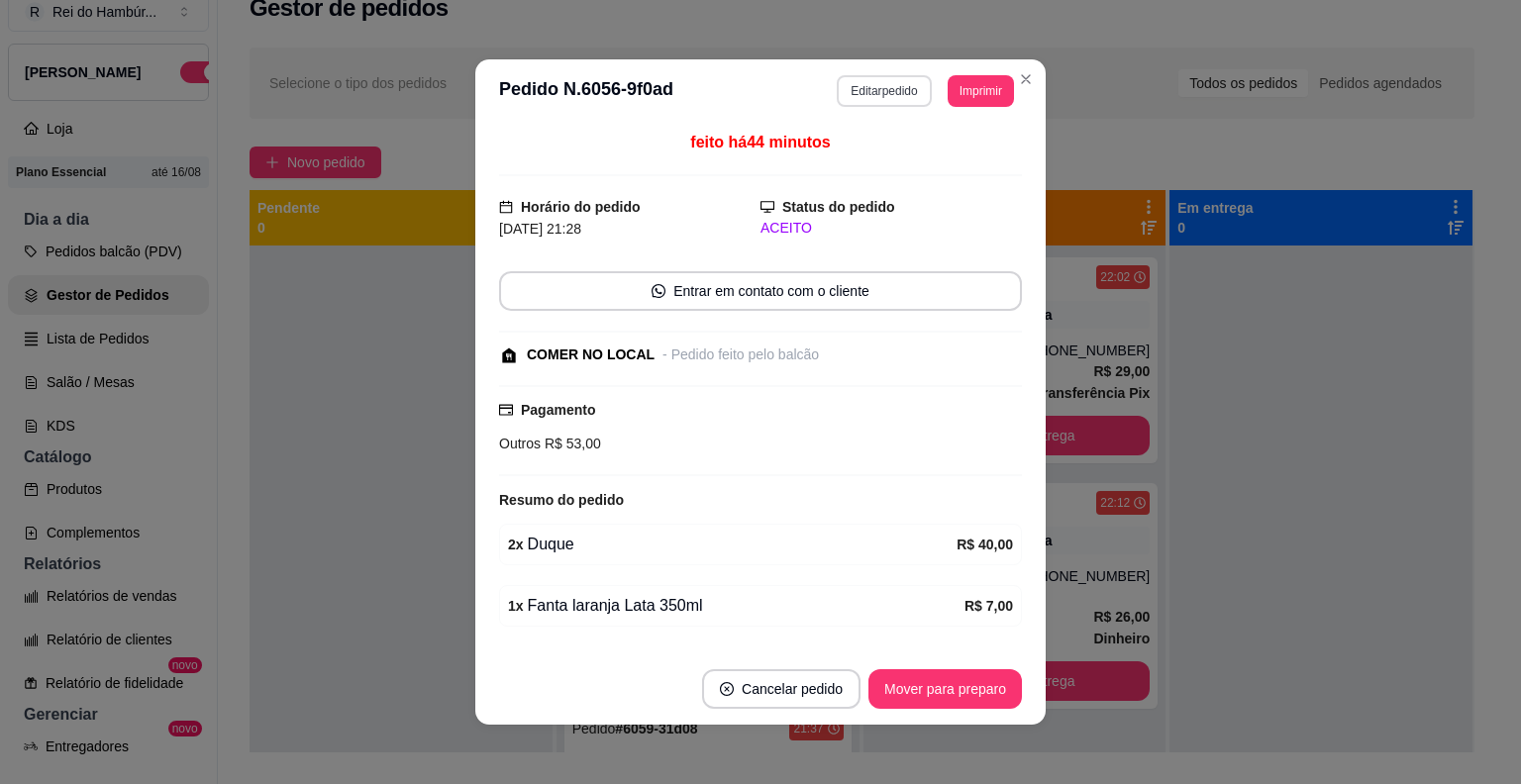 click on "**********" at bounding box center [760, 392] 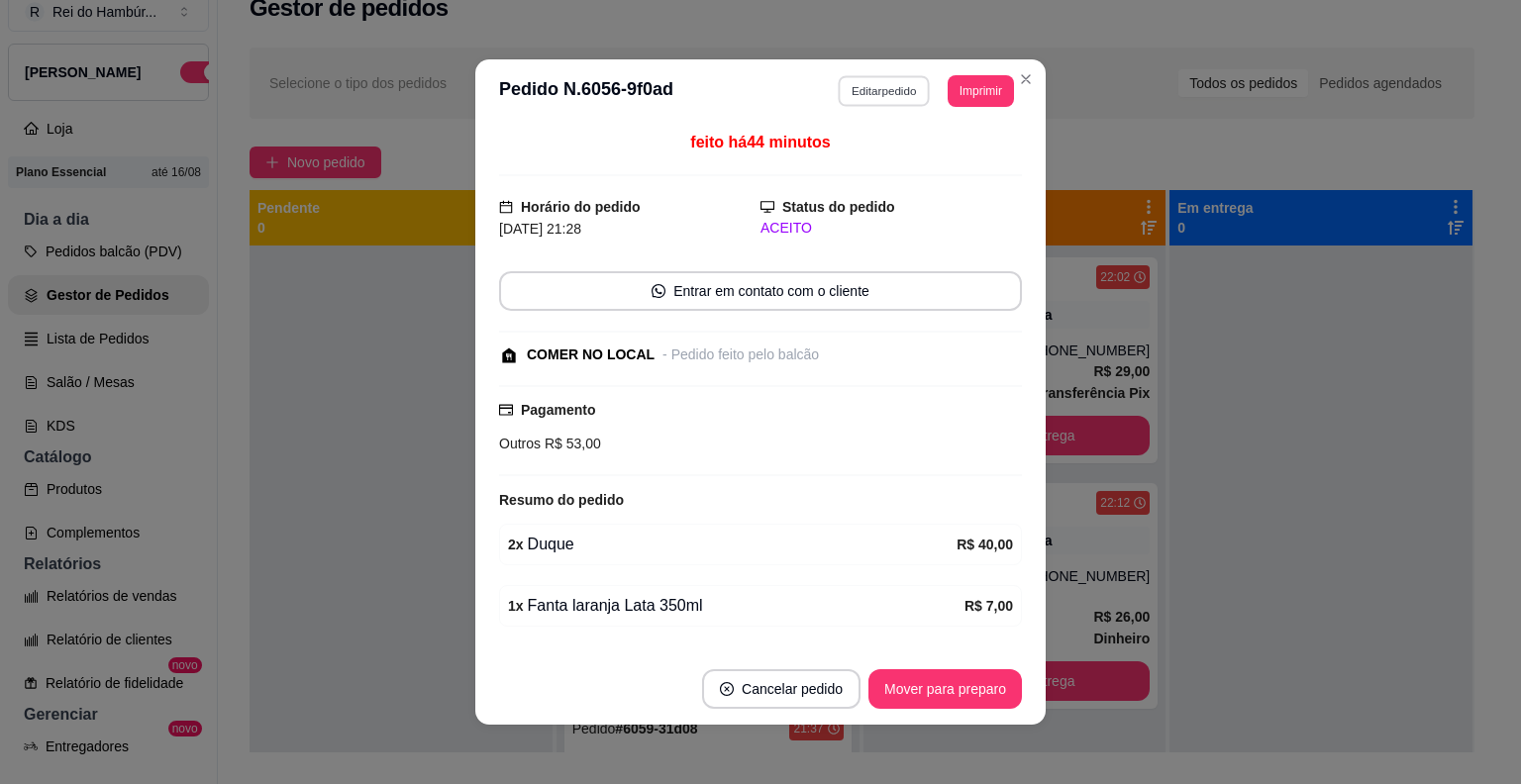 click on "Editar  pedido" at bounding box center [884, 90] 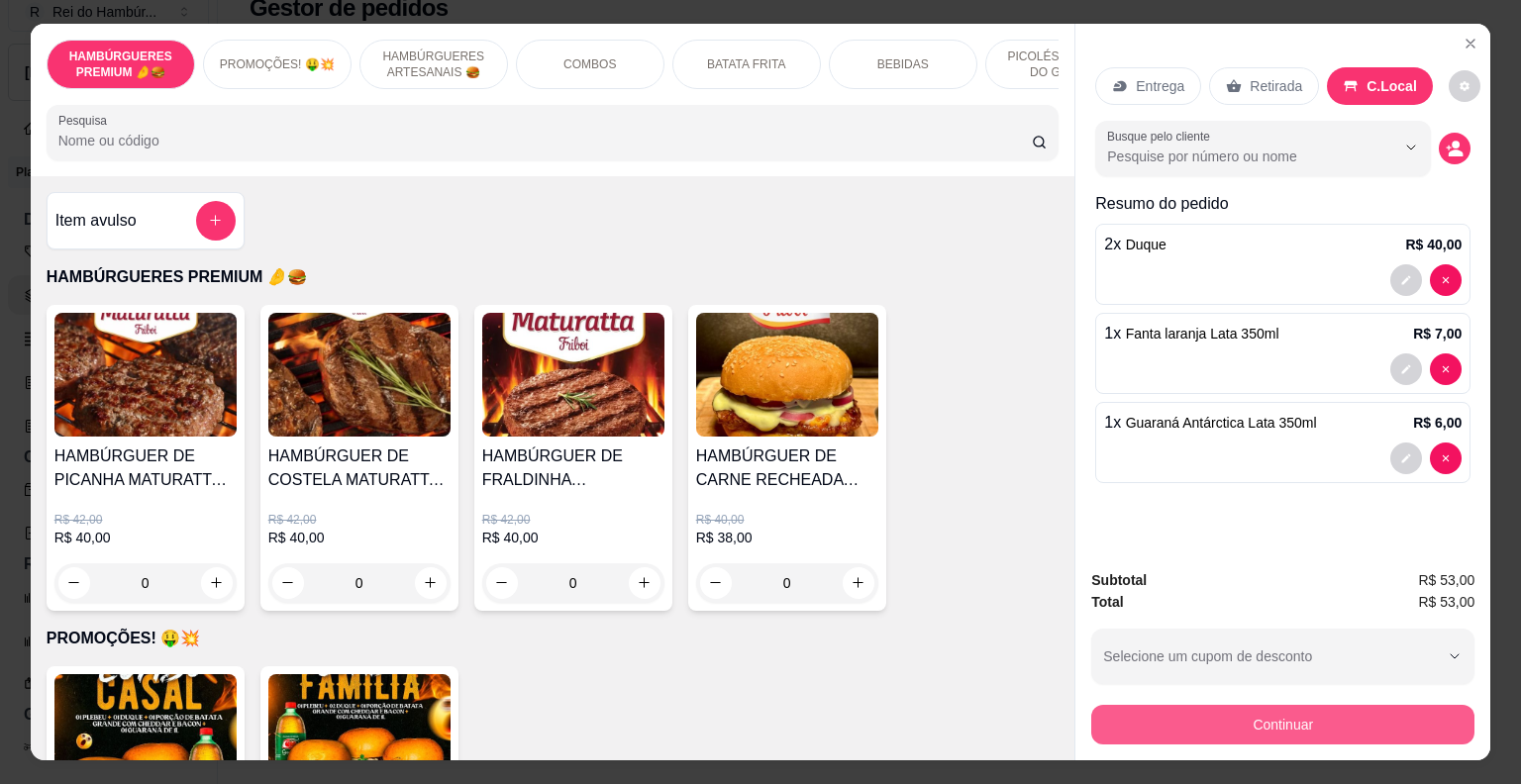 click on "Continuar" at bounding box center (1282, 725) 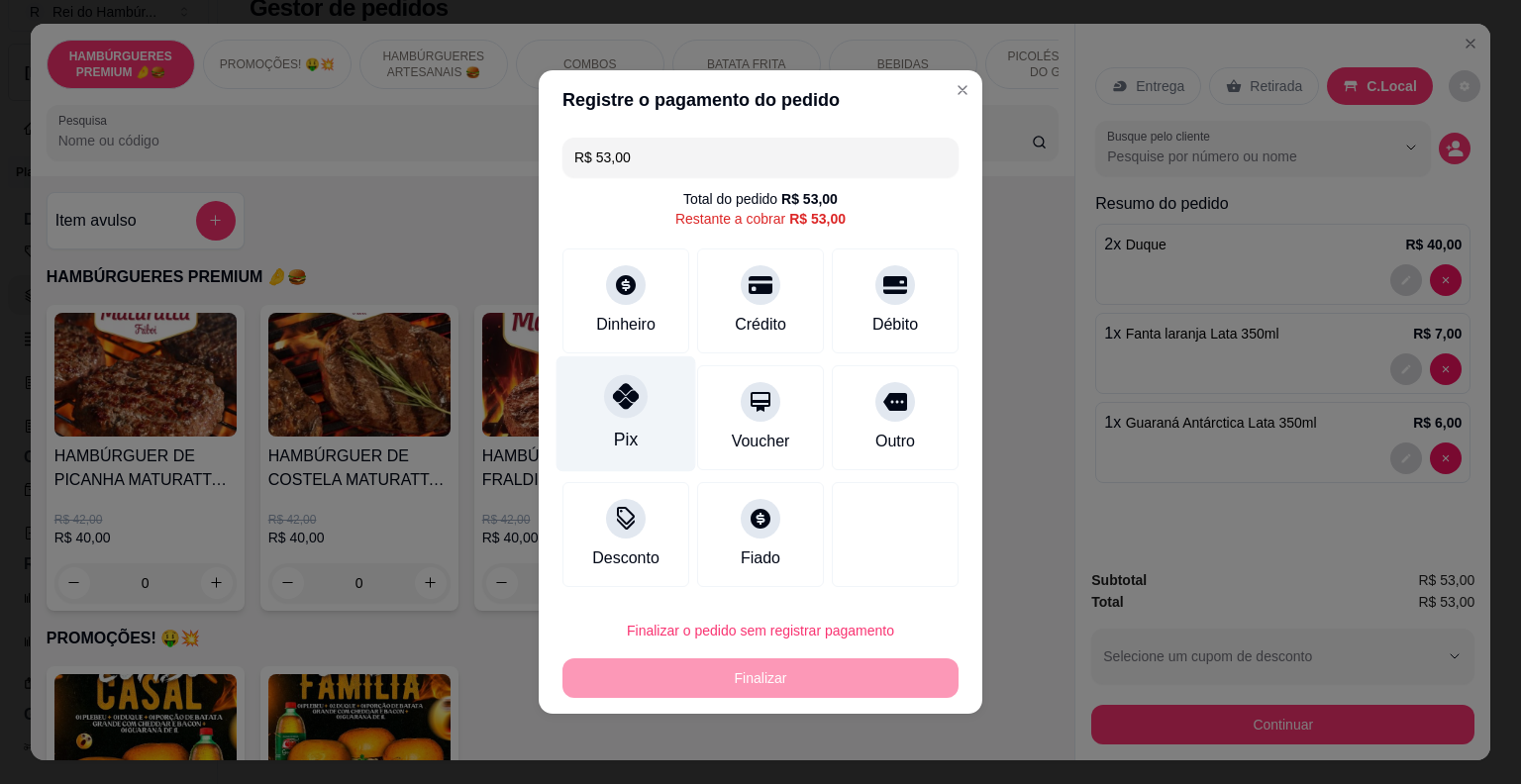 click on "Pix" at bounding box center (626, 414) 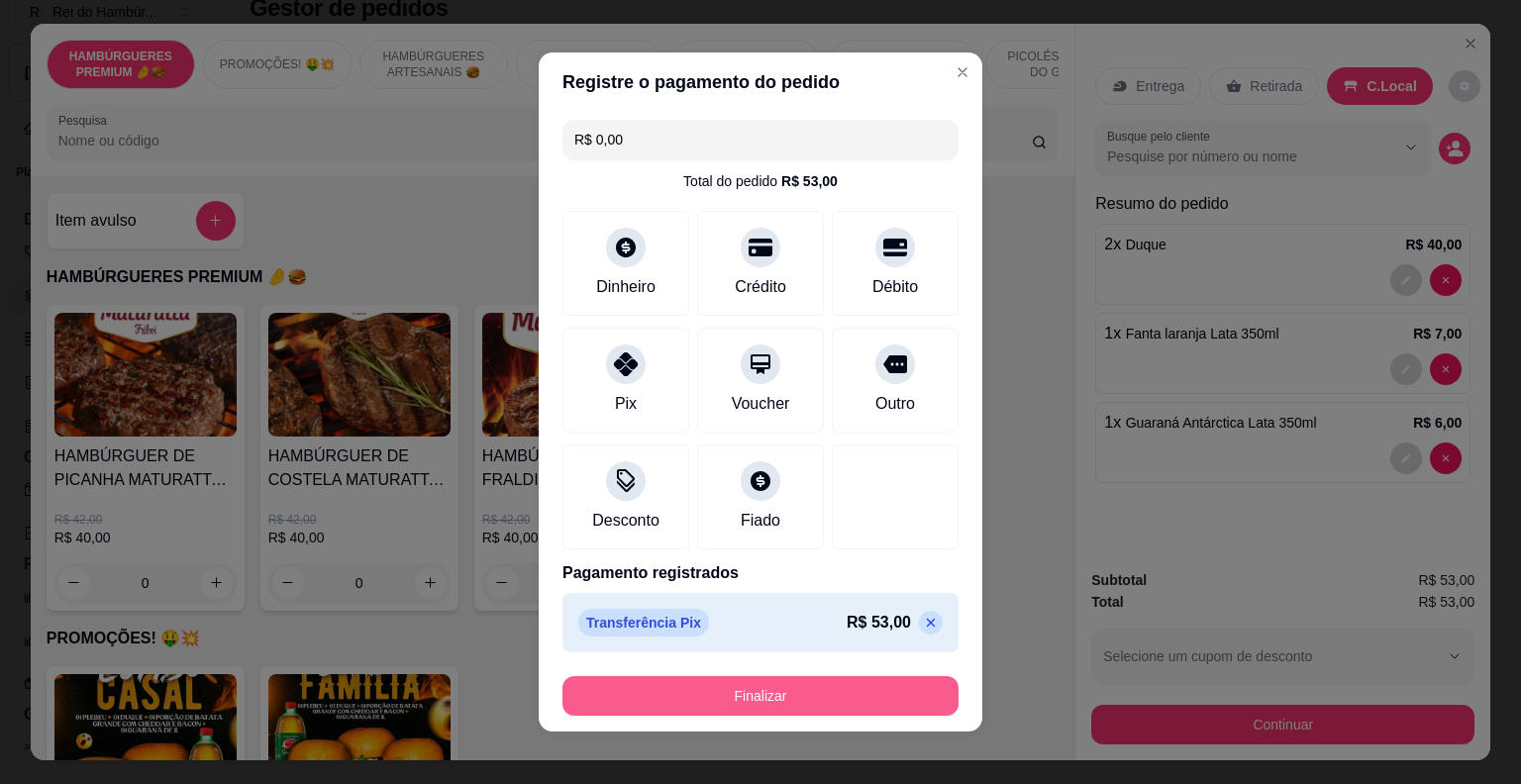 click on "Finalizar" at bounding box center [760, 696] 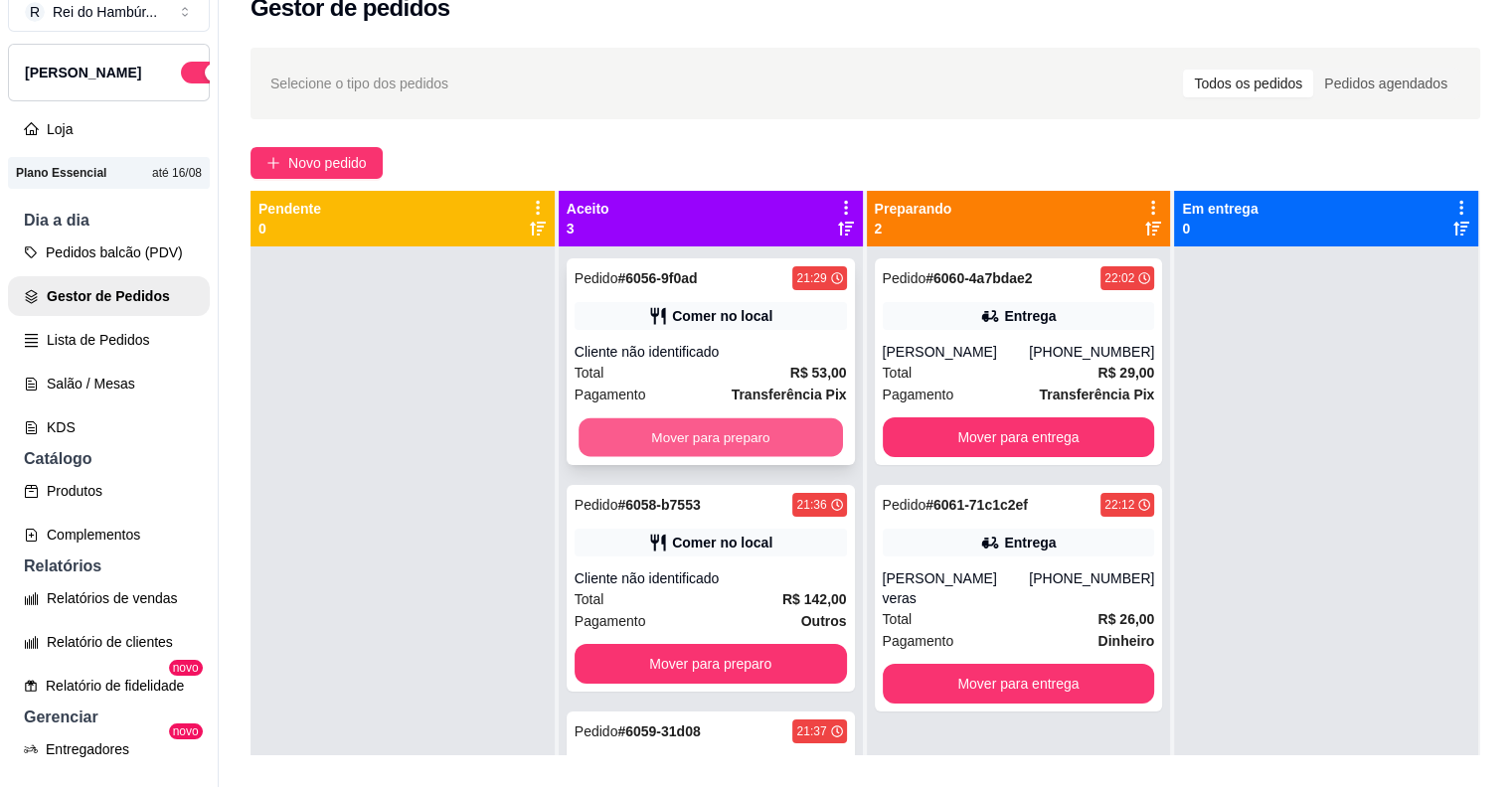 click on "Mover para preparo" at bounding box center [711, 437] 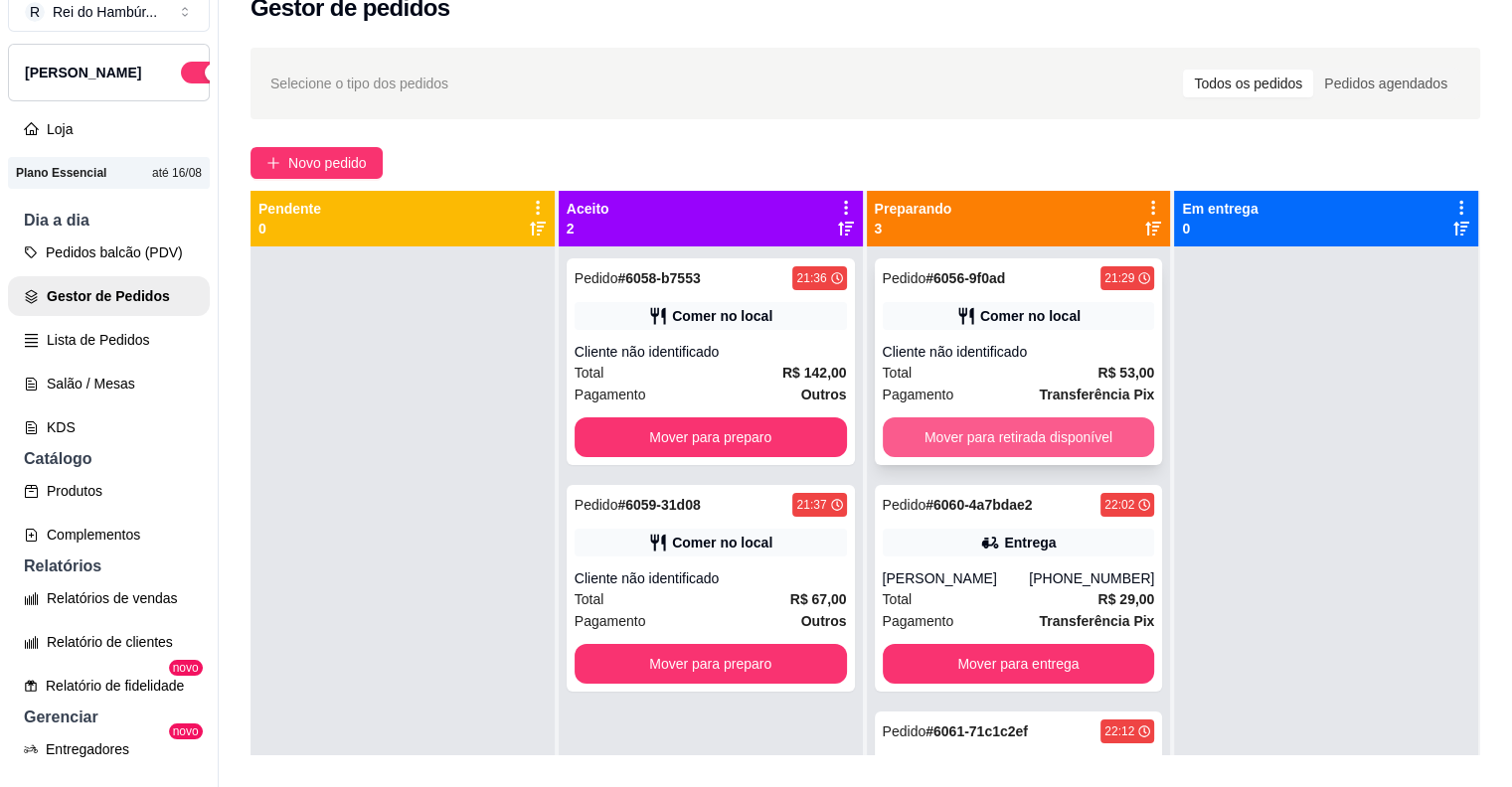 click on "Mover para retirada disponível" at bounding box center (1019, 437) 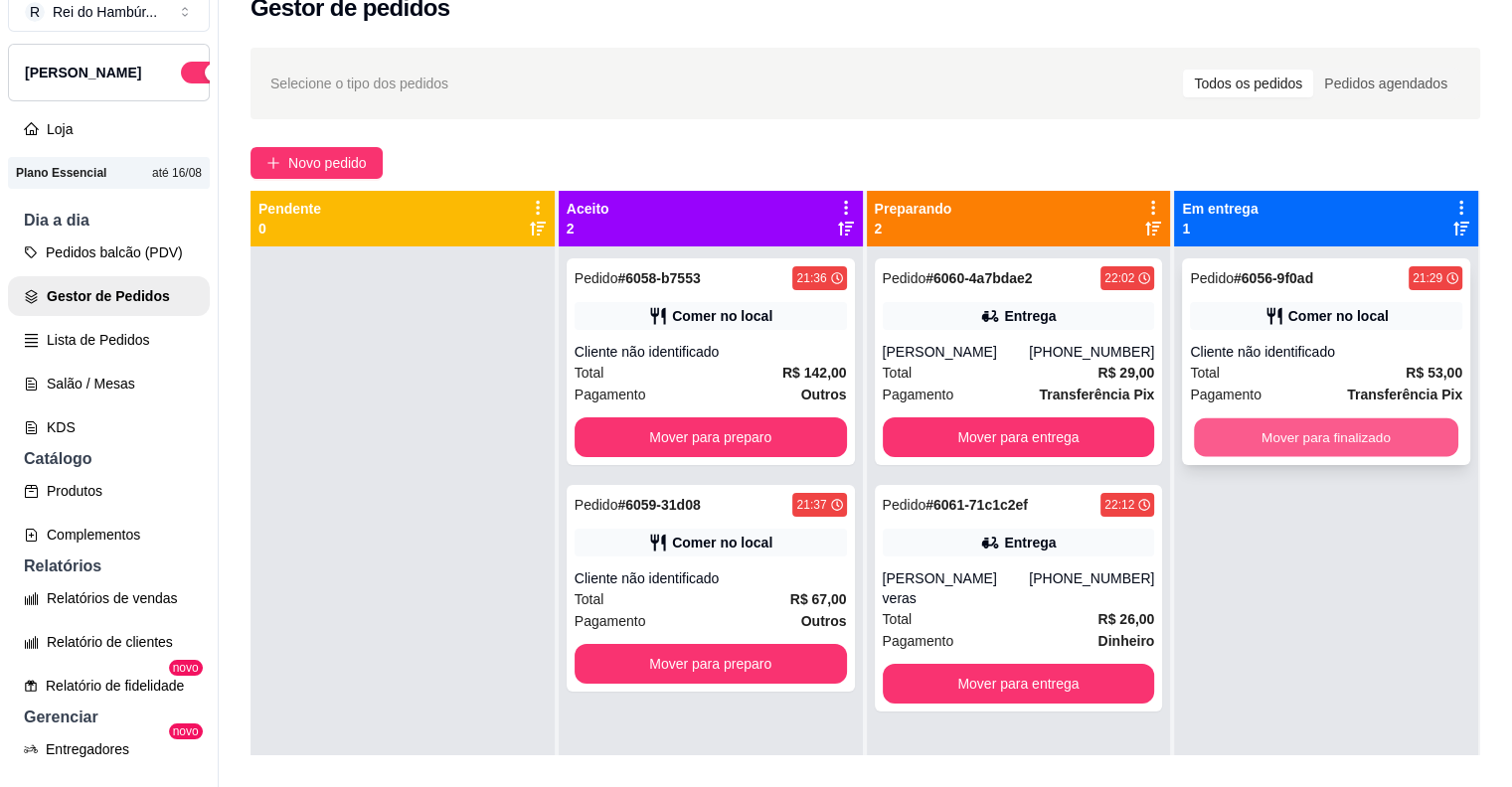 click on "Mover para finalizado" at bounding box center [1326, 437] 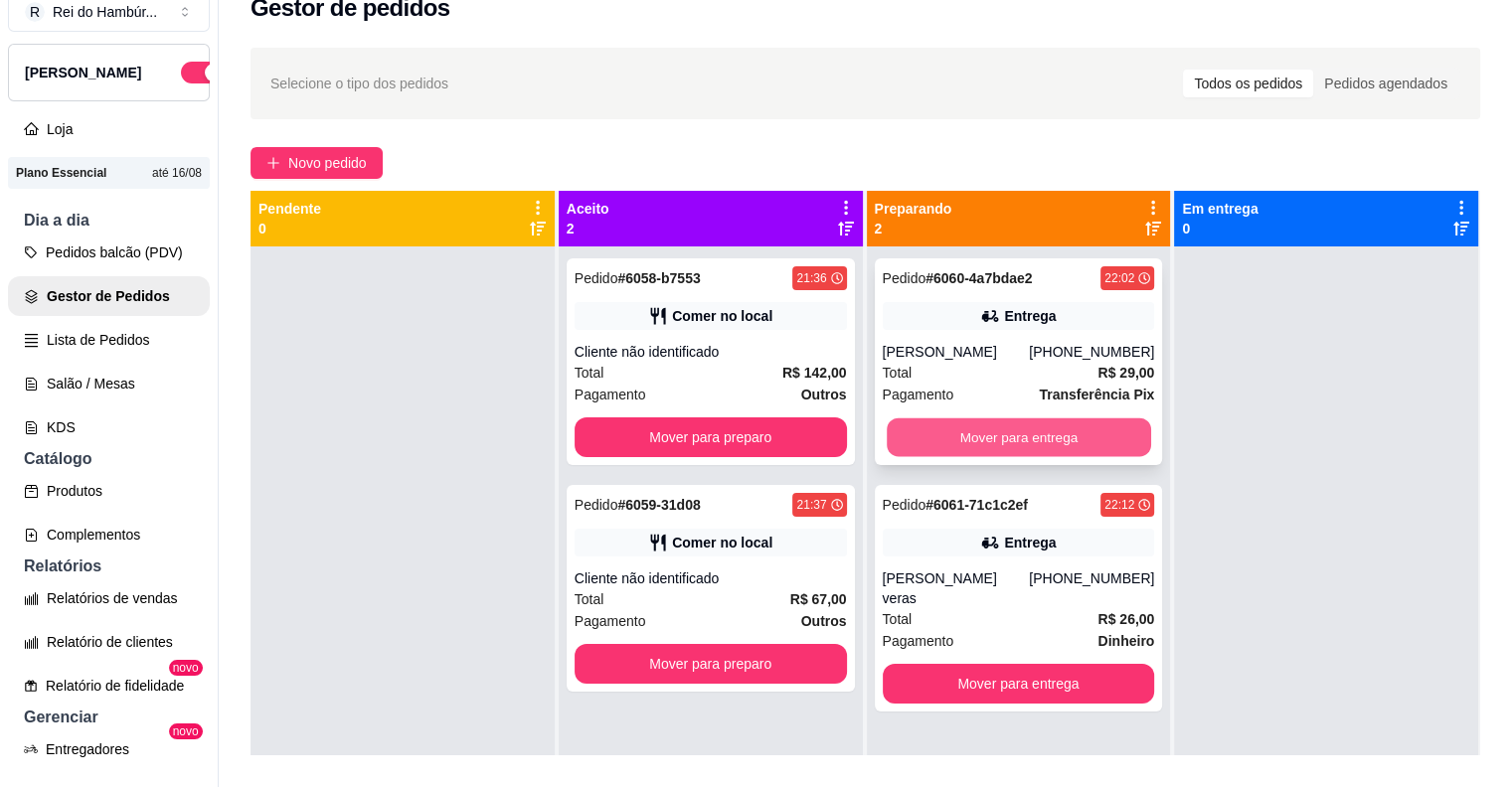 click on "Mover para entrega" at bounding box center [1019, 437] 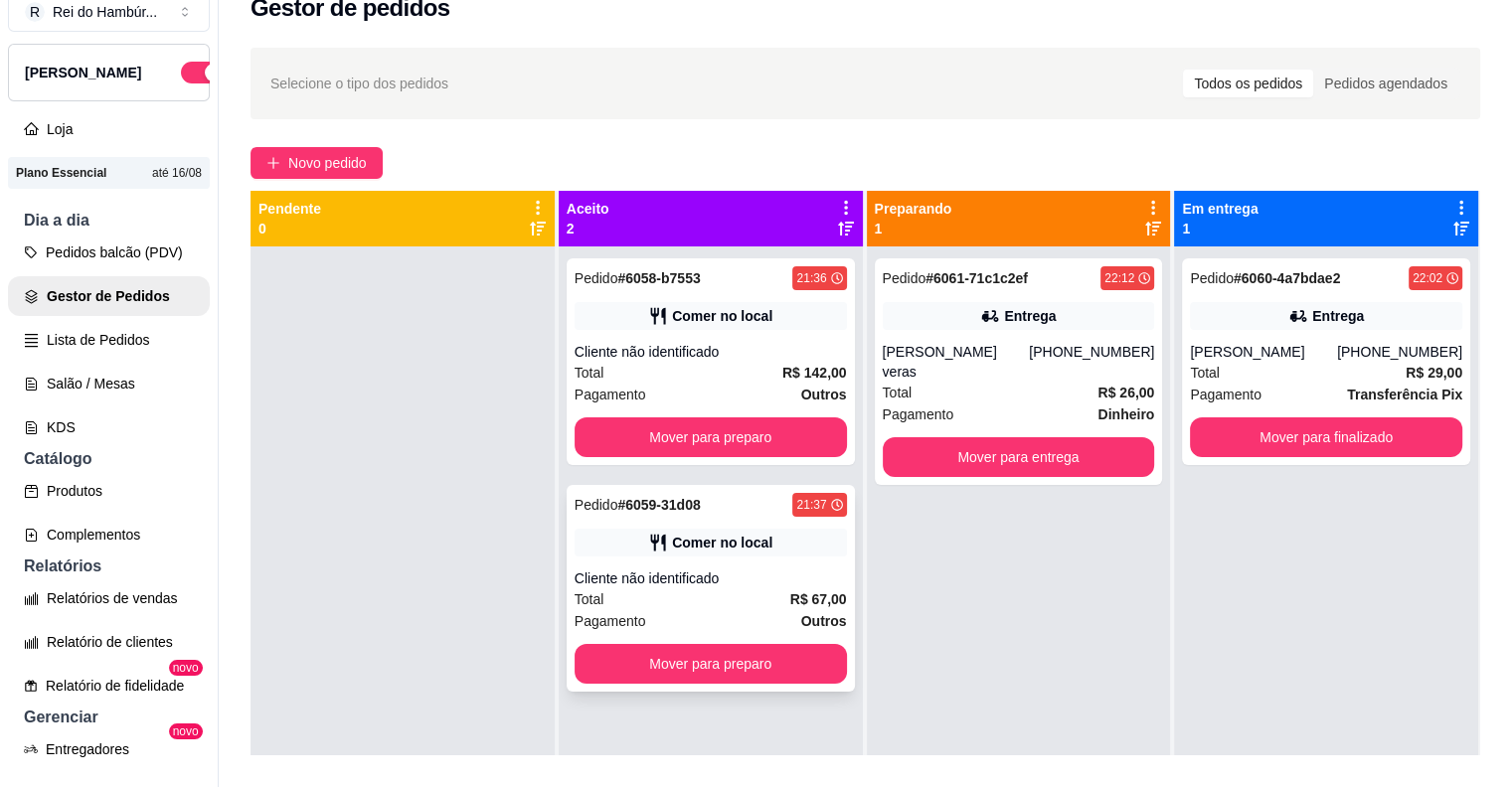 click on "Total R$ 67,00" at bounding box center [711, 599] 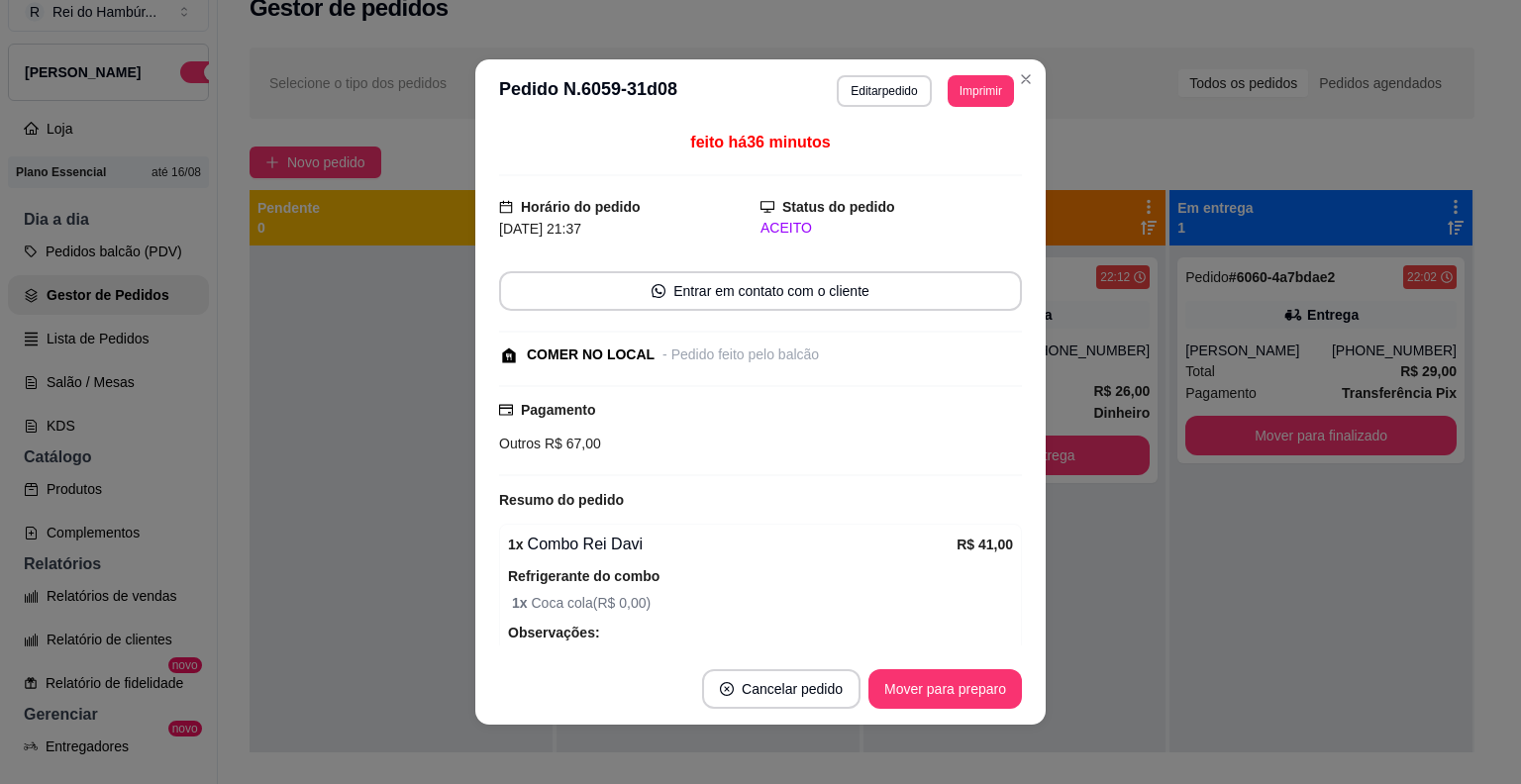 scroll, scrollTop: 164, scrollLeft: 0, axis: vertical 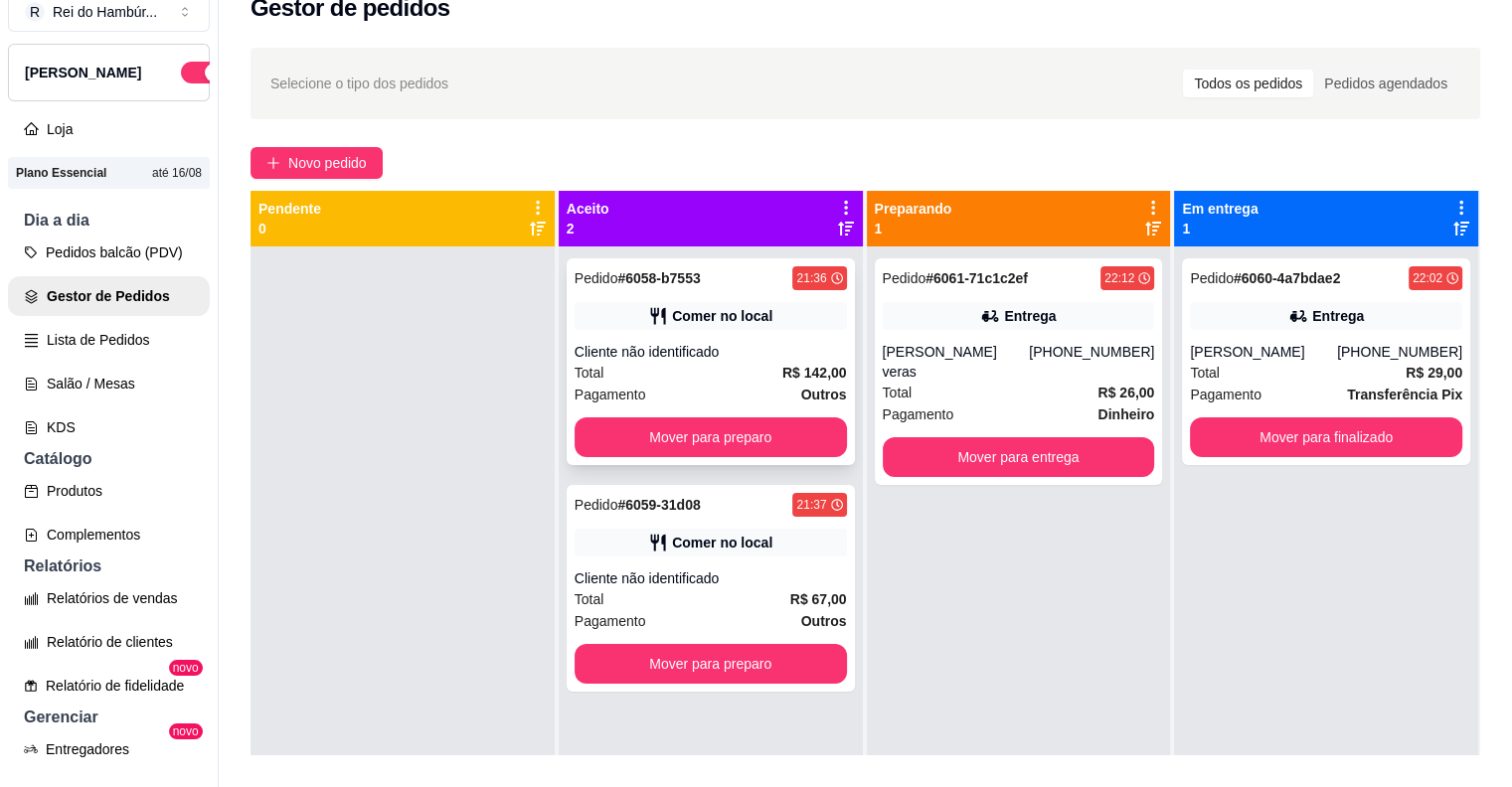 click on "Cliente não identificado" at bounding box center (711, 352) 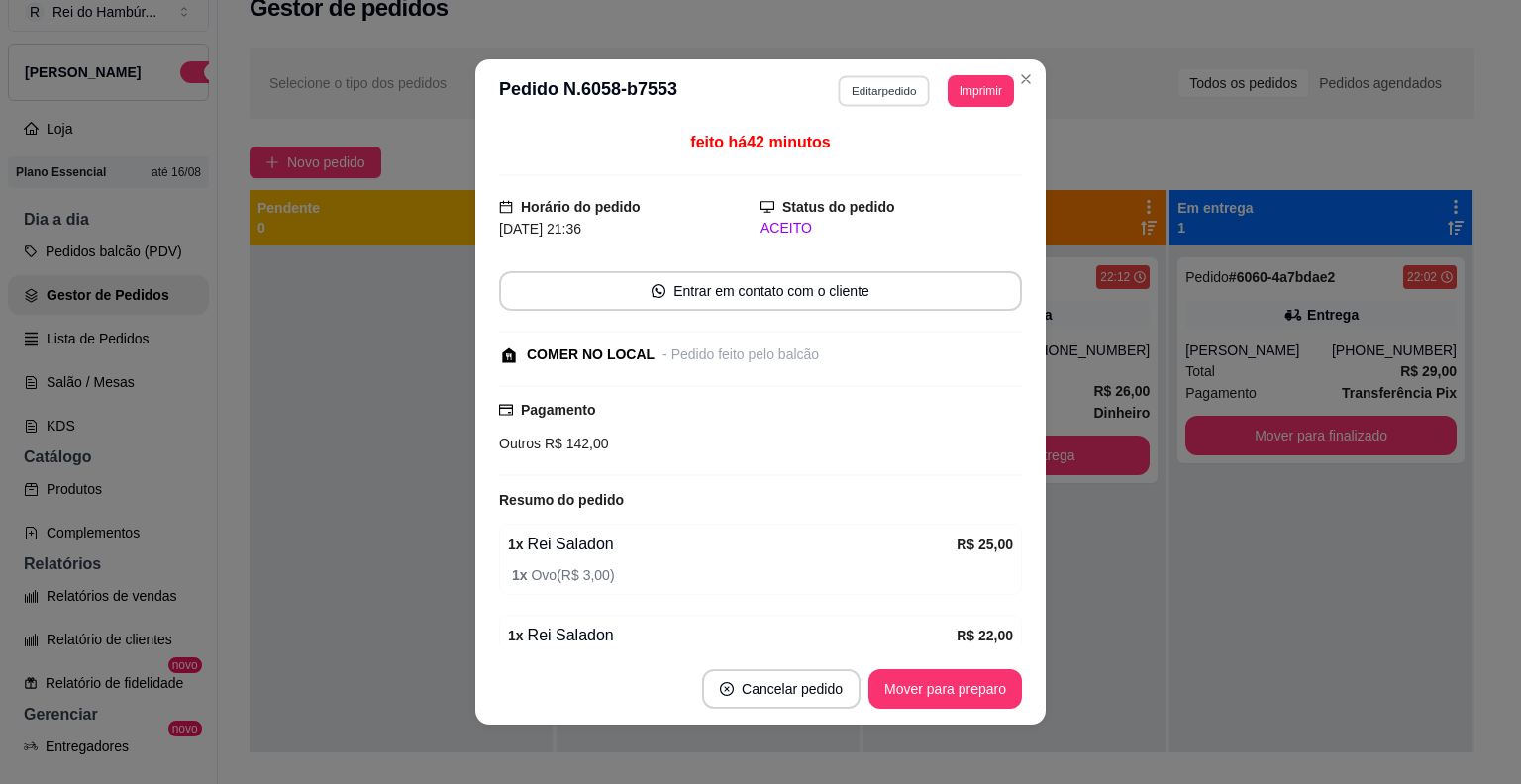 click on "Editar  pedido" at bounding box center (884, 90) 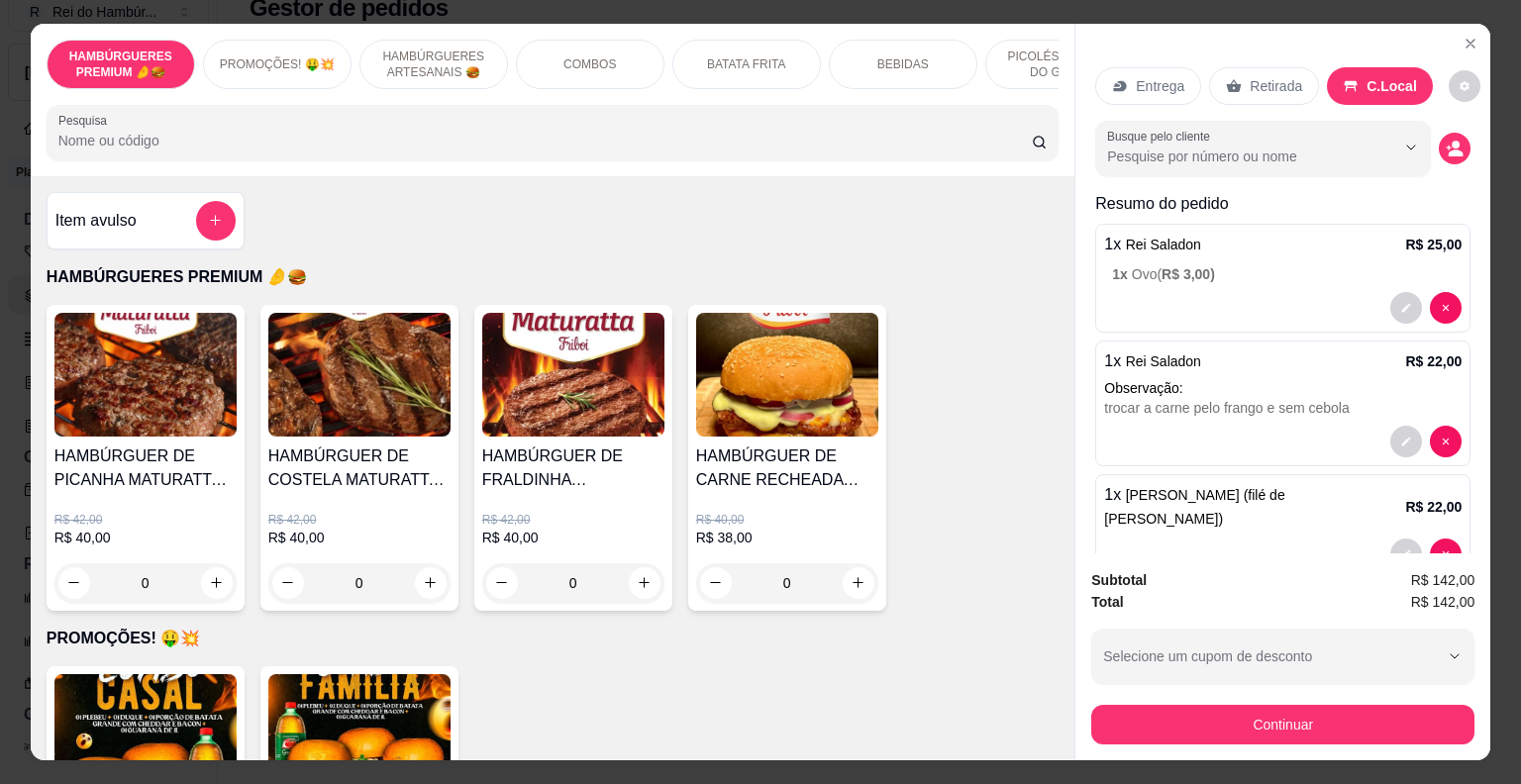 scroll, scrollTop: 99, scrollLeft: 0, axis: vertical 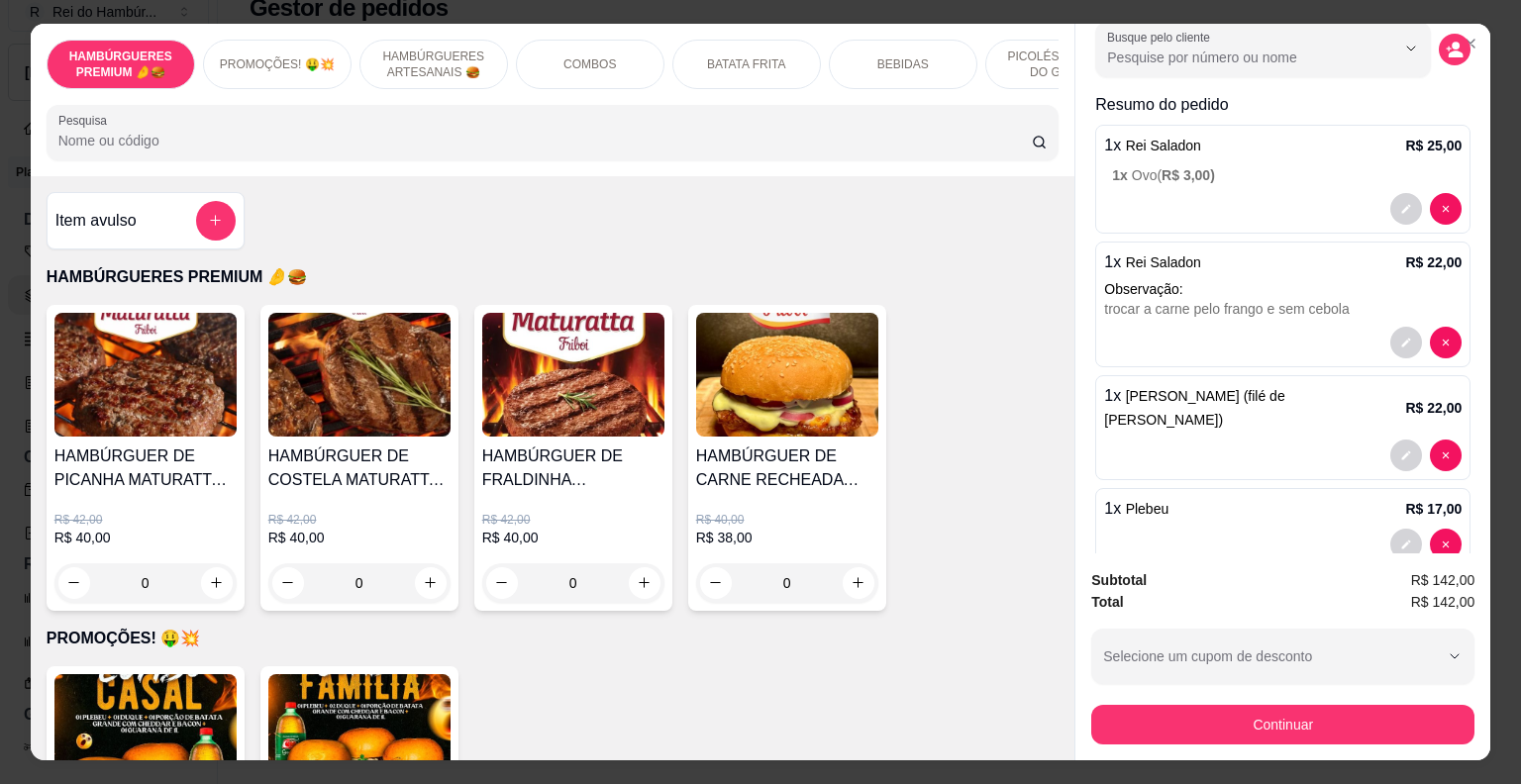 click on "HAMBÚRGUERES ARTESANAIS 🍔" at bounding box center (434, 64) 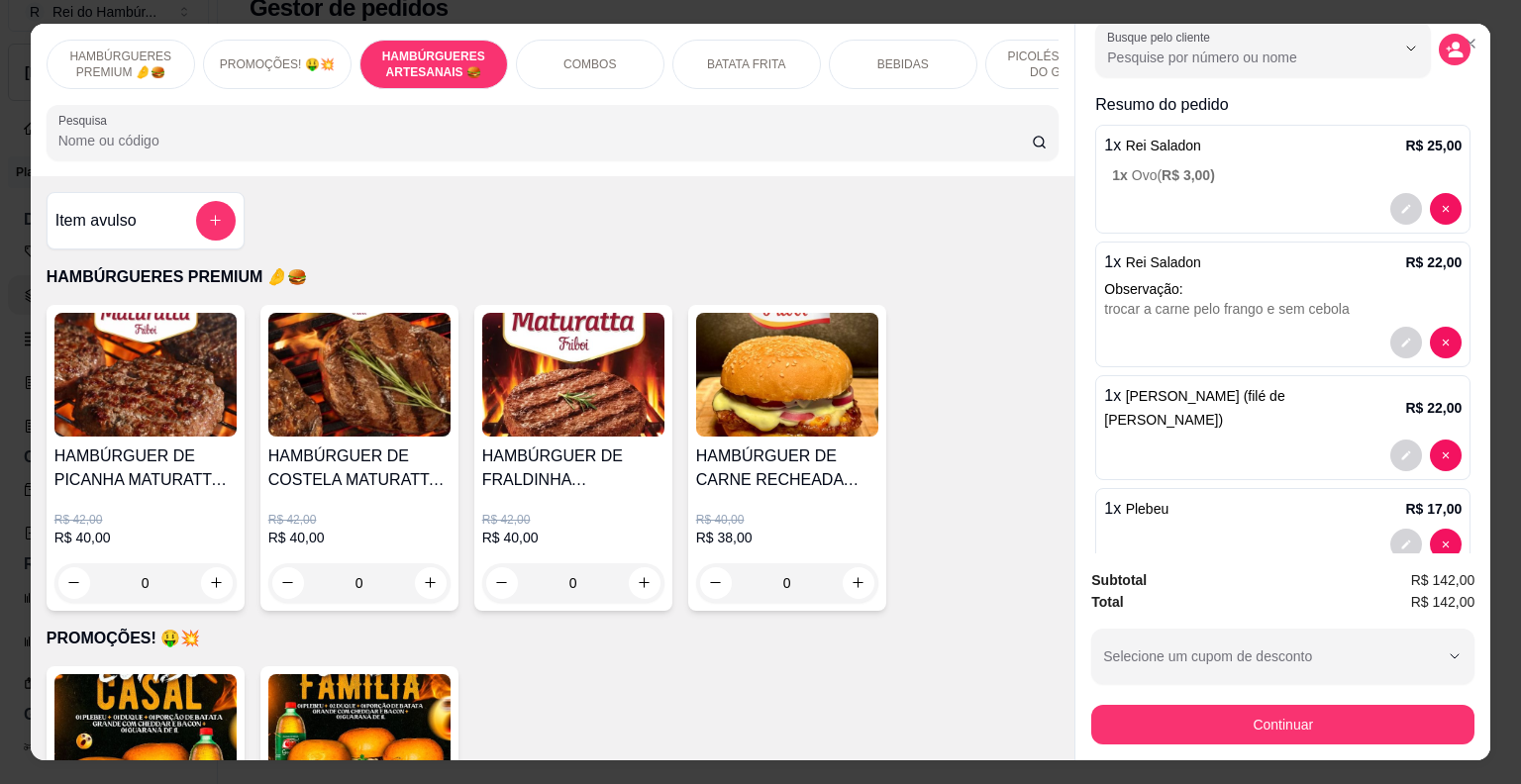 scroll, scrollTop: 796, scrollLeft: 0, axis: vertical 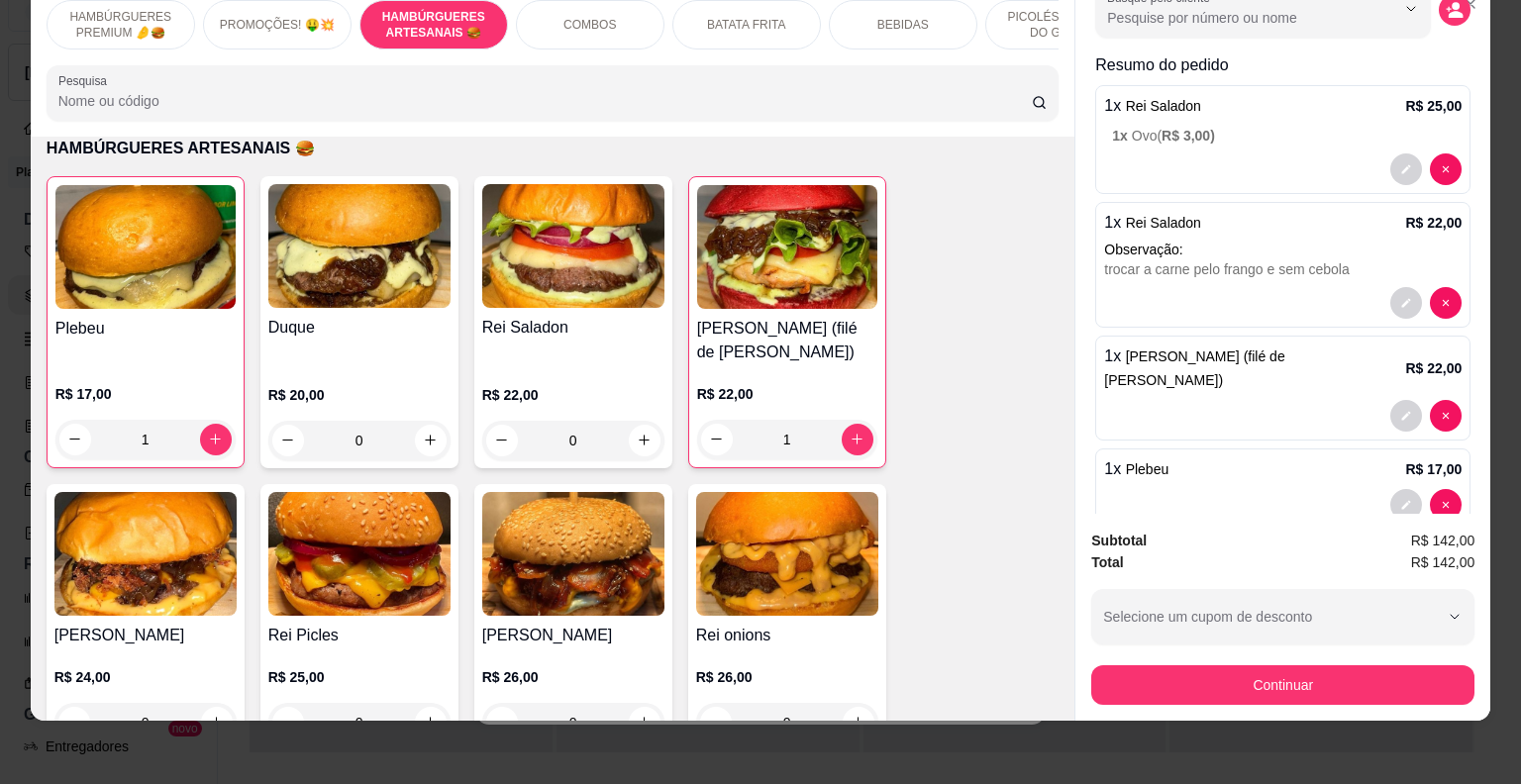 click on "0" at bounding box center [573, 441] 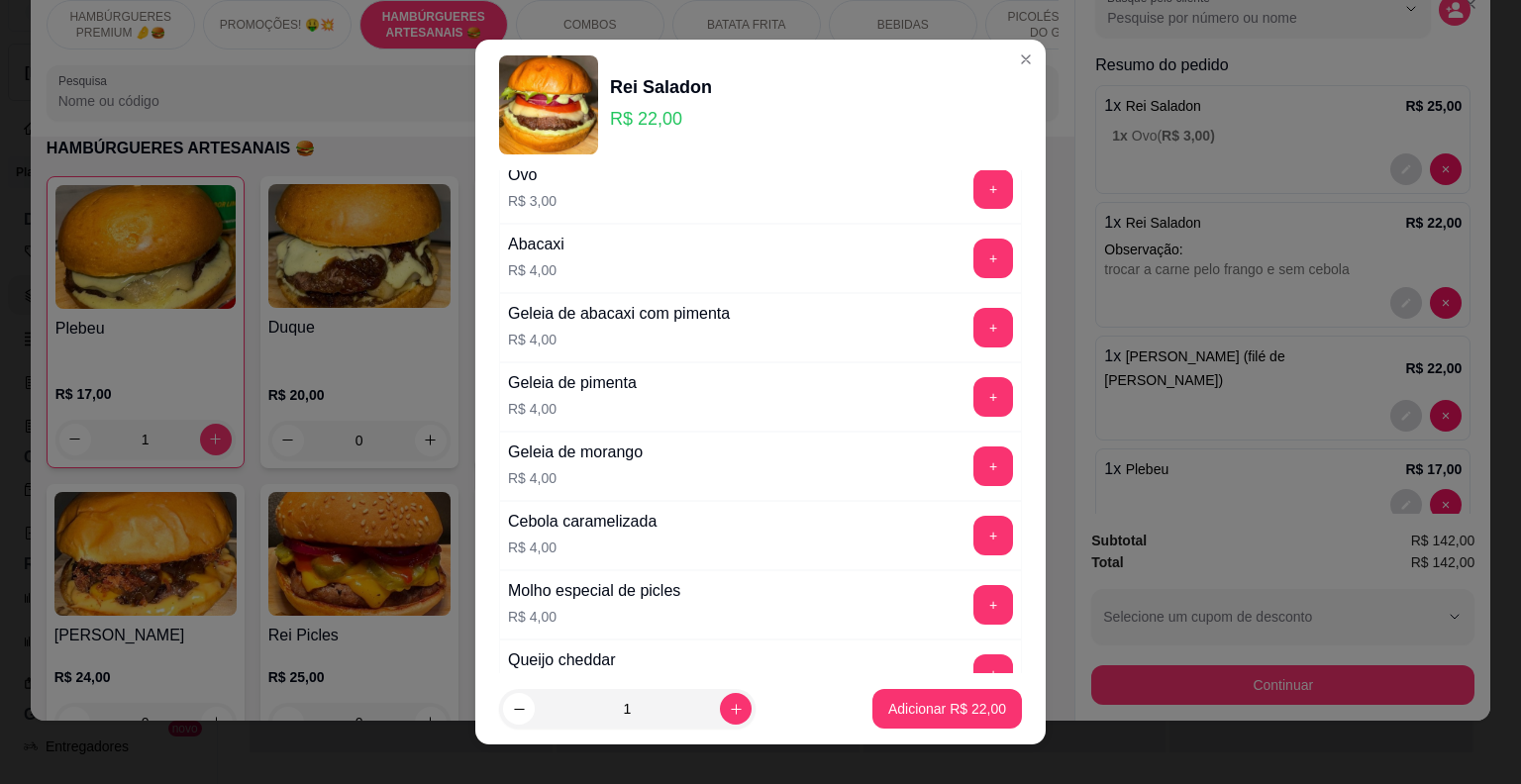 scroll, scrollTop: 99, scrollLeft: 0, axis: vertical 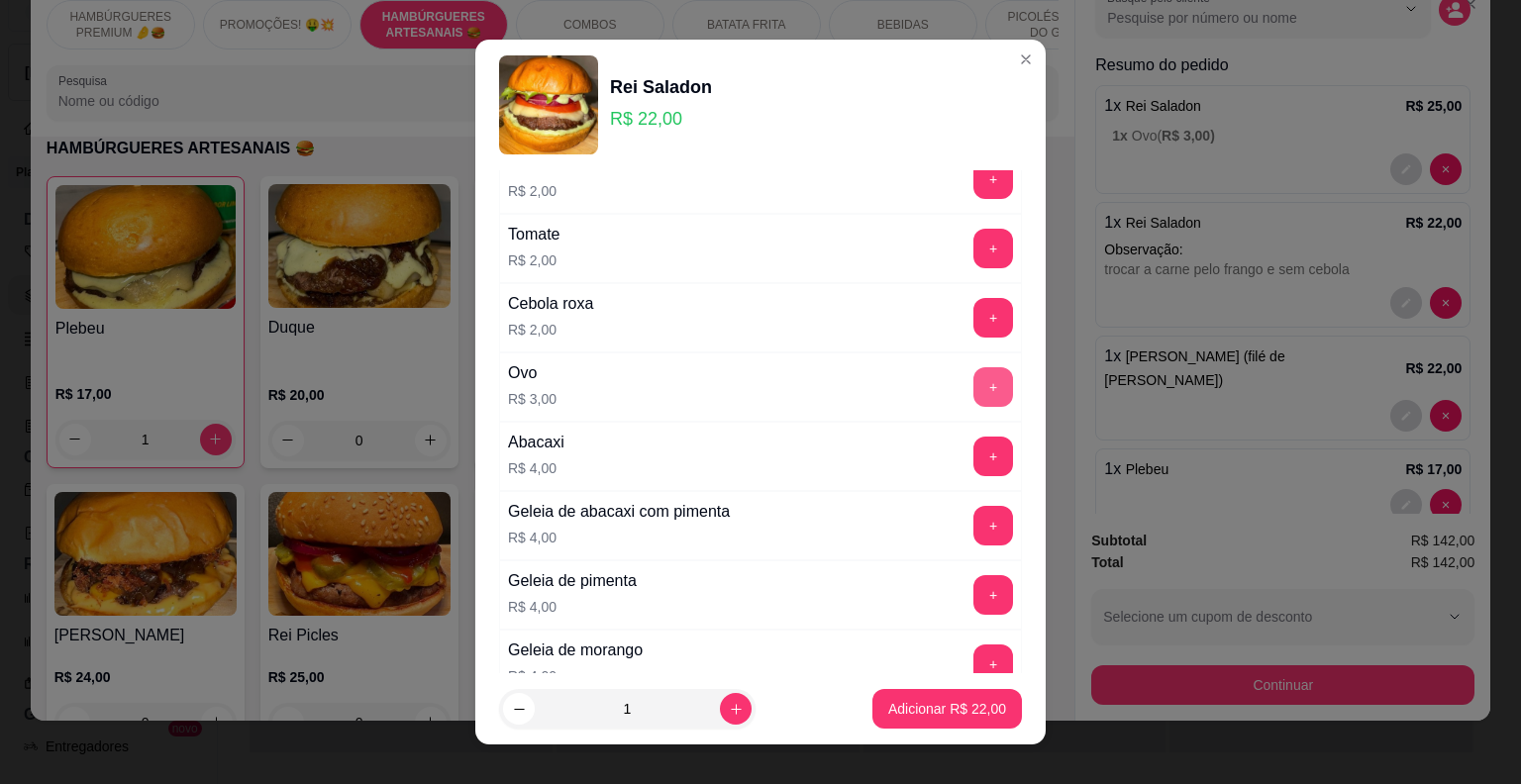 click on "+" at bounding box center [993, 387] 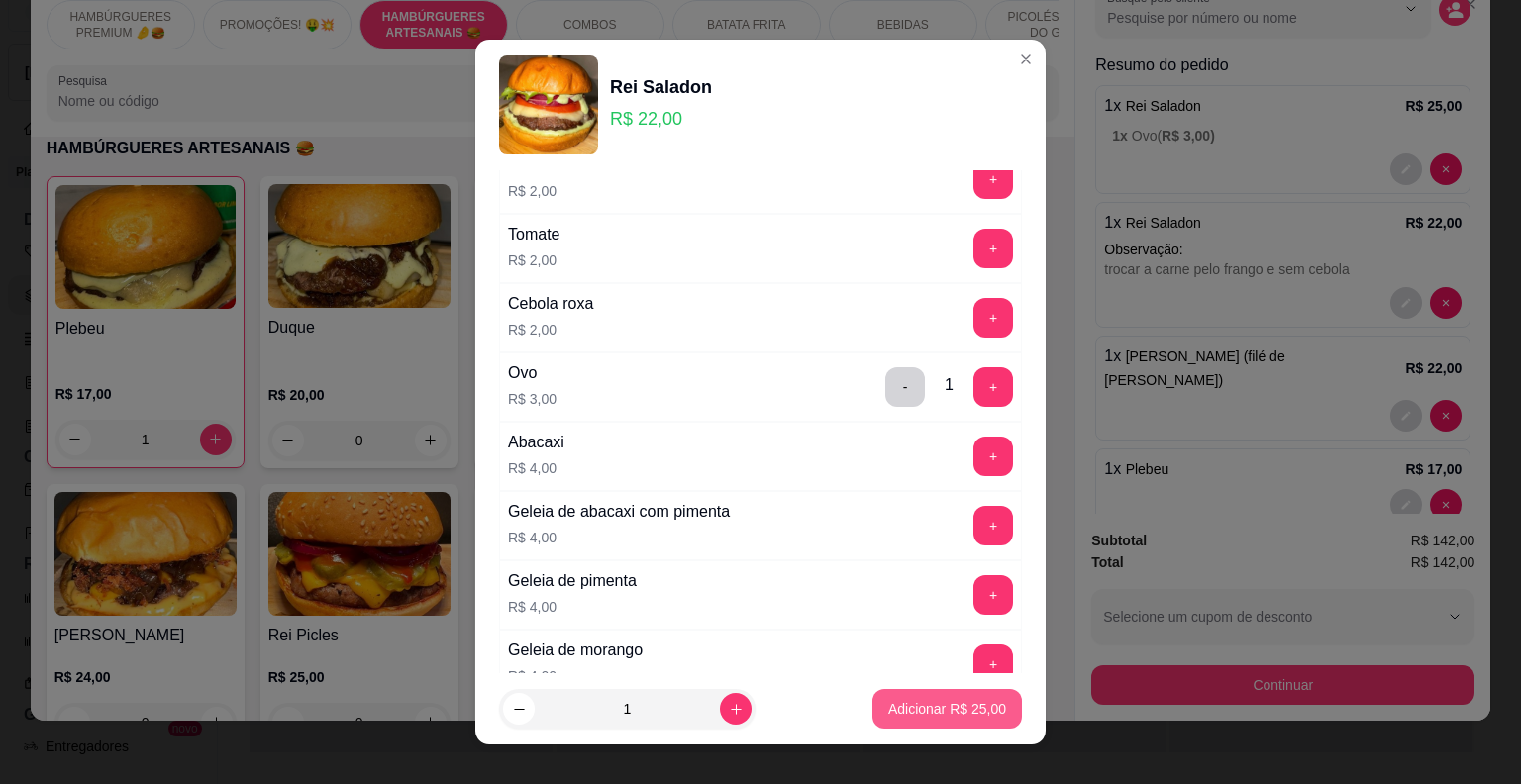 click on "Adicionar   R$ 25,00" at bounding box center [947, 709] 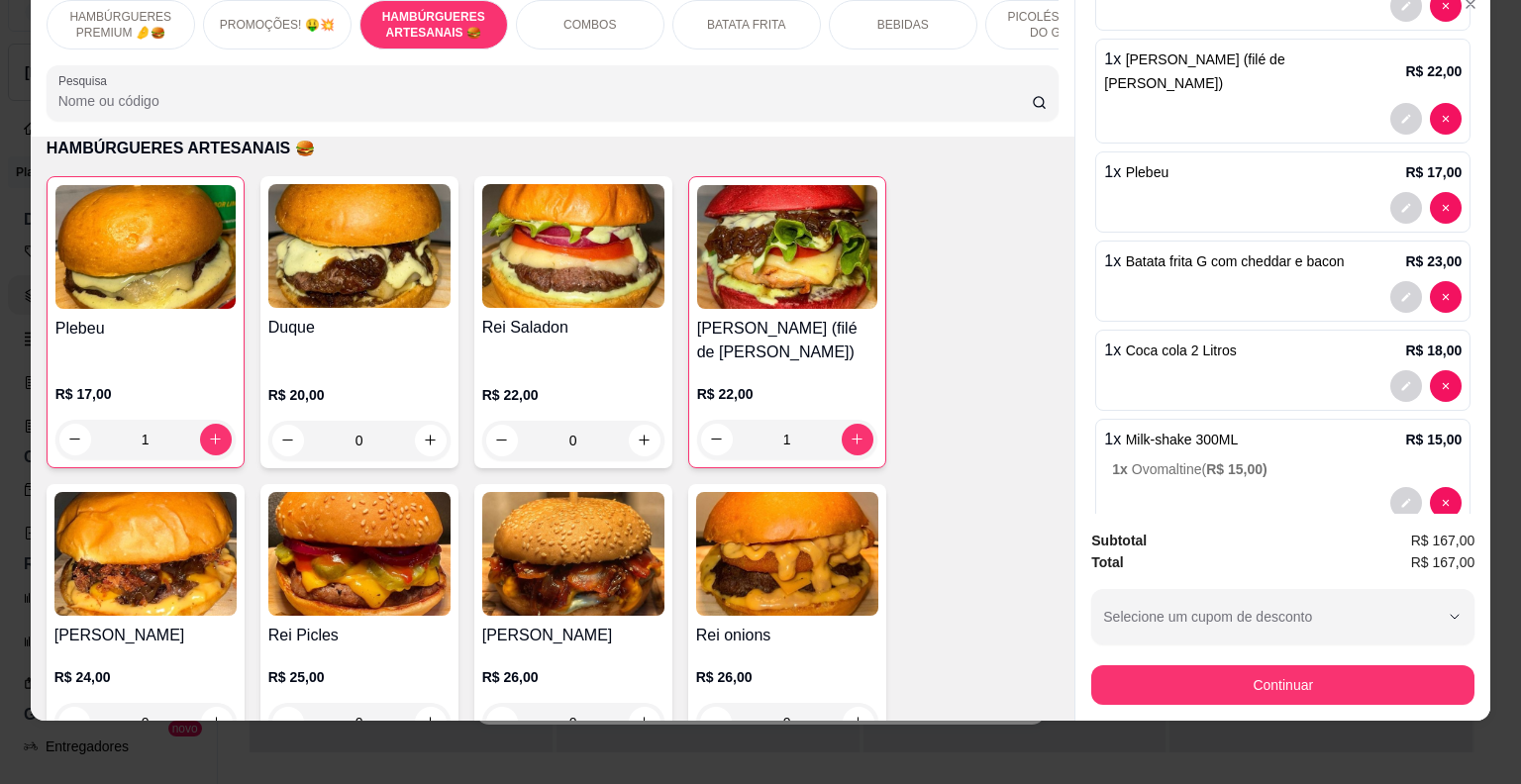 scroll, scrollTop: 549, scrollLeft: 0, axis: vertical 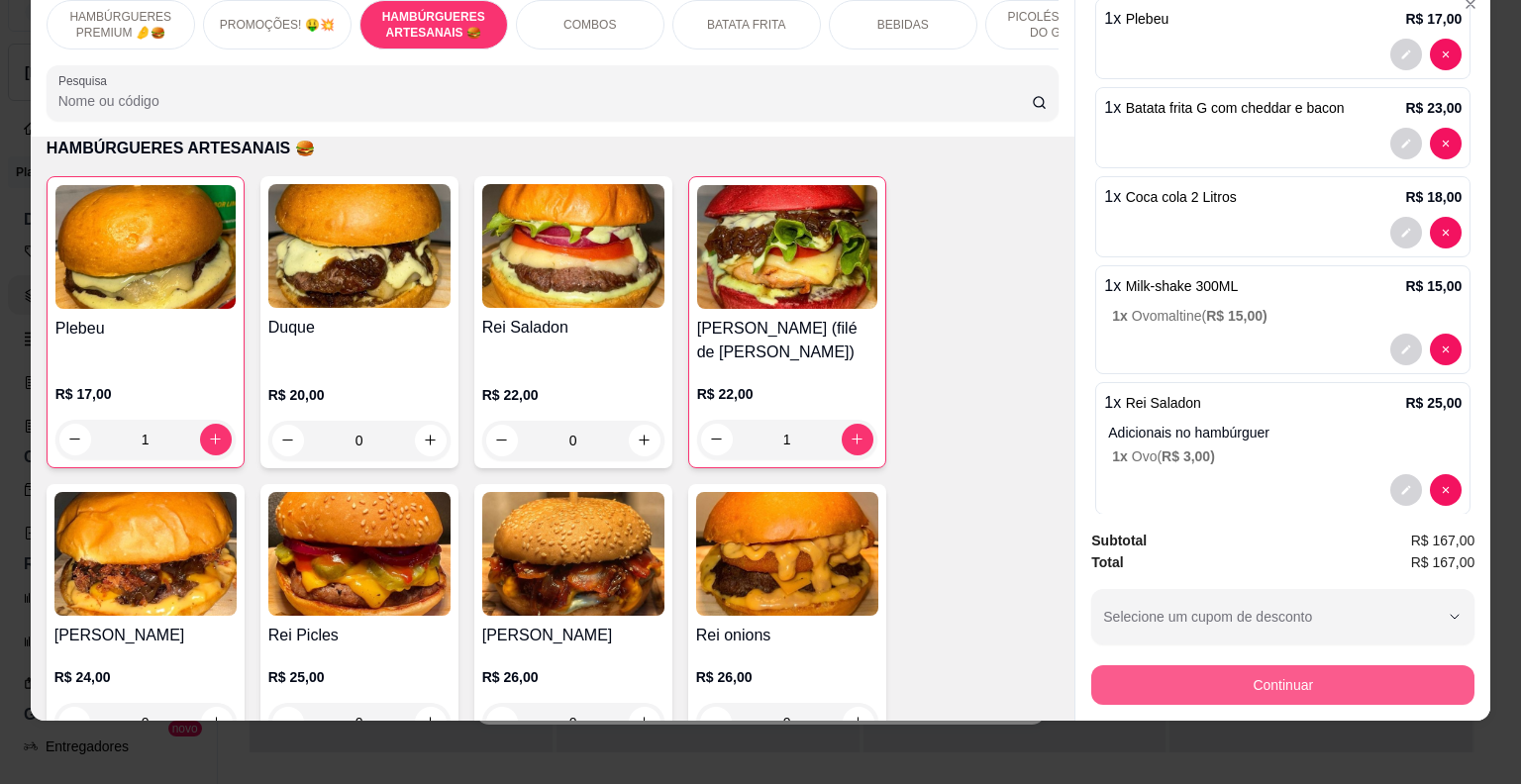 click on "Continuar" at bounding box center [1282, 685] 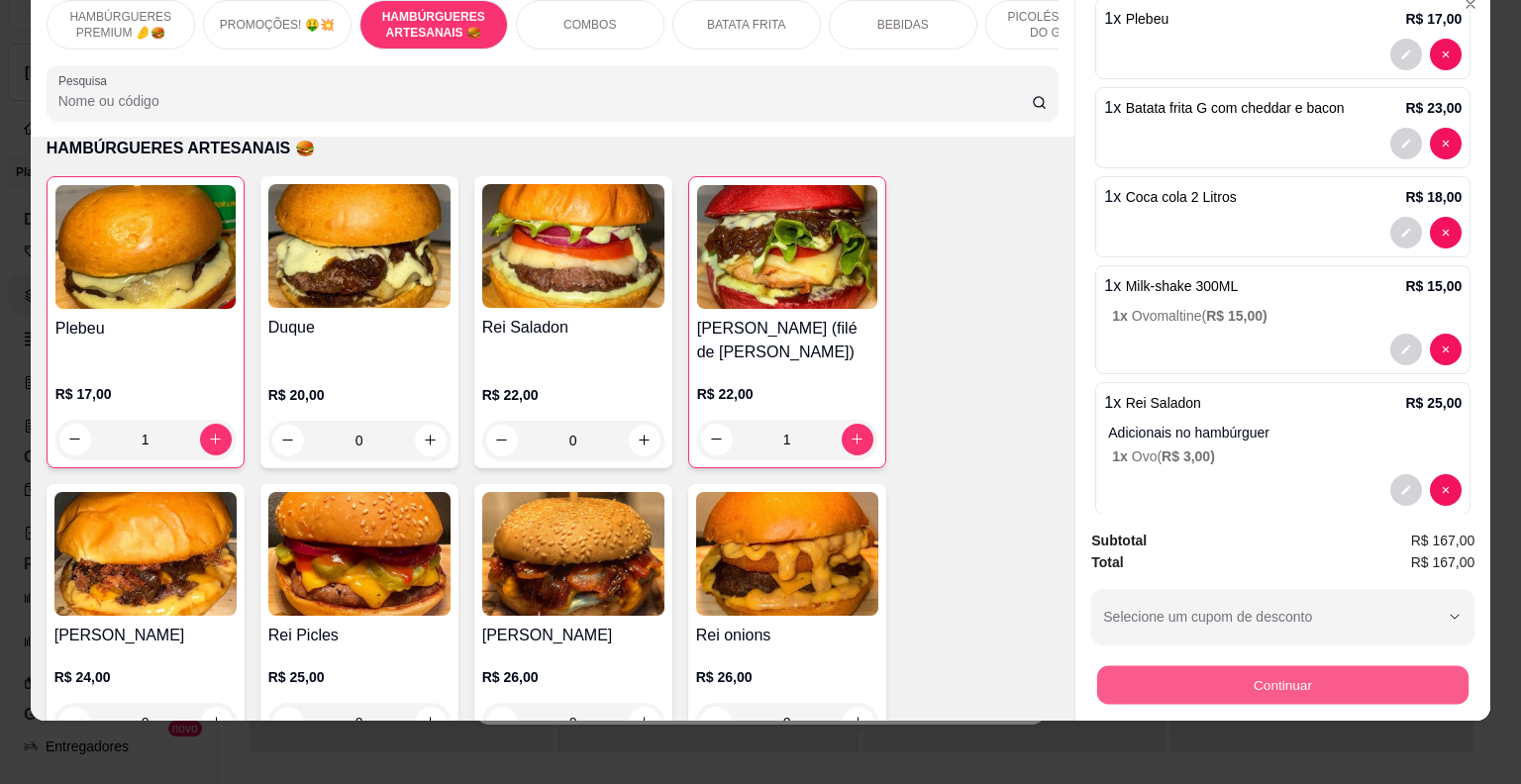 click on "Continuar" at bounding box center [1282, 685] 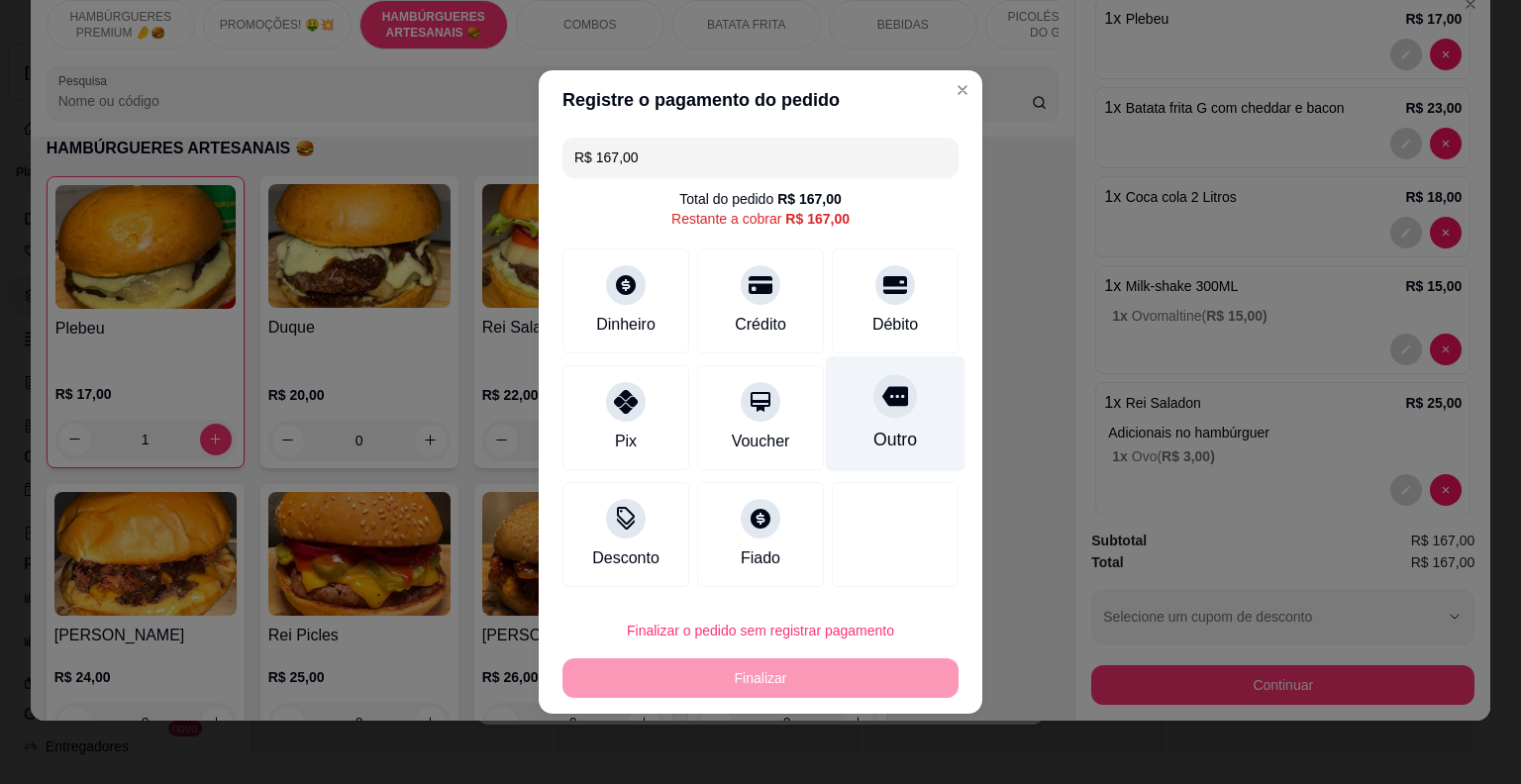 click on "Outro" at bounding box center (895, 414) 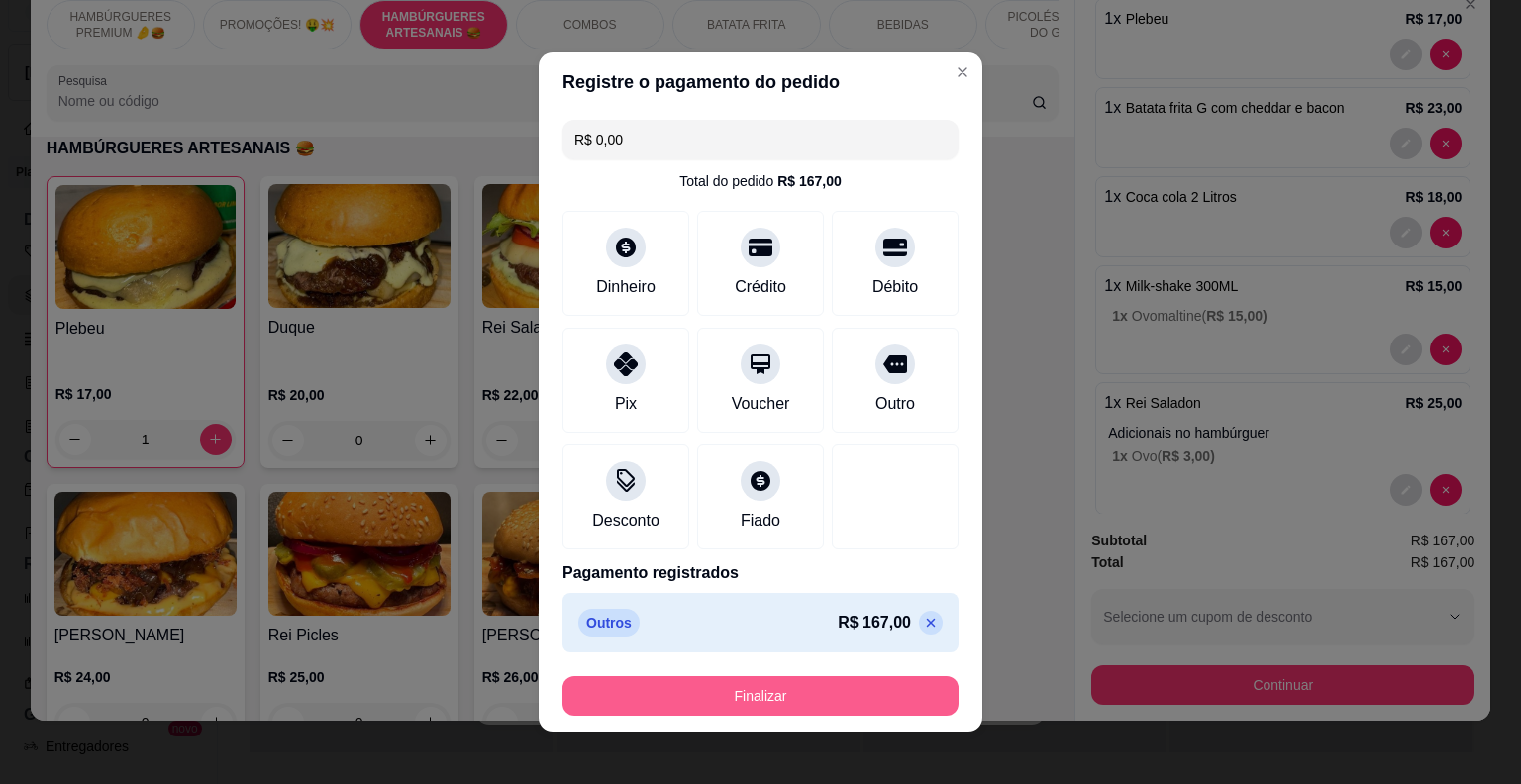 click on "Finalizar" at bounding box center [760, 696] 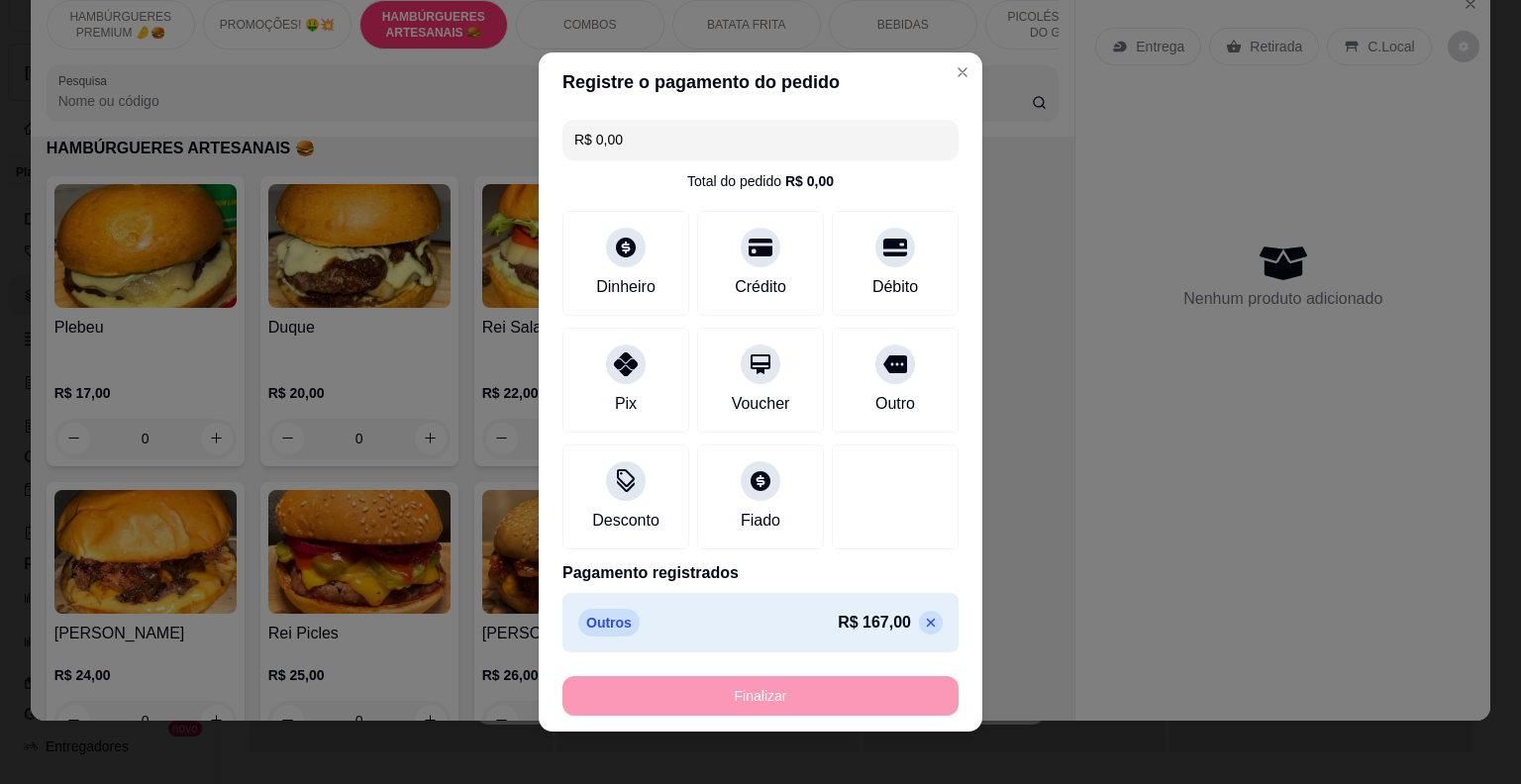 type on "0" 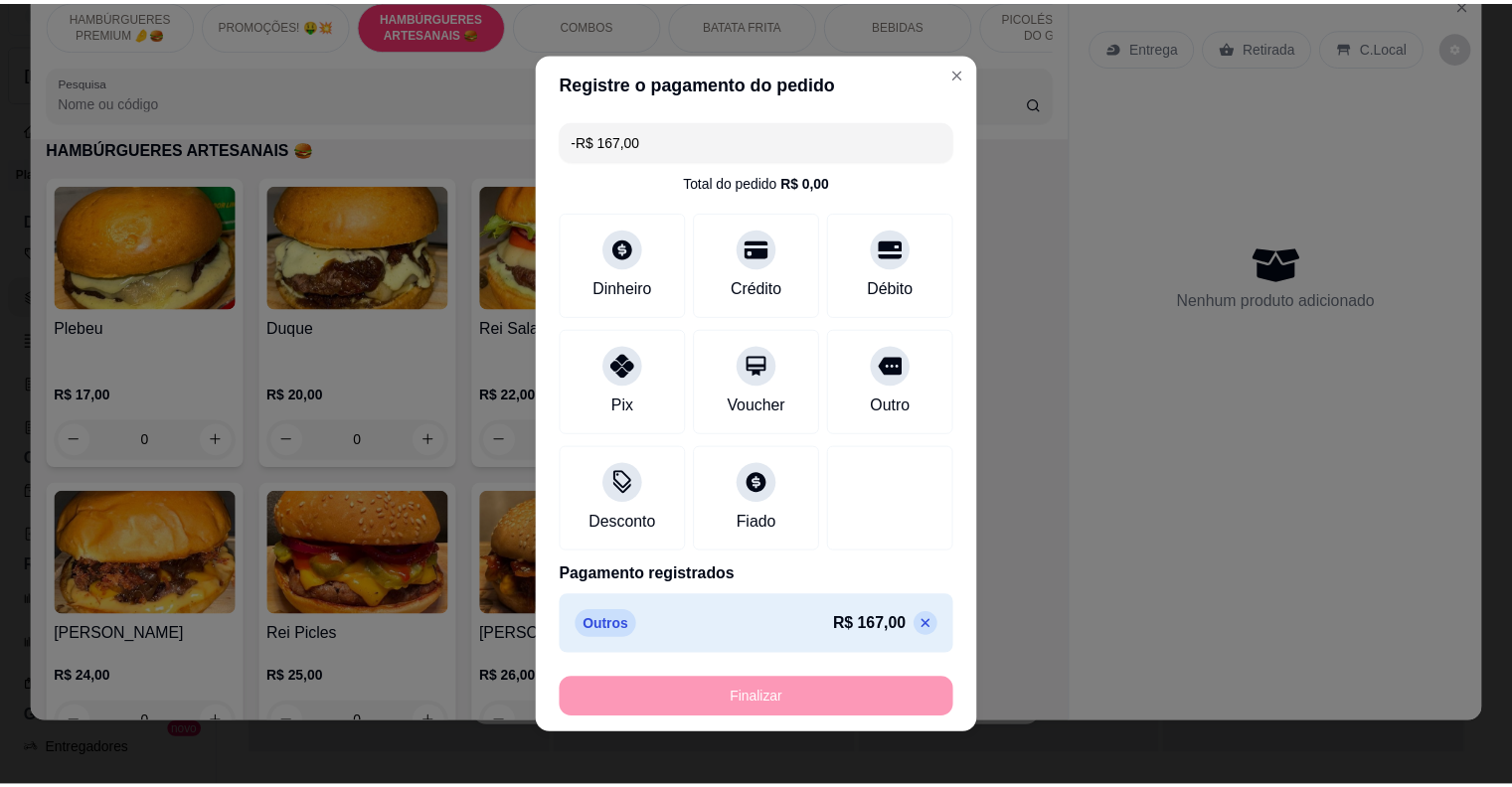 scroll, scrollTop: 0, scrollLeft: 0, axis: both 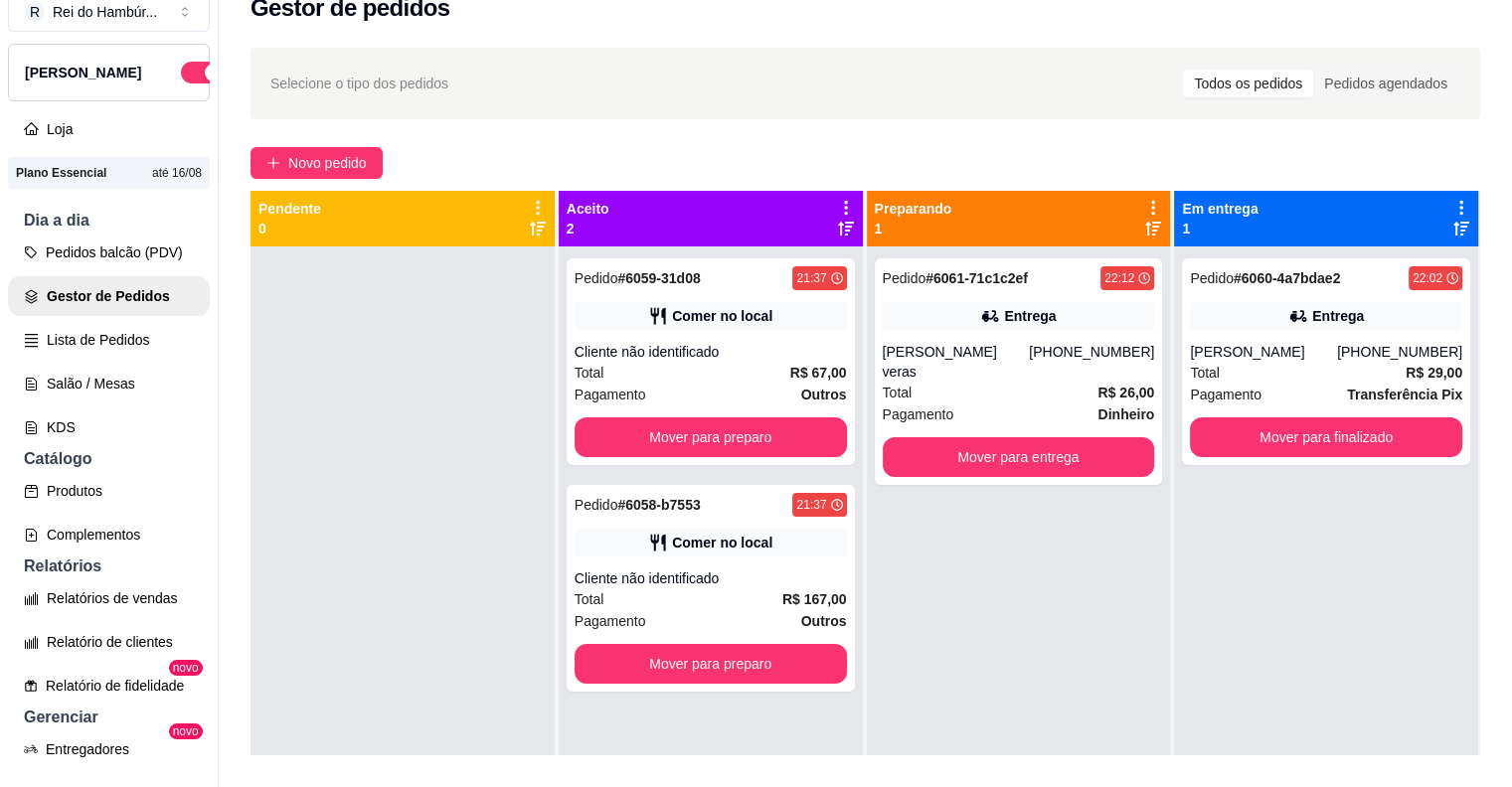 drag, startPoint x: 1145, startPoint y: 589, endPoint x: 332, endPoint y: 582, distance: 813.03013 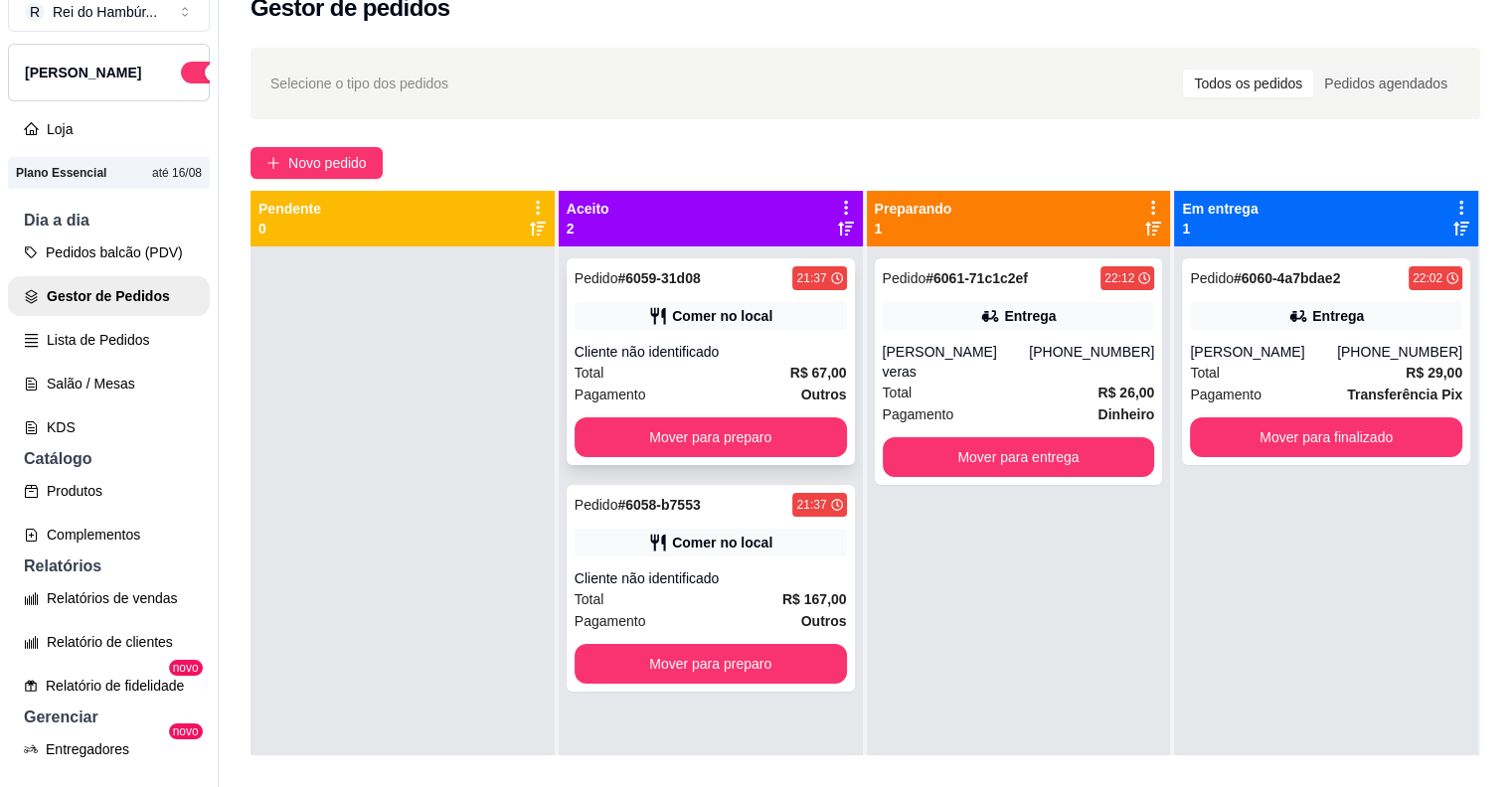 click on "Cliente não identificado" at bounding box center (711, 352) 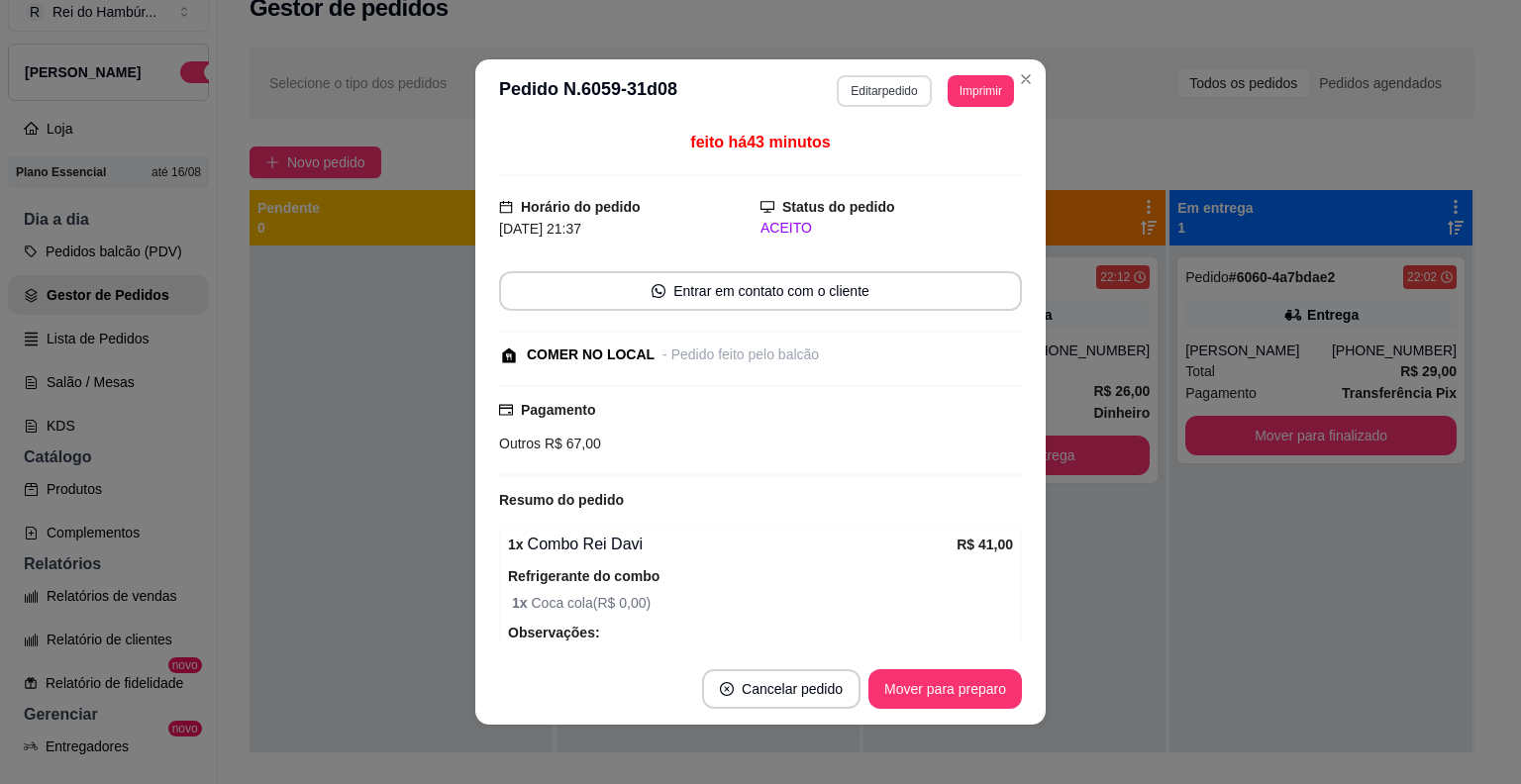 click on "Editar  pedido" at bounding box center (883, 91) 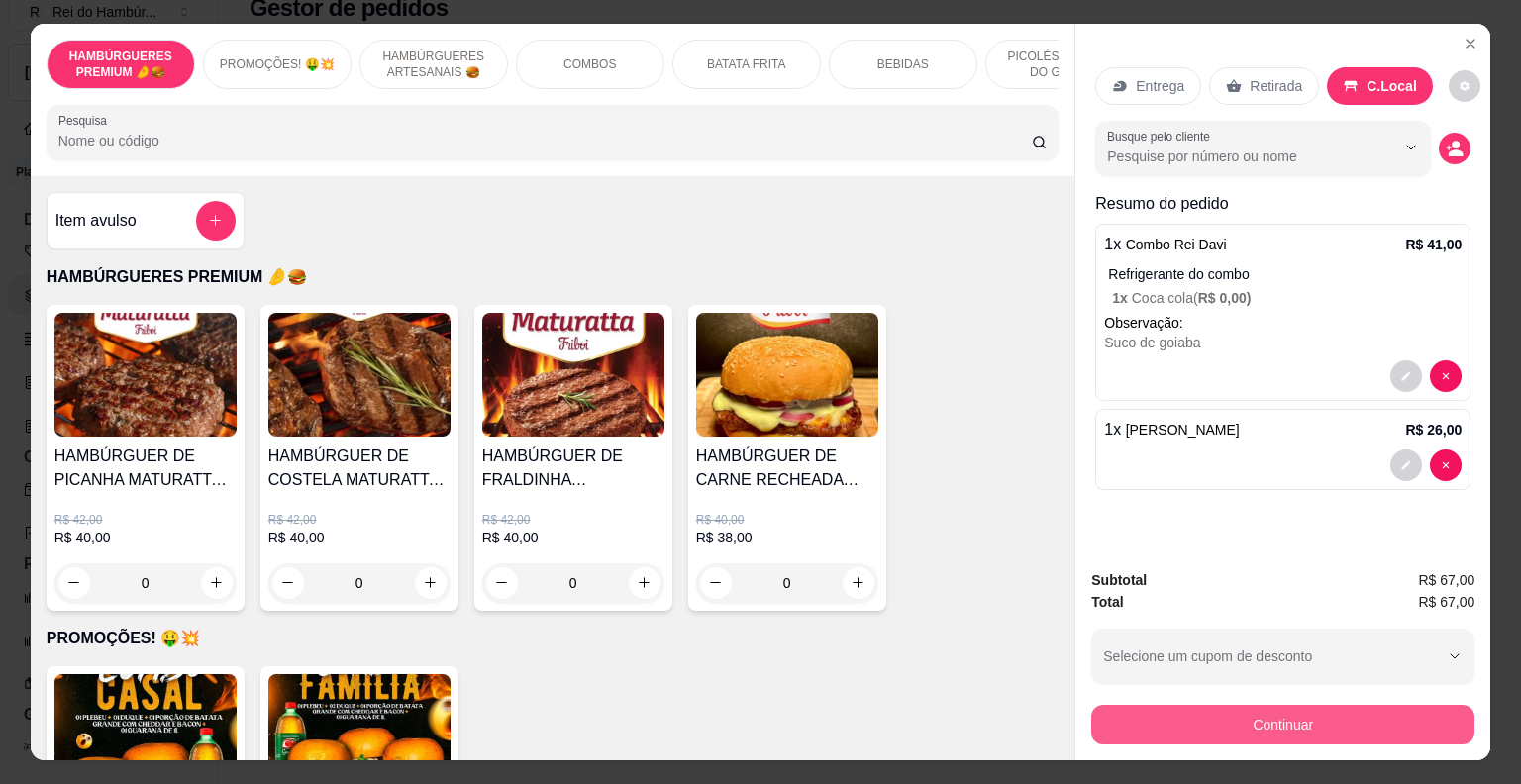 click on "Continuar" at bounding box center (1282, 725) 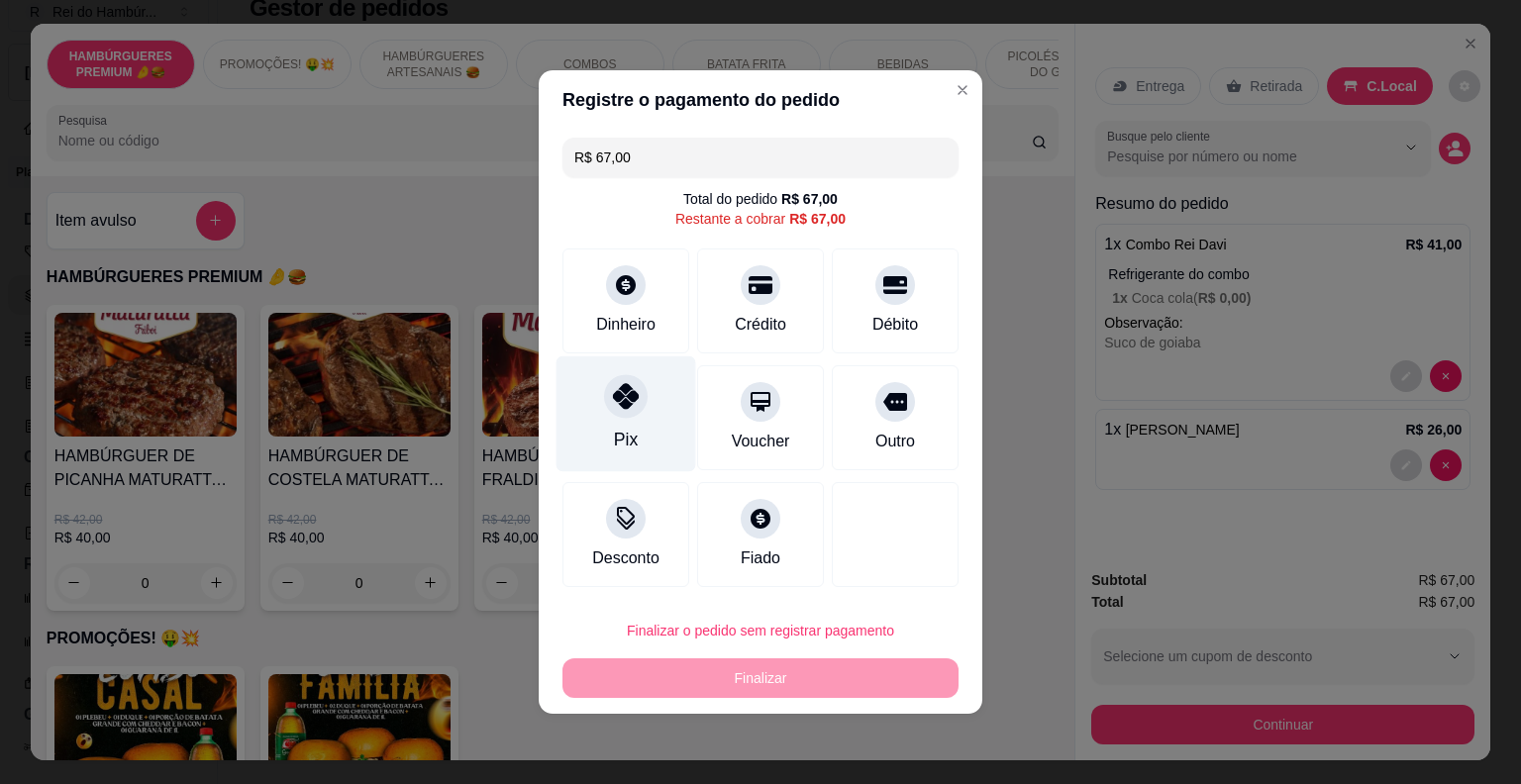 click 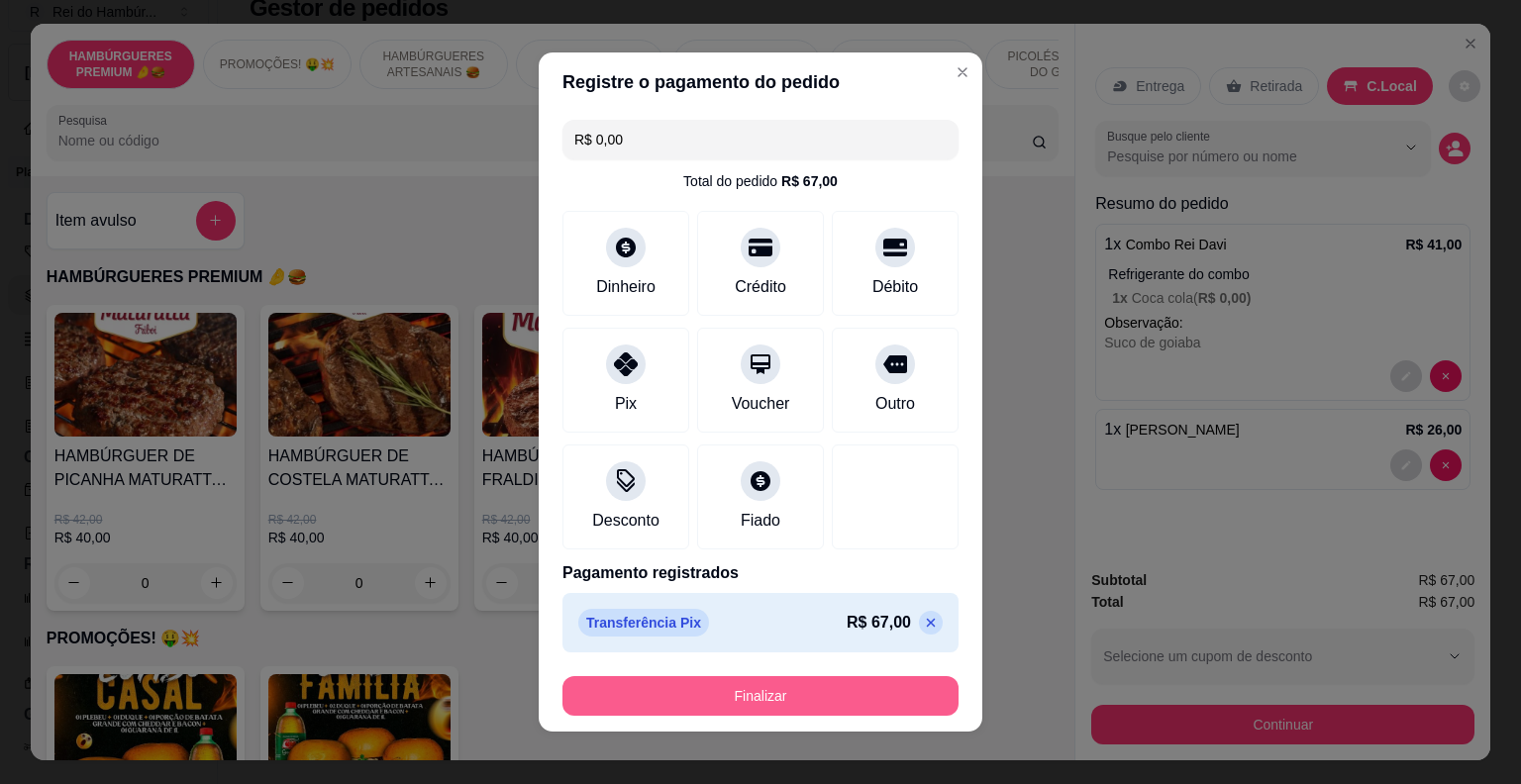 click on "Finalizar" at bounding box center (760, 696) 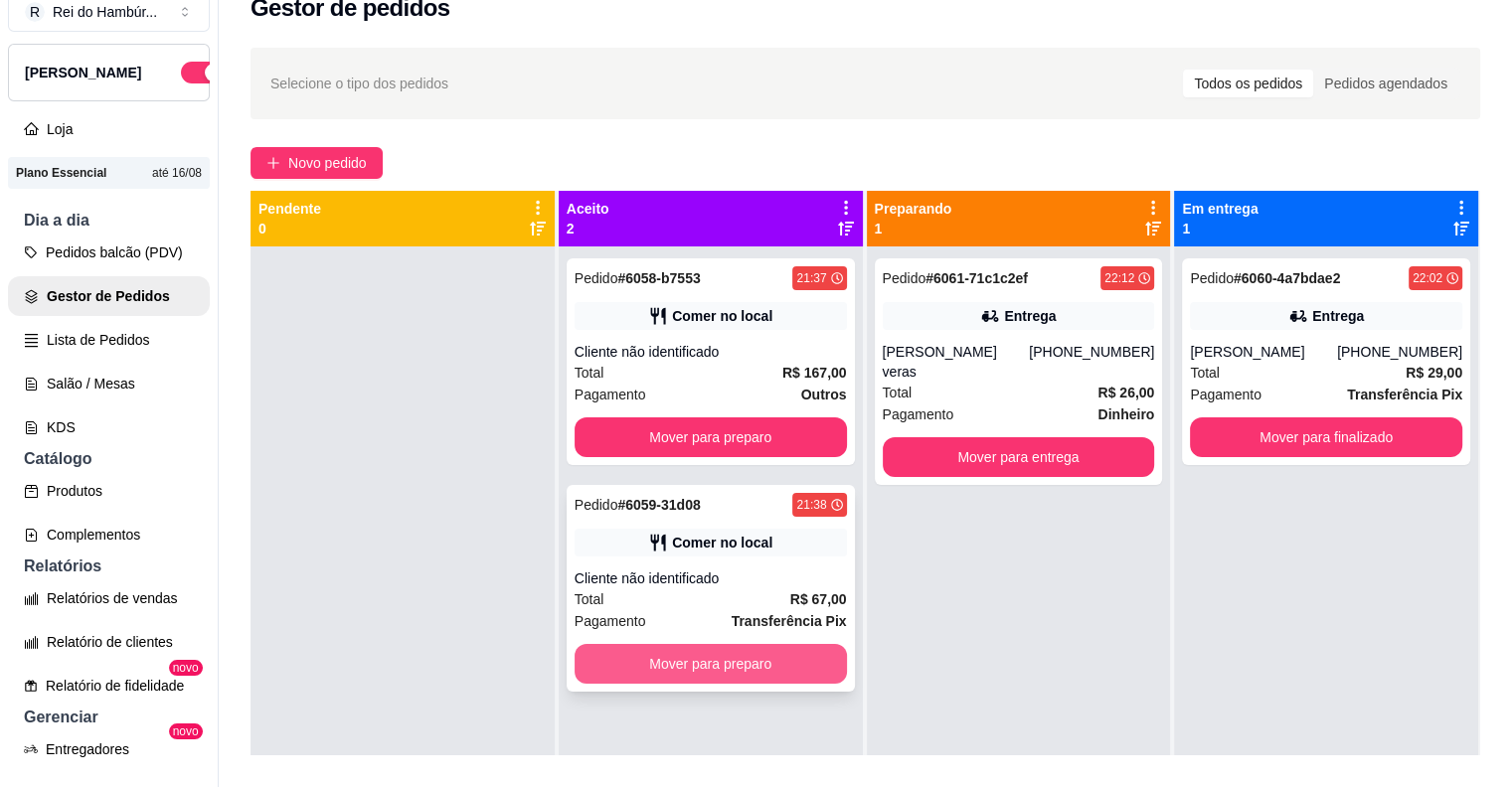 click on "Mover para preparo" at bounding box center [711, 664] 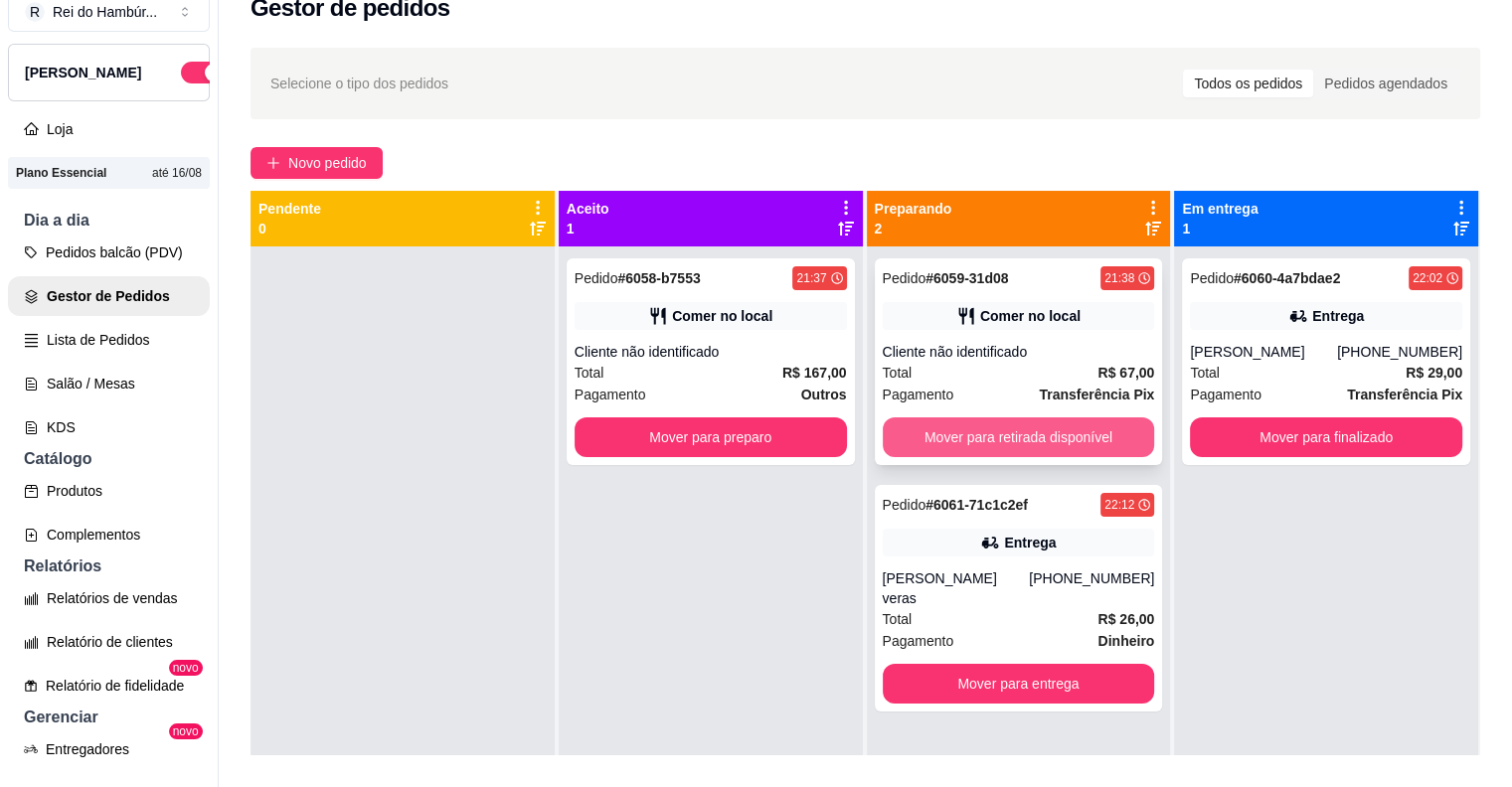 click on "Mover para retirada disponível" at bounding box center [1019, 437] 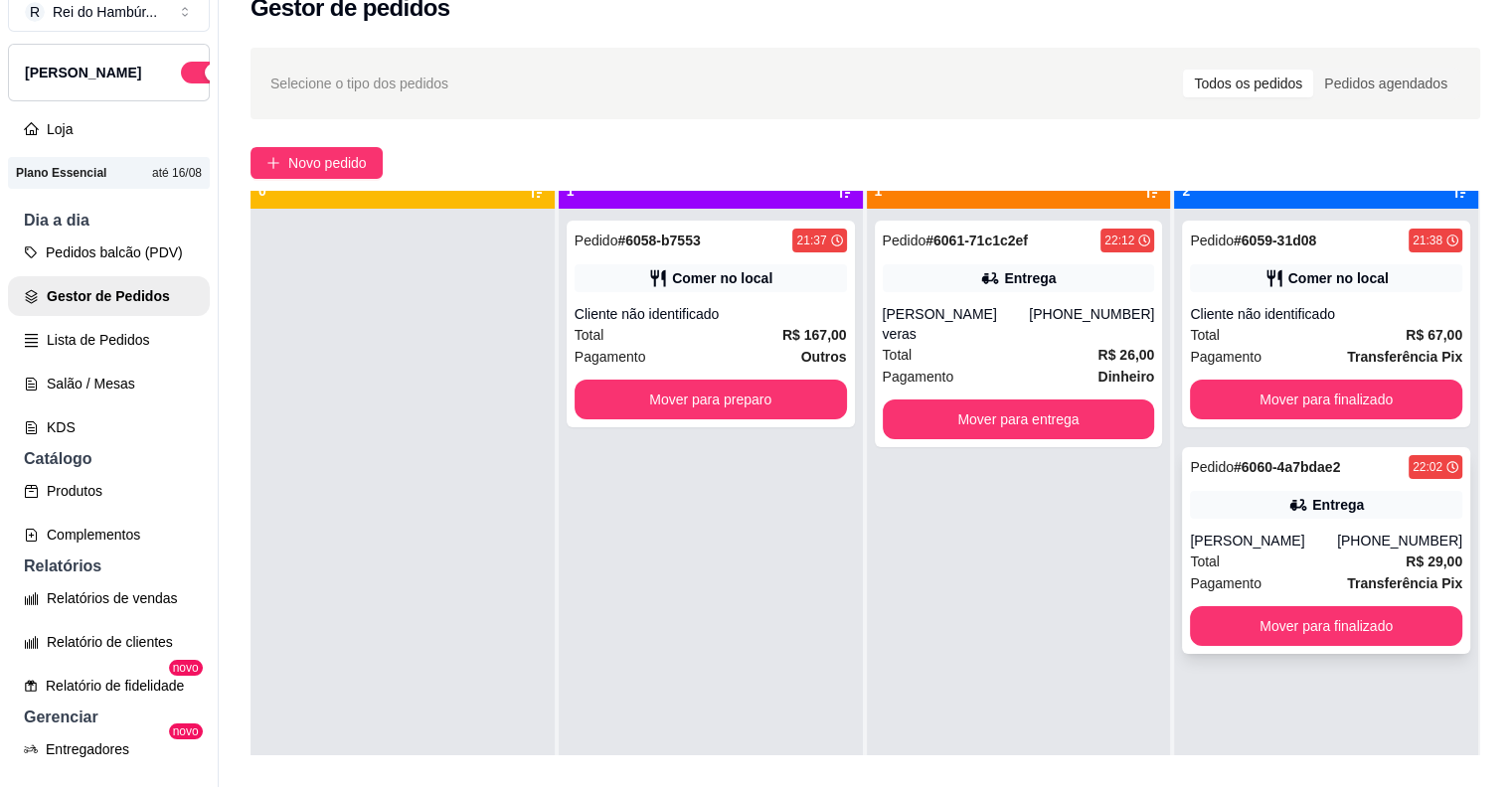 scroll, scrollTop: 56, scrollLeft: 0, axis: vertical 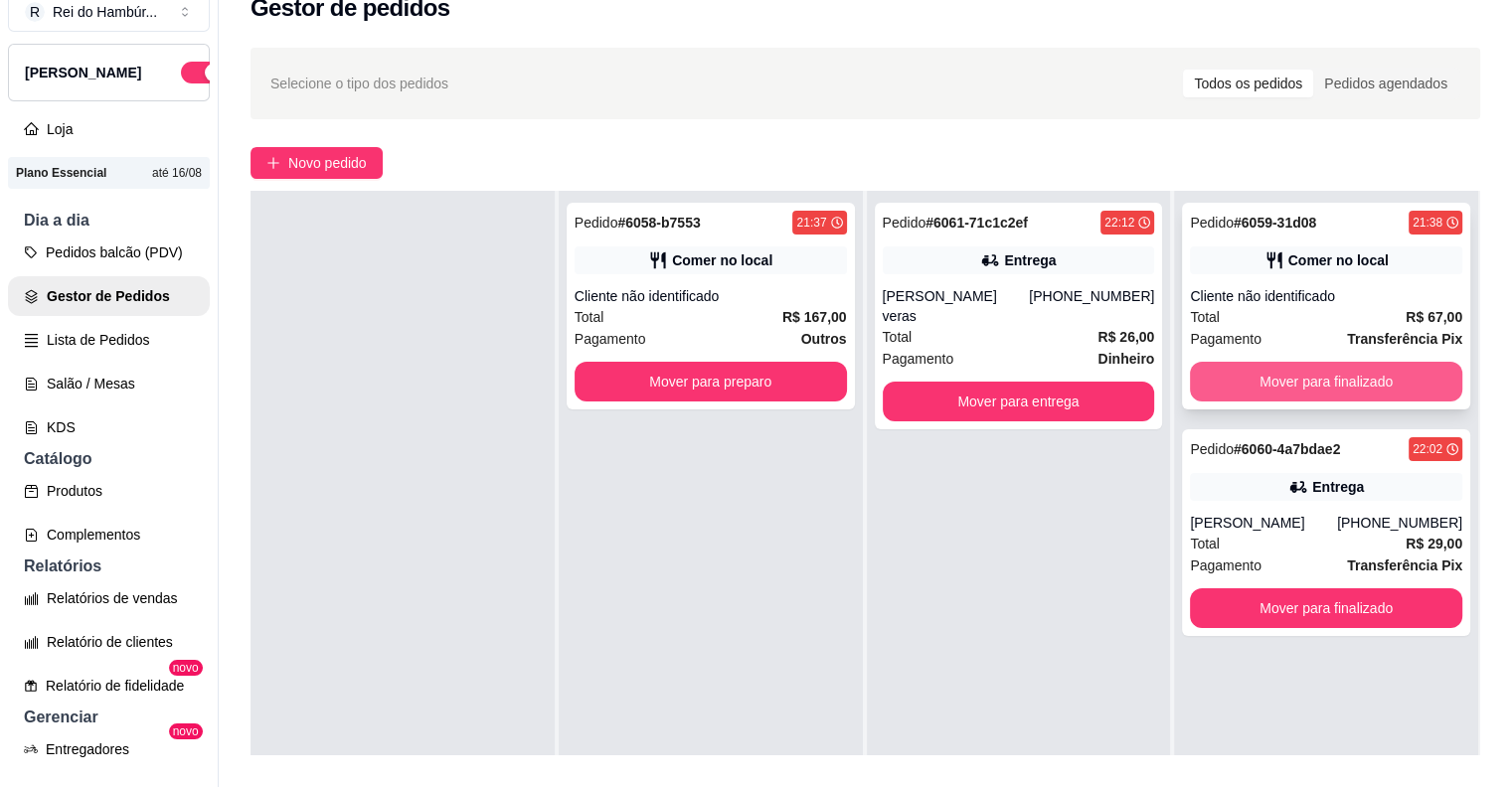 click on "Mover para finalizado" at bounding box center [1326, 382] 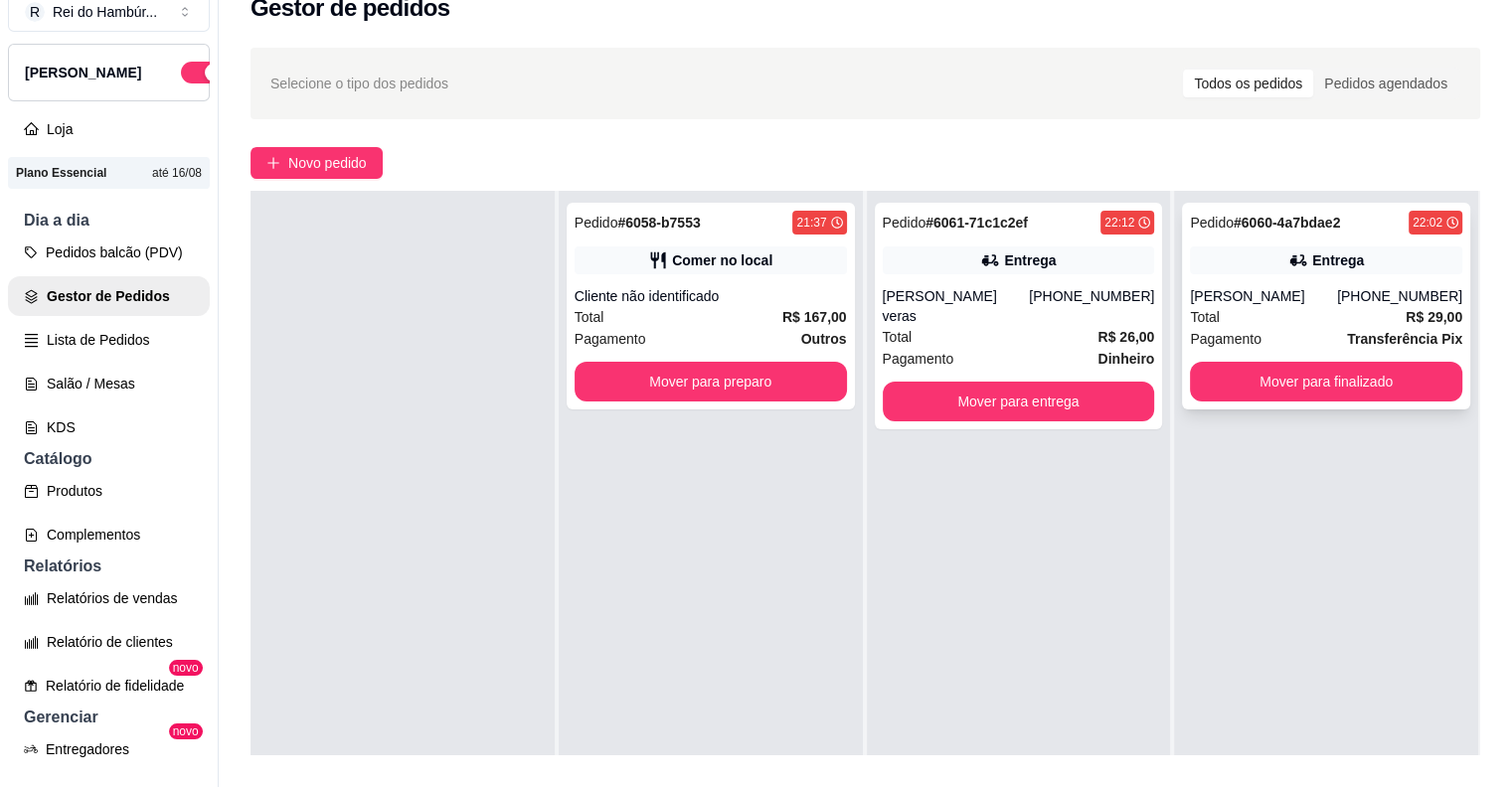 click on "Total R$ 29,00" at bounding box center (1326, 317) 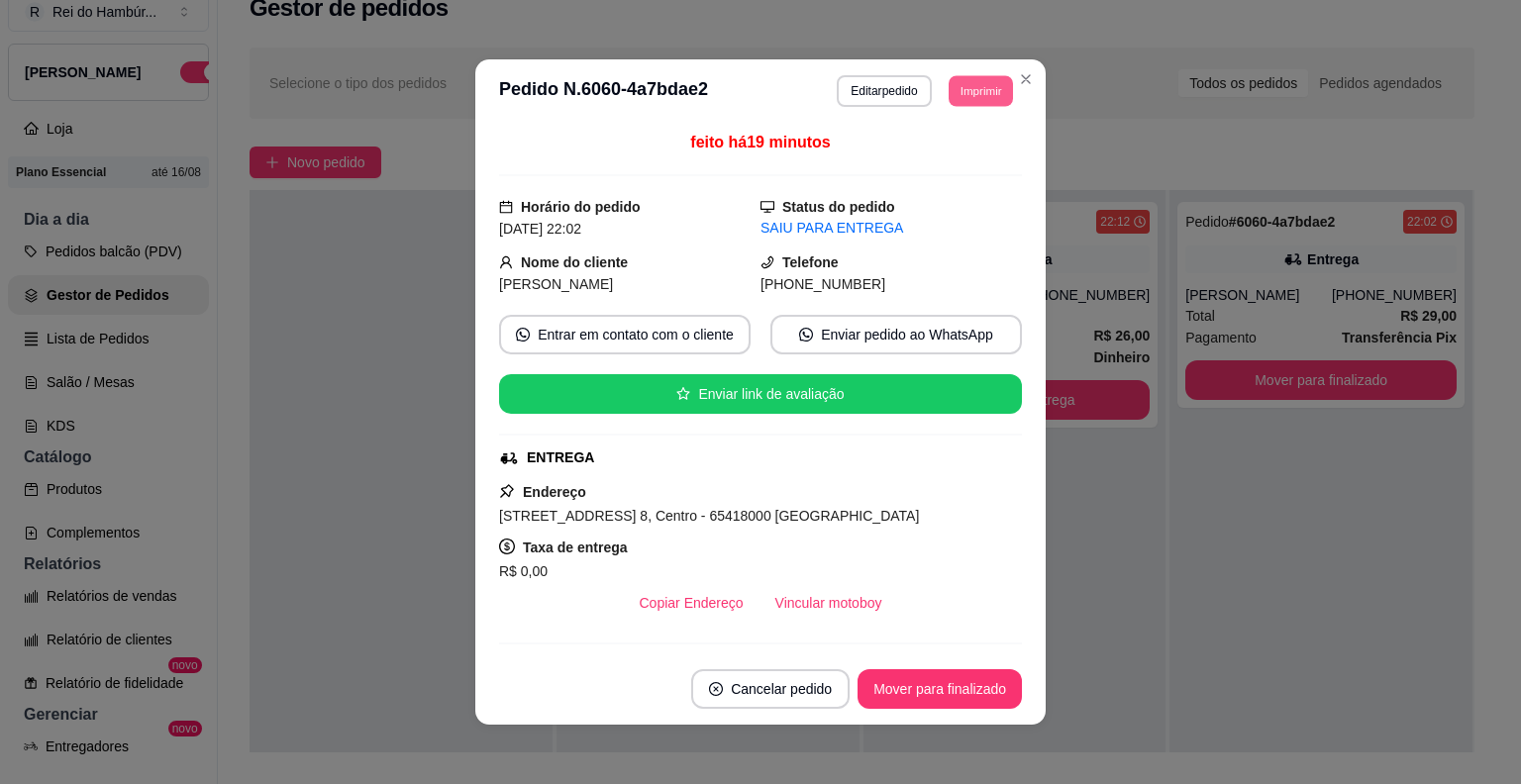 click on "Imprimir" at bounding box center (980, 90) 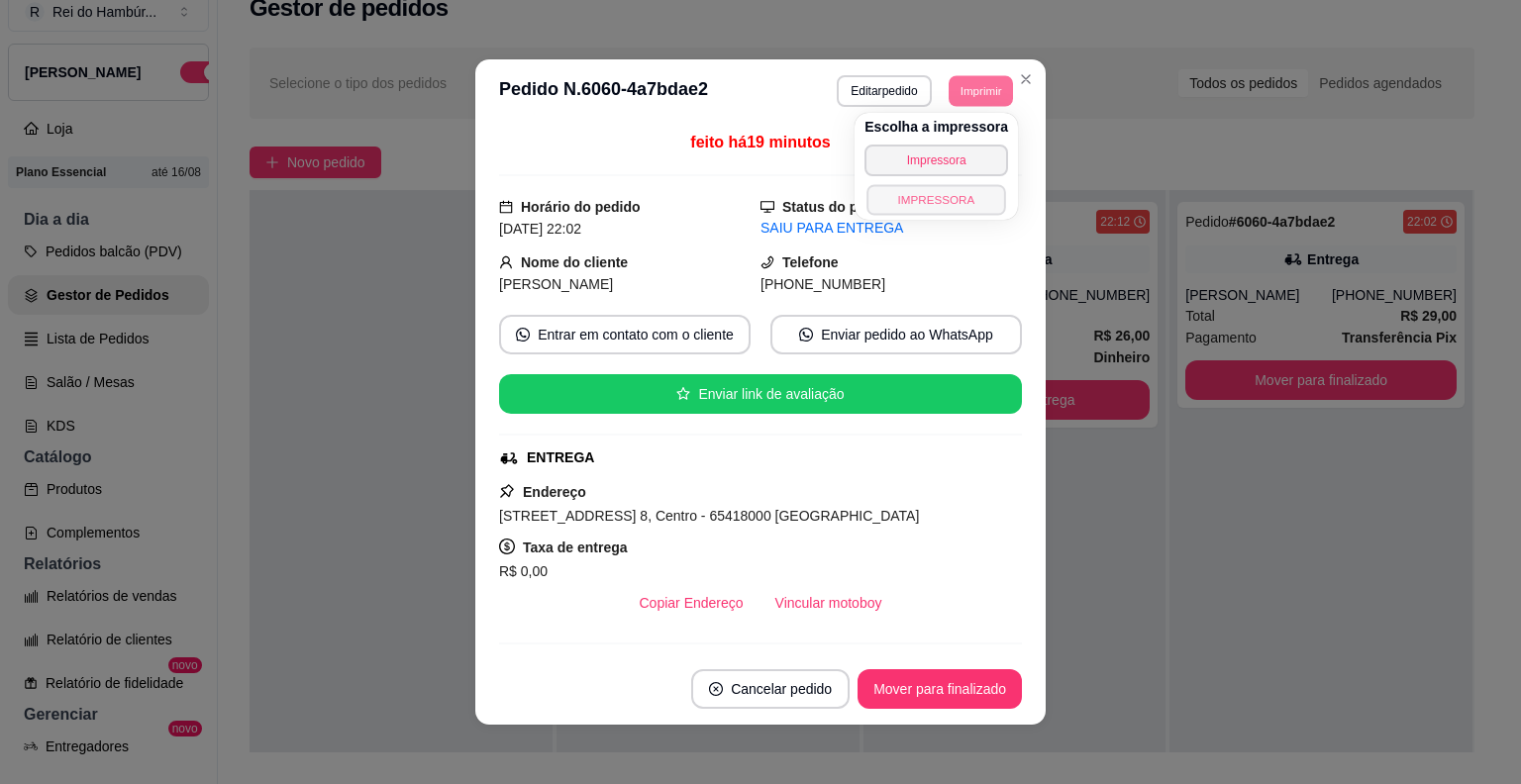 click on "IMPRESSORA" at bounding box center (936, 199) 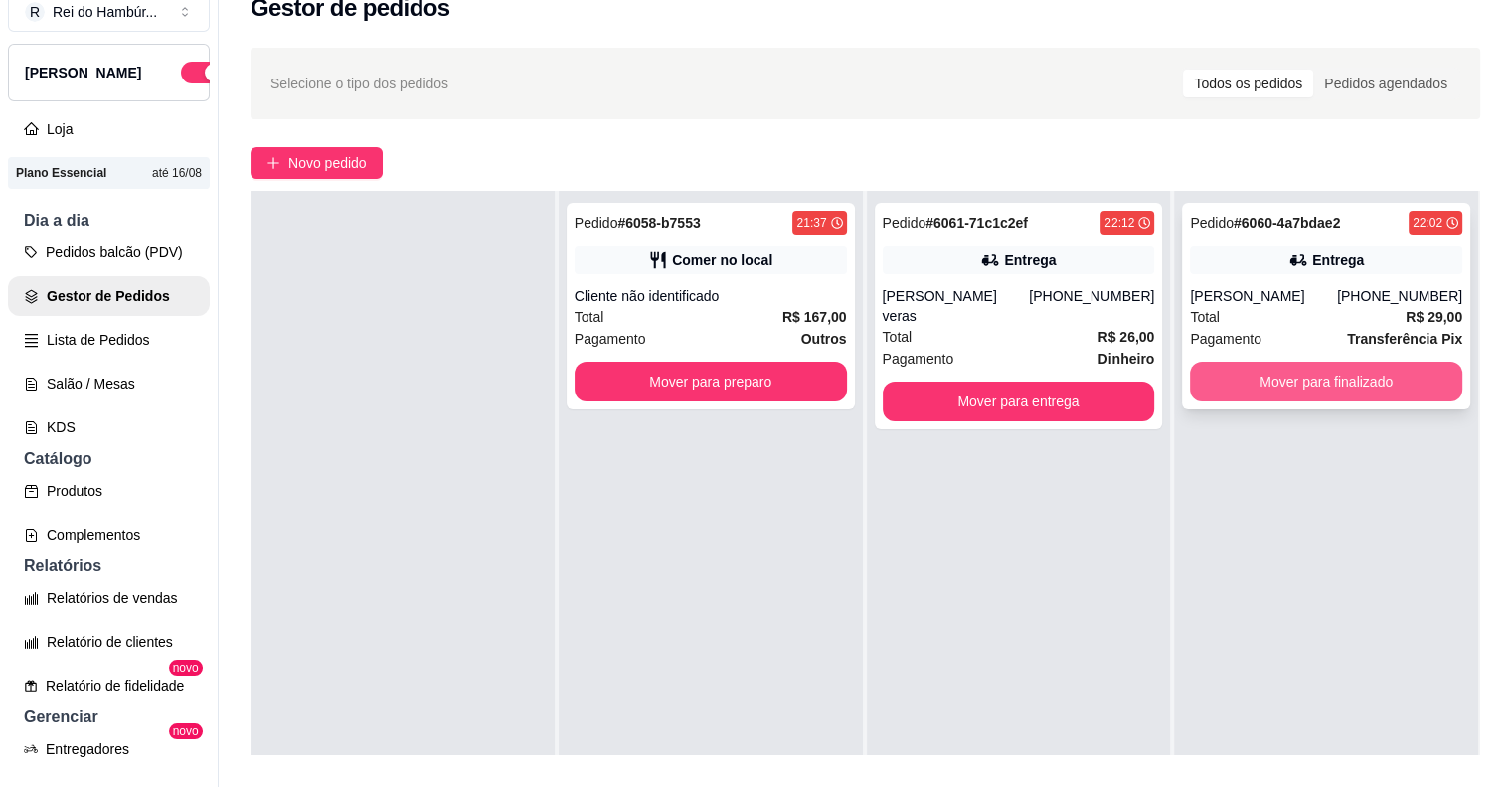 click on "Mover para finalizado" at bounding box center [1326, 382] 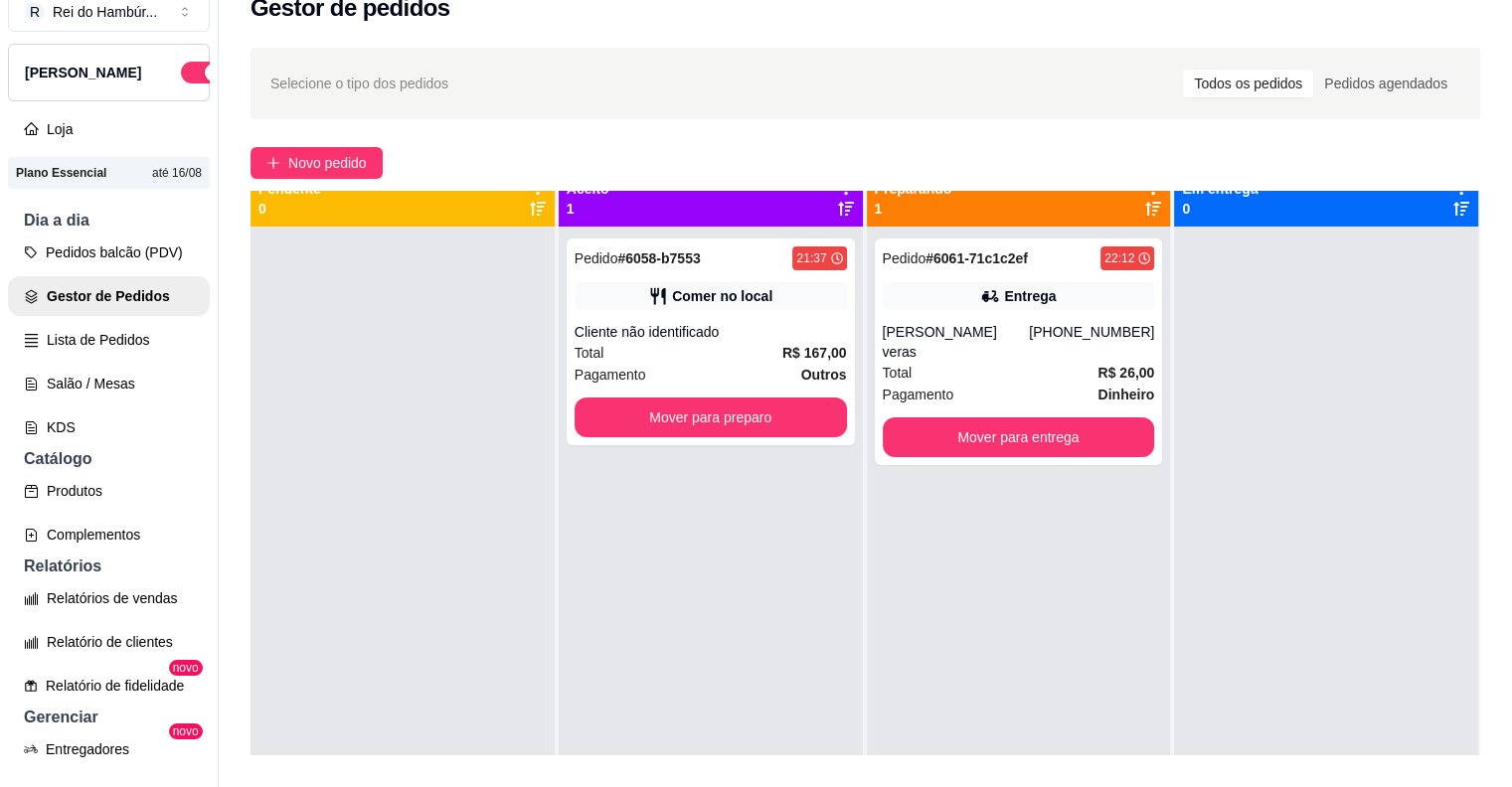scroll, scrollTop: 0, scrollLeft: 0, axis: both 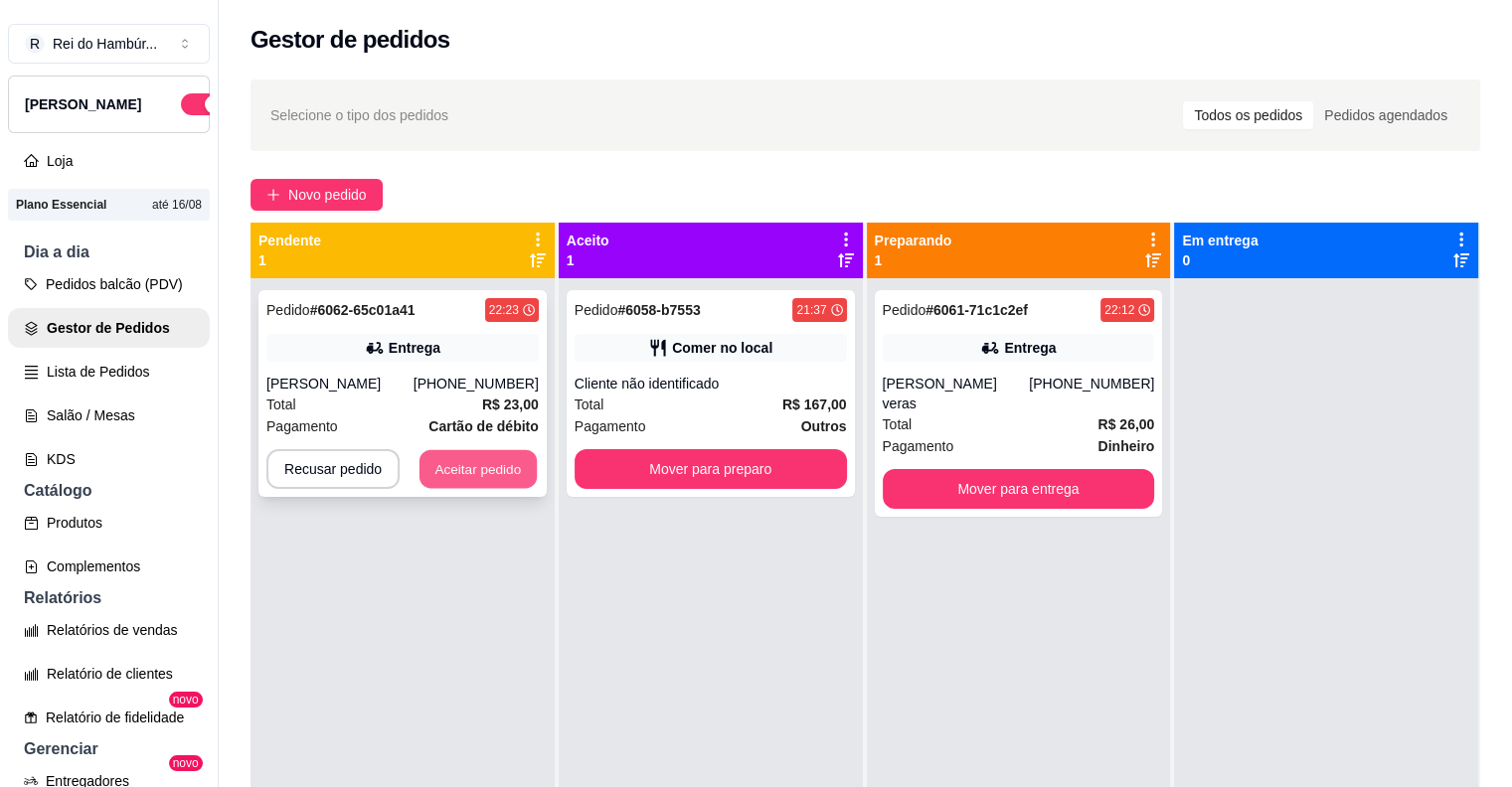 click on "Aceitar pedido" at bounding box center [478, 469] 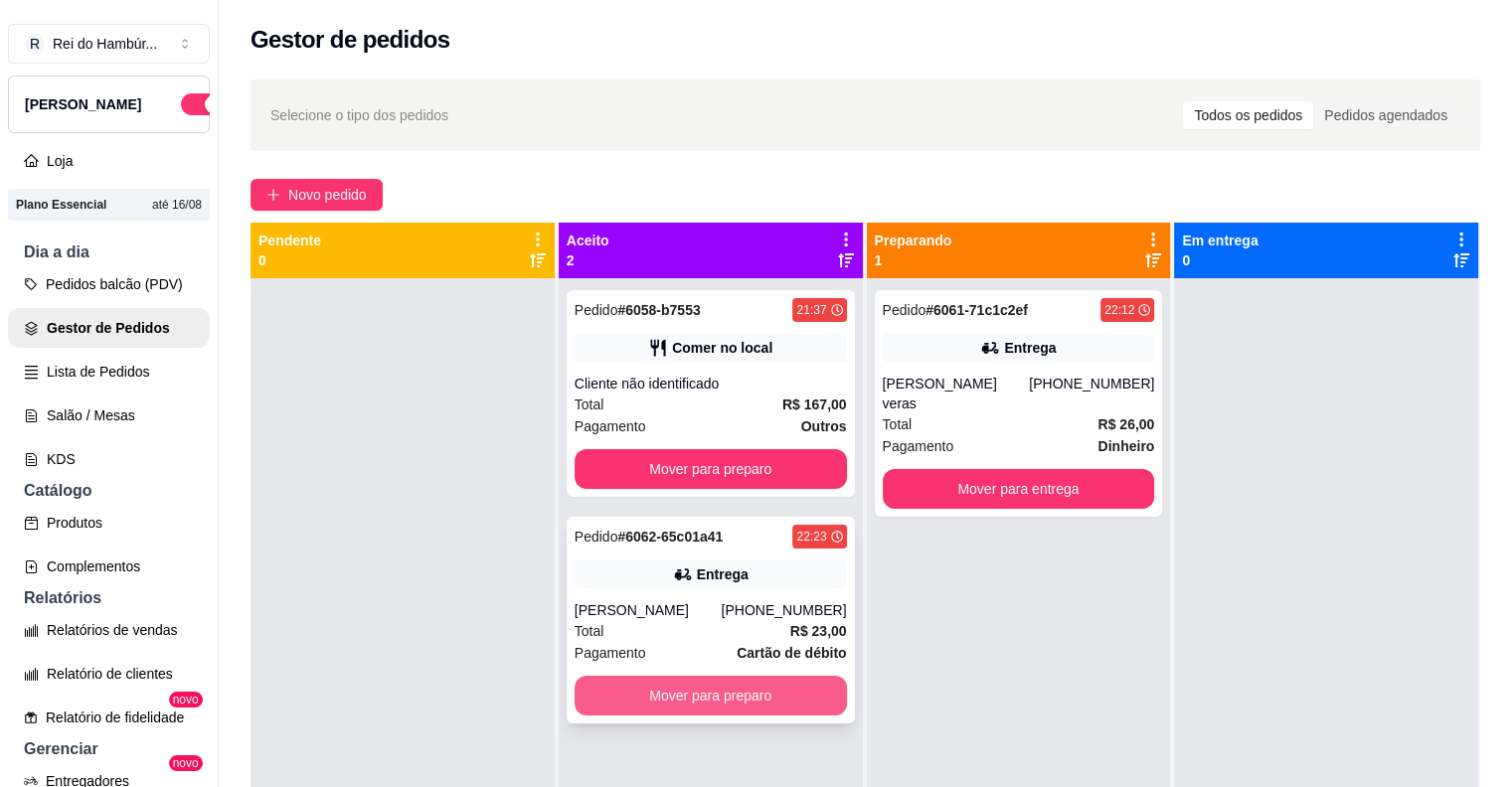 click on "Mover para preparo" at bounding box center [711, 696] 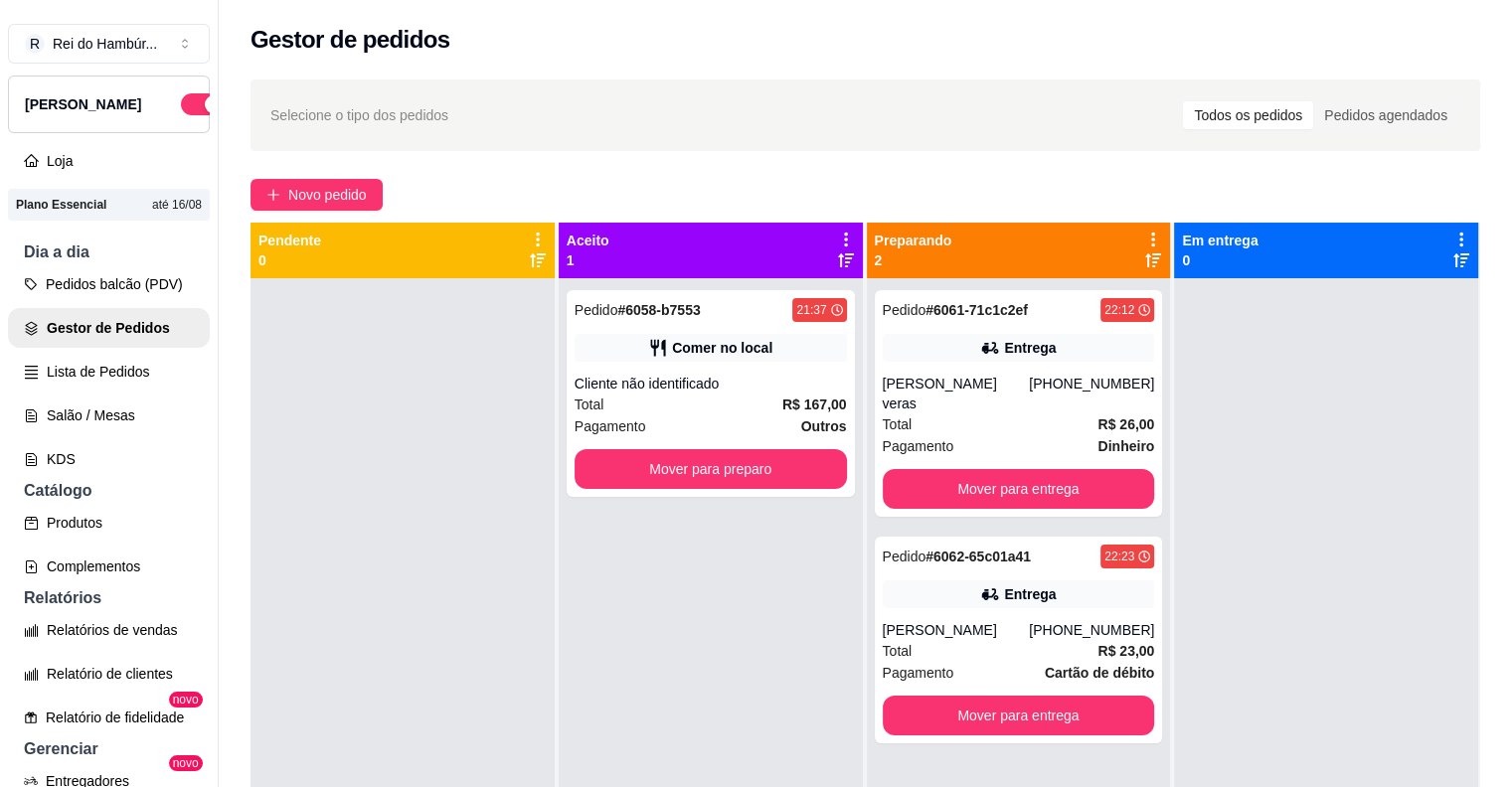 drag, startPoint x: 621, startPoint y: 704, endPoint x: 401, endPoint y: 655, distance: 225.39077 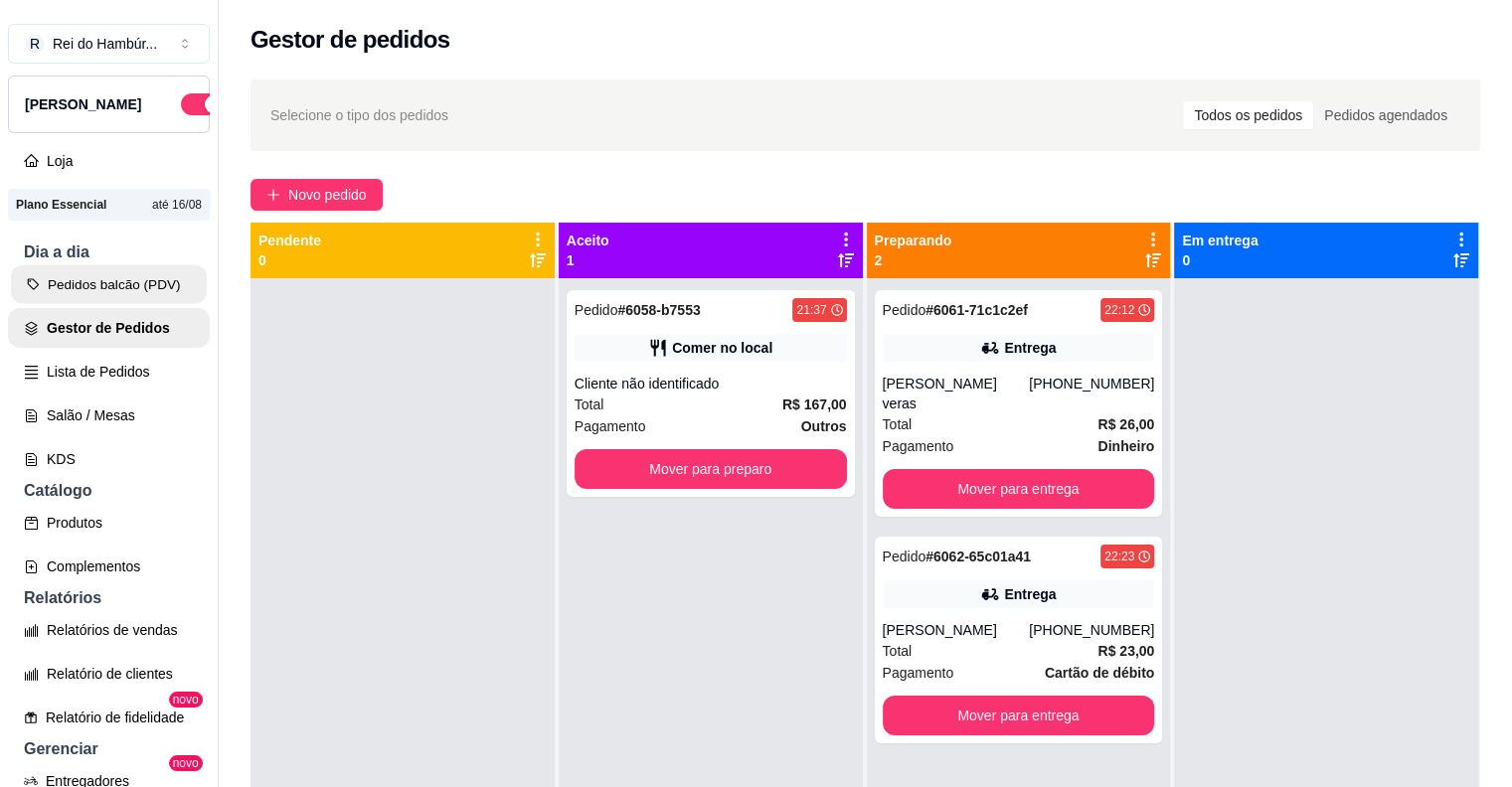 click on "Pedidos balcão (PDV)" at bounding box center (108, 284) 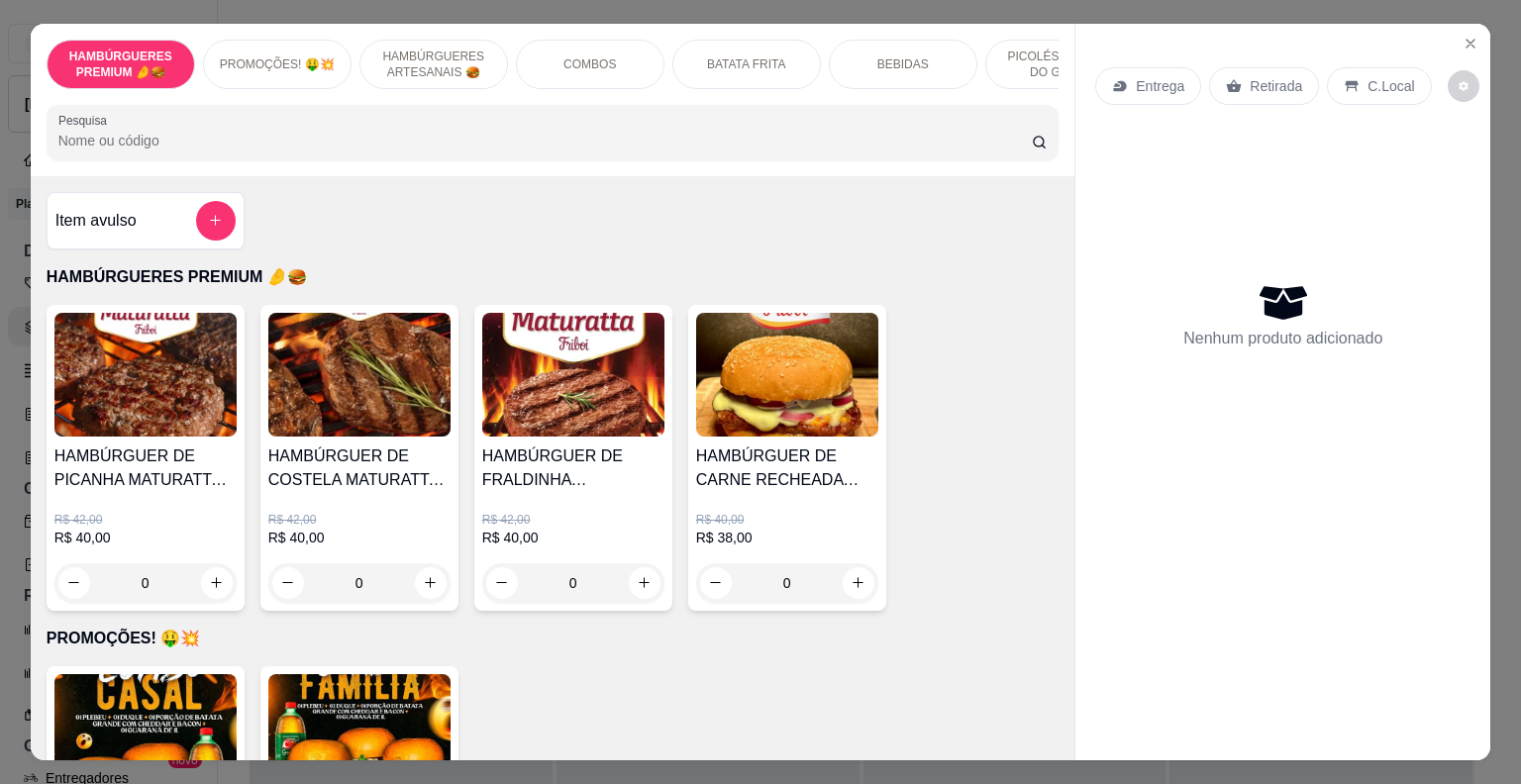 click on "HAMBÚRGUERES ARTESANAIS 🍔" at bounding box center [434, 64] 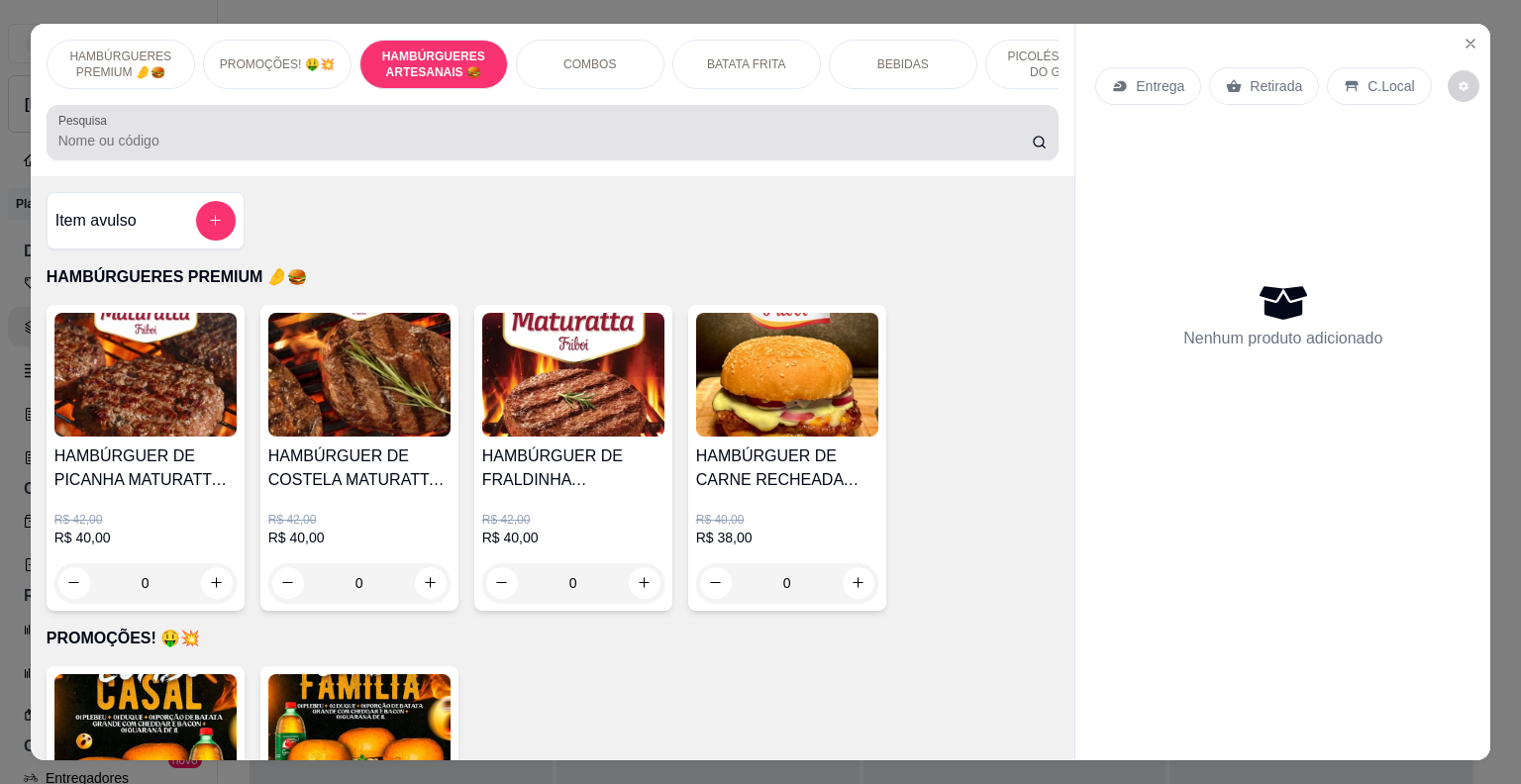 scroll, scrollTop: 796, scrollLeft: 0, axis: vertical 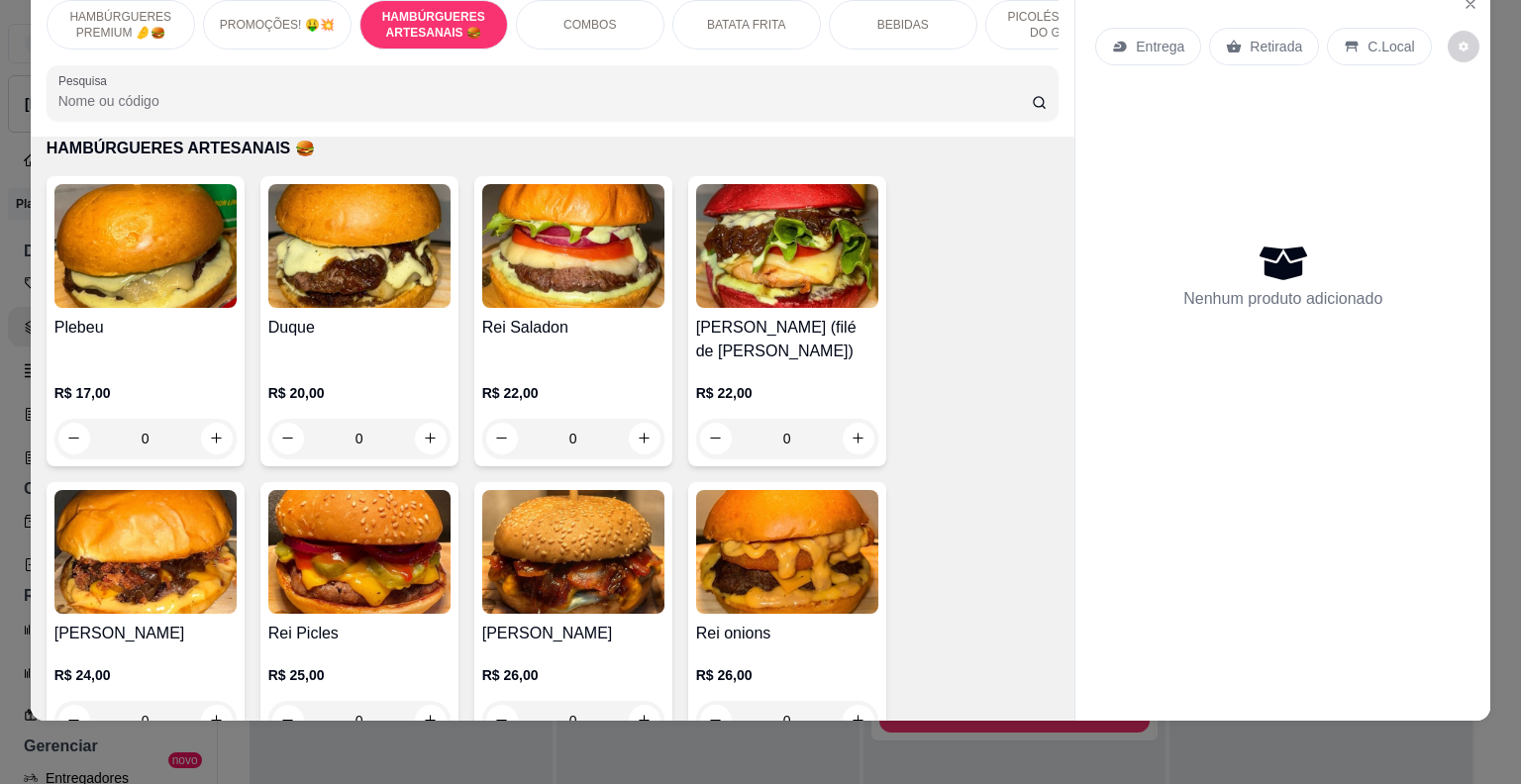 click on "0" at bounding box center [359, 439] 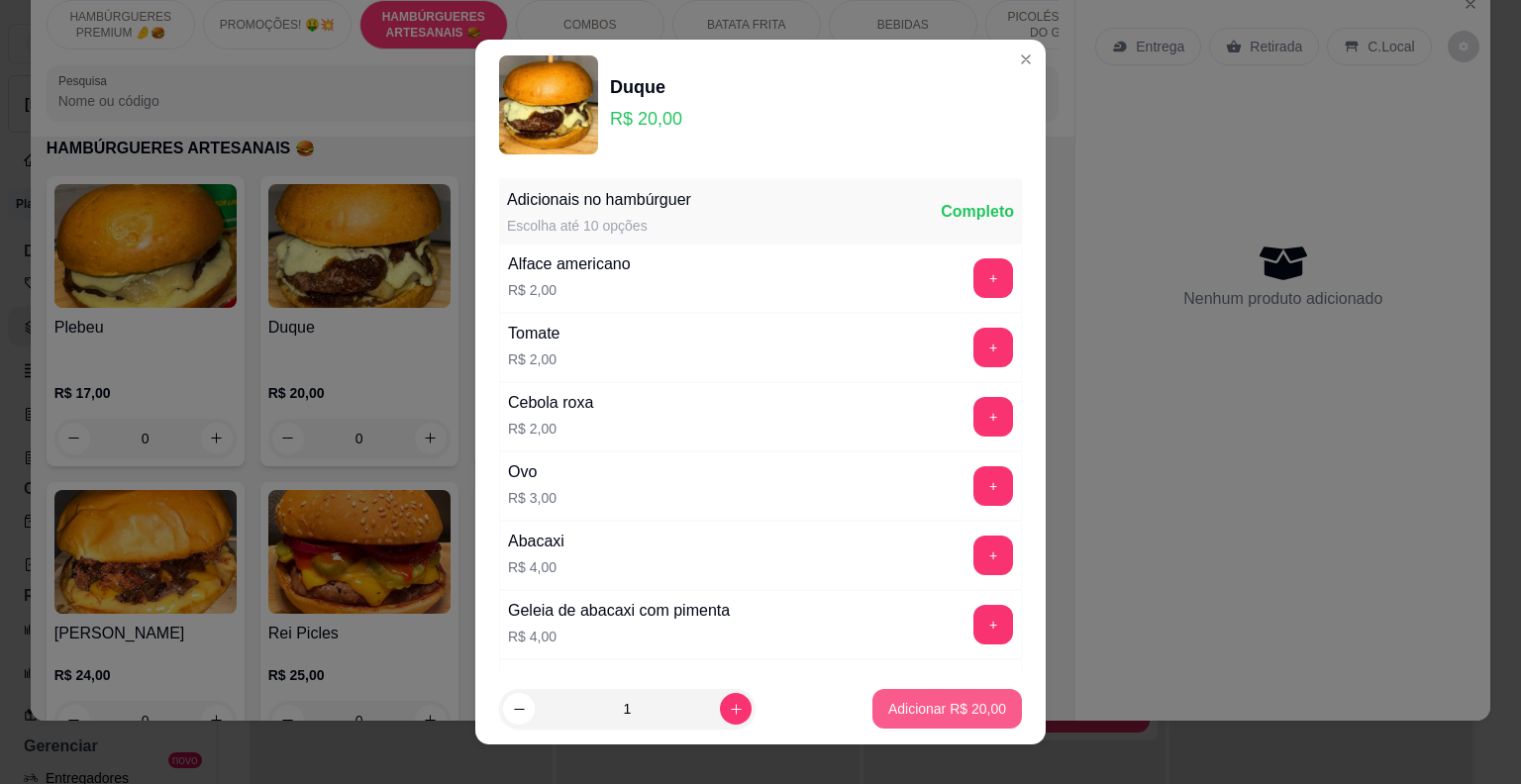 click on "Adicionar   R$ 20,00" at bounding box center [947, 709] 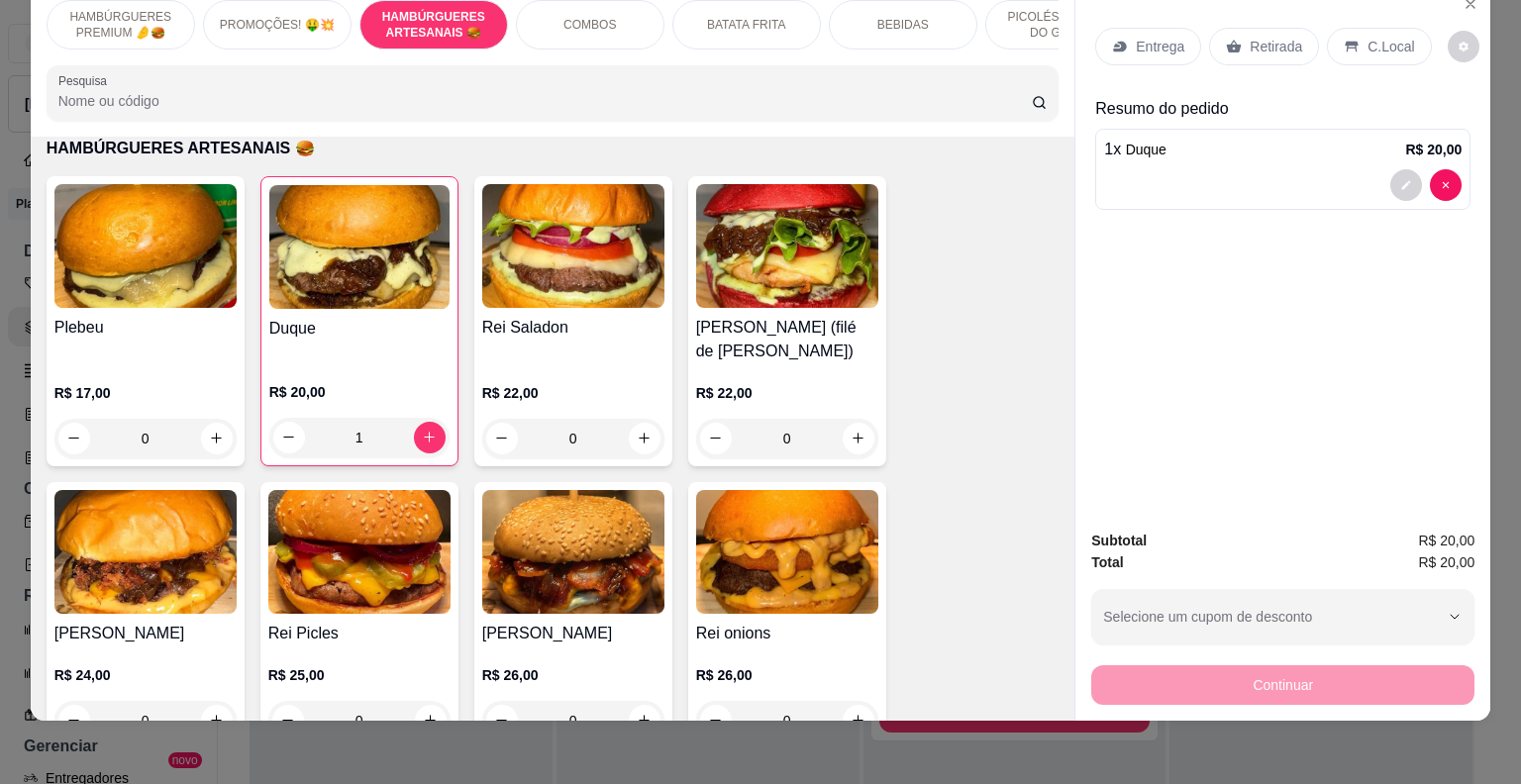 click on "0" at bounding box center [573, 439] 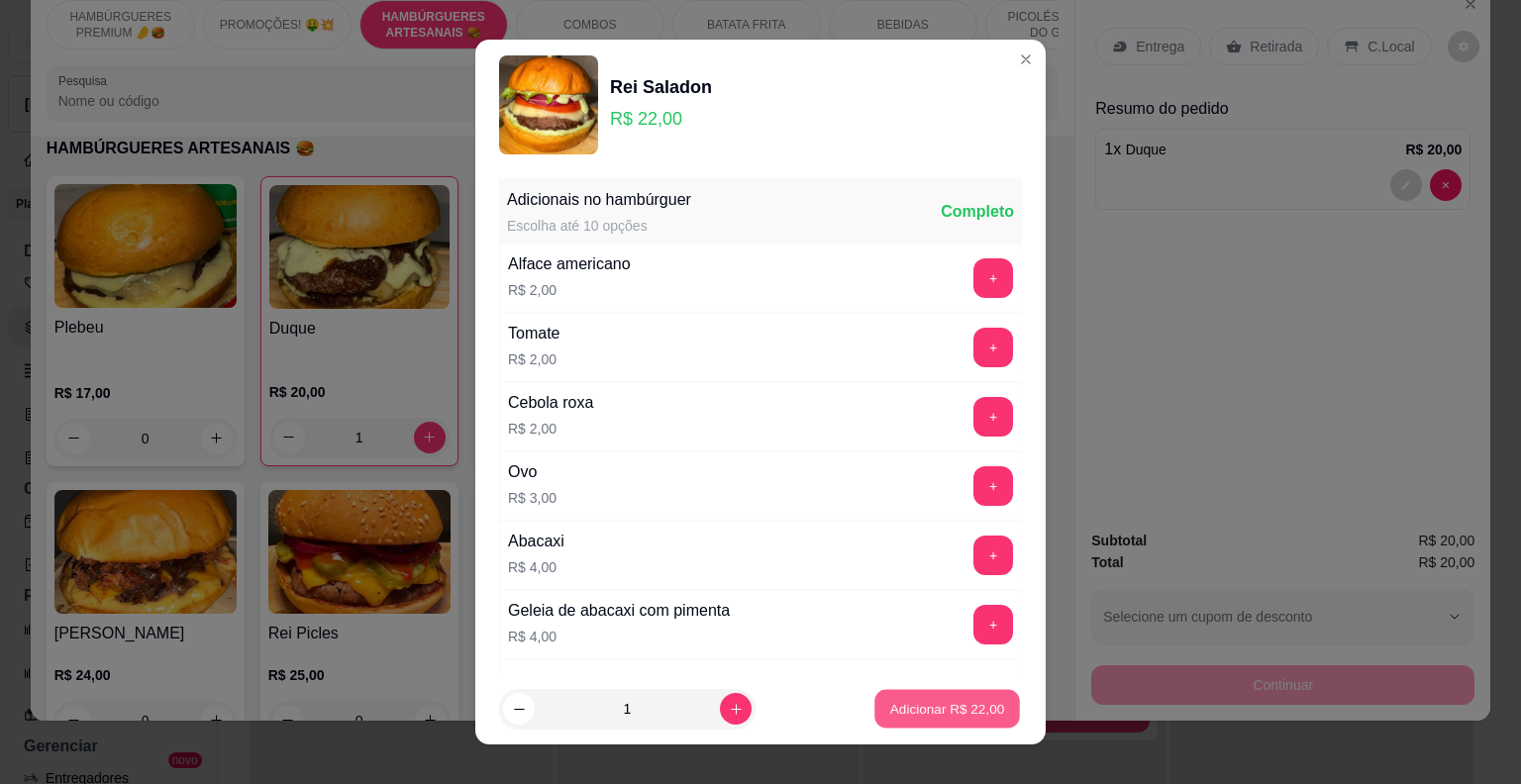click on "Adicionar   R$ 22,00" at bounding box center [948, 709] 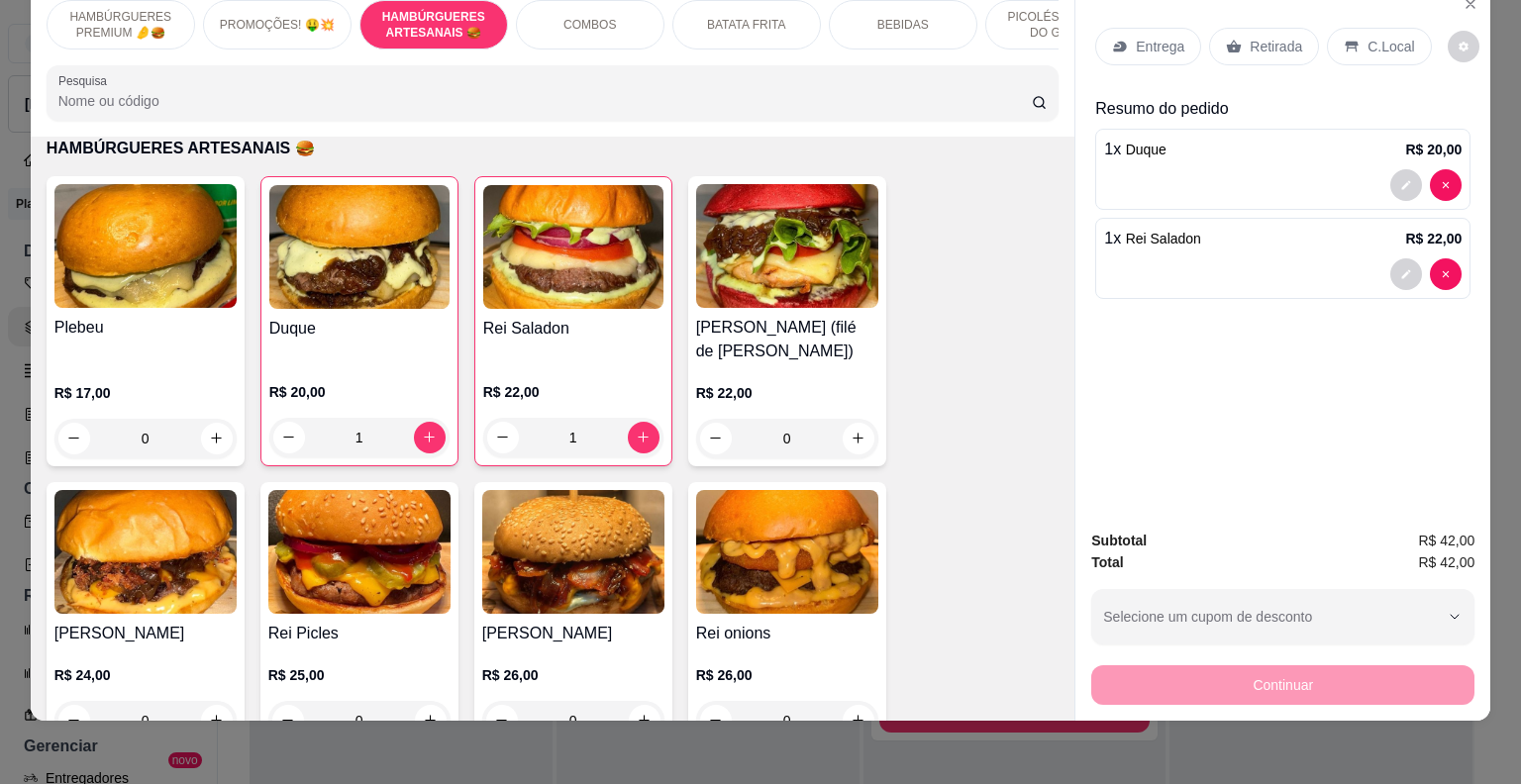 click on "Entrega" at bounding box center [1160, 47] 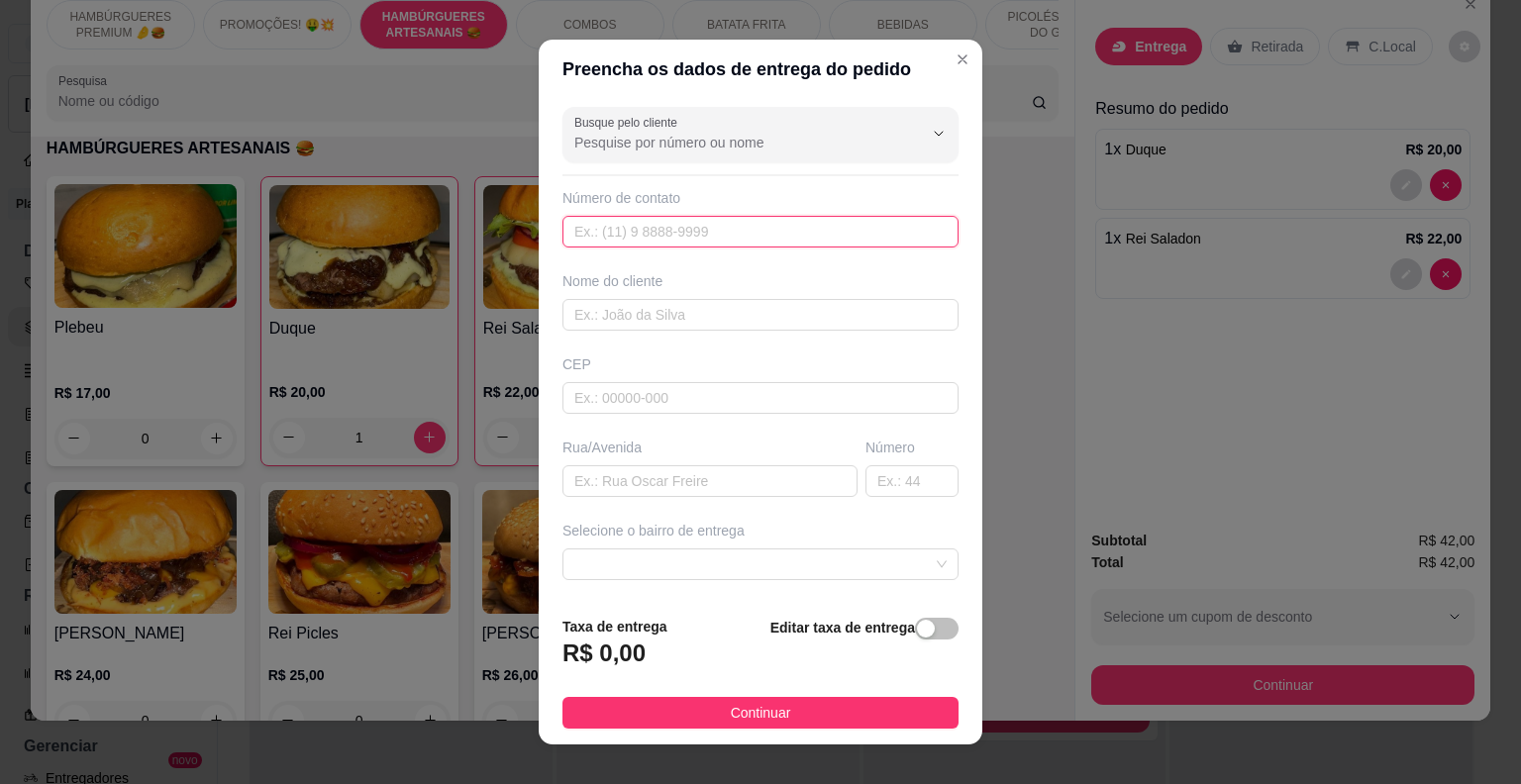 click at bounding box center (760, 232) 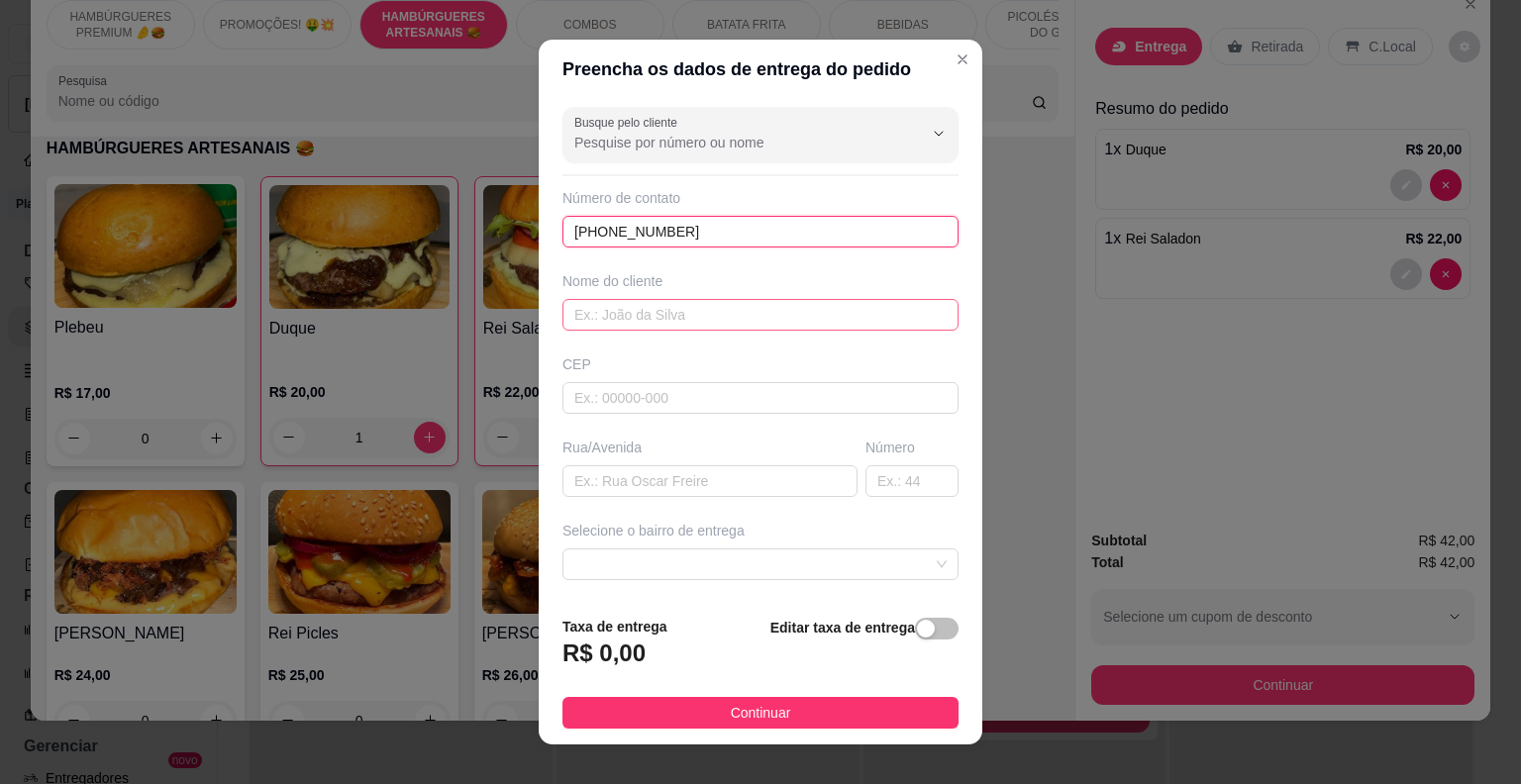 type on "[PHONE_NUMBER]" 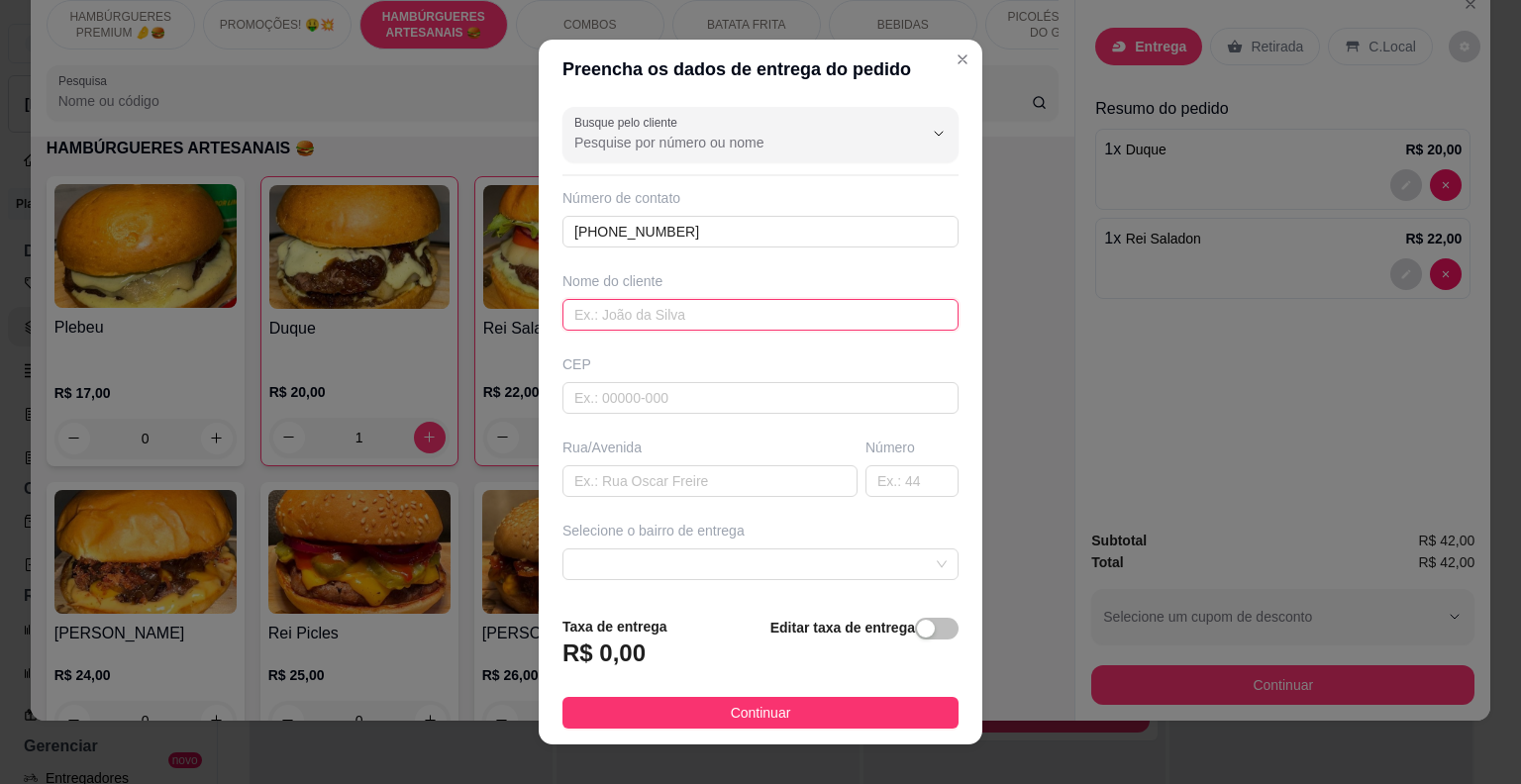 click at bounding box center (760, 315) 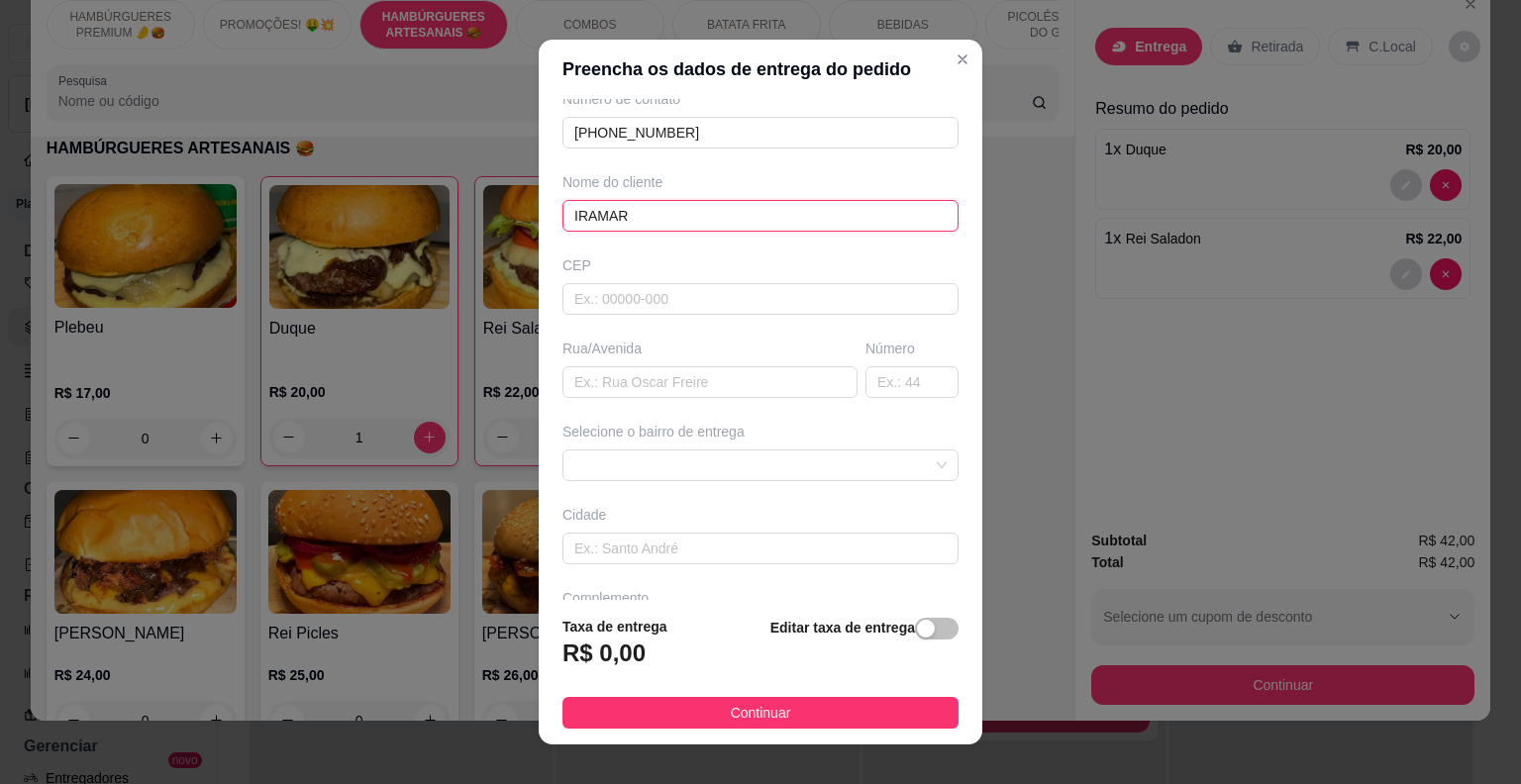 scroll, scrollTop: 162, scrollLeft: 0, axis: vertical 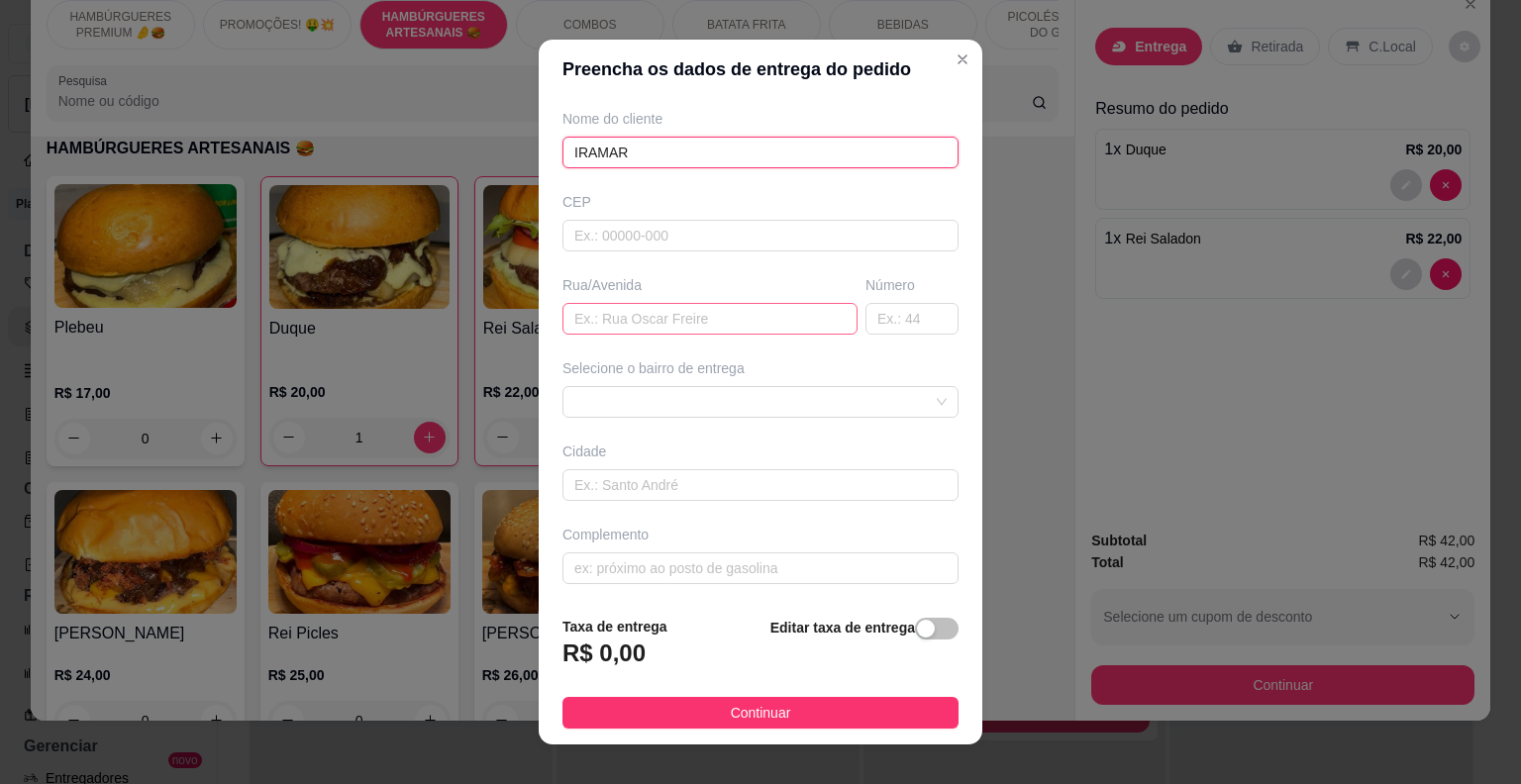 type on "IRAMAR" 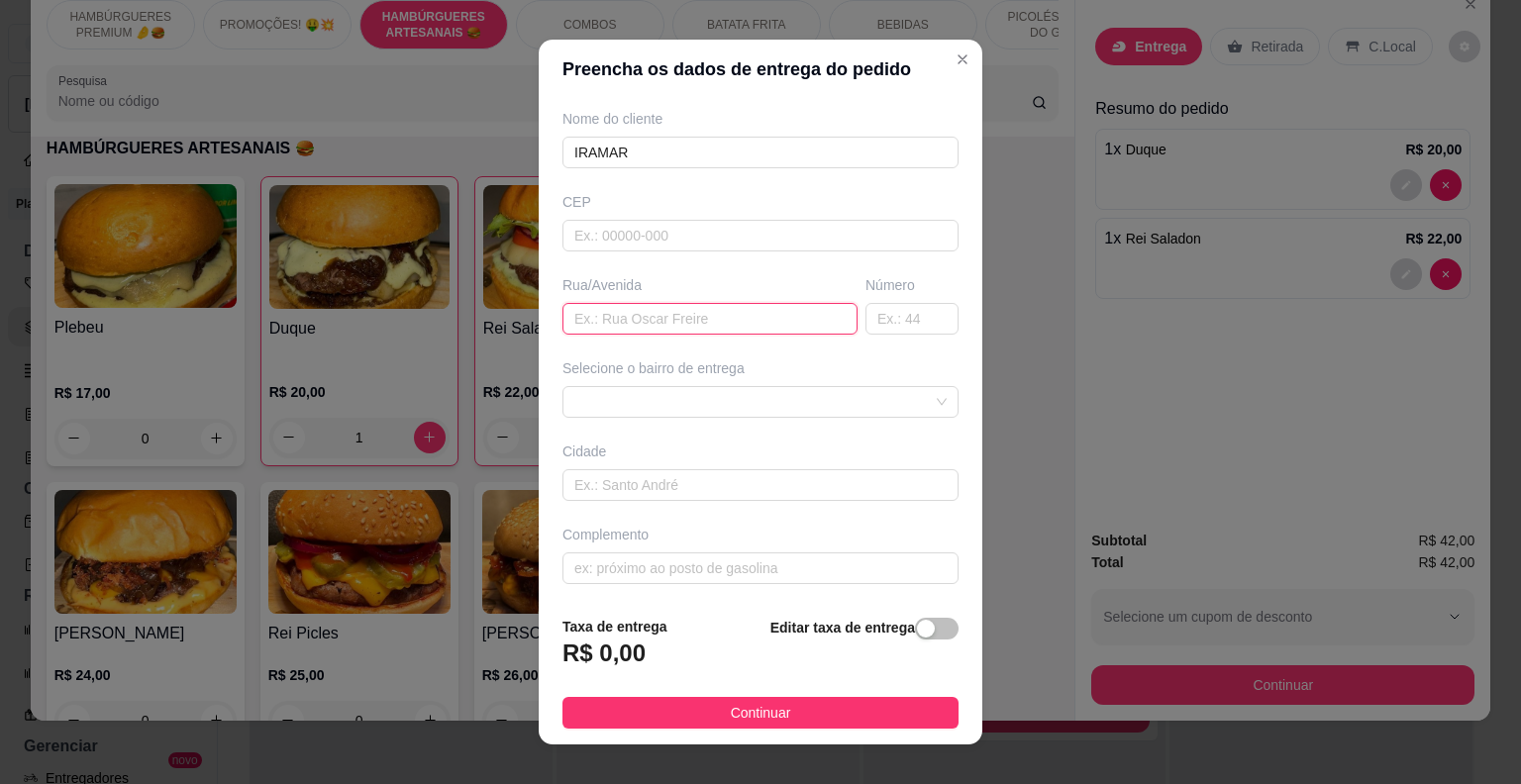 click at bounding box center [710, 319] 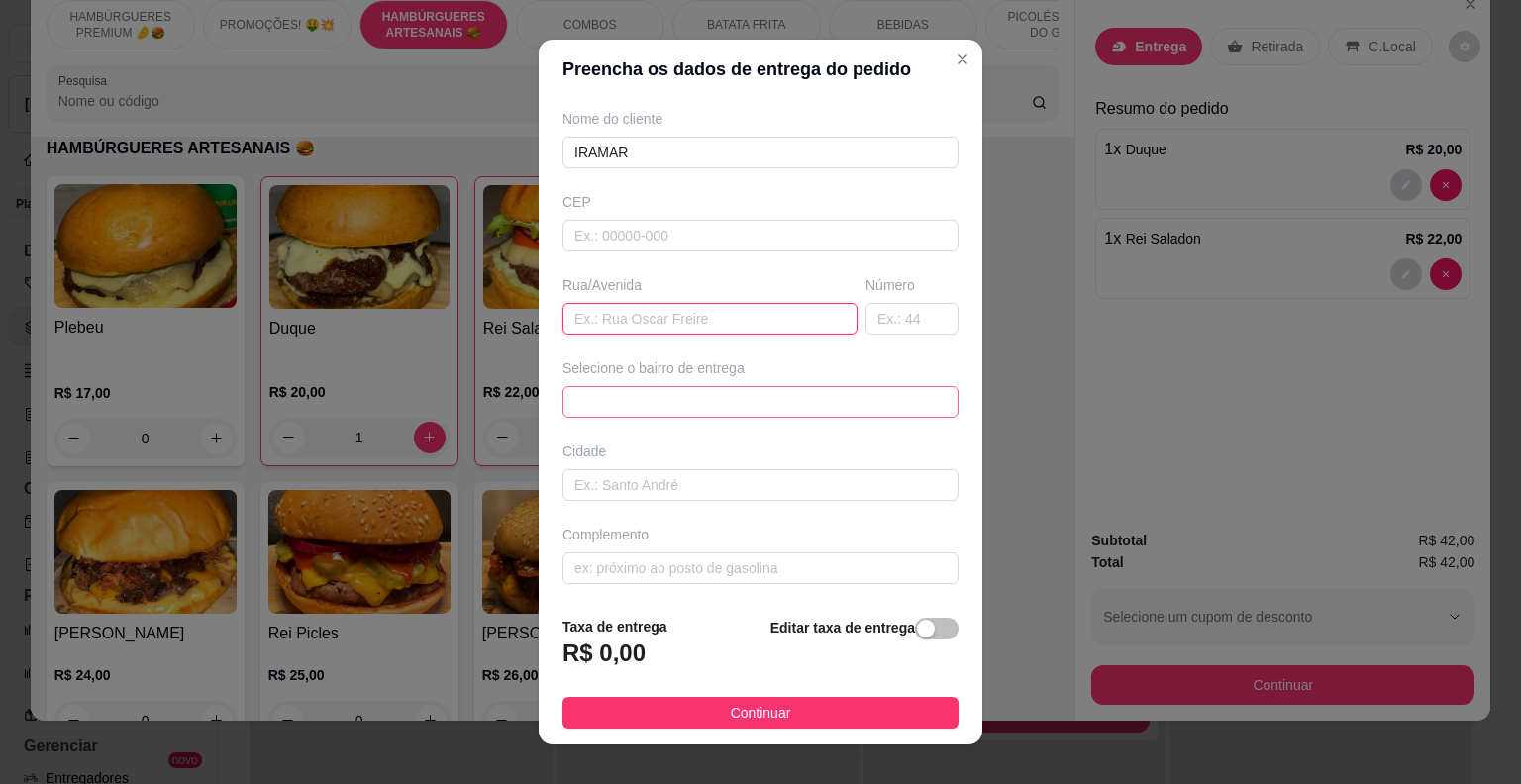 click at bounding box center [760, 402] 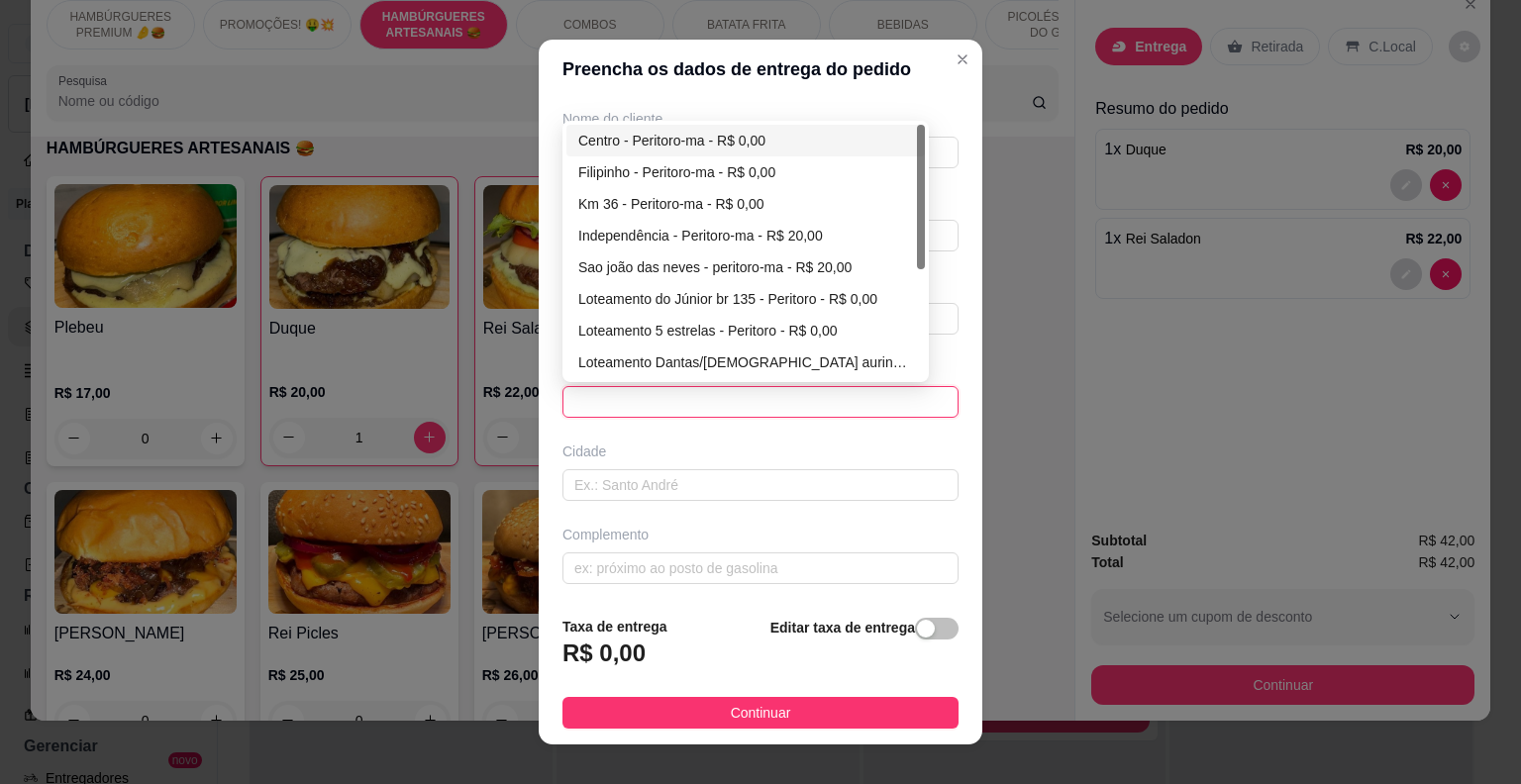 click on "Centro  - Peritoro-ma -  R$ 0,00" at bounding box center (746, 141) 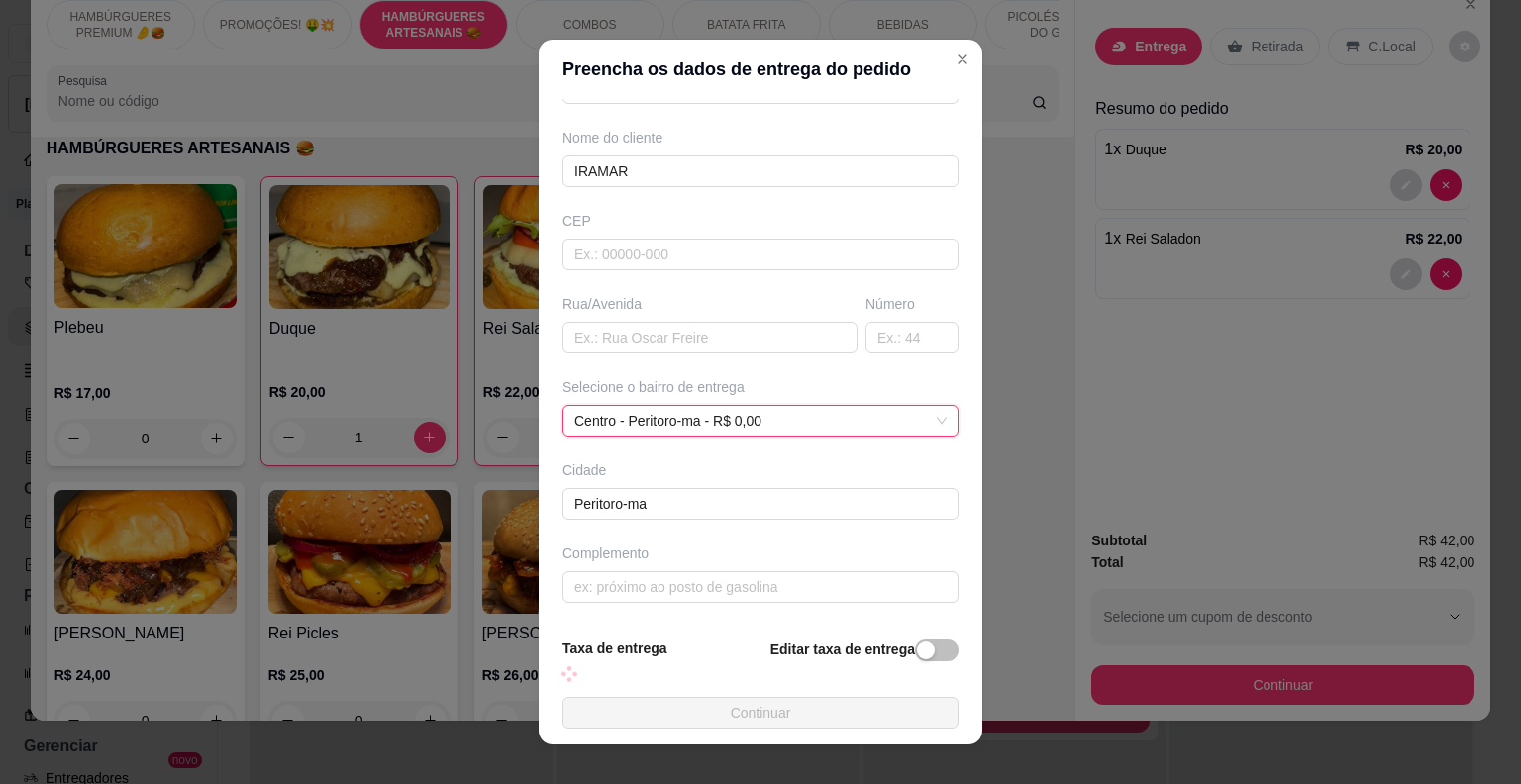 scroll, scrollTop: 141, scrollLeft: 0, axis: vertical 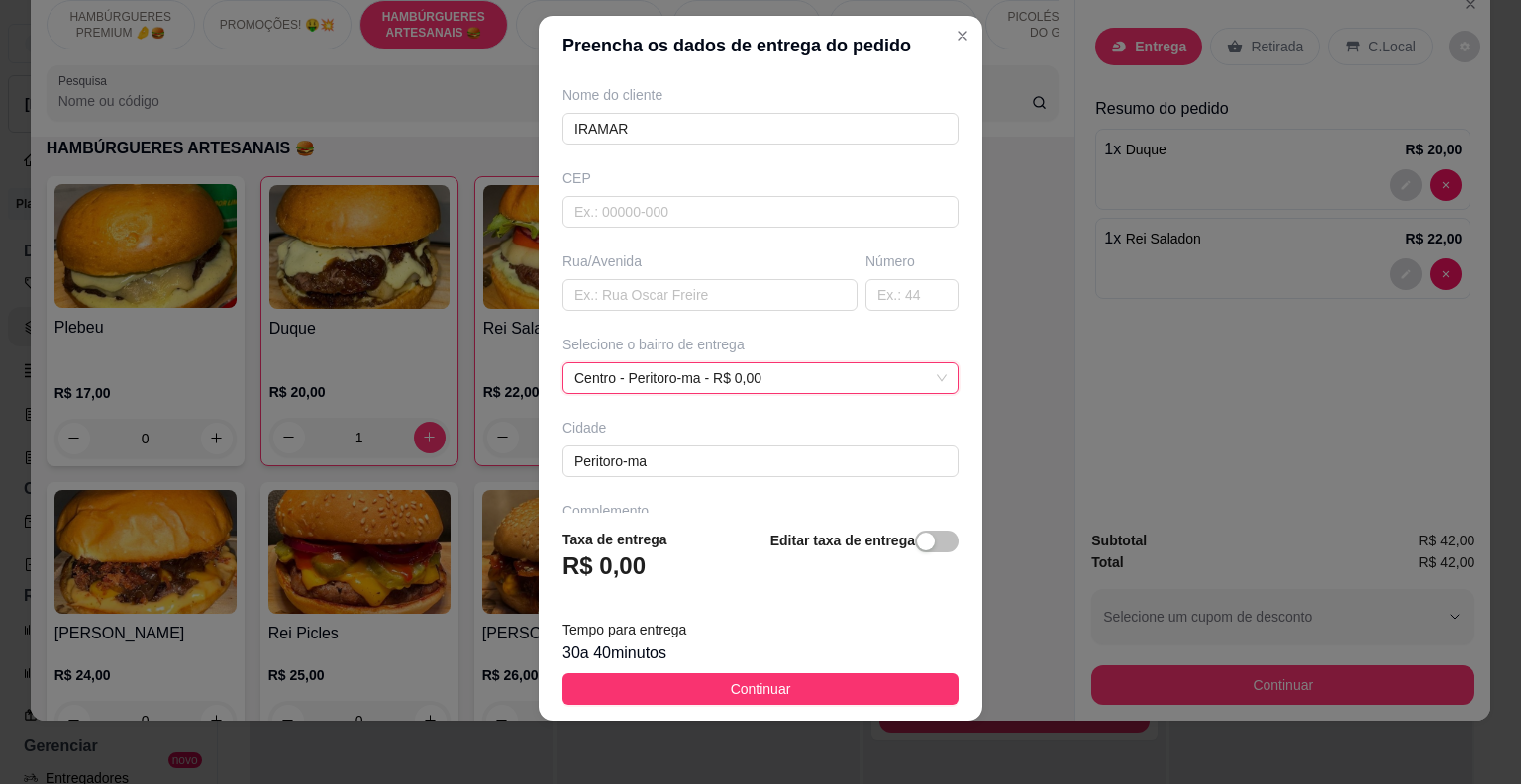 click on "R$ 0,00" at bounding box center (604, 566) 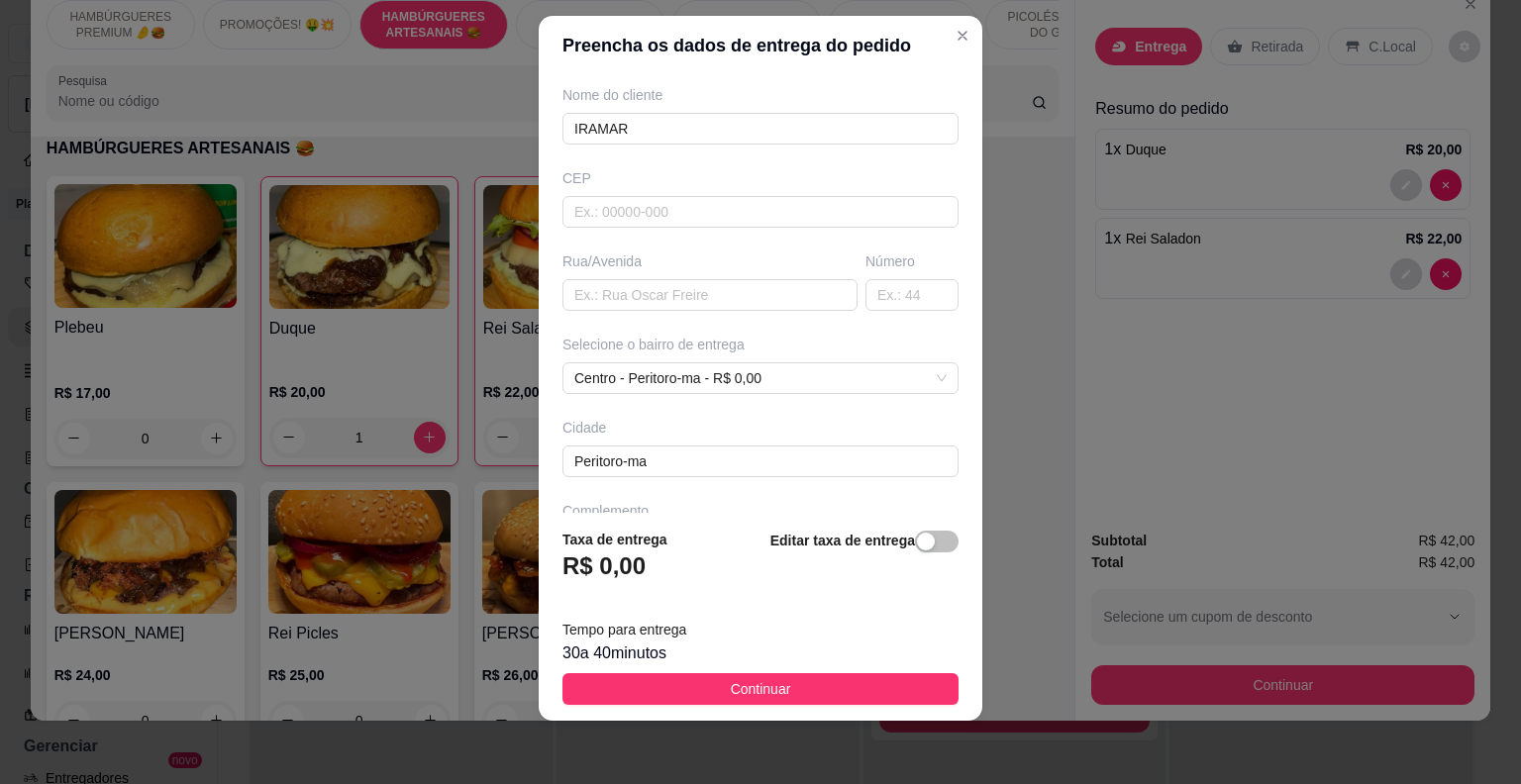 scroll, scrollTop: 226, scrollLeft: 0, axis: vertical 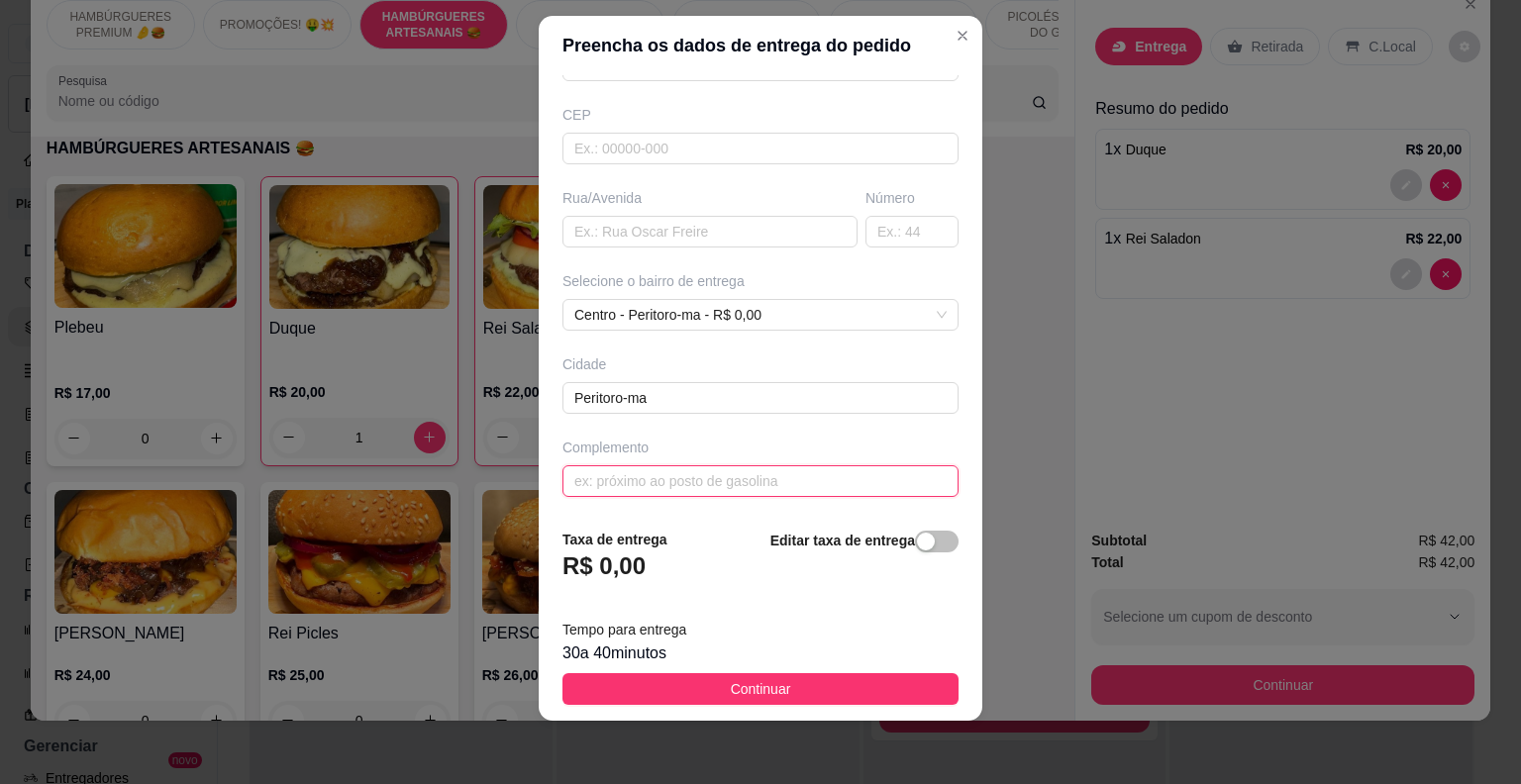 click at bounding box center [760, 481] 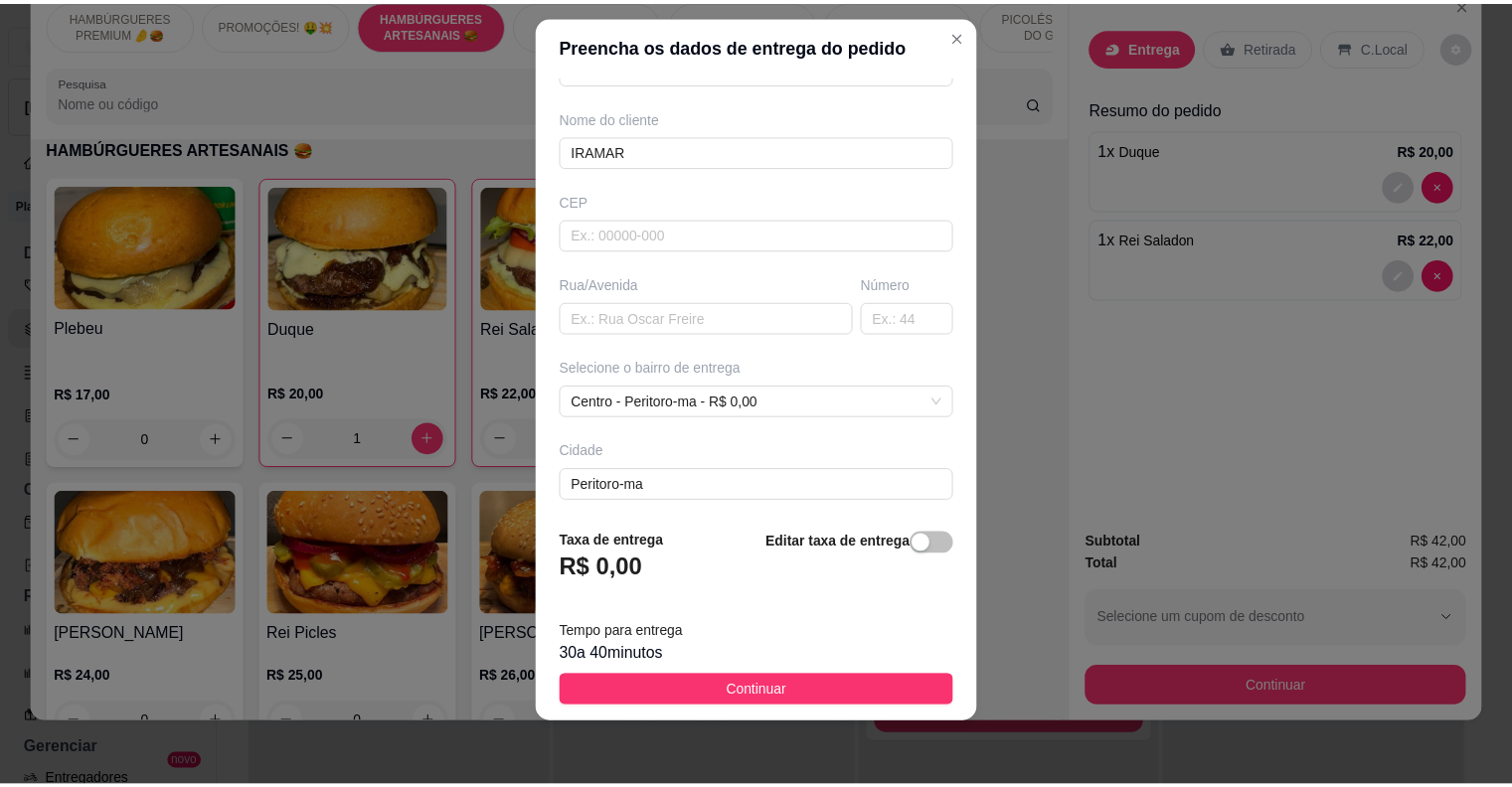 scroll, scrollTop: 227, scrollLeft: 0, axis: vertical 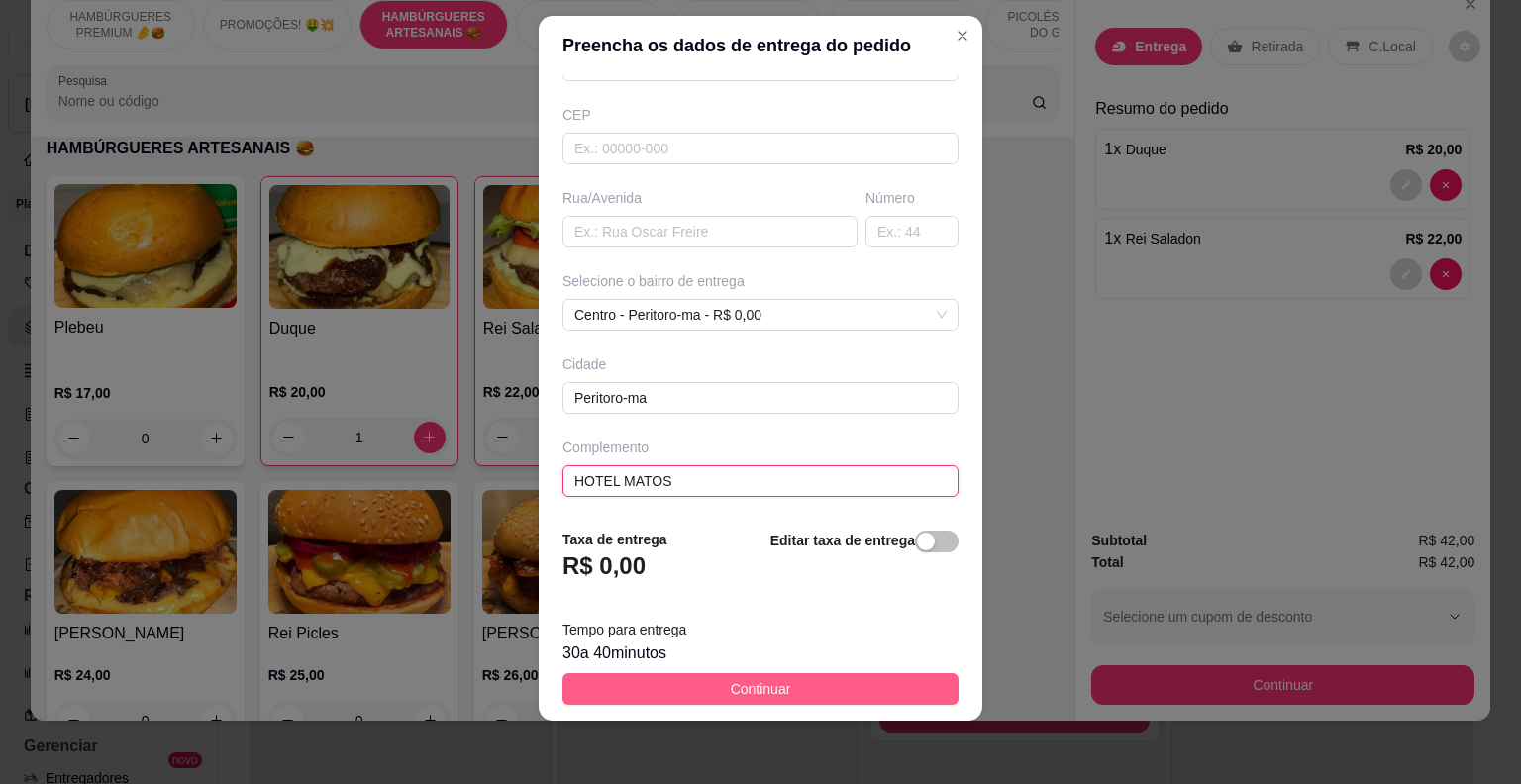 type on "HOTEL MATOS" 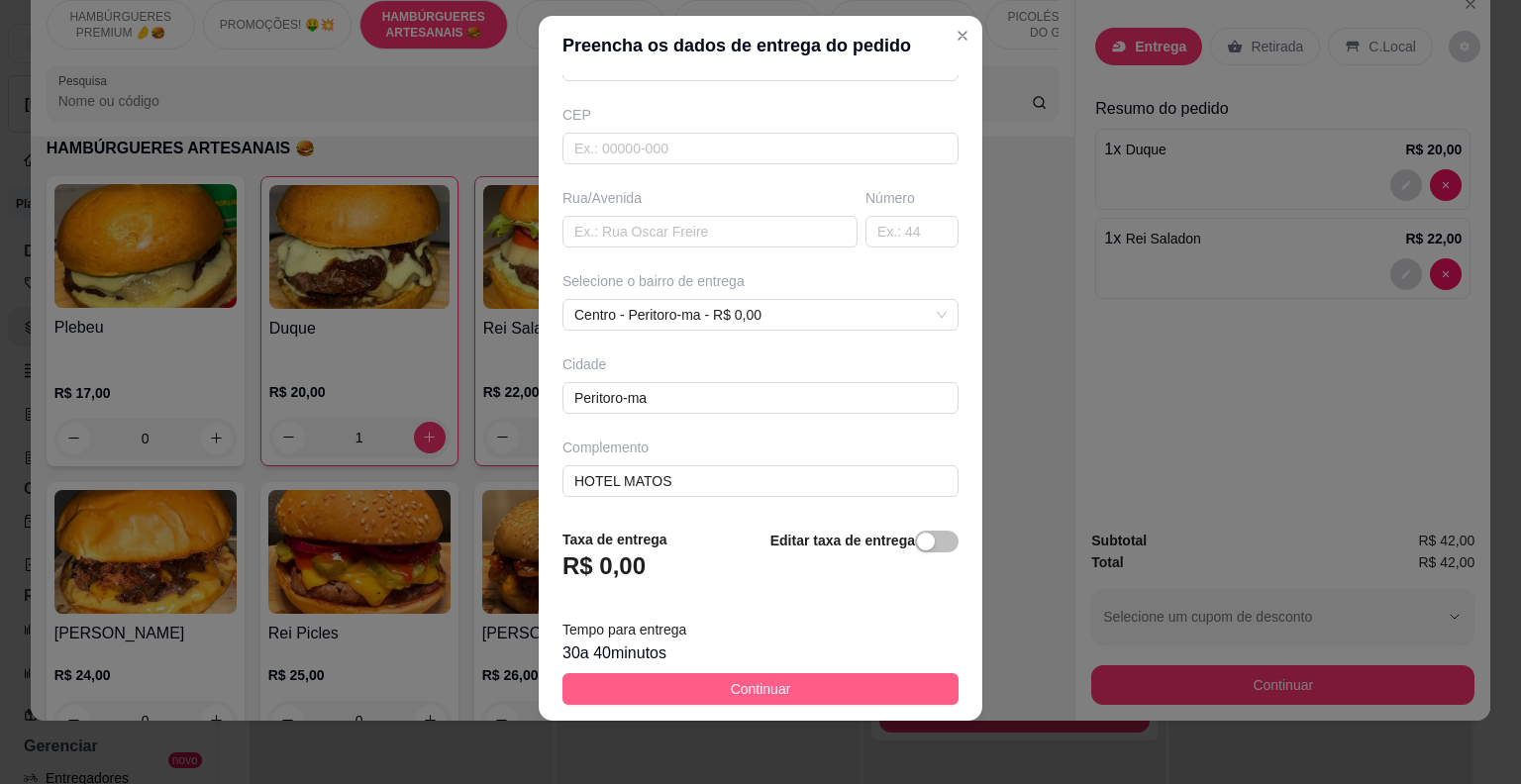 click on "Continuar" at bounding box center (760, 689) 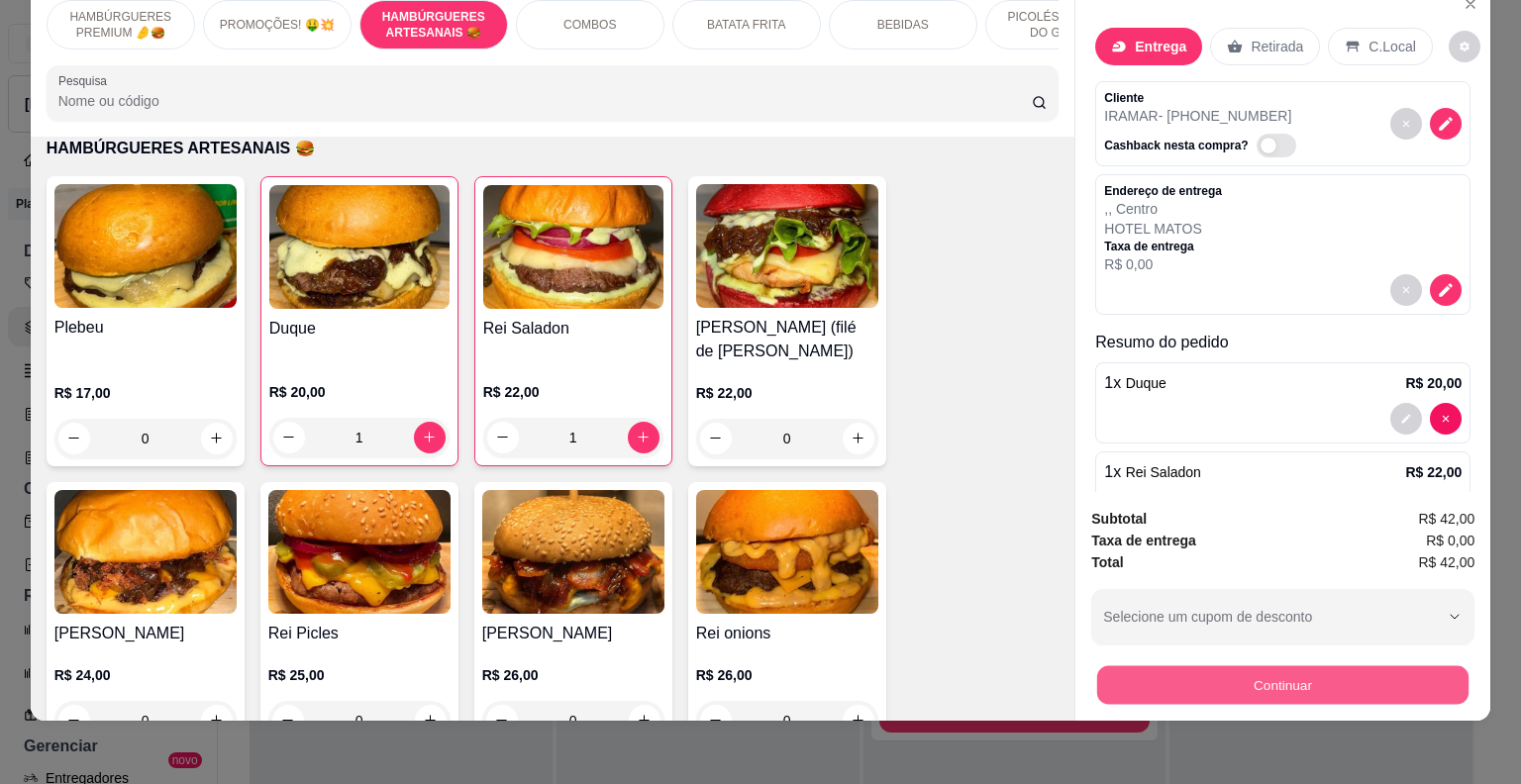 click on "Continuar" at bounding box center (1282, 685) 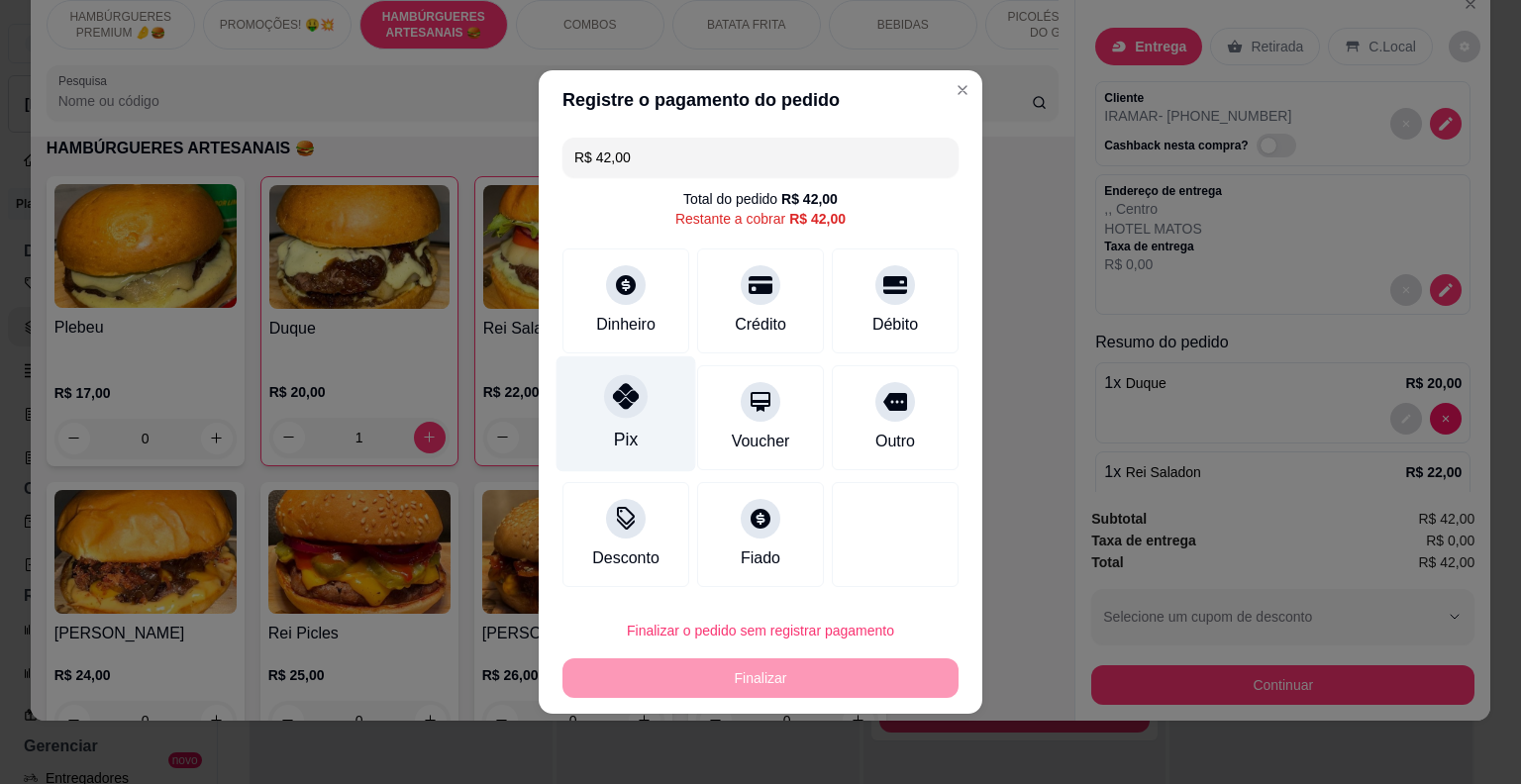 click on "Pix" at bounding box center [626, 414] 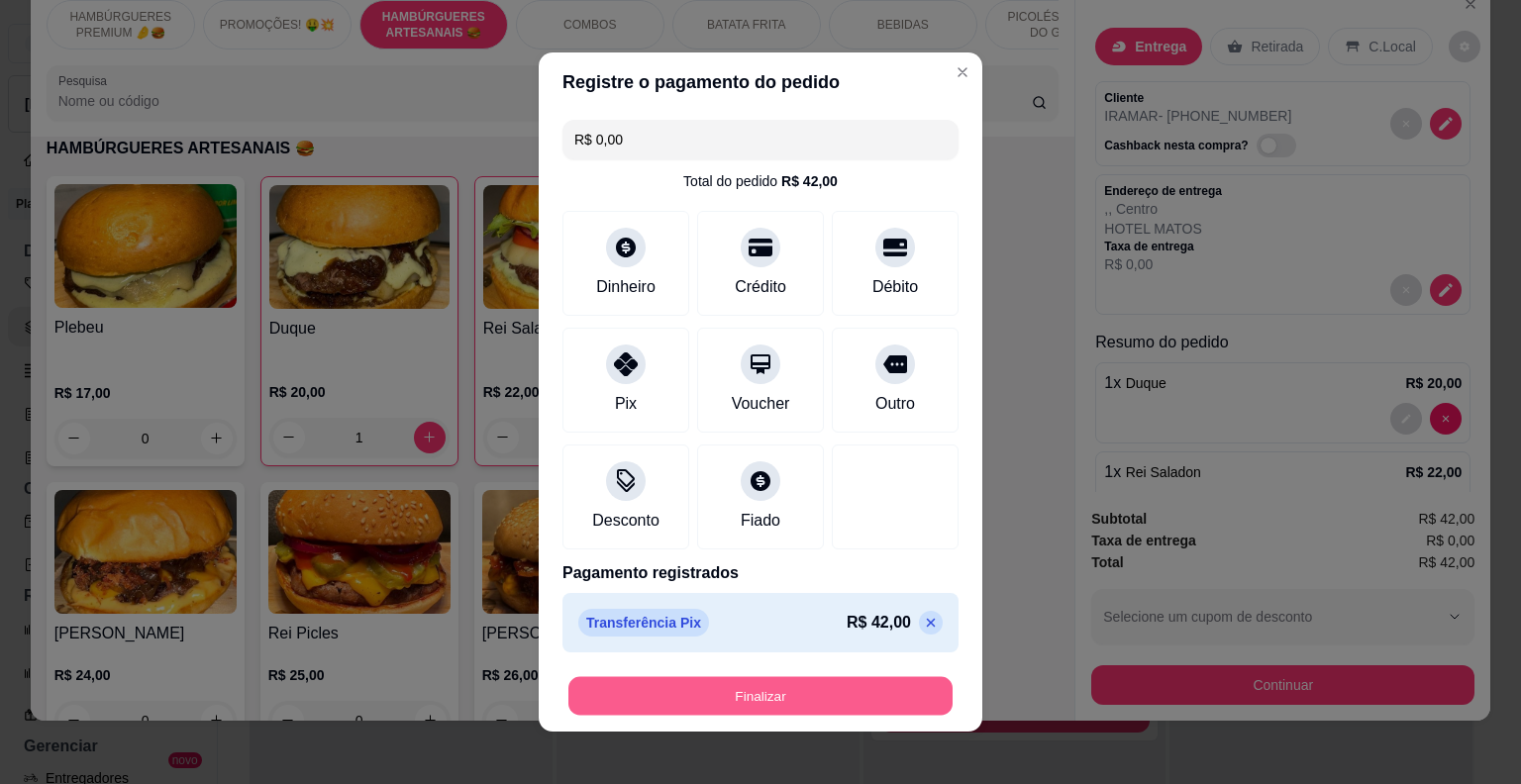 click on "Finalizar" at bounding box center [760, 696] 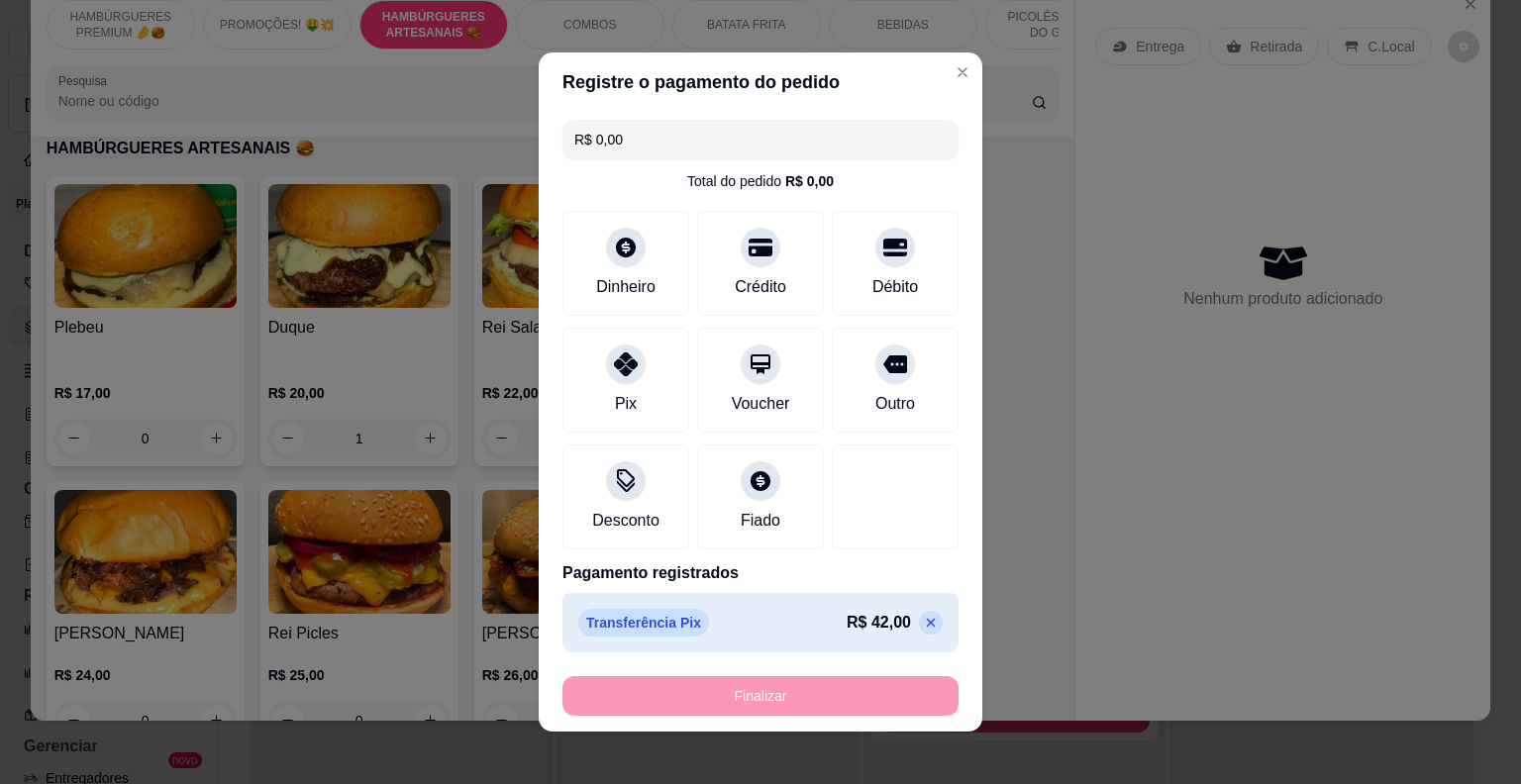 type on "0" 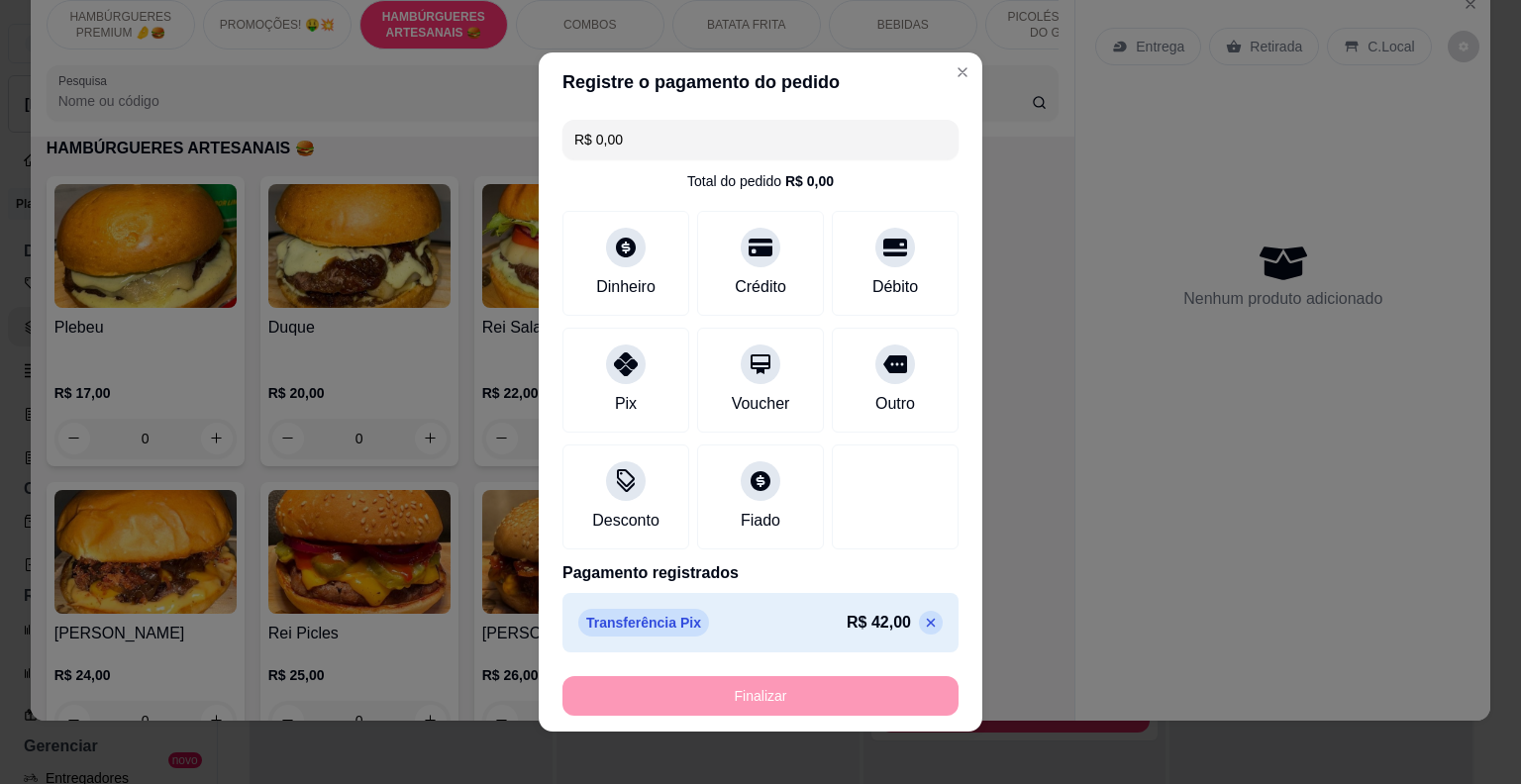 type on "0" 